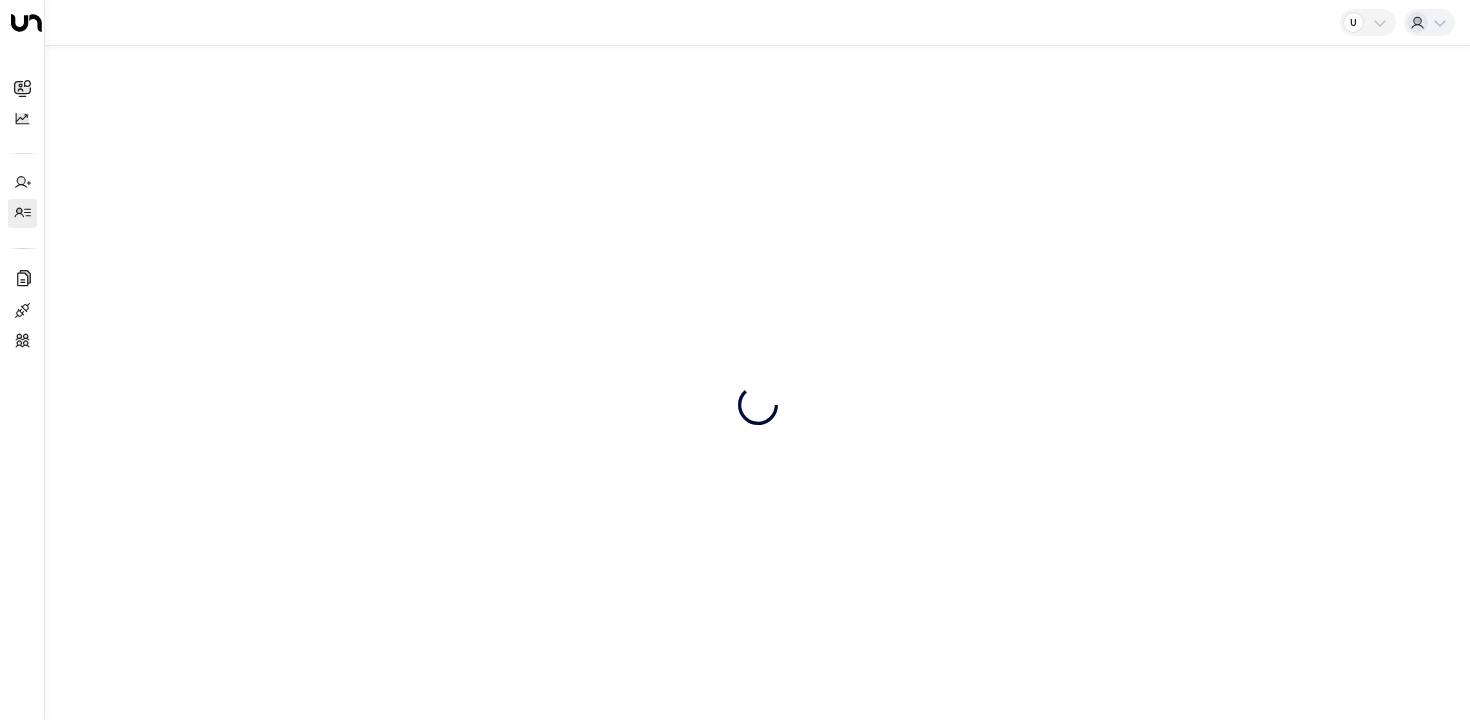 scroll, scrollTop: 0, scrollLeft: 0, axis: both 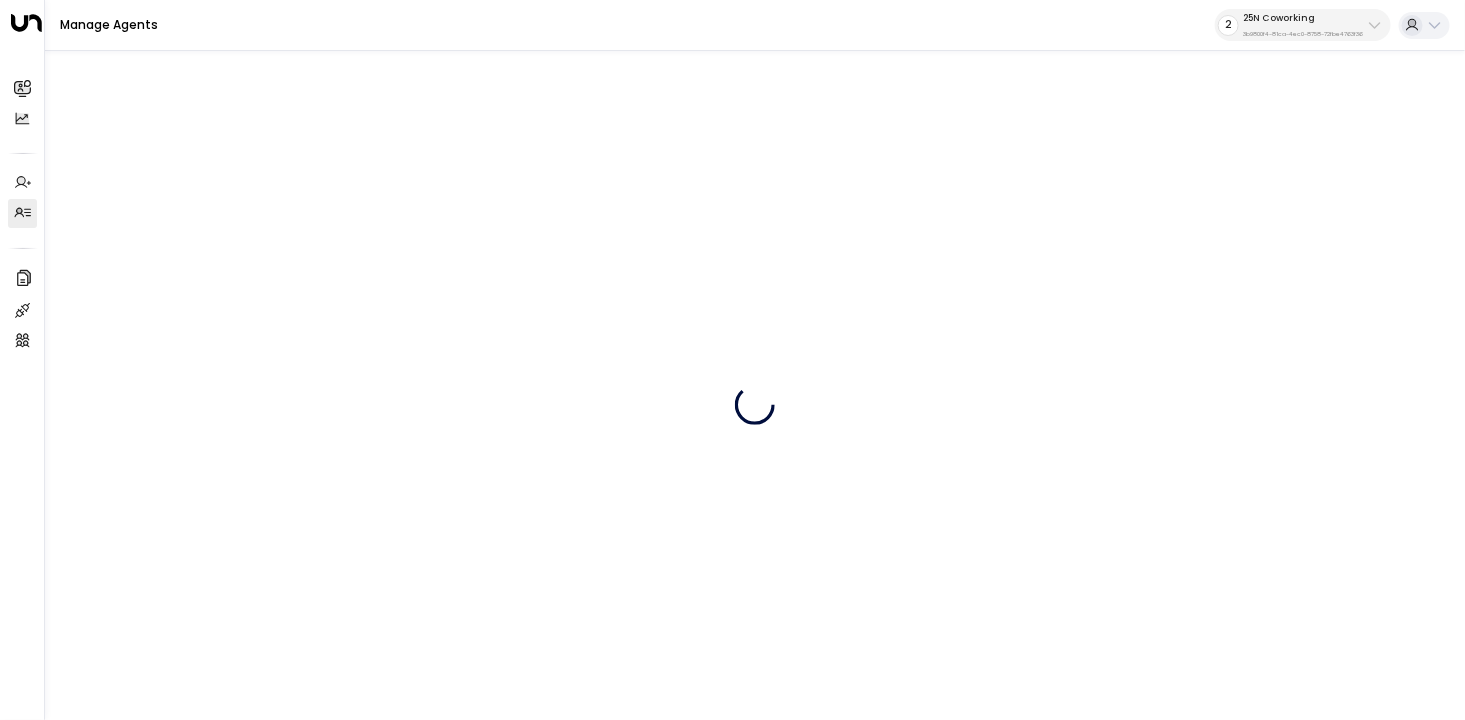 click on "3b9800f4-81ca-4ec0-8758-72fbe4763f36" at bounding box center [1303, 34] 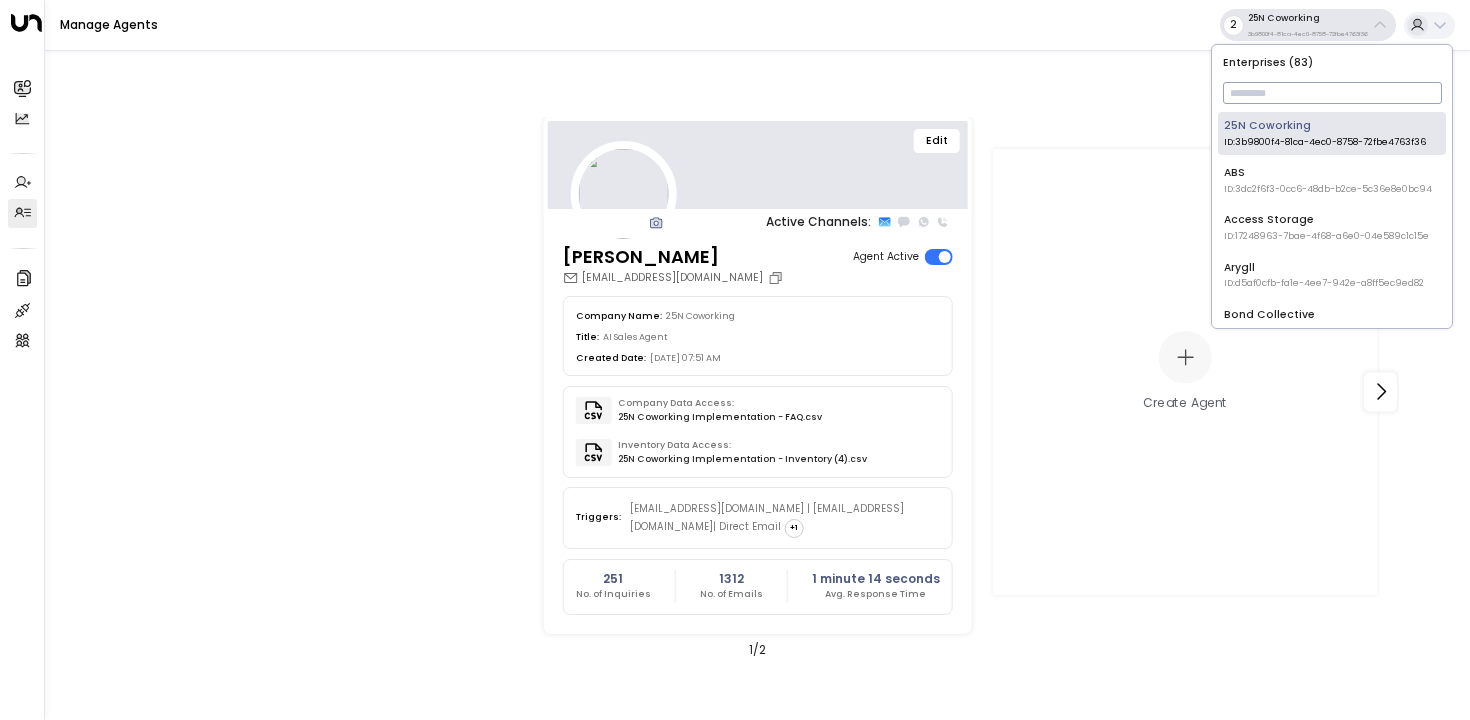 click at bounding box center (1332, 93) 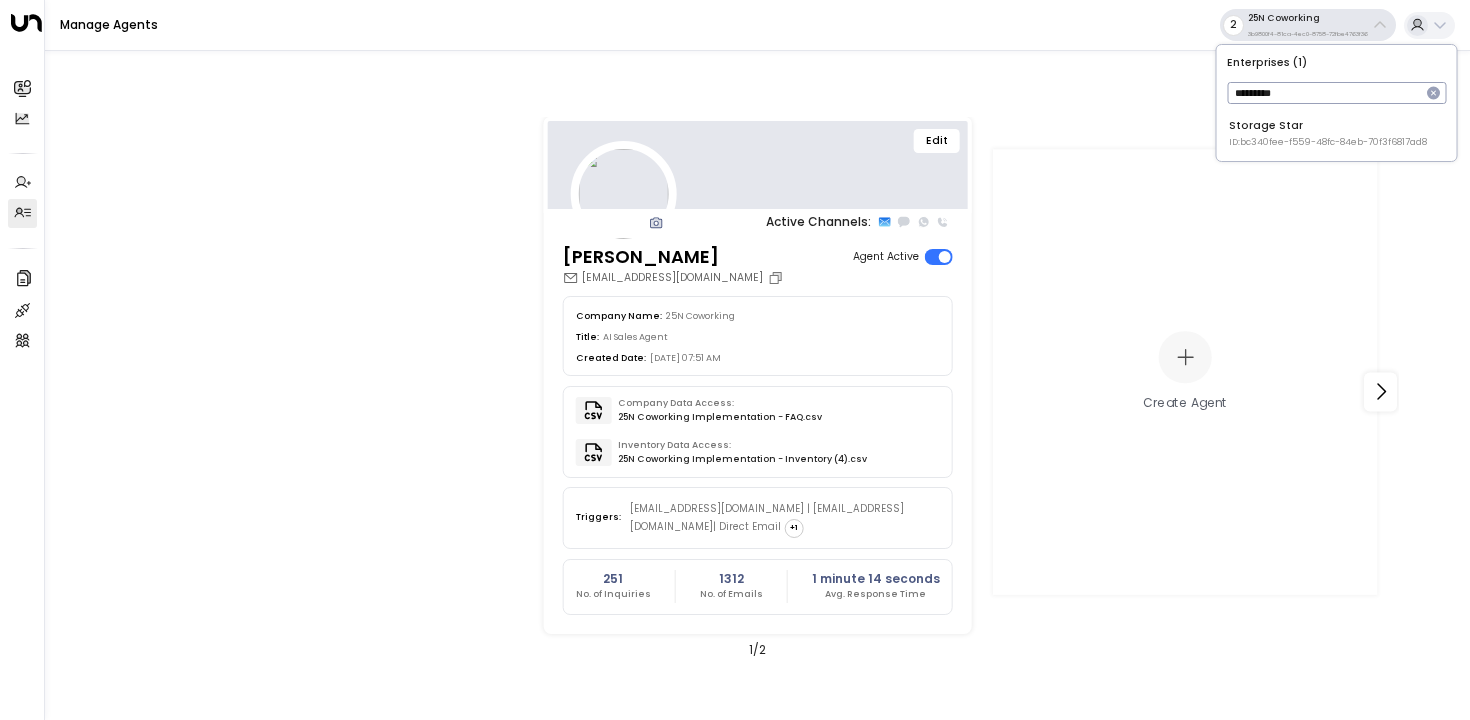 type on "*********" 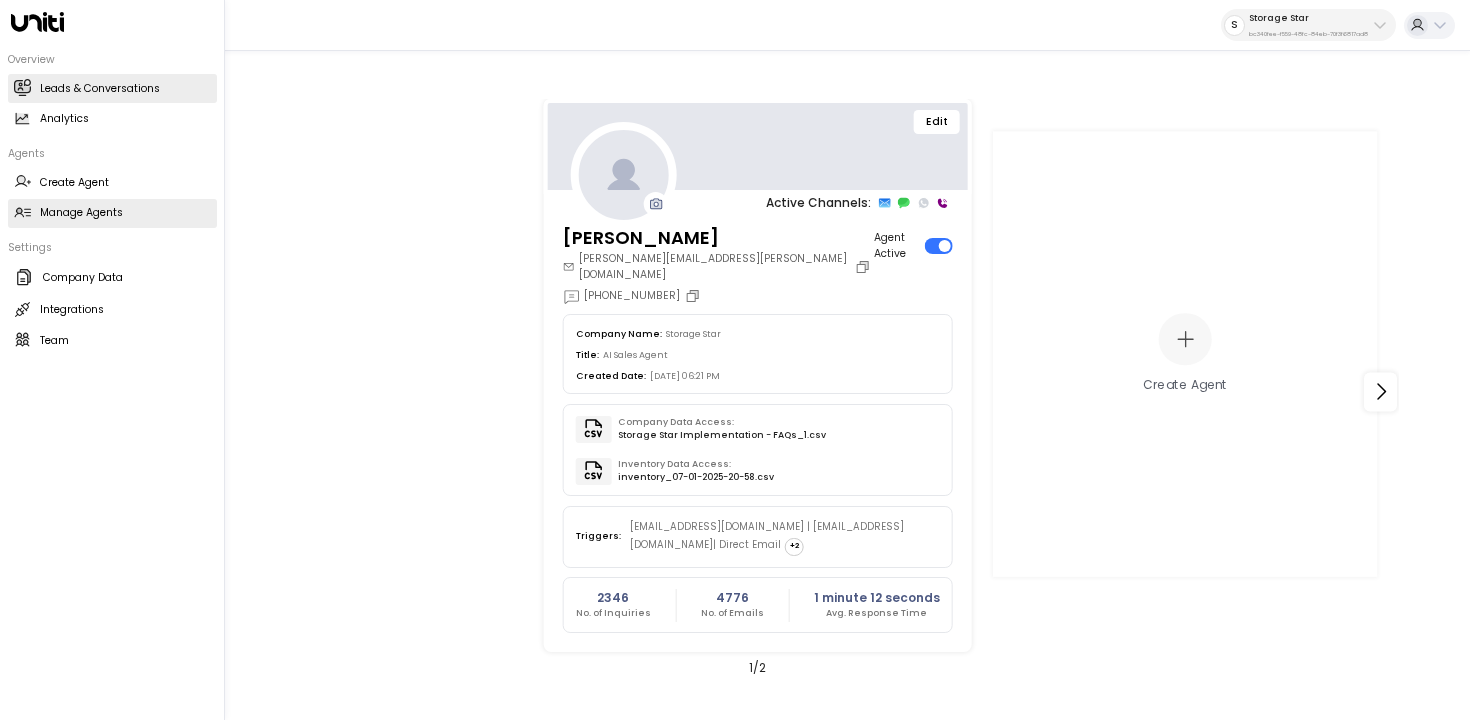 click 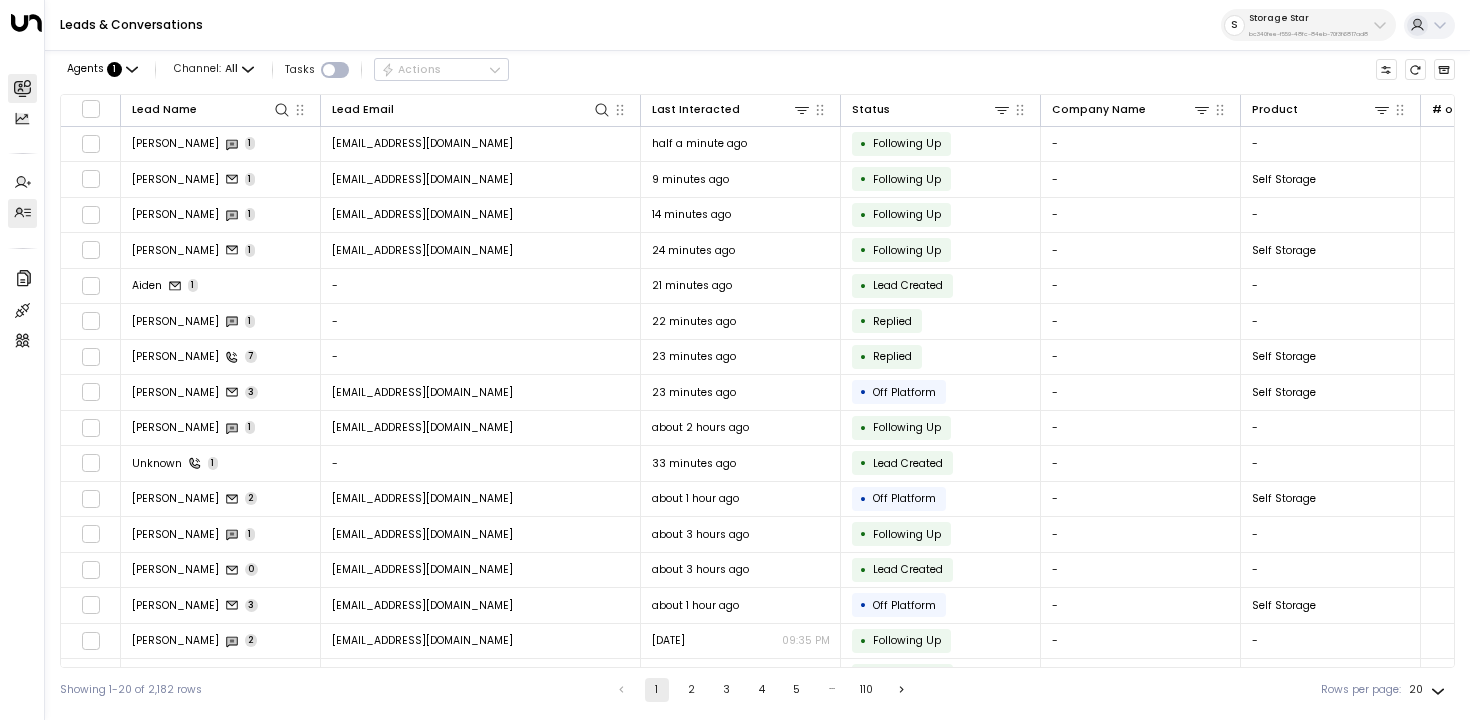 click 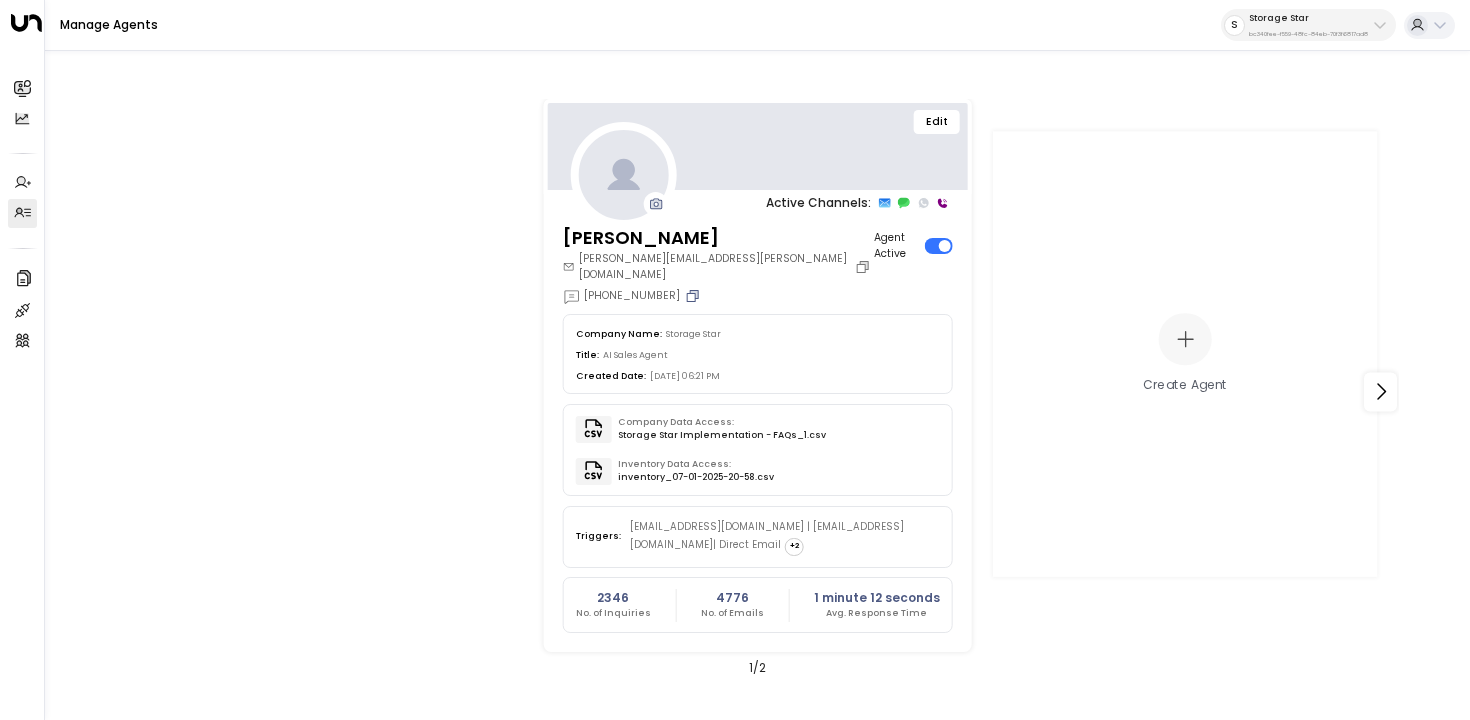 click 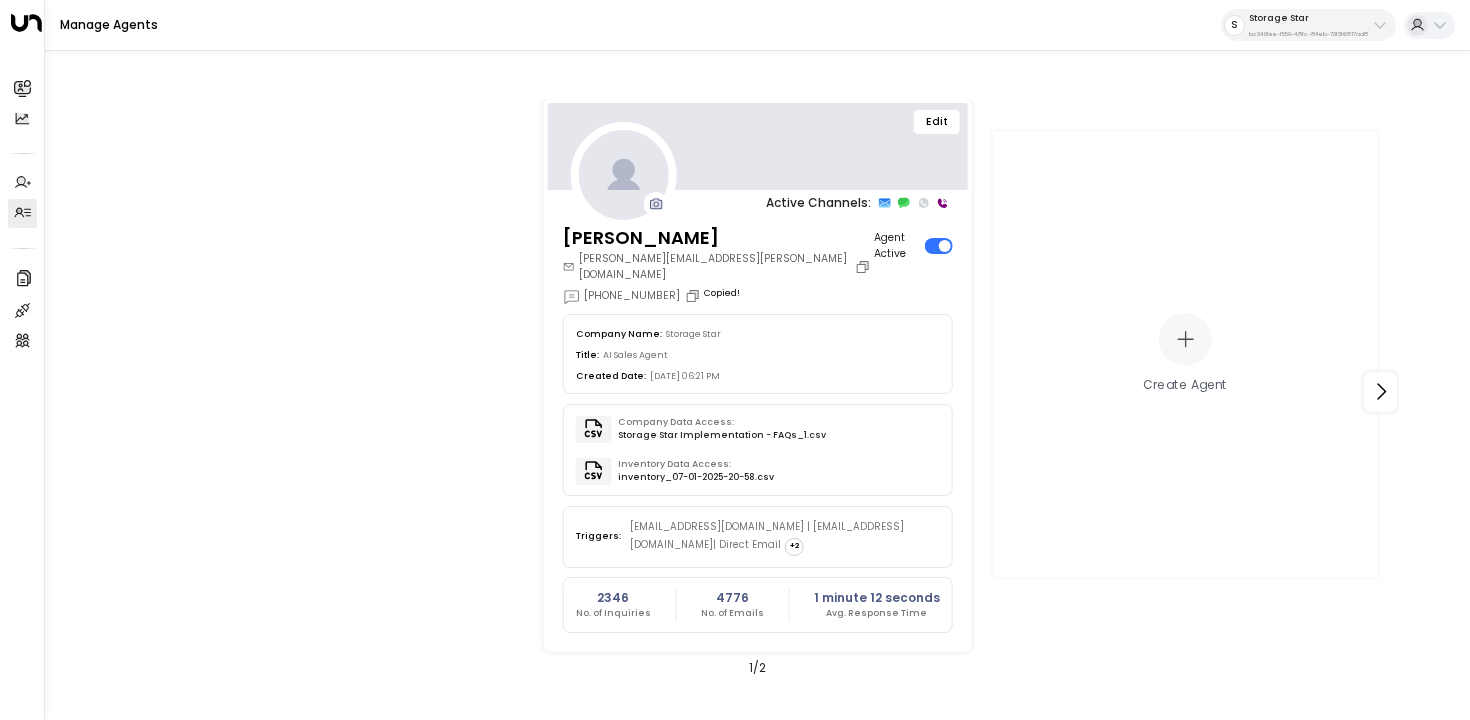 click on "Edit" at bounding box center (937, 122) 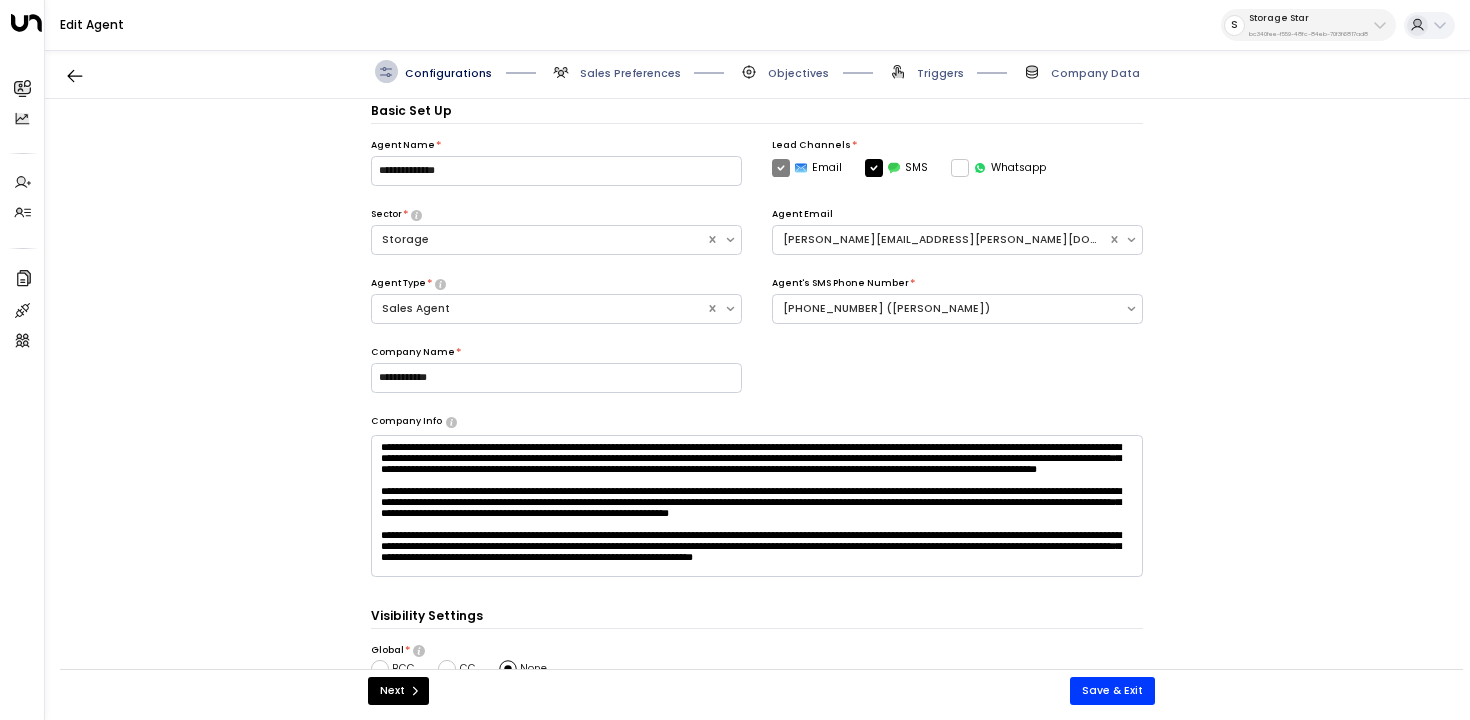 scroll, scrollTop: 22, scrollLeft: 0, axis: vertical 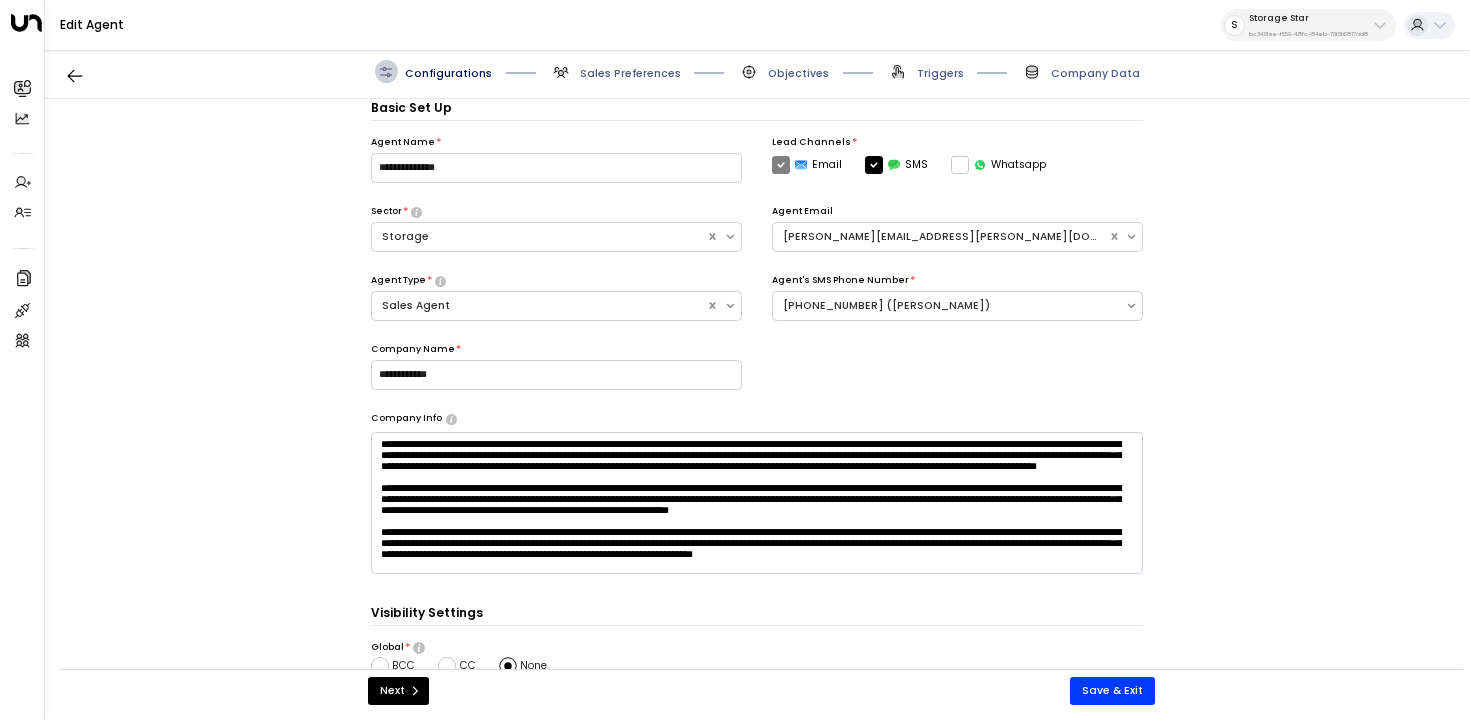 click on "Storage Star" at bounding box center (1308, 18) 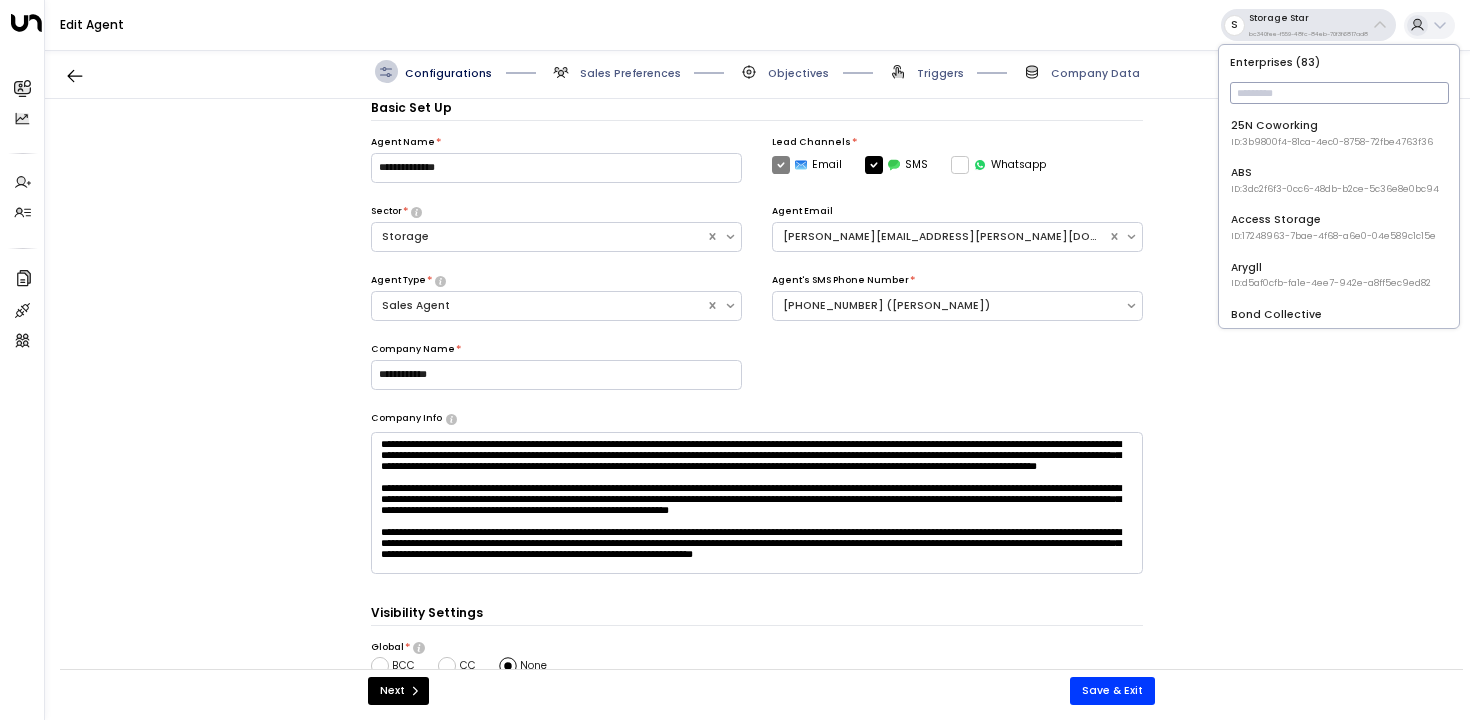 click at bounding box center (1339, 93) 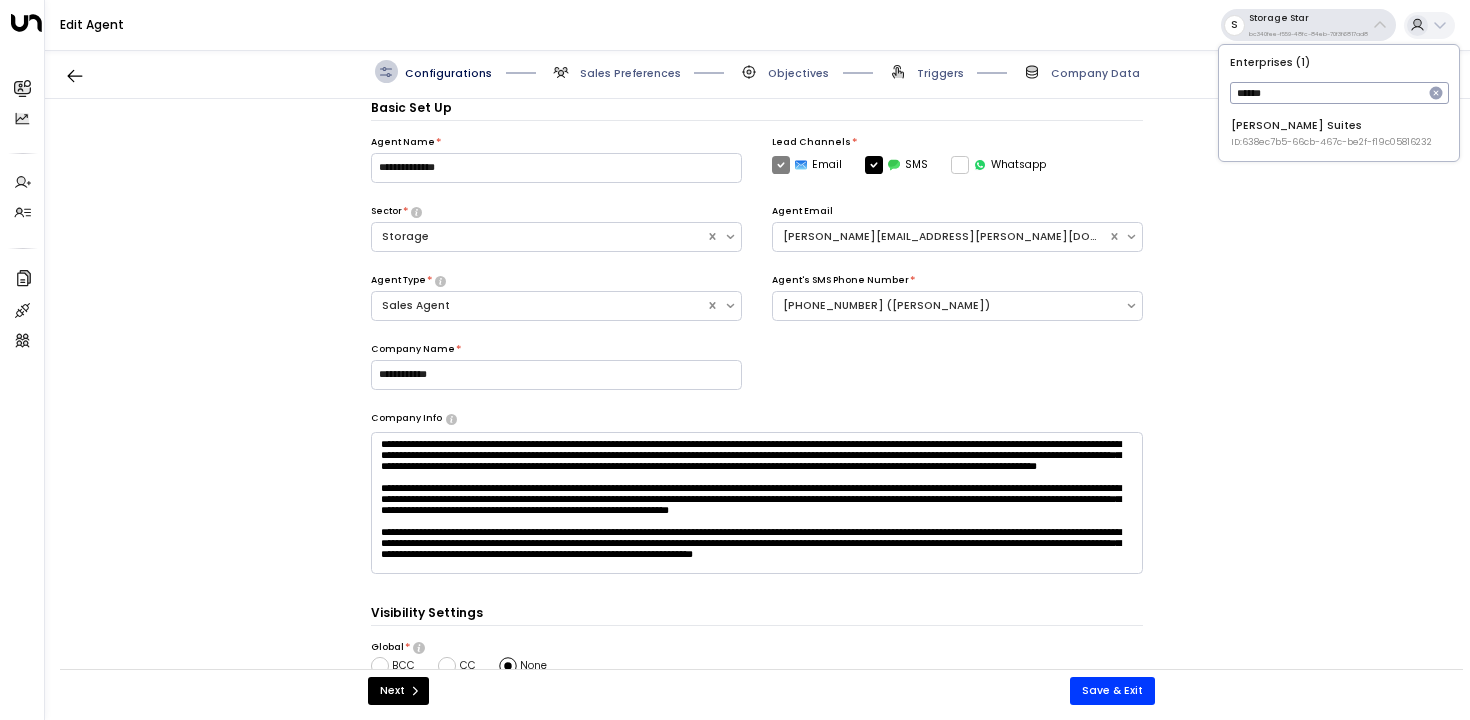 type on "******" 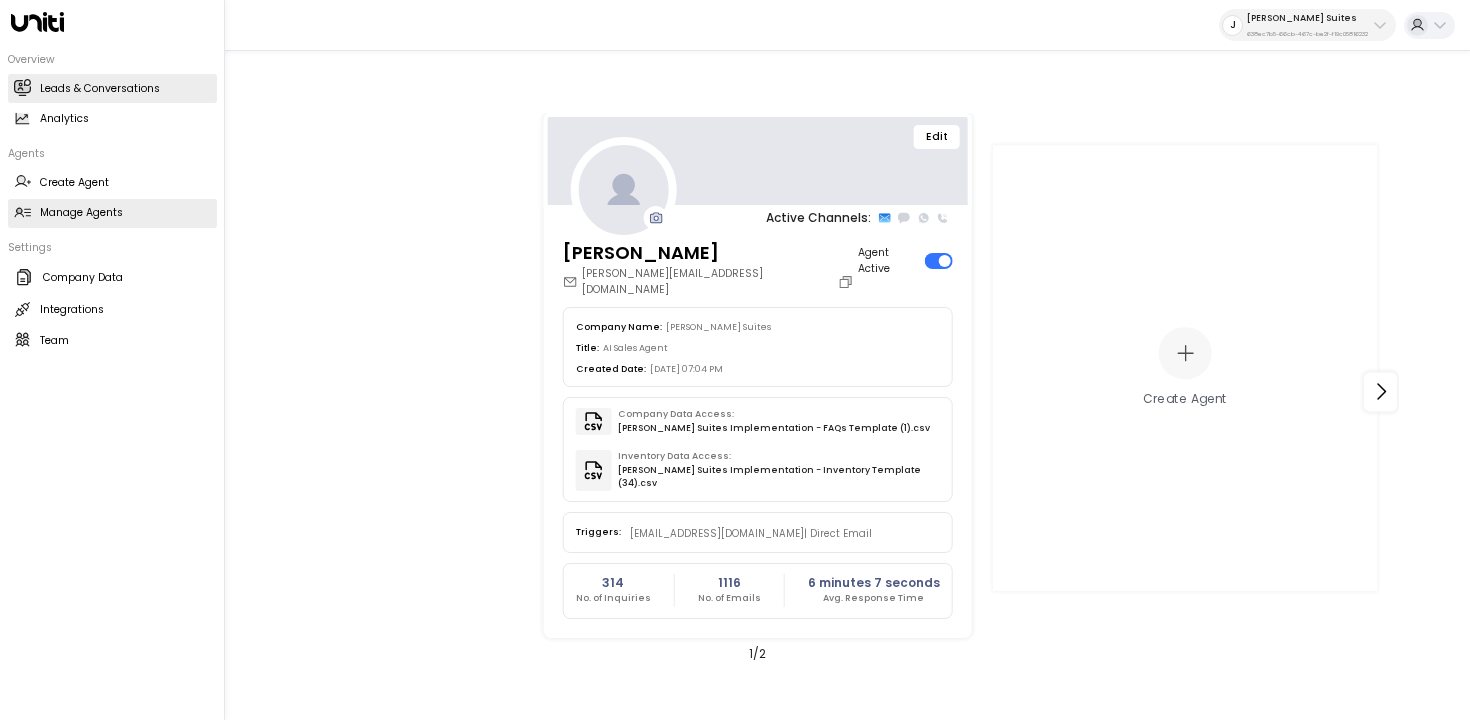 click 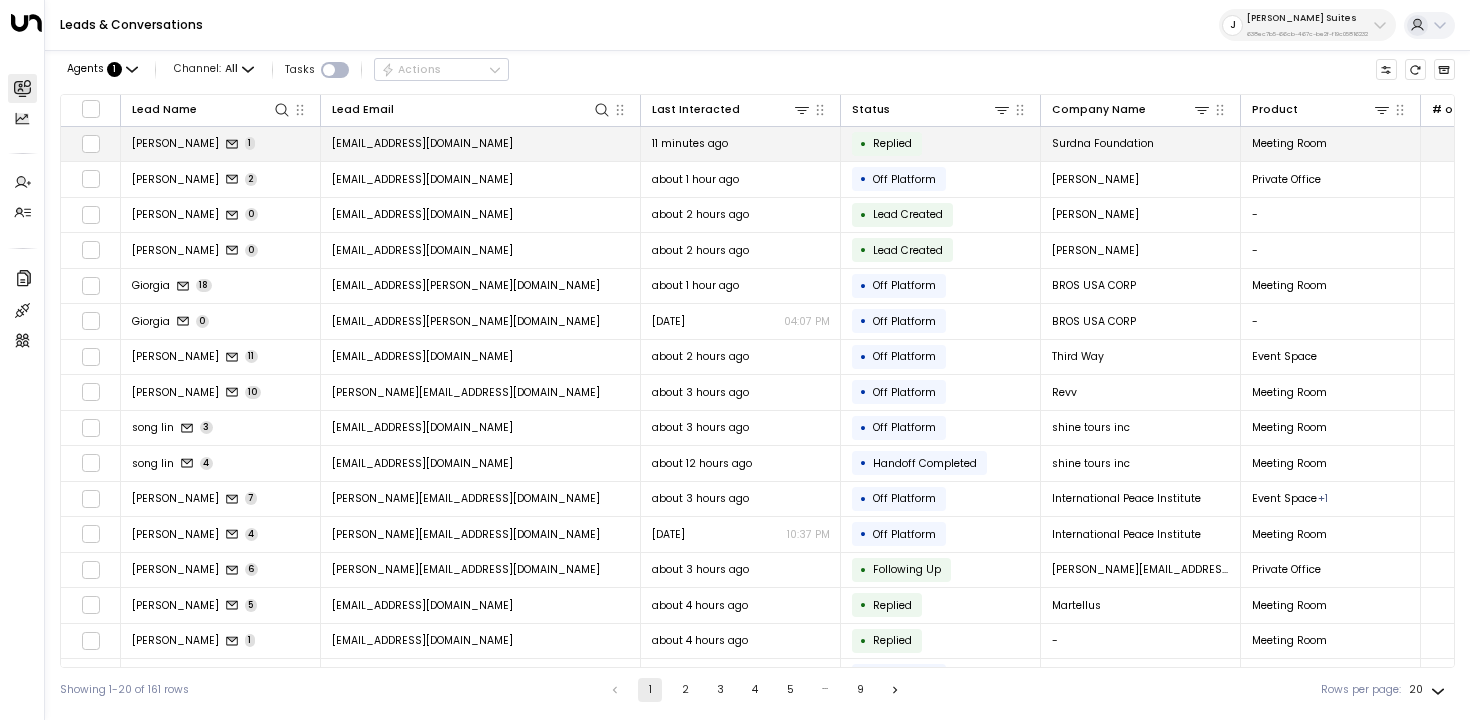 click on "Jasmin Castillo 1" at bounding box center [221, 144] 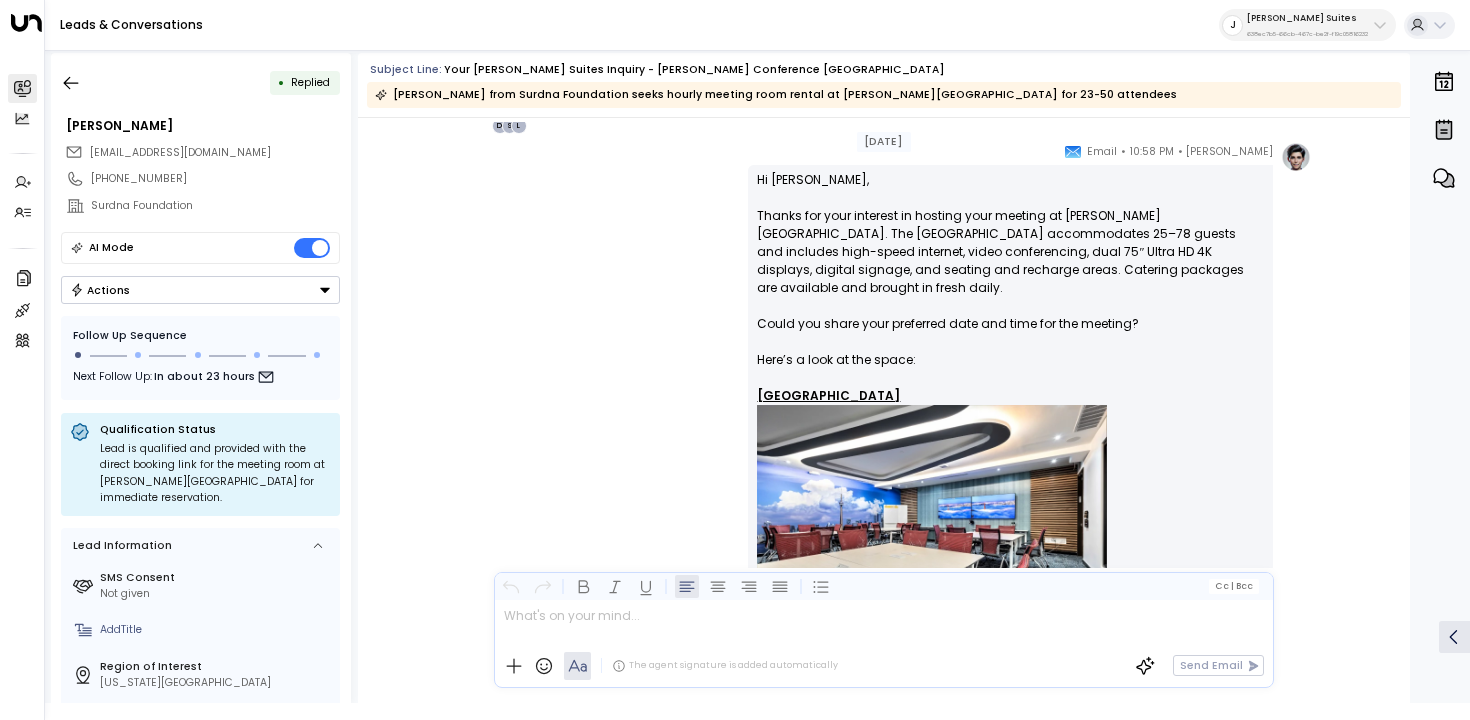 scroll, scrollTop: 1215, scrollLeft: 0, axis: vertical 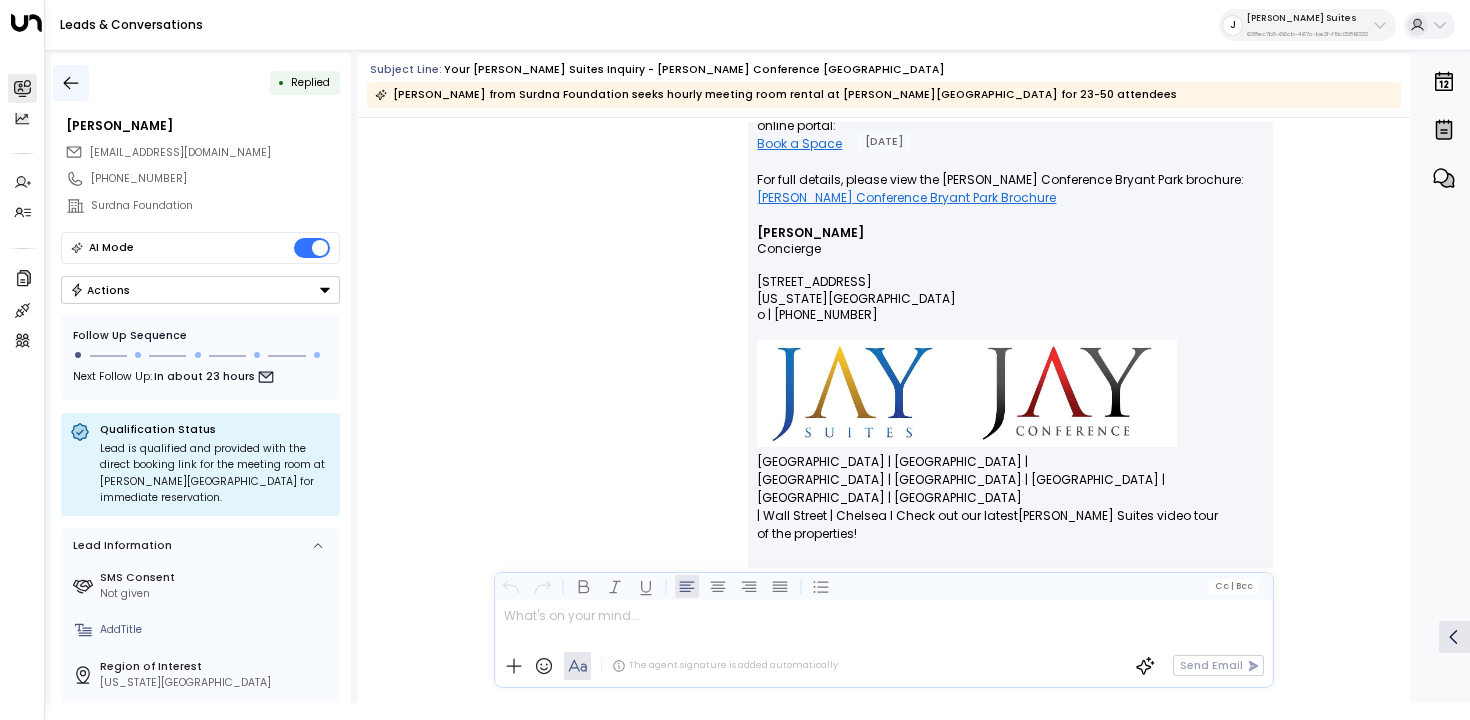 click 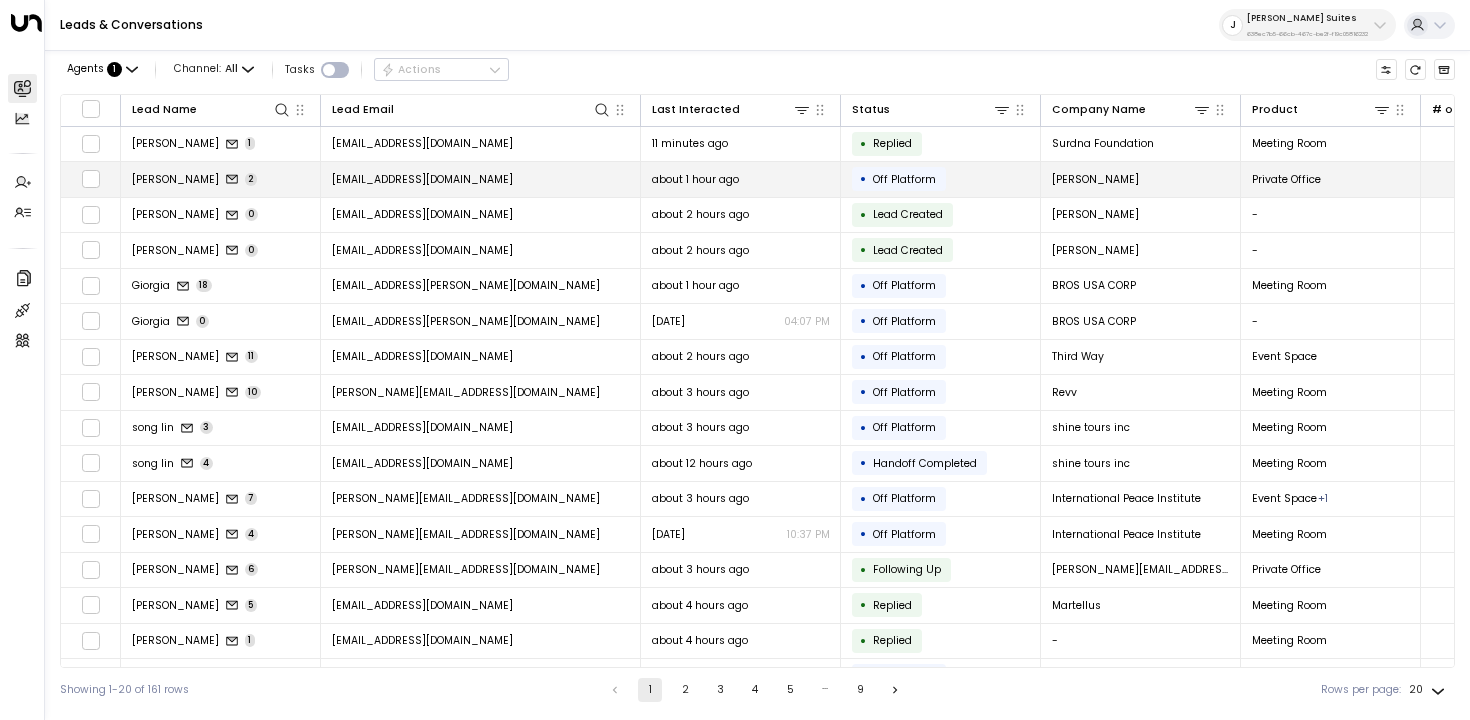 click on "[PERSON_NAME]" at bounding box center [175, 179] 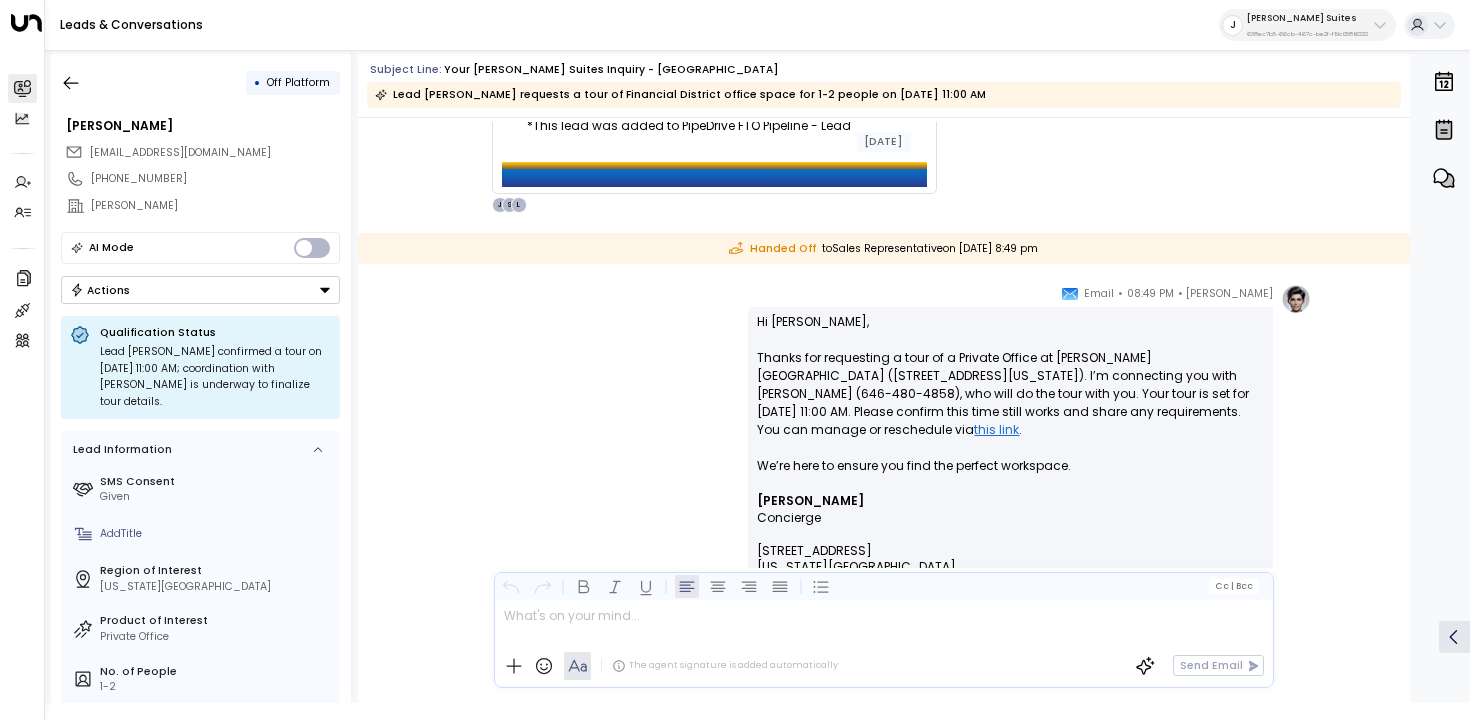 scroll, scrollTop: 552, scrollLeft: 0, axis: vertical 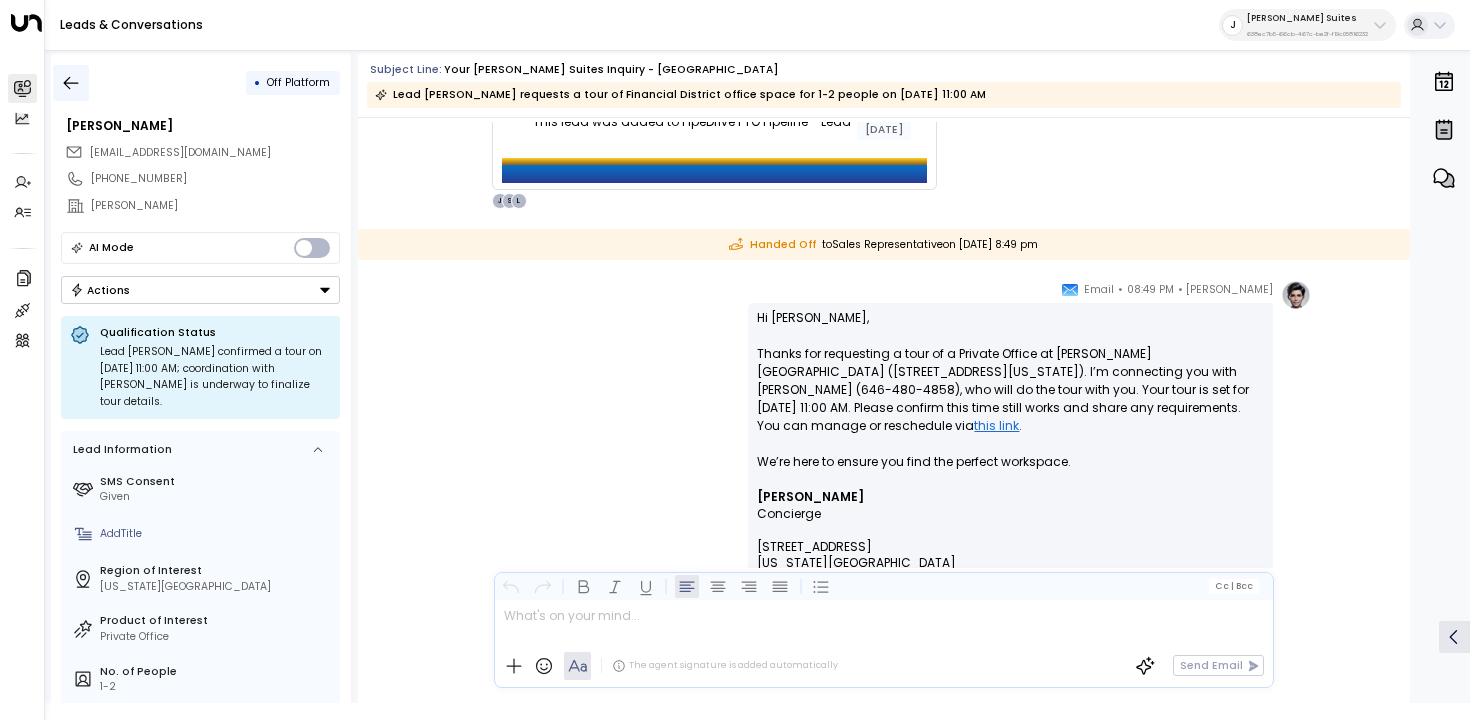 click at bounding box center (71, 83) 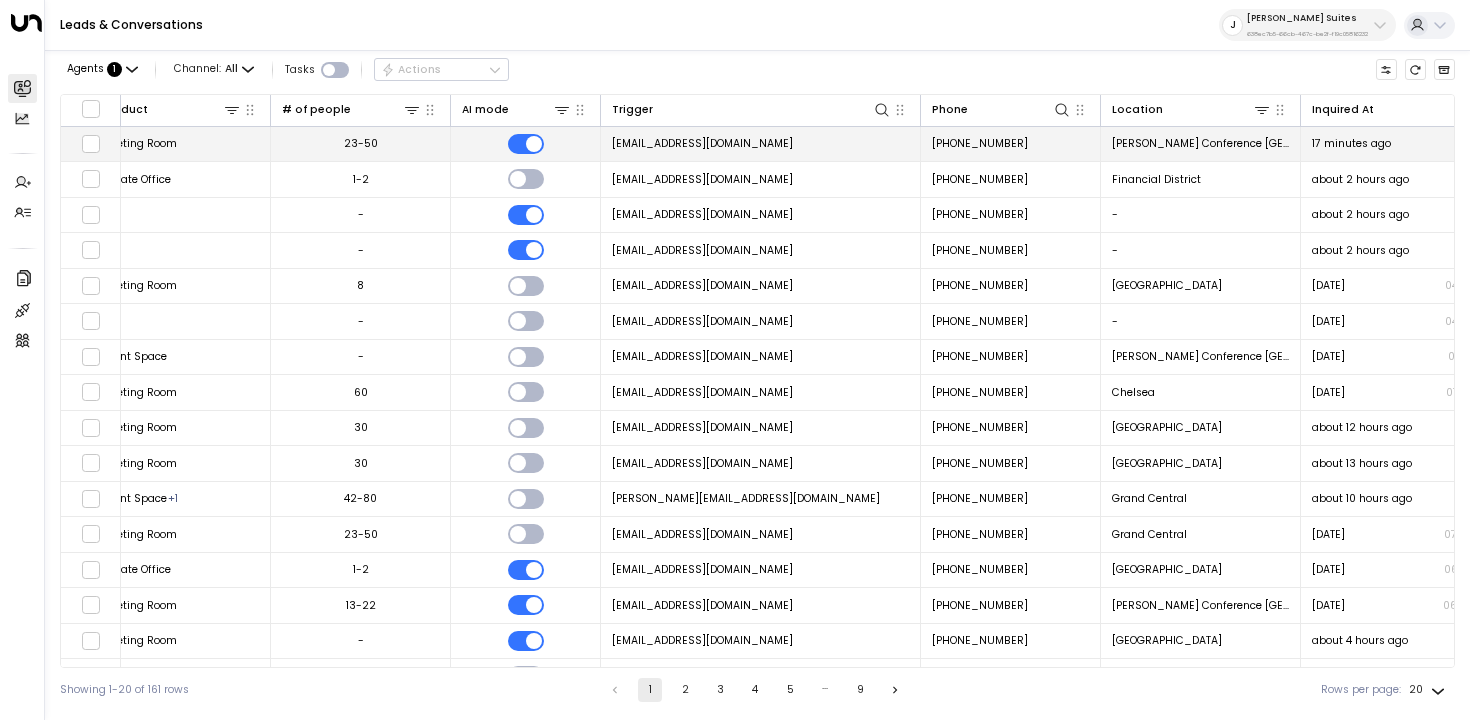 scroll, scrollTop: 0, scrollLeft: 1201, axis: horizontal 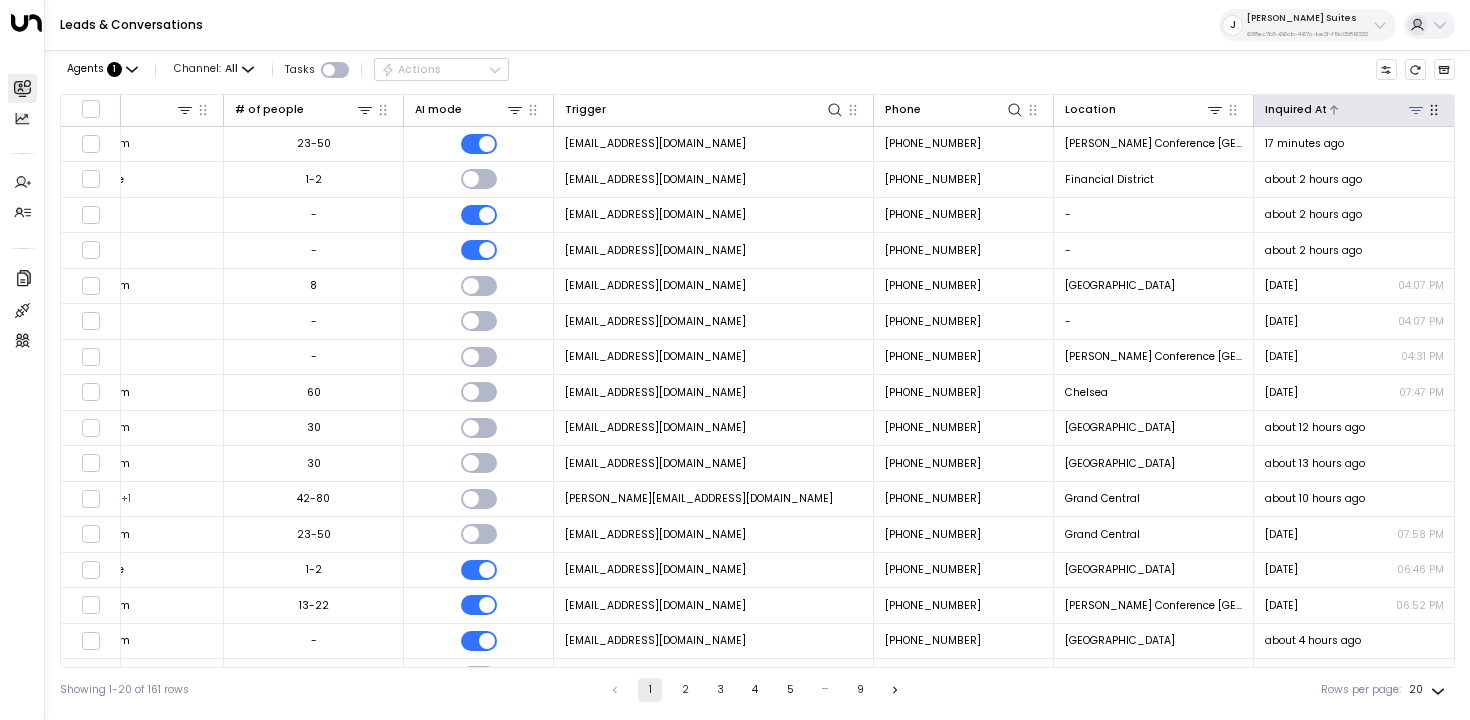 click on "Inquired At" at bounding box center (1296, 110) 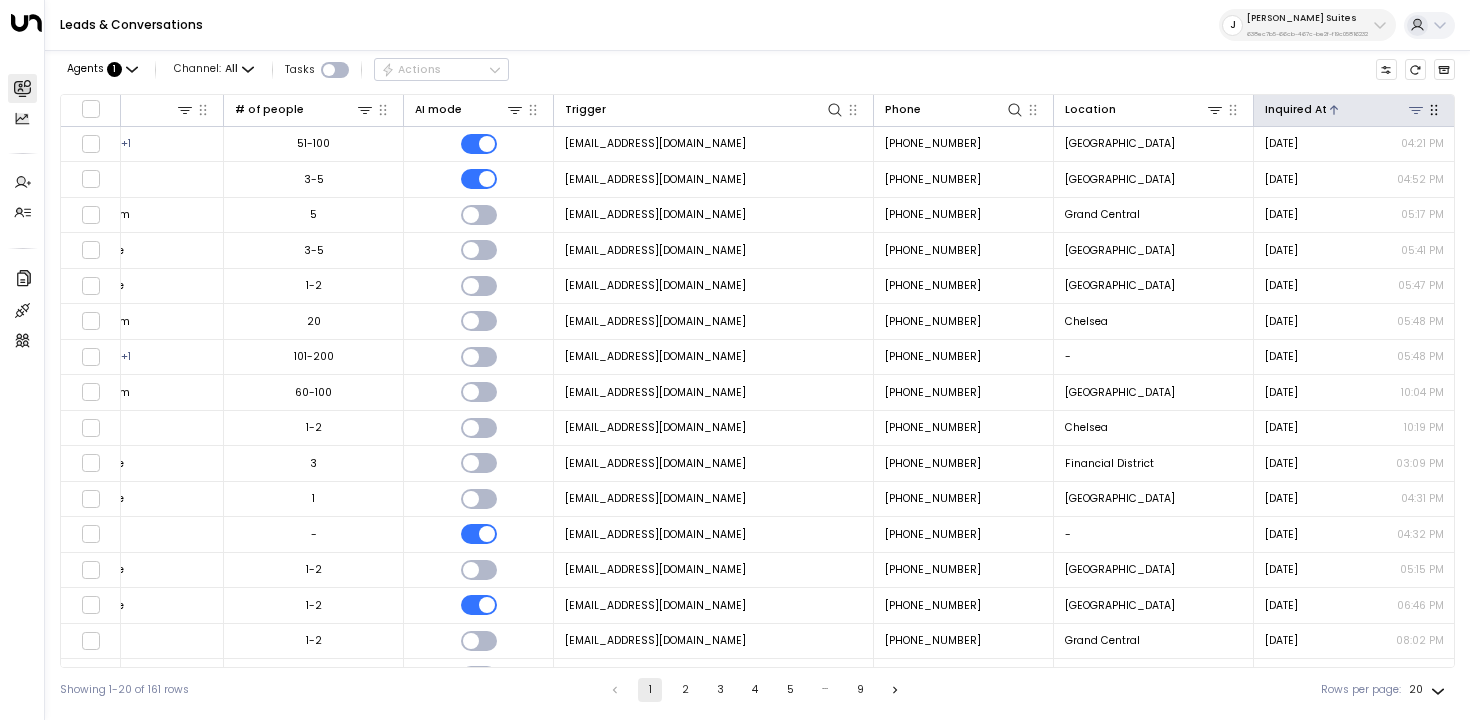 click on "Inquired At" at bounding box center [1296, 110] 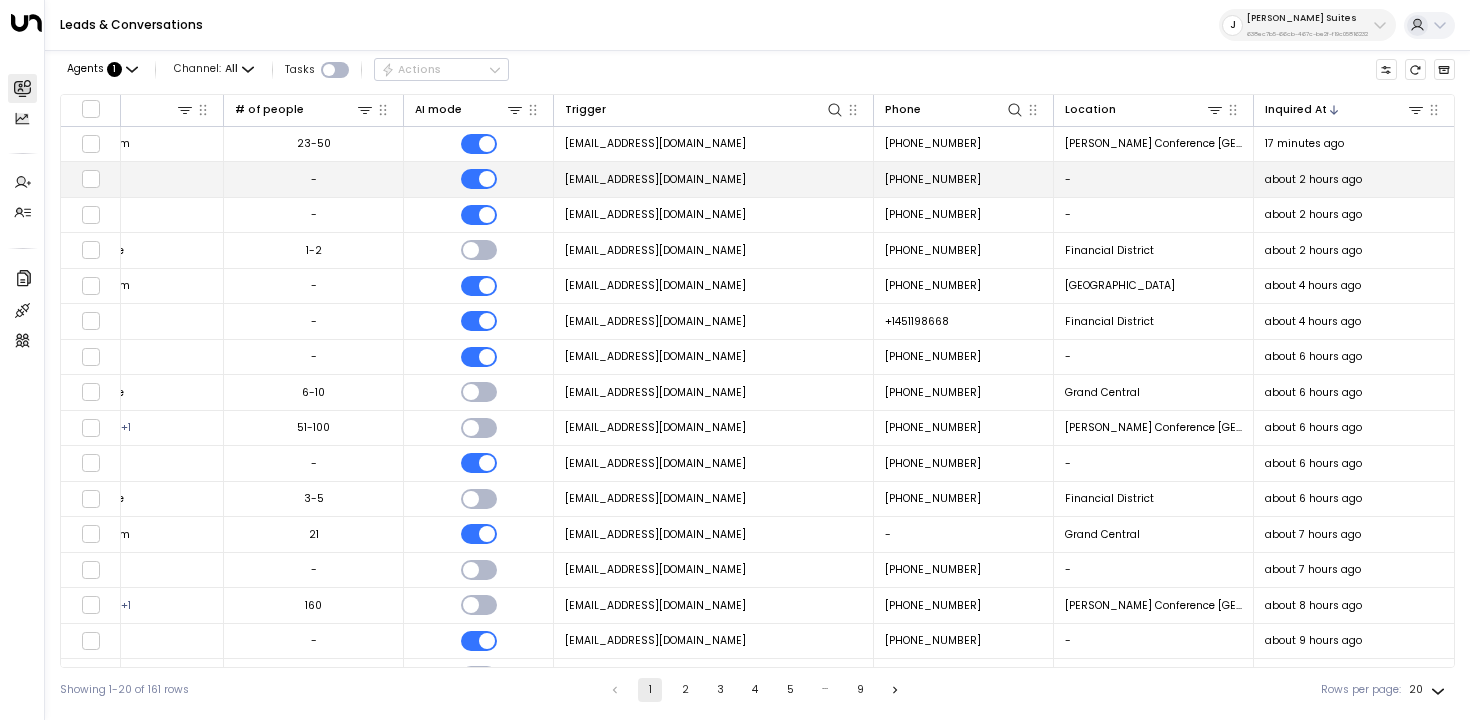 scroll, scrollTop: 0, scrollLeft: 0, axis: both 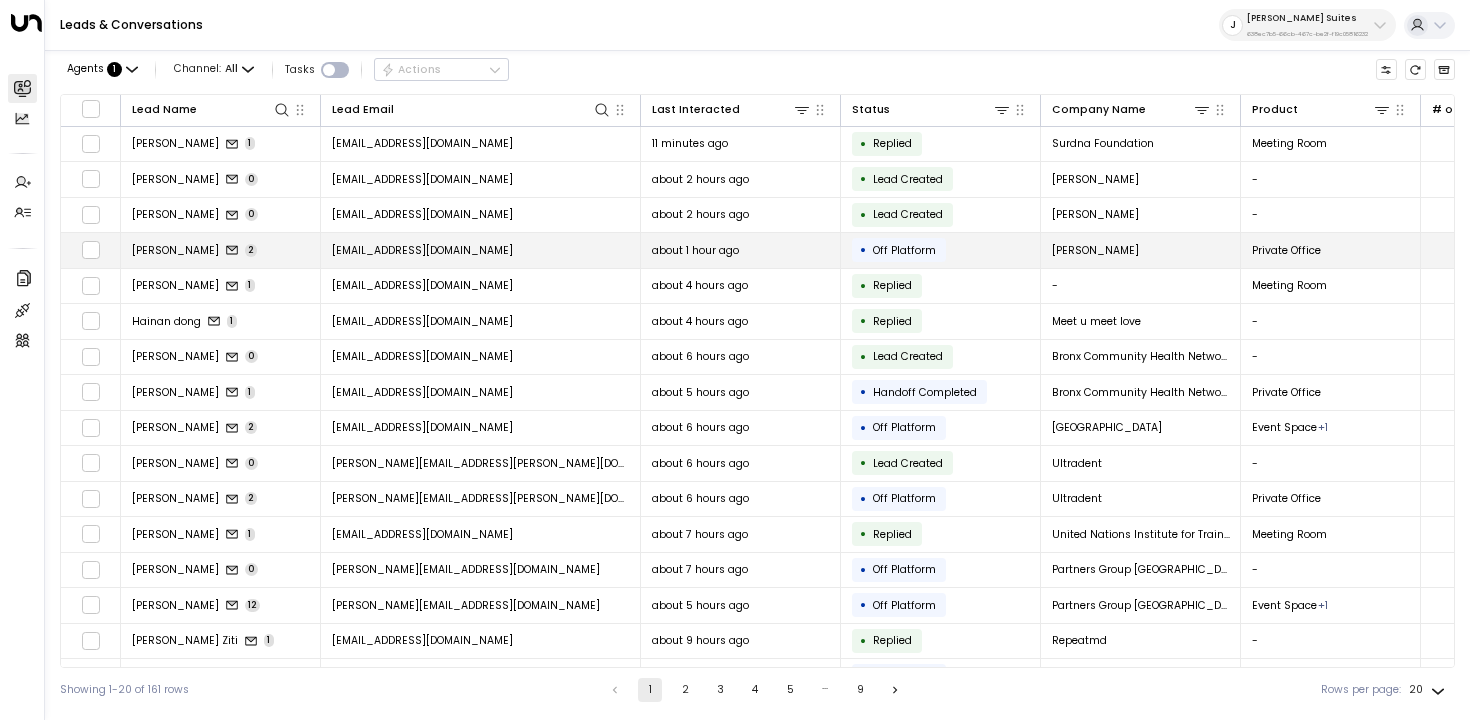 click on "[EMAIL_ADDRESS][DOMAIN_NAME]" at bounding box center (481, 250) 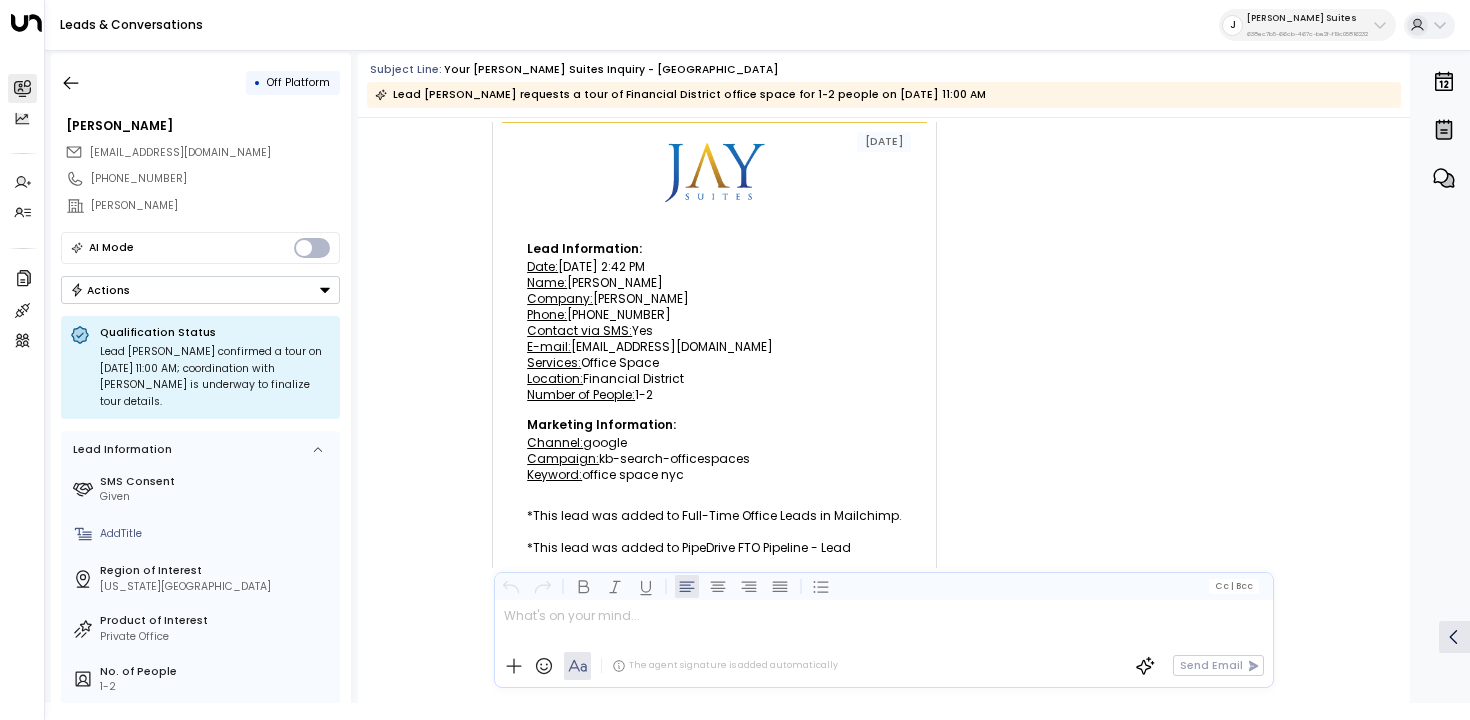 scroll, scrollTop: 824, scrollLeft: 0, axis: vertical 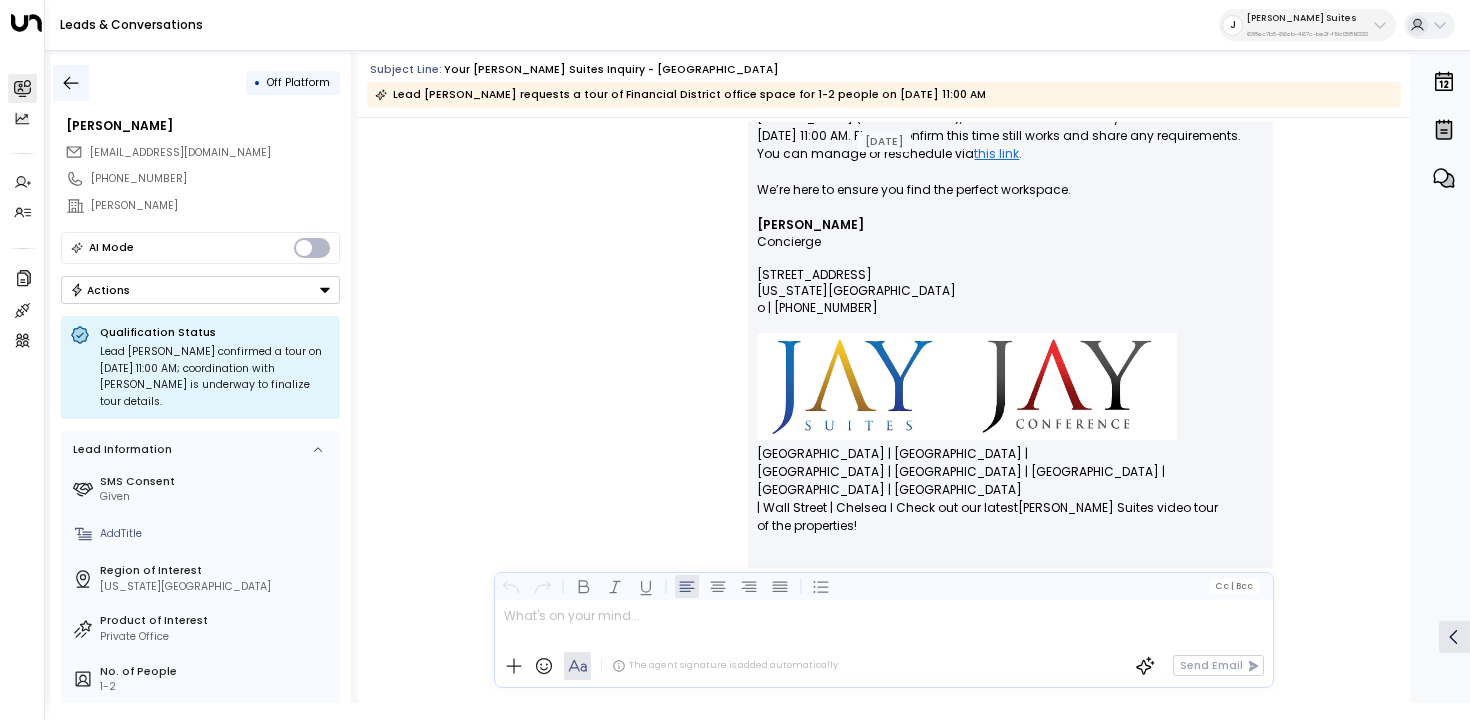 click 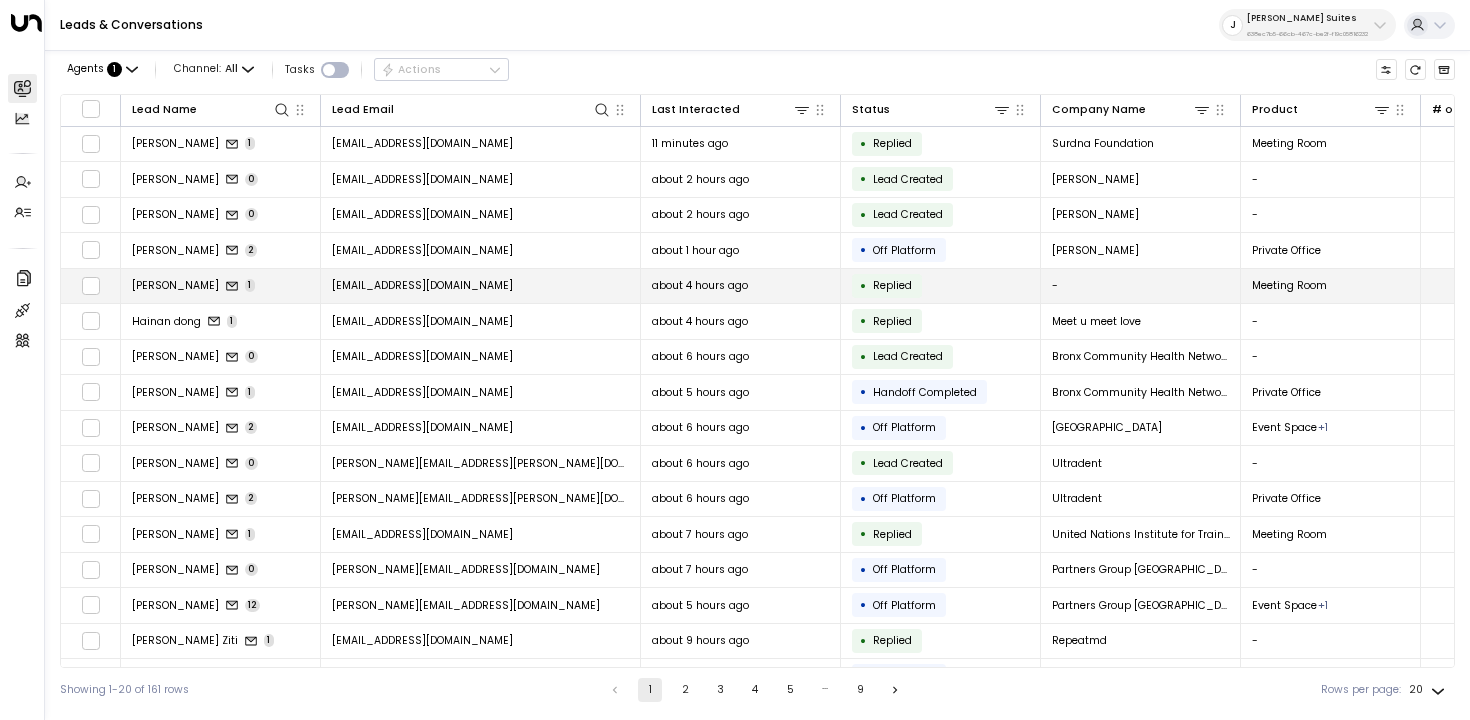click on "[EMAIL_ADDRESS][DOMAIN_NAME]" at bounding box center [422, 285] 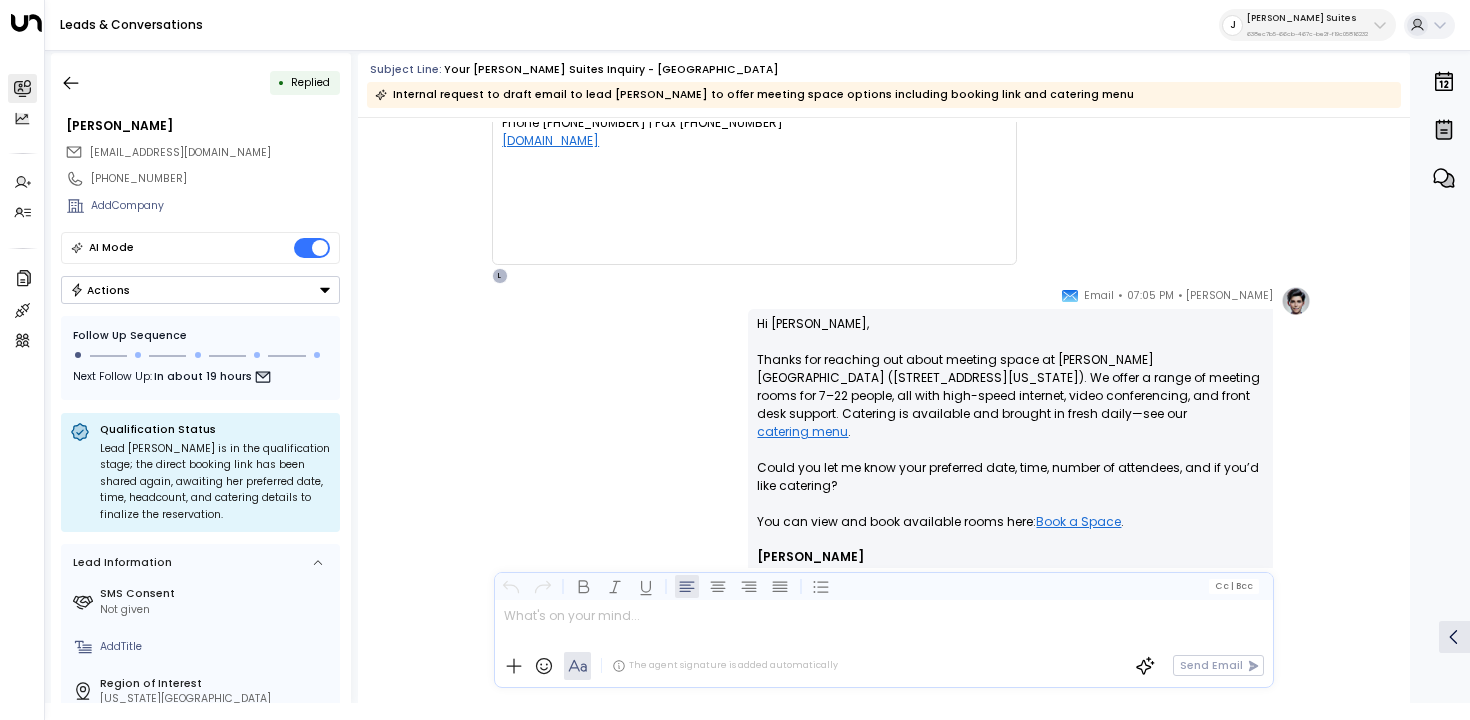 scroll, scrollTop: 633, scrollLeft: 0, axis: vertical 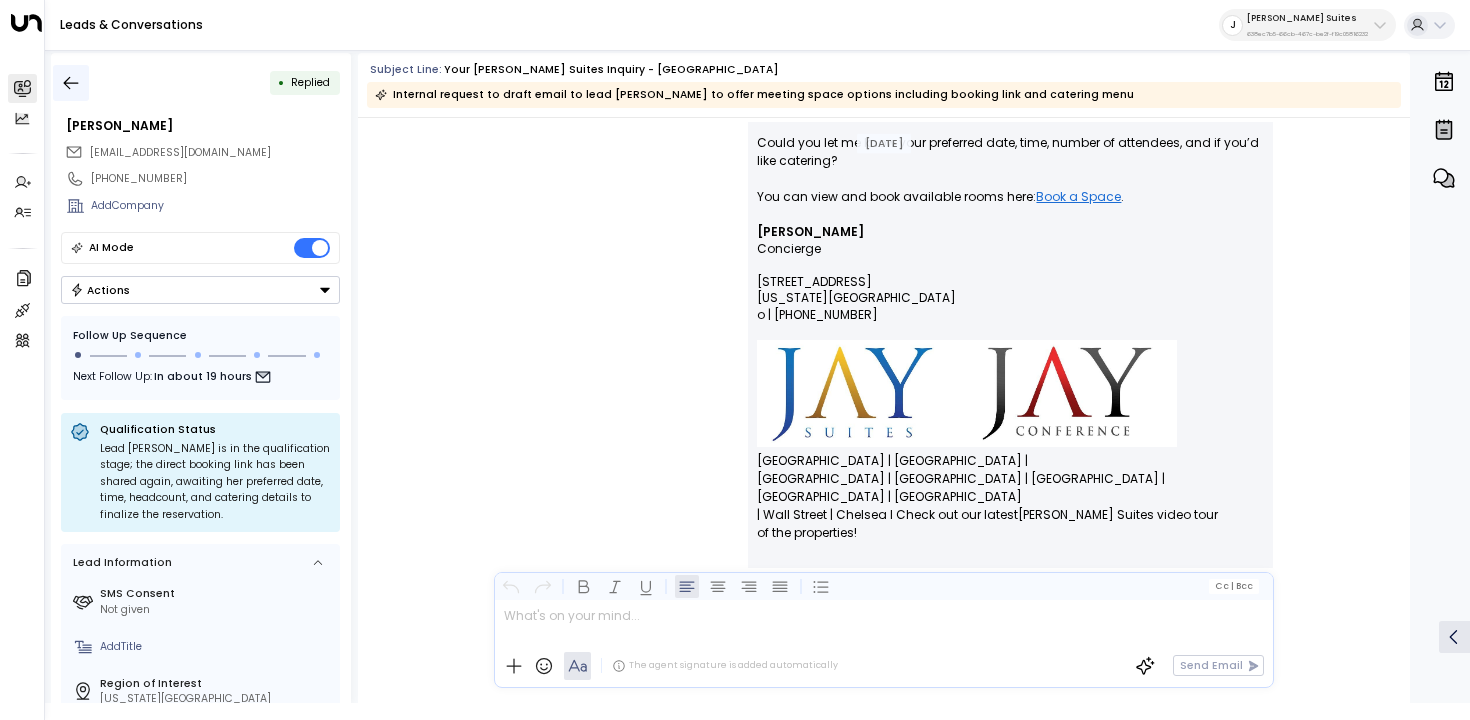 click at bounding box center (71, 83) 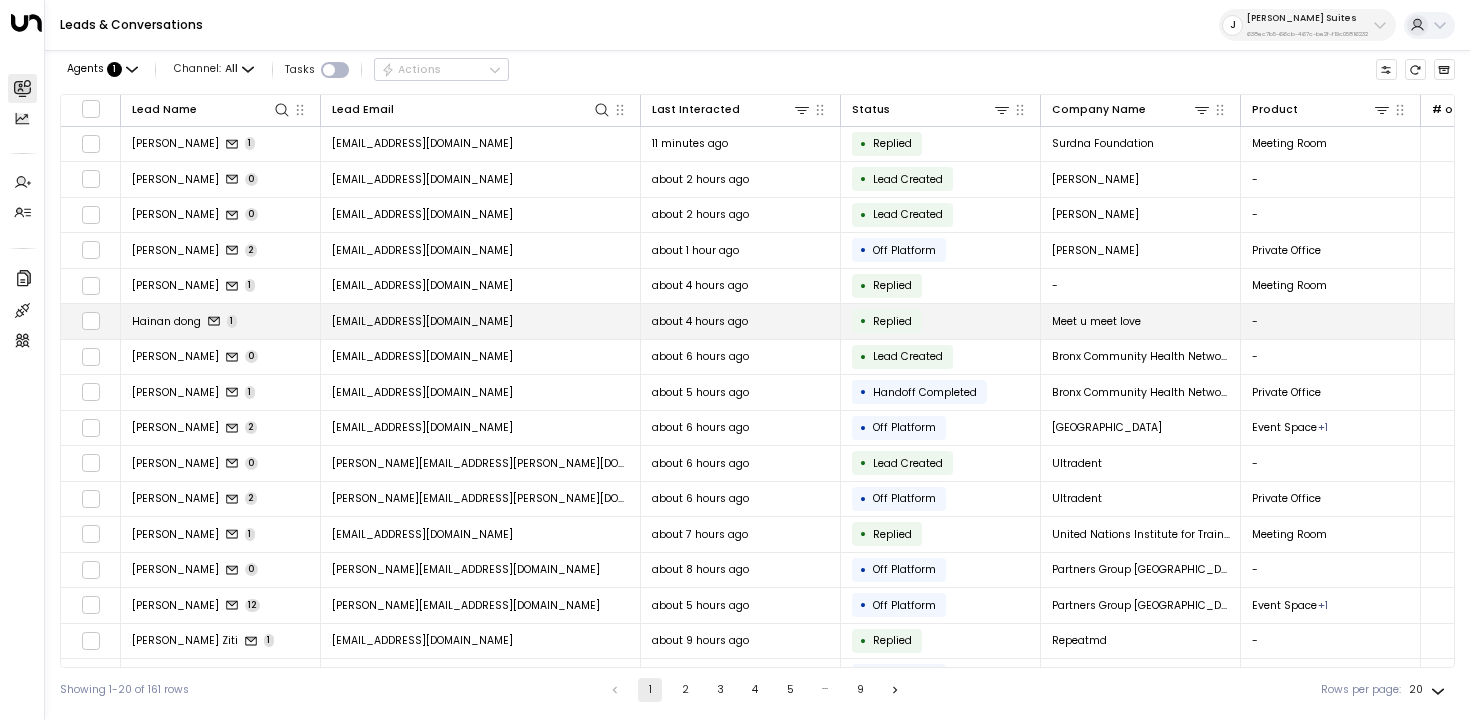 click on "Hainan dong 1" at bounding box center (221, 321) 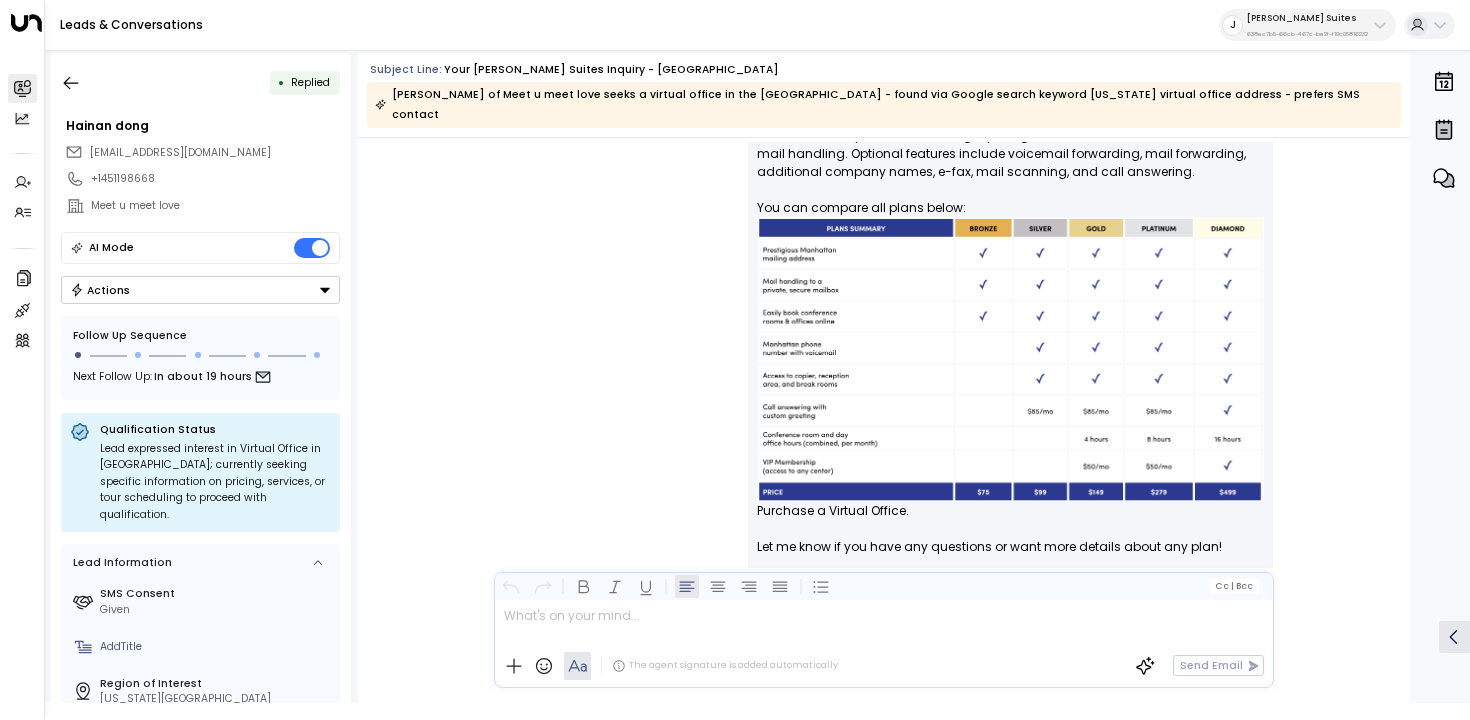 scroll, scrollTop: 796, scrollLeft: 0, axis: vertical 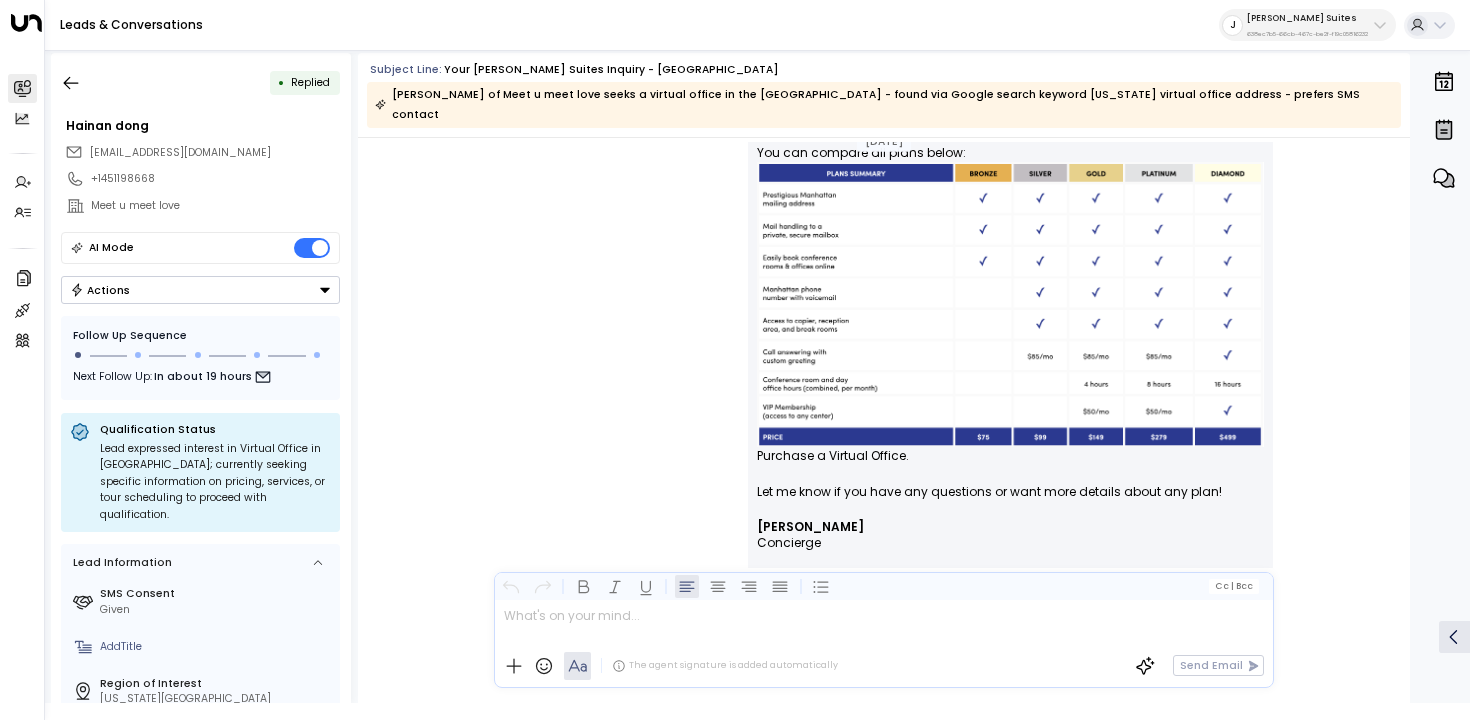 click on "Hi Hainan, Thanks for your interest in a Virtual Office at our Financial District location. We offer five flexible plans, all including a prestigious Manhattan address and secure mail handling. Optional features include voicemail forwarding, mail forwarding, additional company names, e-fax, mail scanning, and call answering. You can compare all plans below: Purchase a Virtual Office. Let me know if you have any questions or want more details about any plan!" at bounding box center (1010, 268) 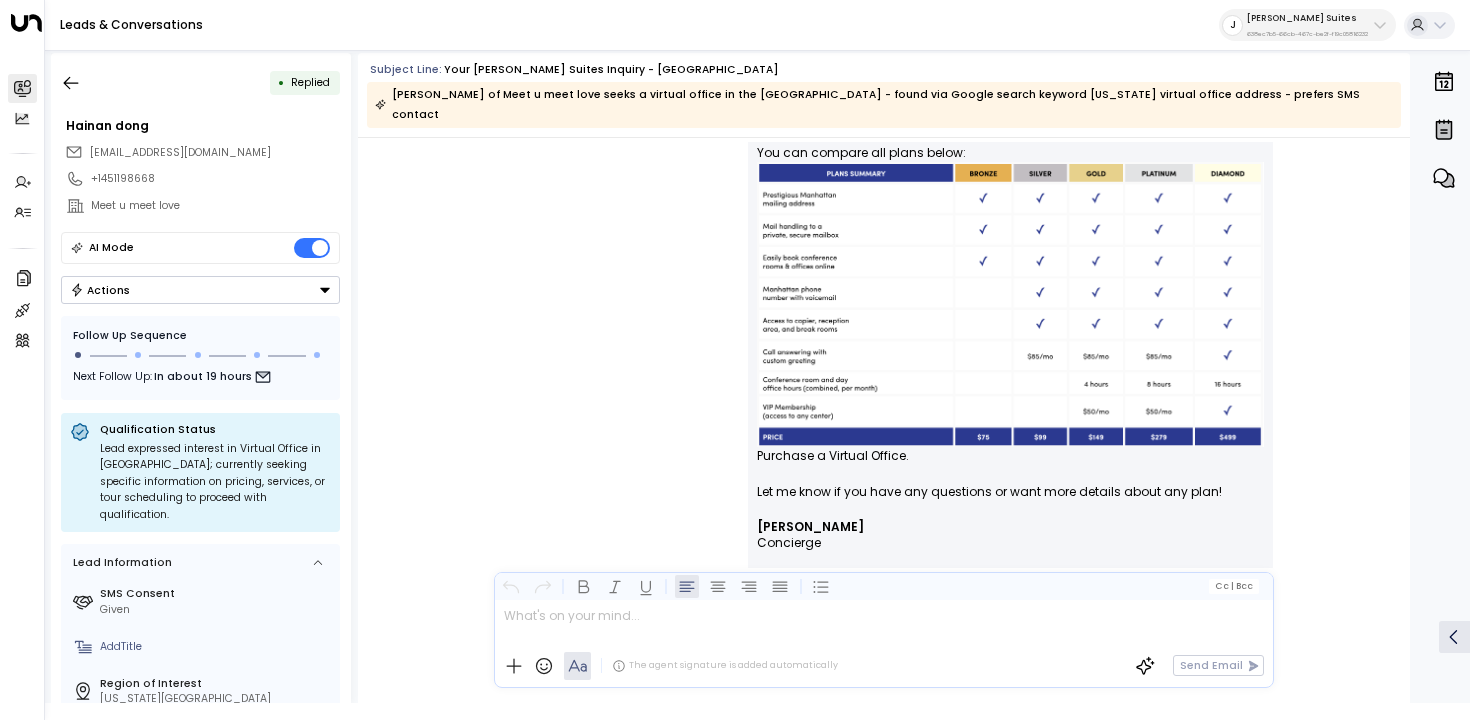 click on "Hi Hainan, Thanks for your interest in a Virtual Office at our Financial District location. We offer five flexible plans, all including a prestigious Manhattan address and secure mail handling. Optional features include voicemail forwarding, mail forwarding, additional company names, e-fax, mail scanning, and call answering. You can compare all plans below: Purchase a Virtual Office. Let me know if you have any questions or want more details about any plan!" at bounding box center [1010, 268] 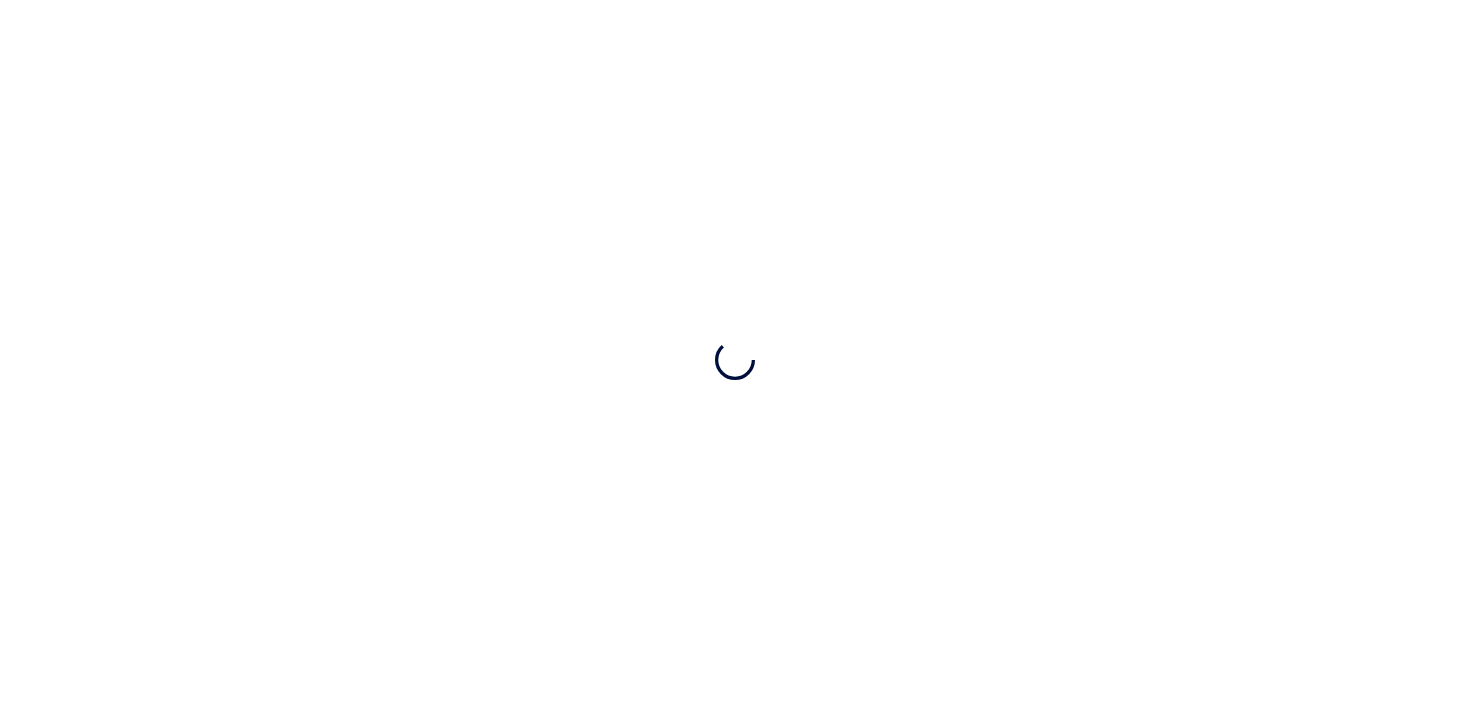 scroll, scrollTop: 0, scrollLeft: 0, axis: both 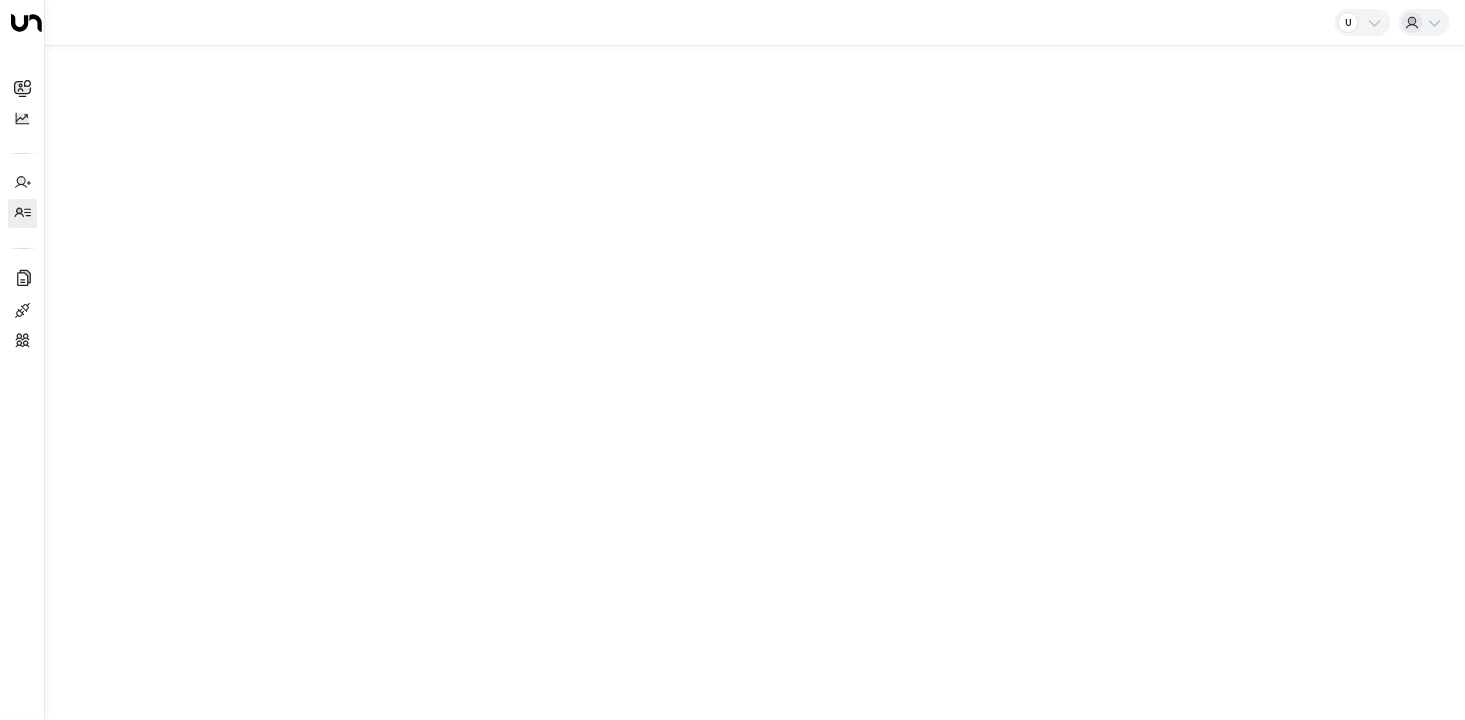 click 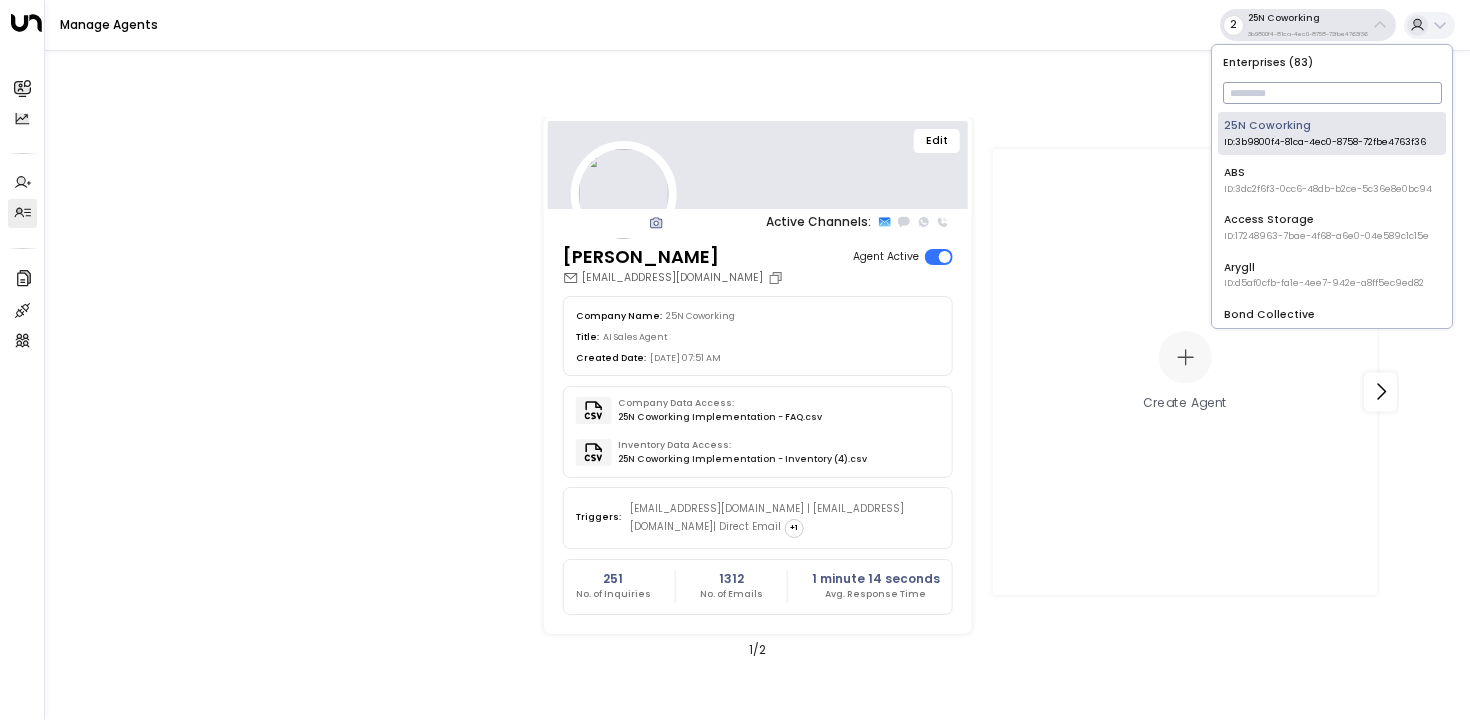 click at bounding box center [1332, 93] 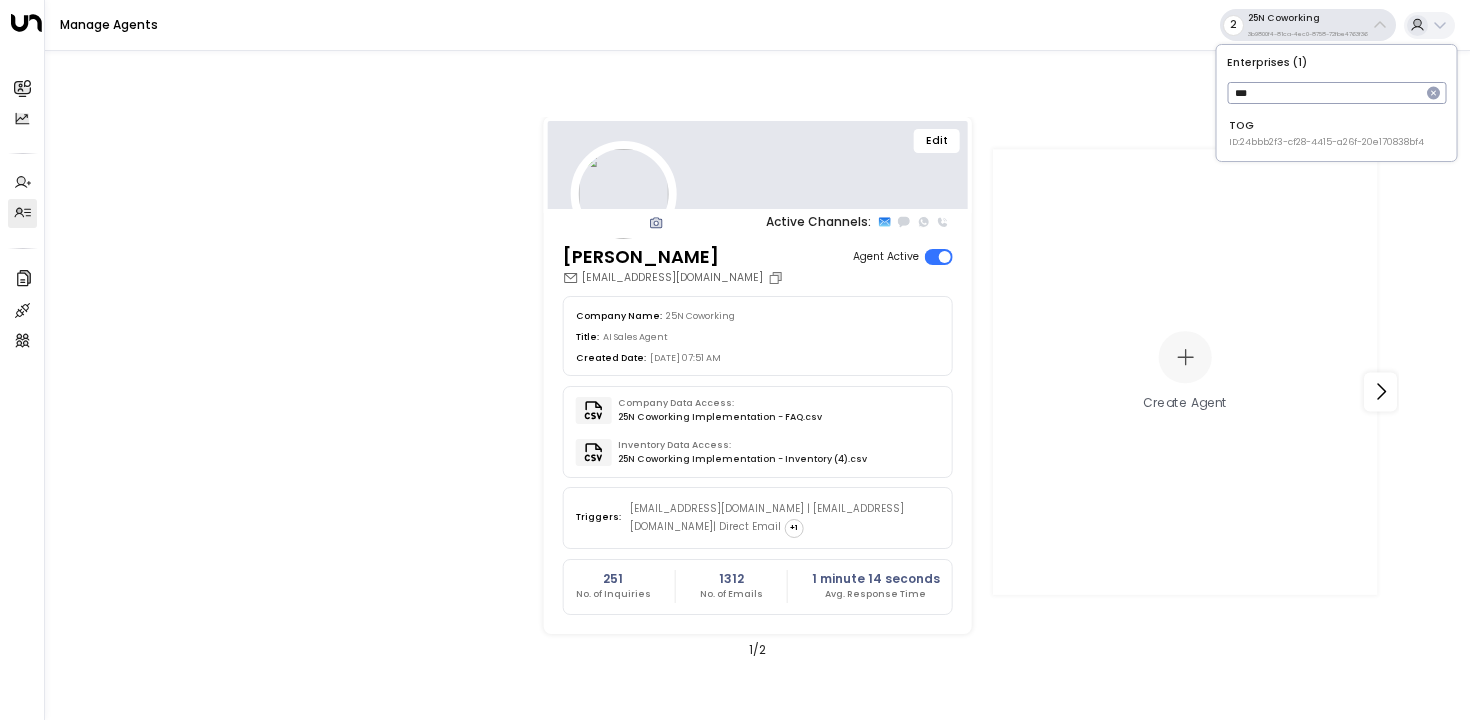 click on "***" at bounding box center (1323, 93) 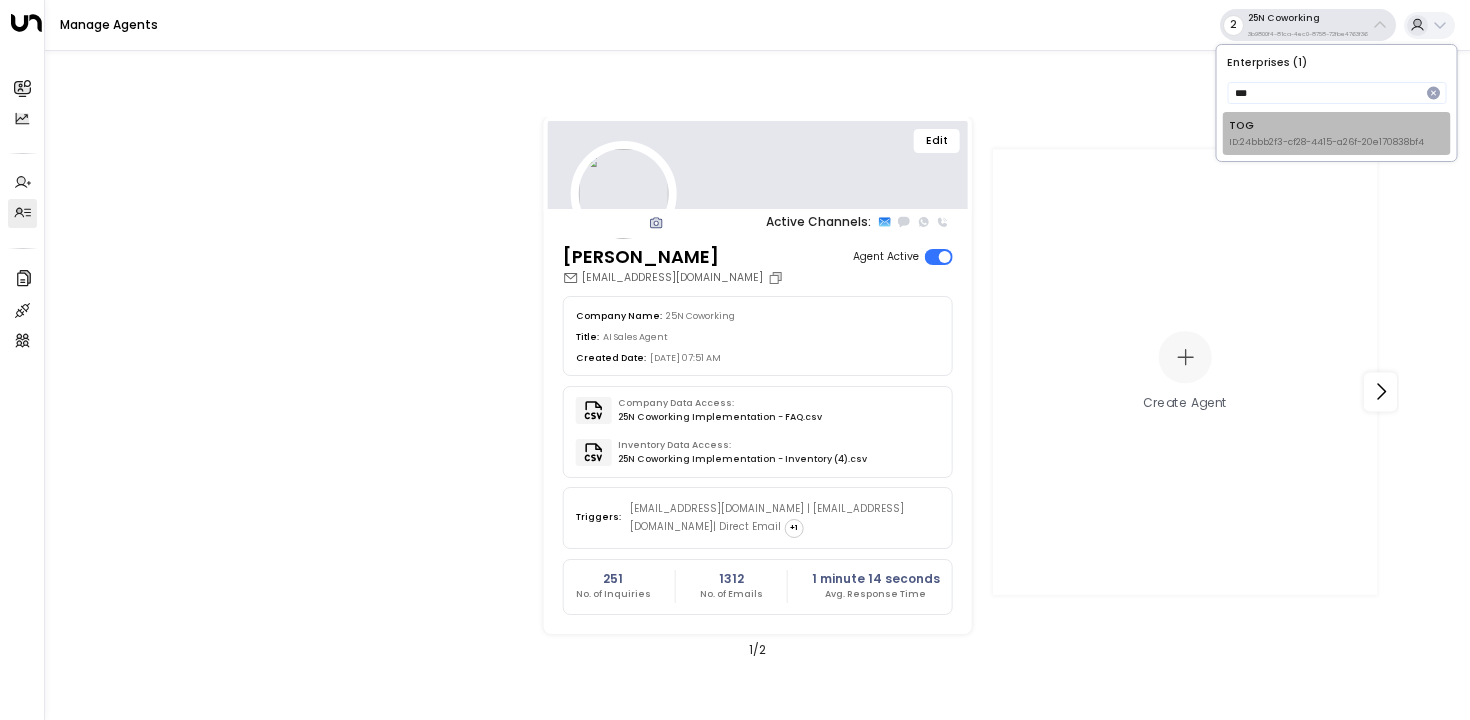 click on "TOG ID:  24bbb2f3-cf28-4415-a26f-20e170838bf4" at bounding box center (1326, 133) 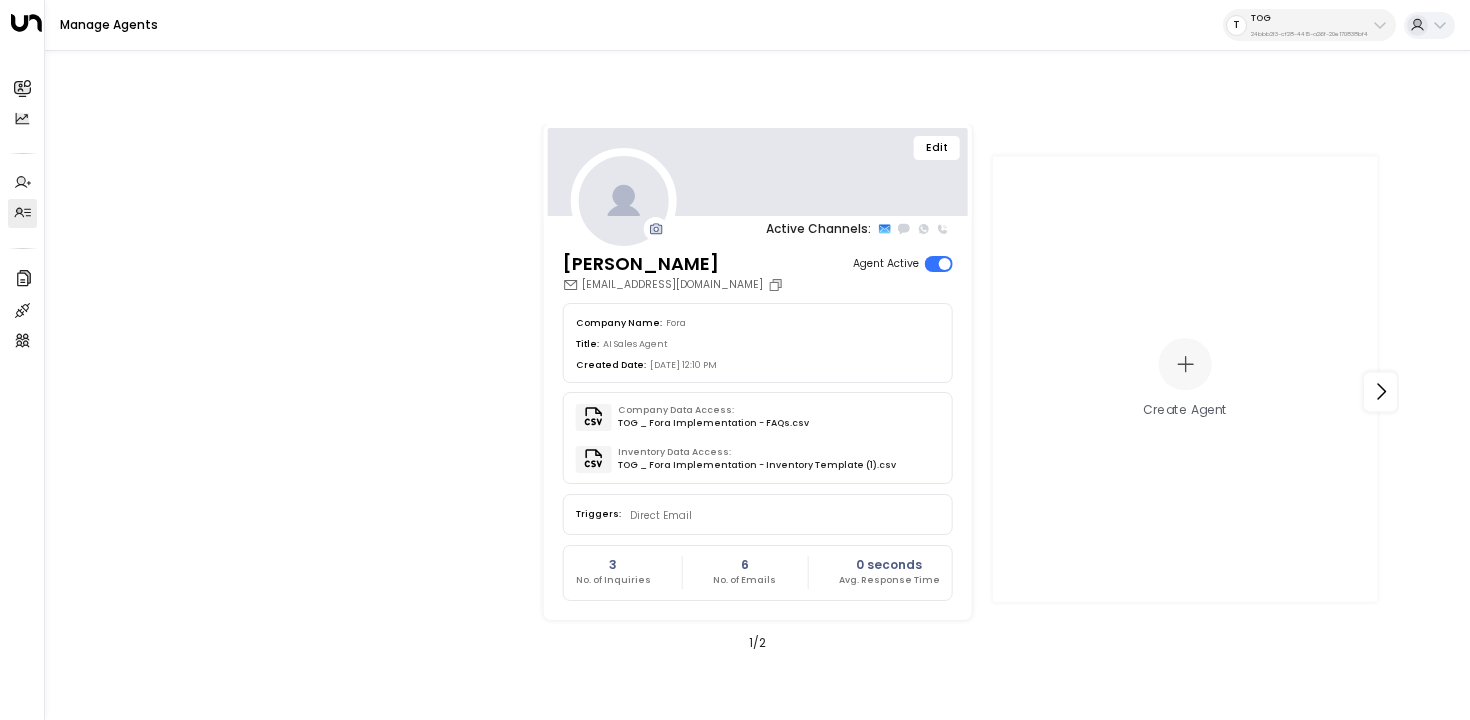 click on "Edit" at bounding box center [937, 148] 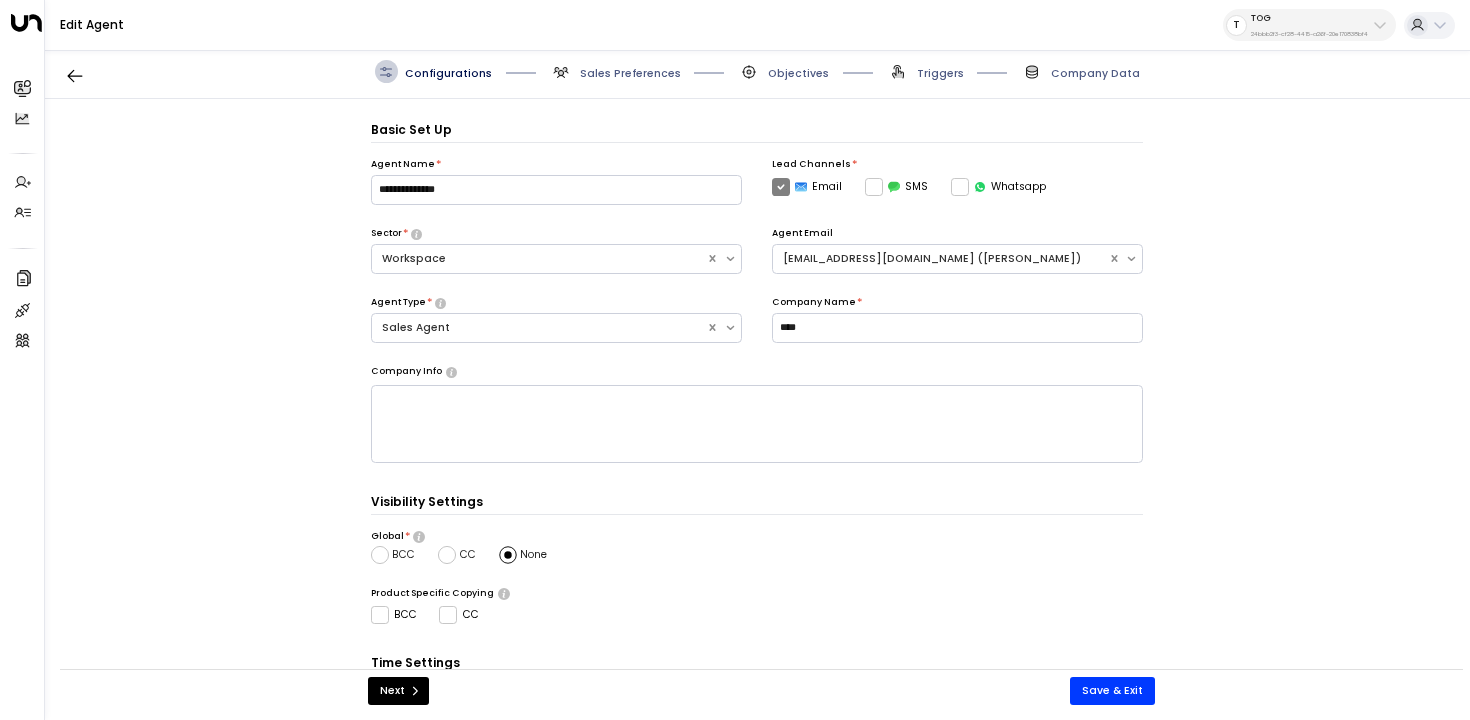 scroll, scrollTop: 22, scrollLeft: 0, axis: vertical 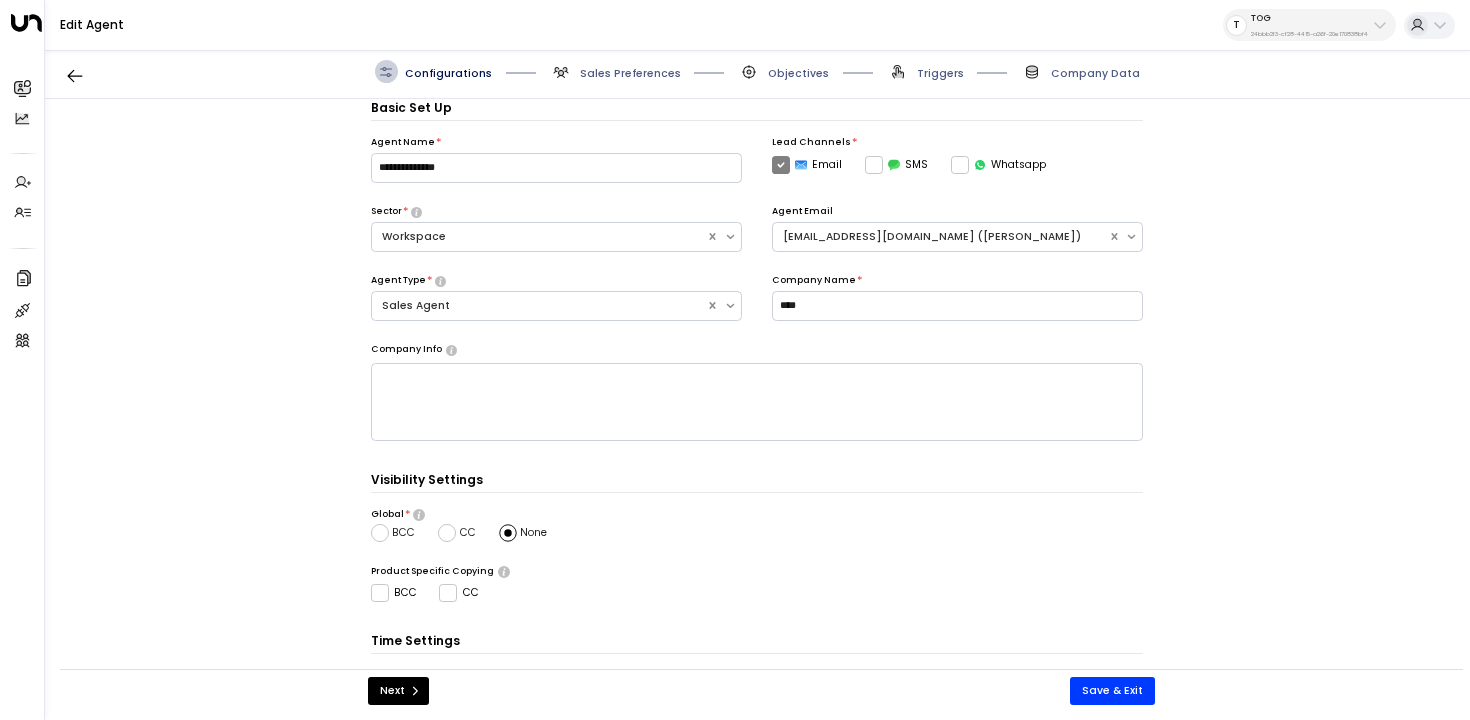click on "Objectives" at bounding box center [798, 73] 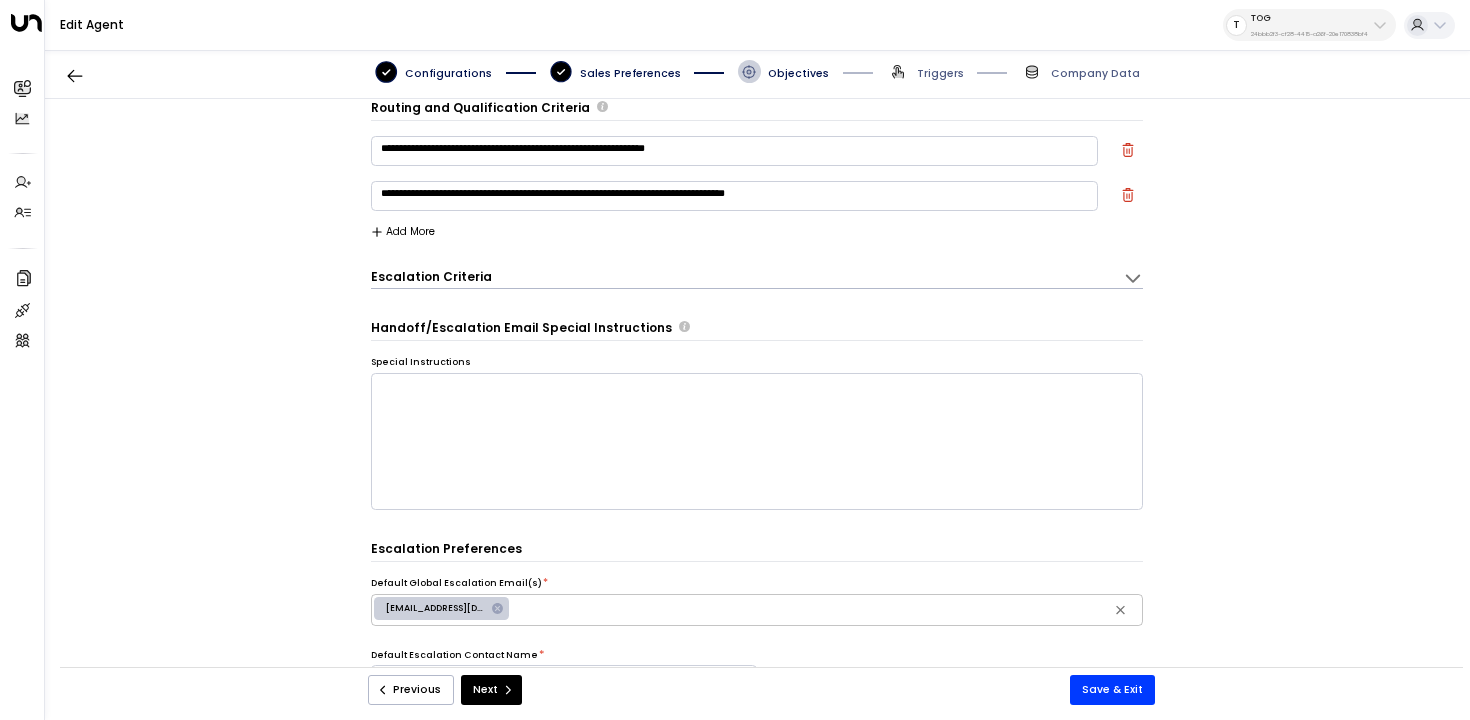 click on "Sales Preferences" at bounding box center [615, 71] 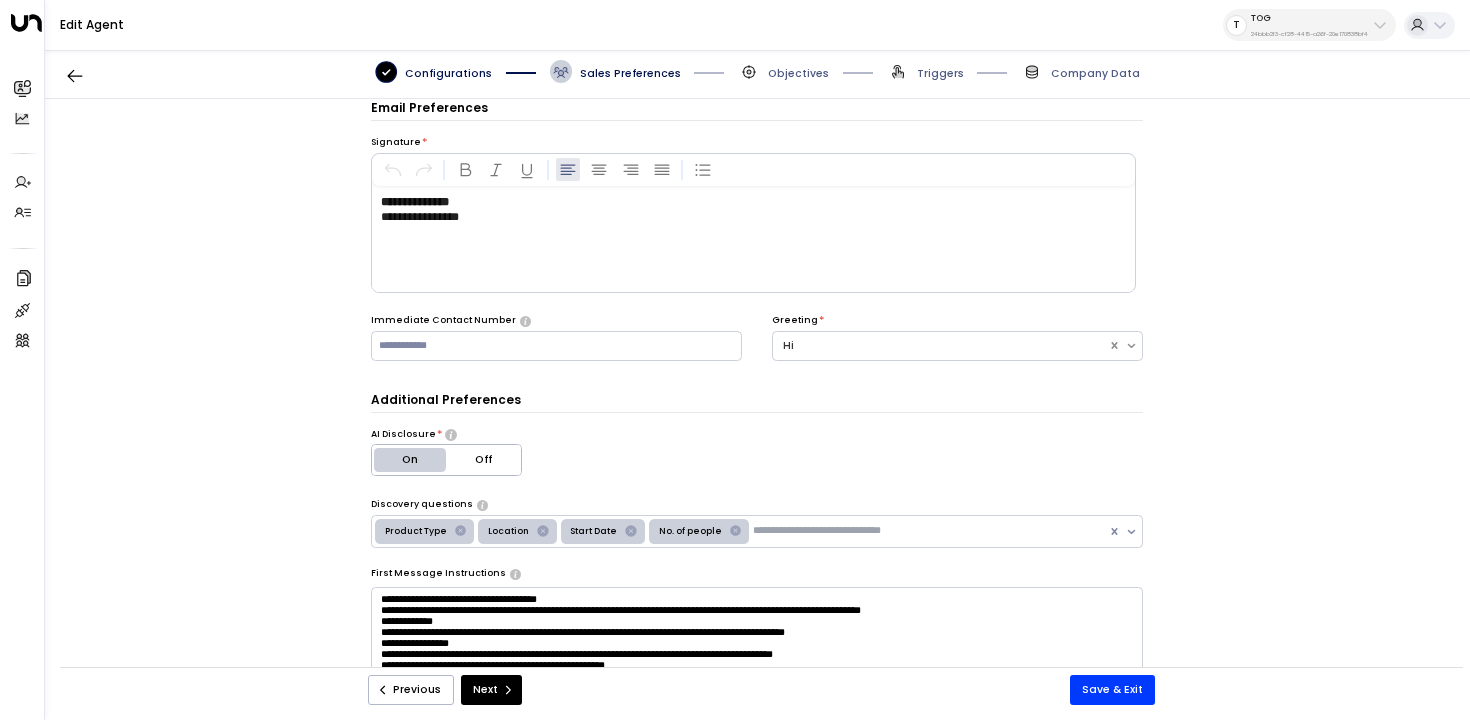 scroll, scrollTop: 0, scrollLeft: 0, axis: both 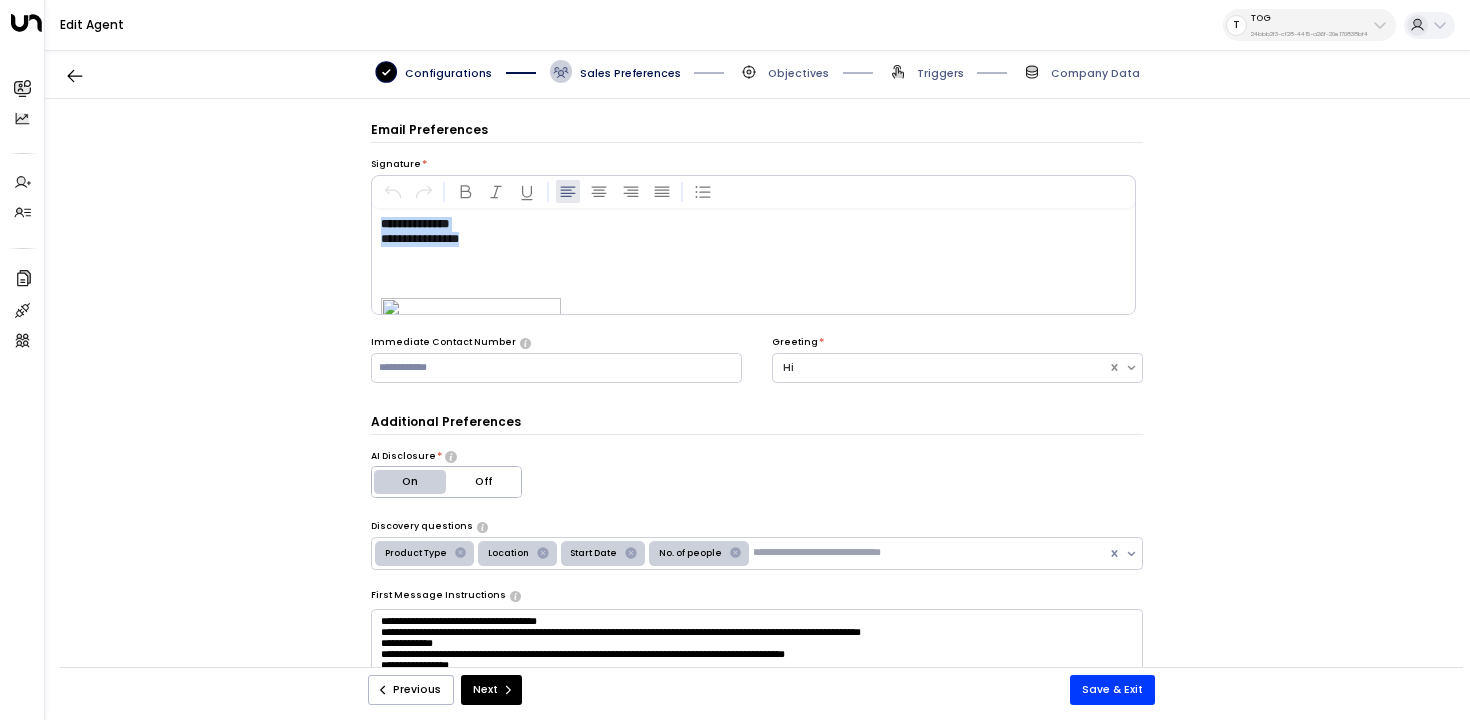 drag, startPoint x: 494, startPoint y: 242, endPoint x: 302, endPoint y: 242, distance: 192 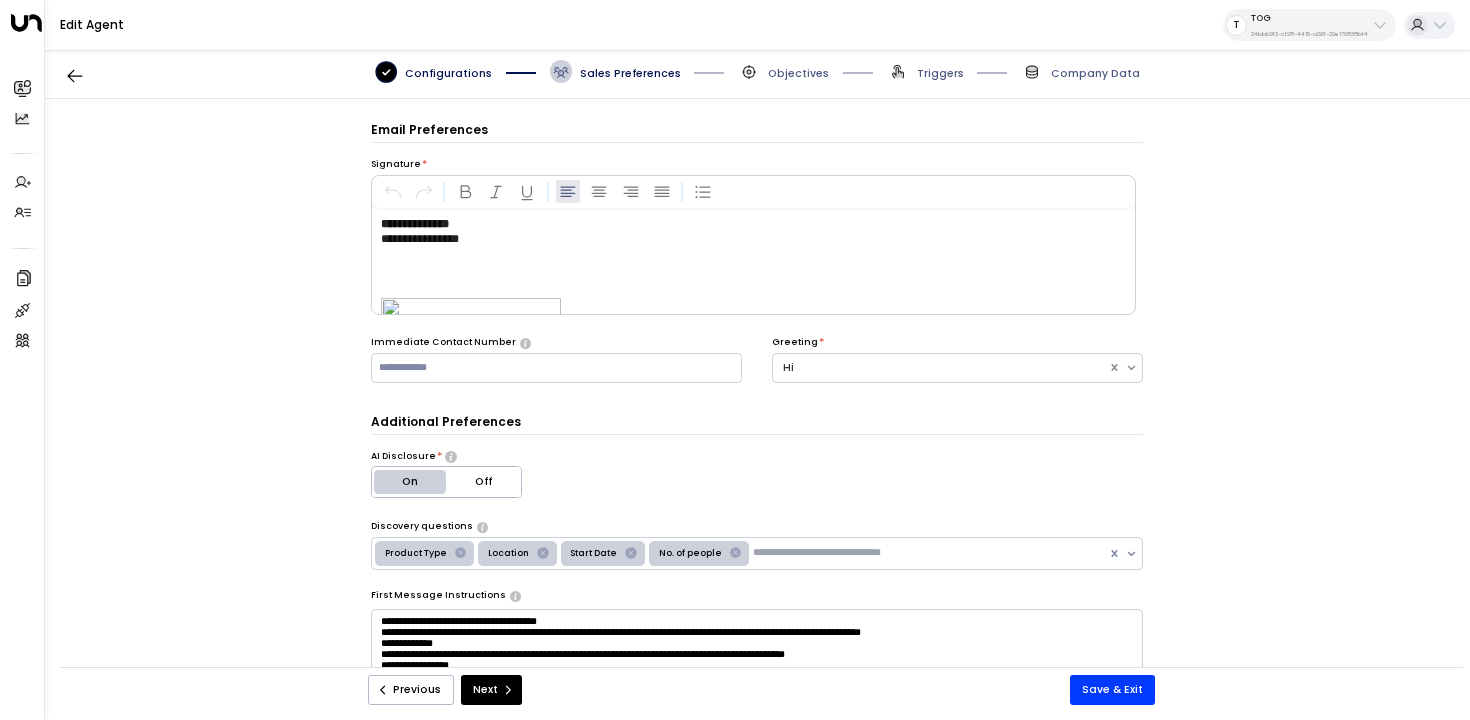 click on "**********" at bounding box center [420, 239] 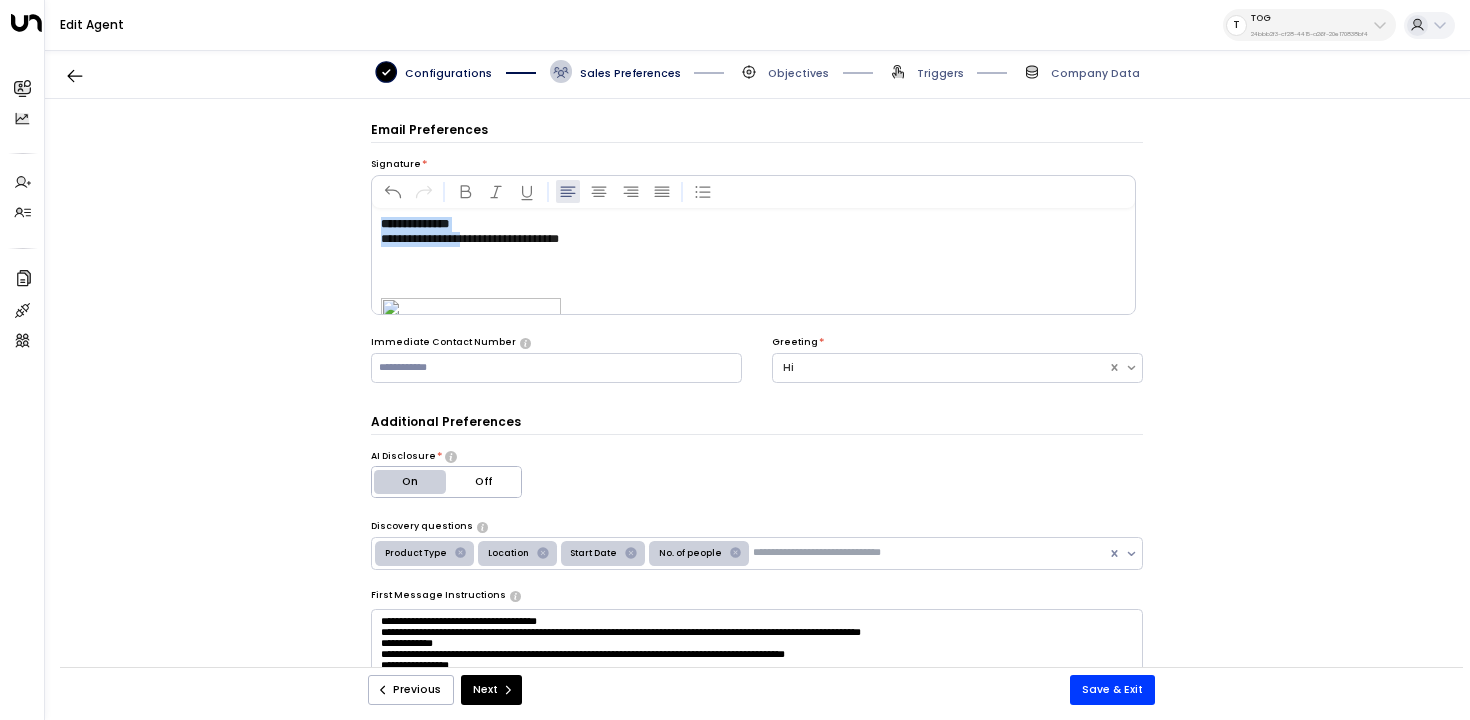 drag, startPoint x: 479, startPoint y: 239, endPoint x: 354, endPoint y: 242, distance: 125.035995 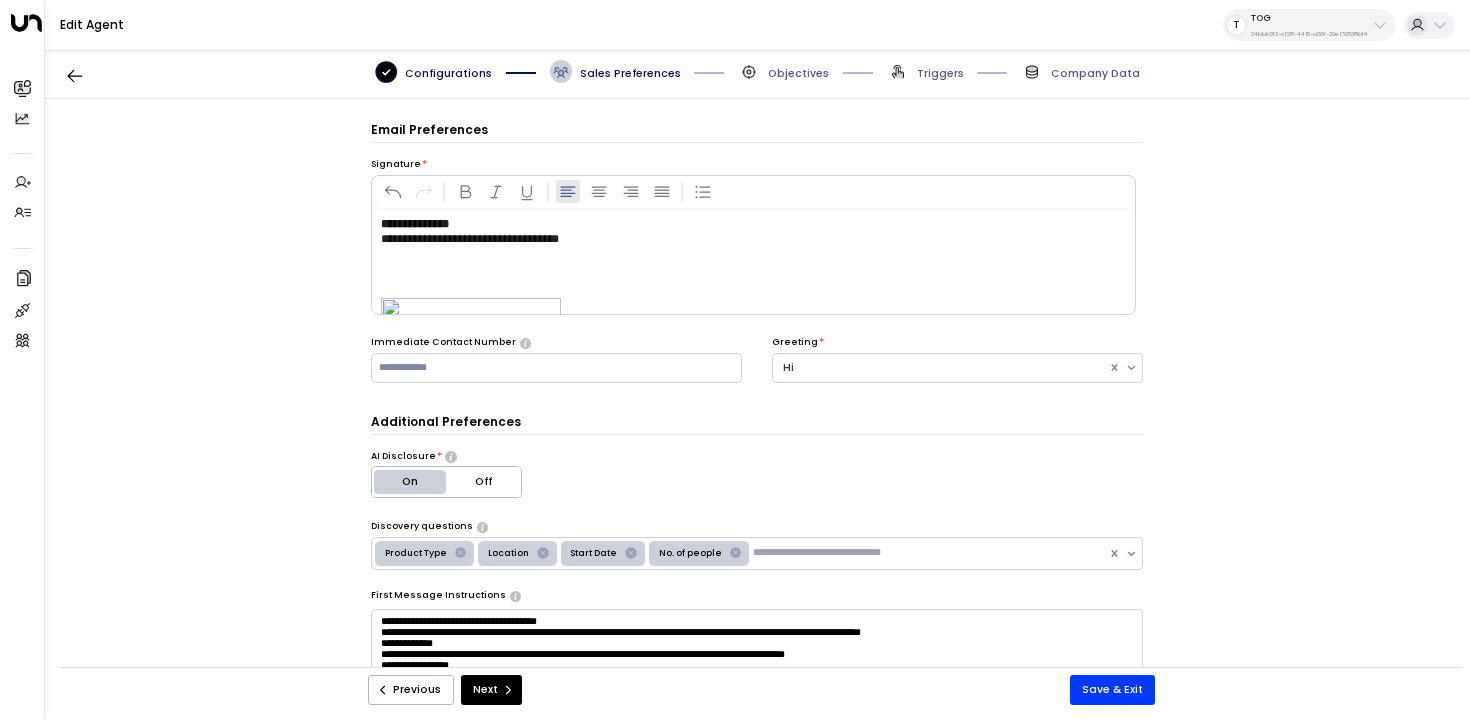 click on "**********" at bounding box center [470, 239] 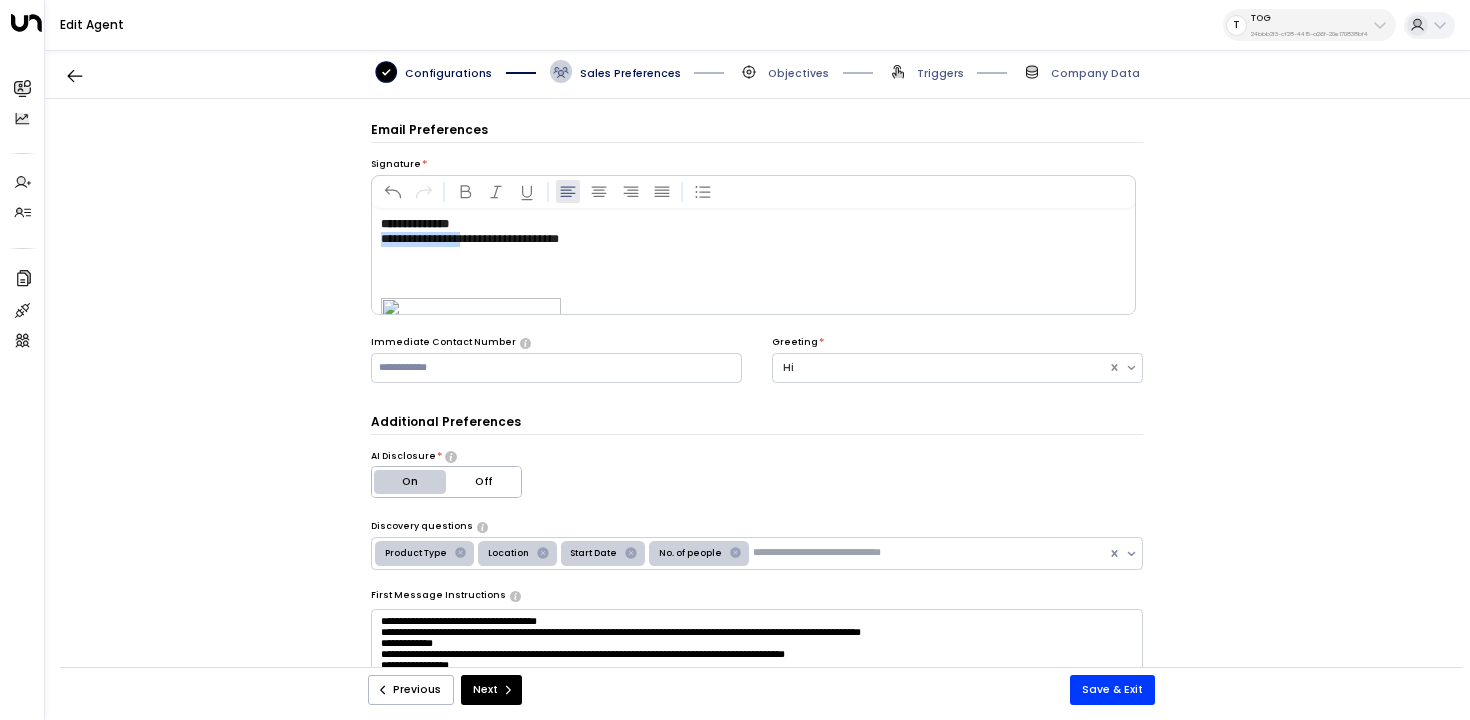 drag, startPoint x: 478, startPoint y: 239, endPoint x: 380, endPoint y: 239, distance: 98 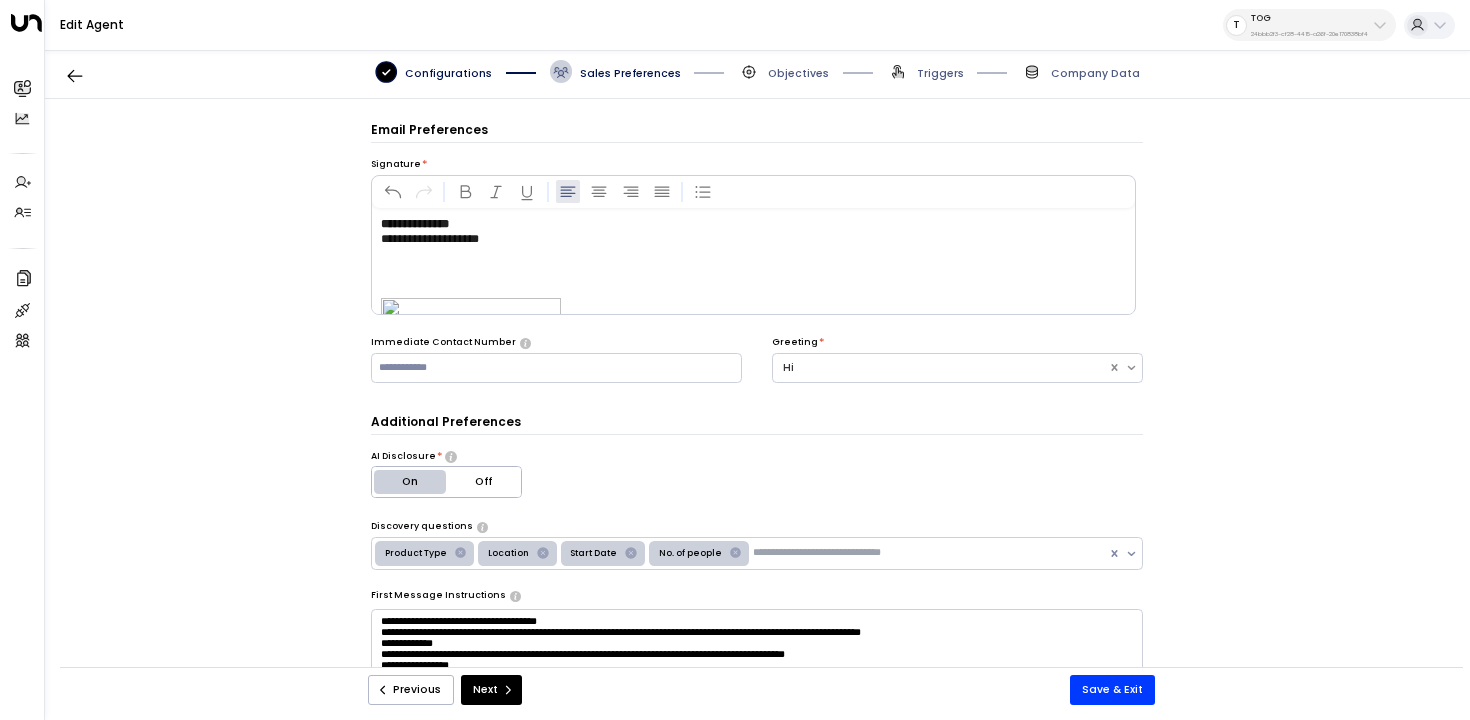 click at bounding box center (757, 272) 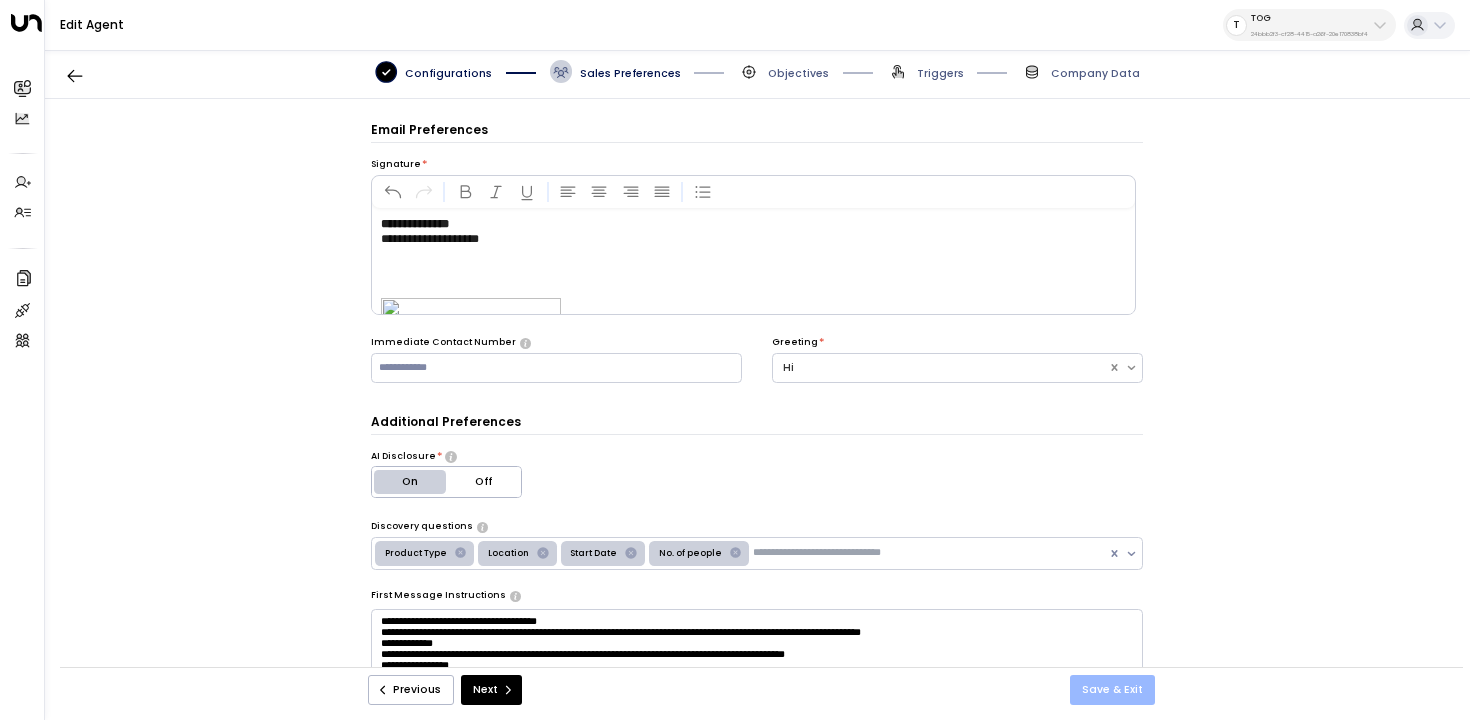 click on "Save & Exit" at bounding box center [1112, 690] 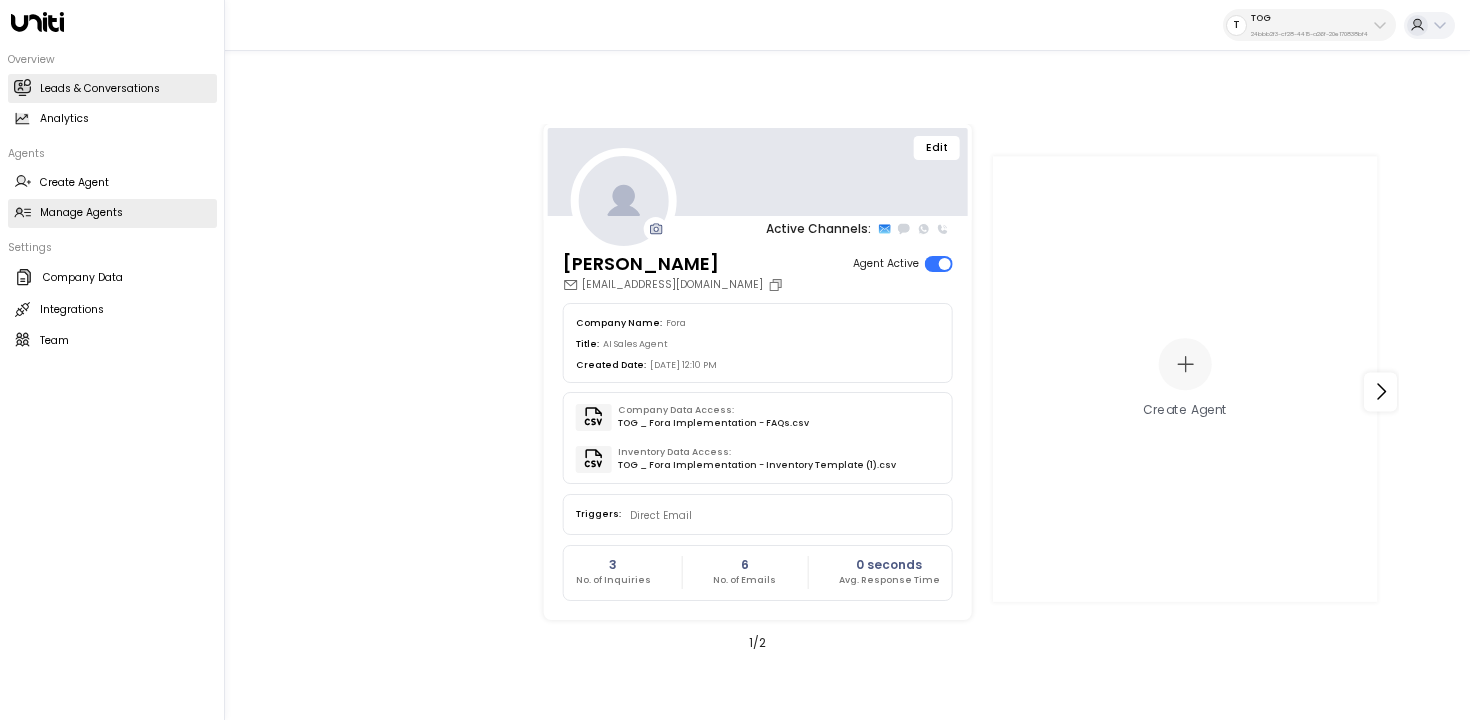 click on "Leads & Conversations" at bounding box center [100, 89] 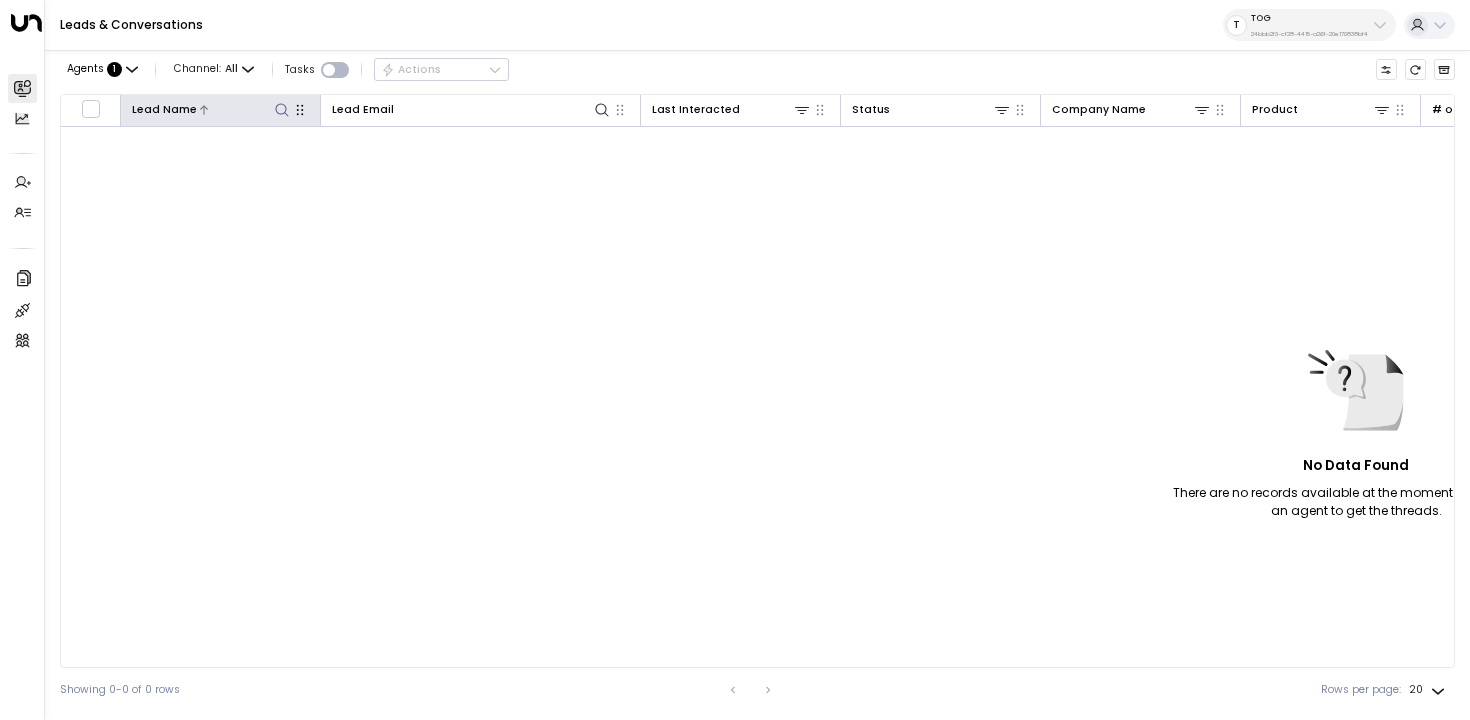 click 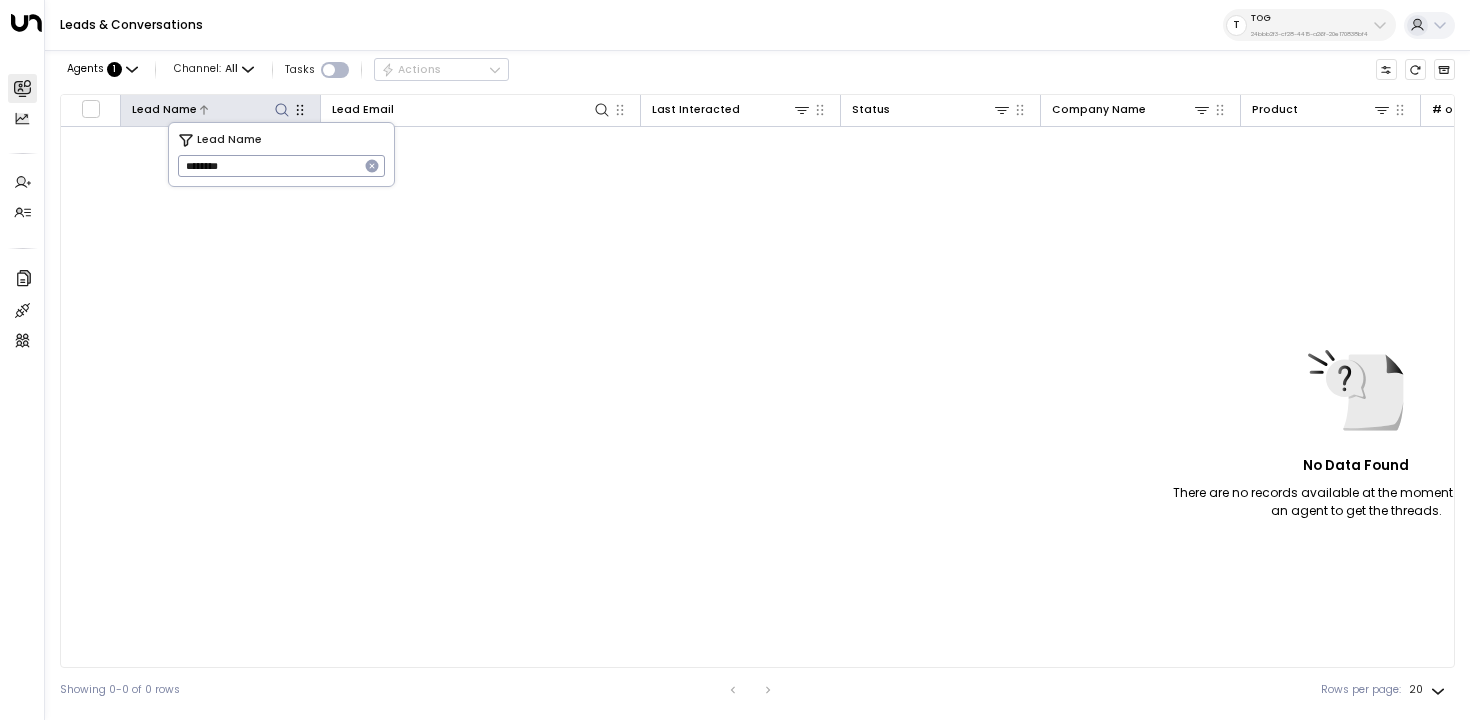type on "********" 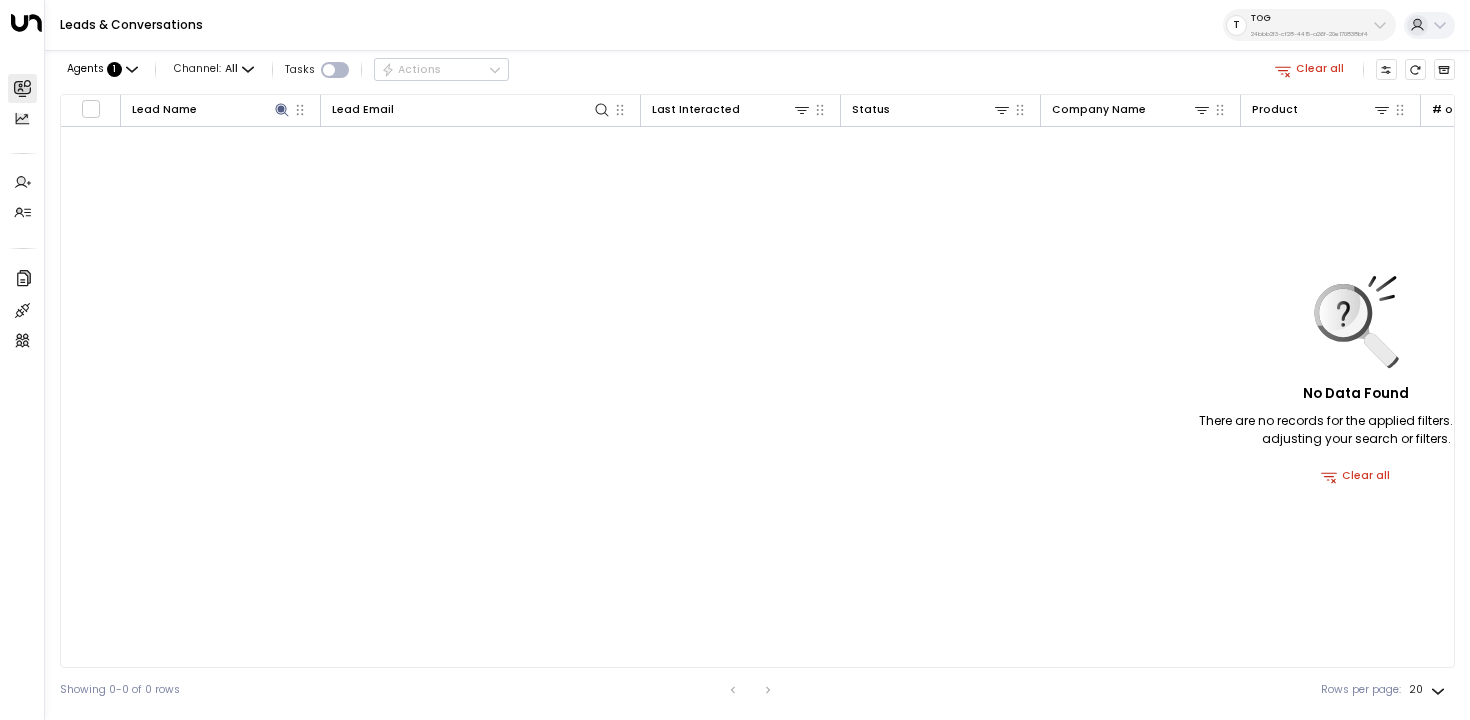 click on "TOG 24bbb2f3-cf28-4415-a26f-20e170838bf4" at bounding box center [1309, 25] 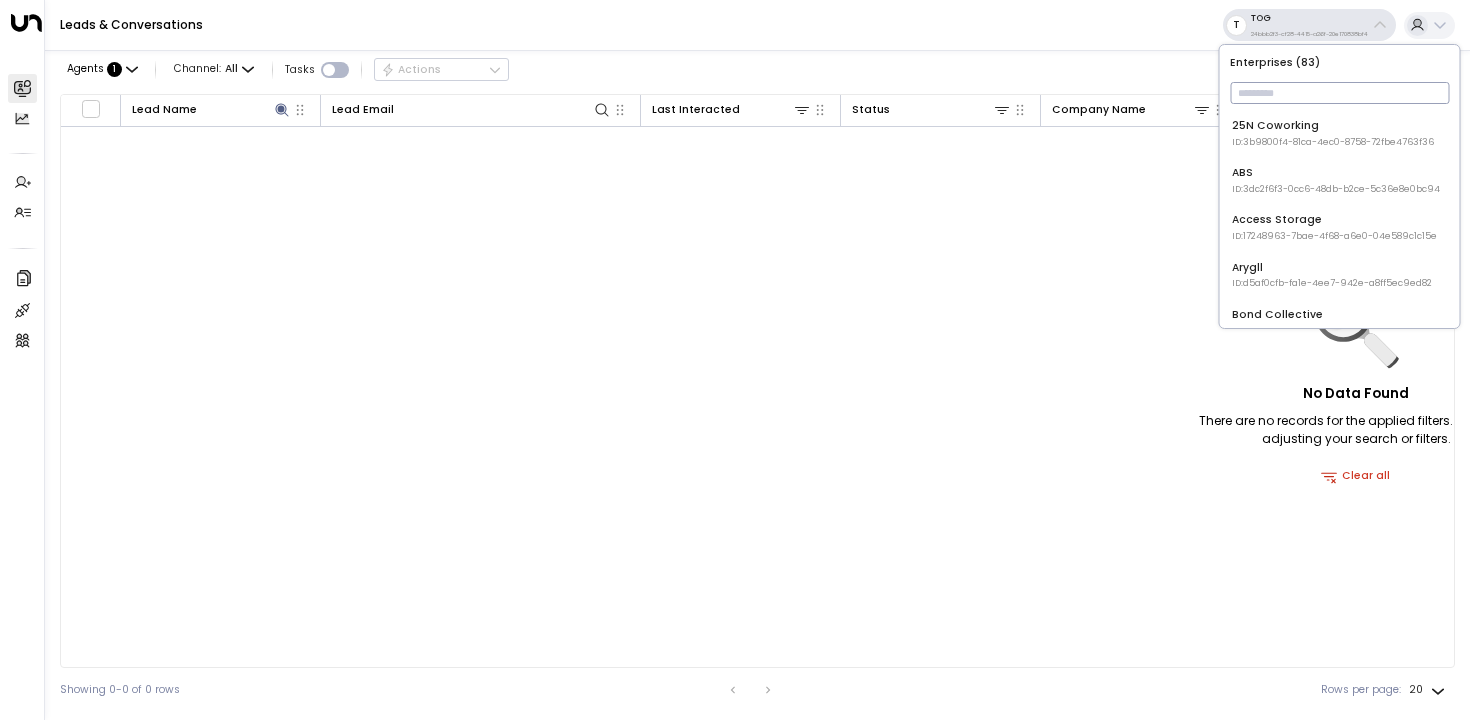 click at bounding box center [1339, 93] 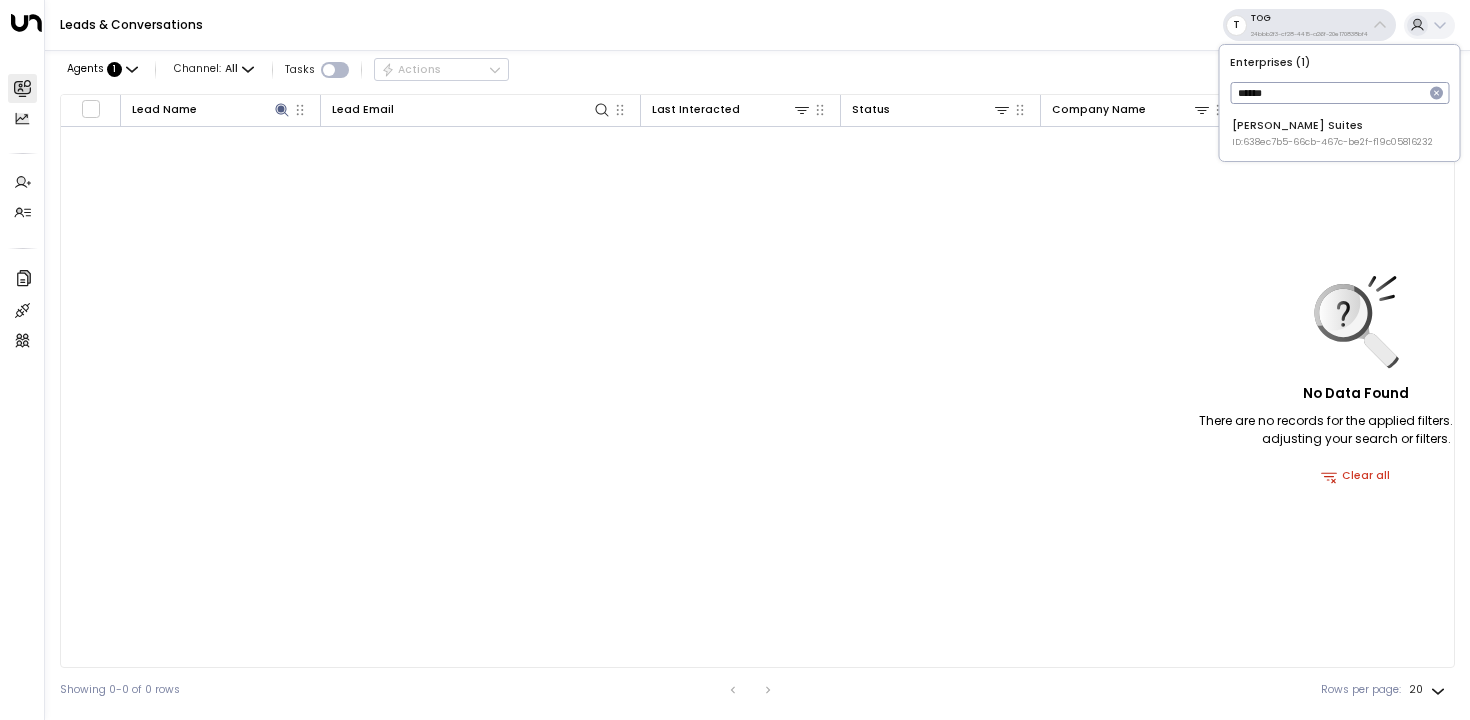 type on "******" 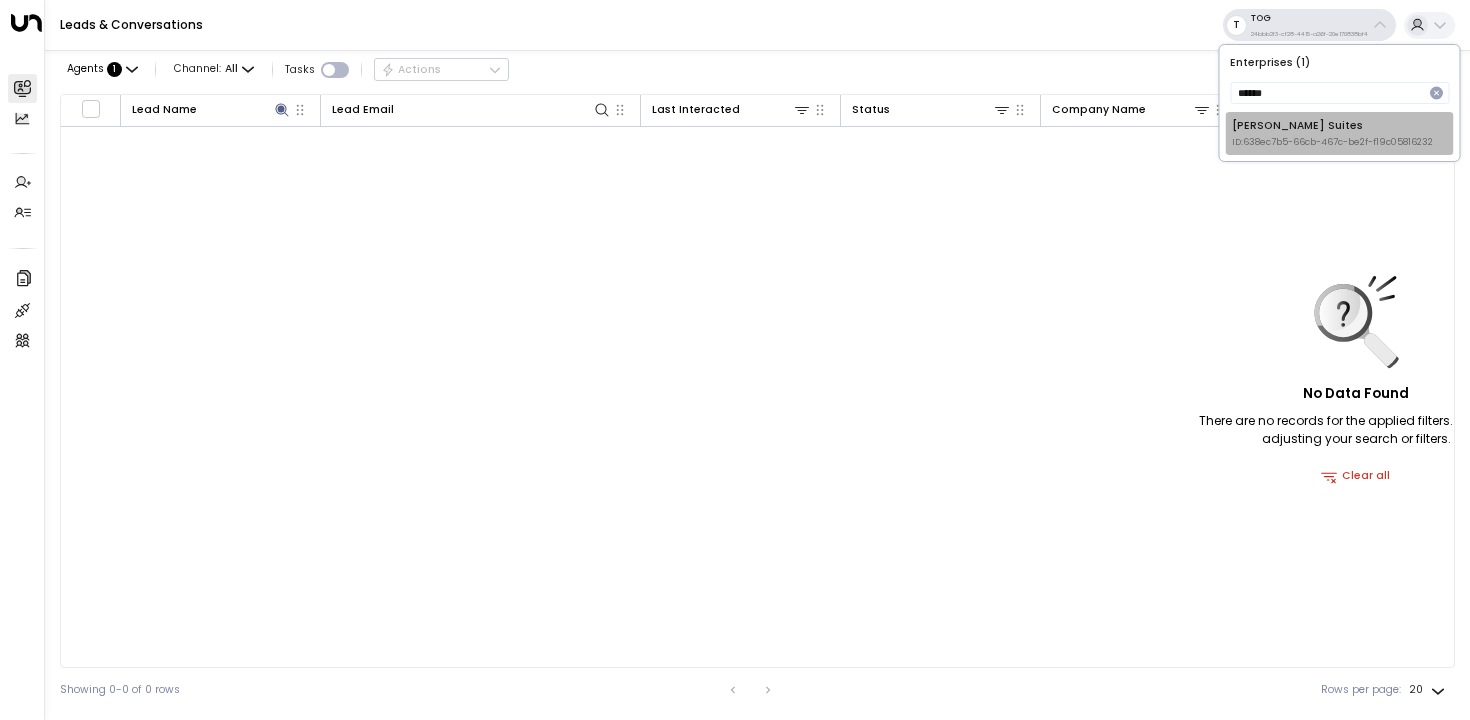 click on "ID:  638ec7b5-66cb-467c-be2f-f19c05816232" at bounding box center [1332, 143] 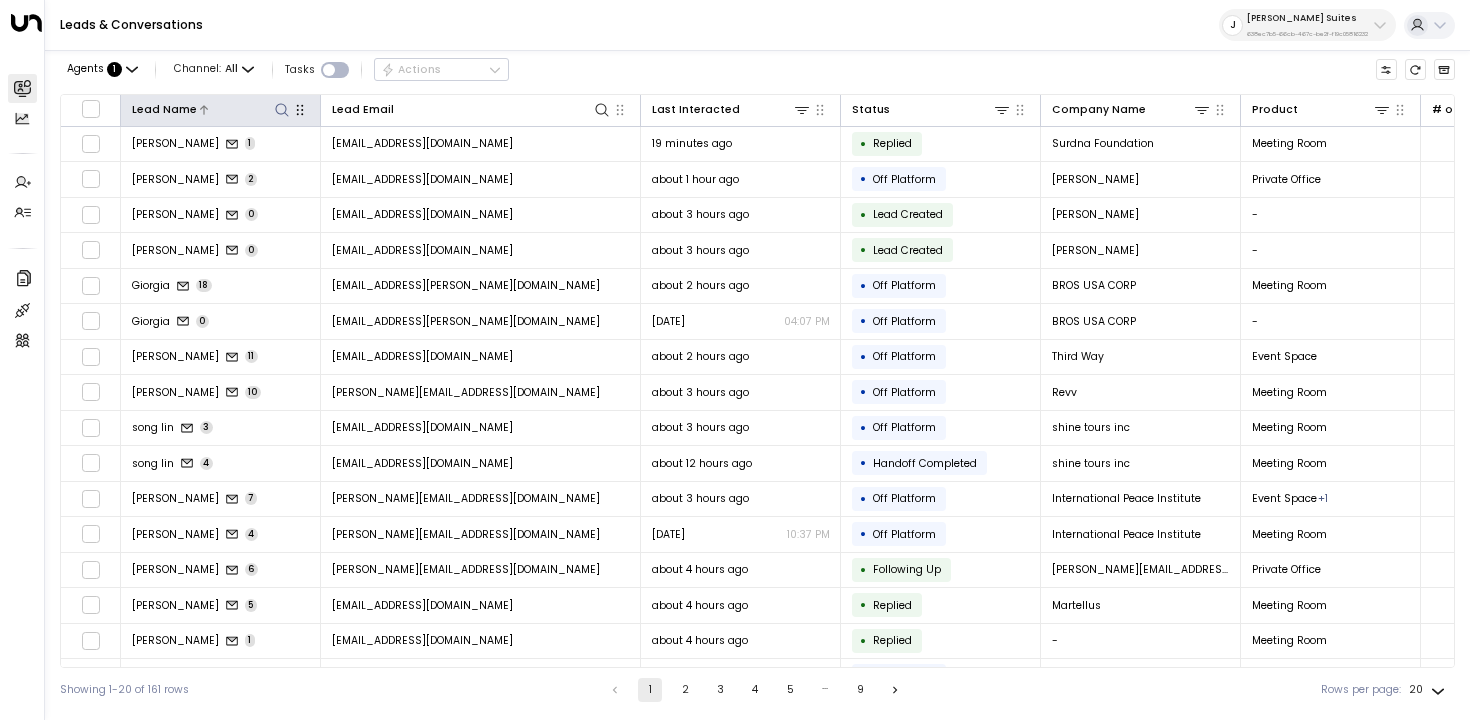 click 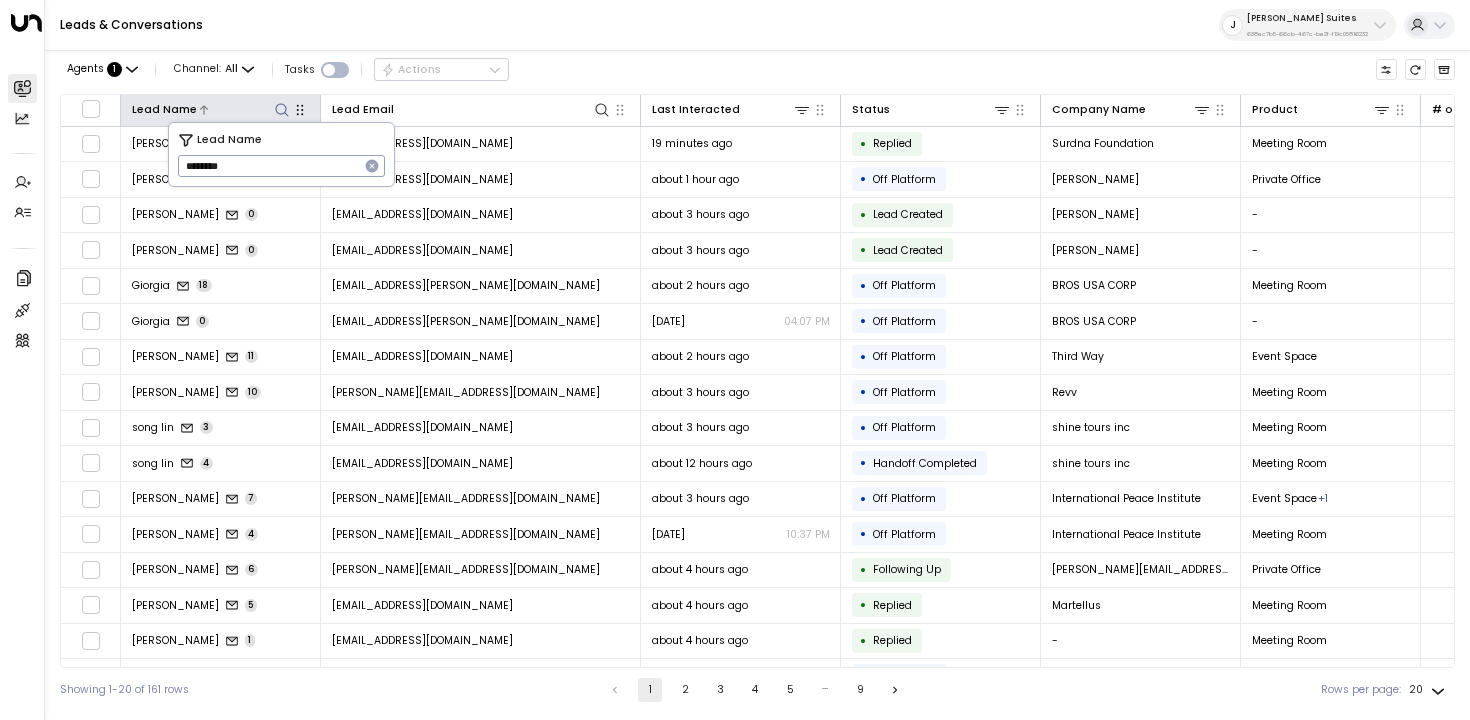 type on "********" 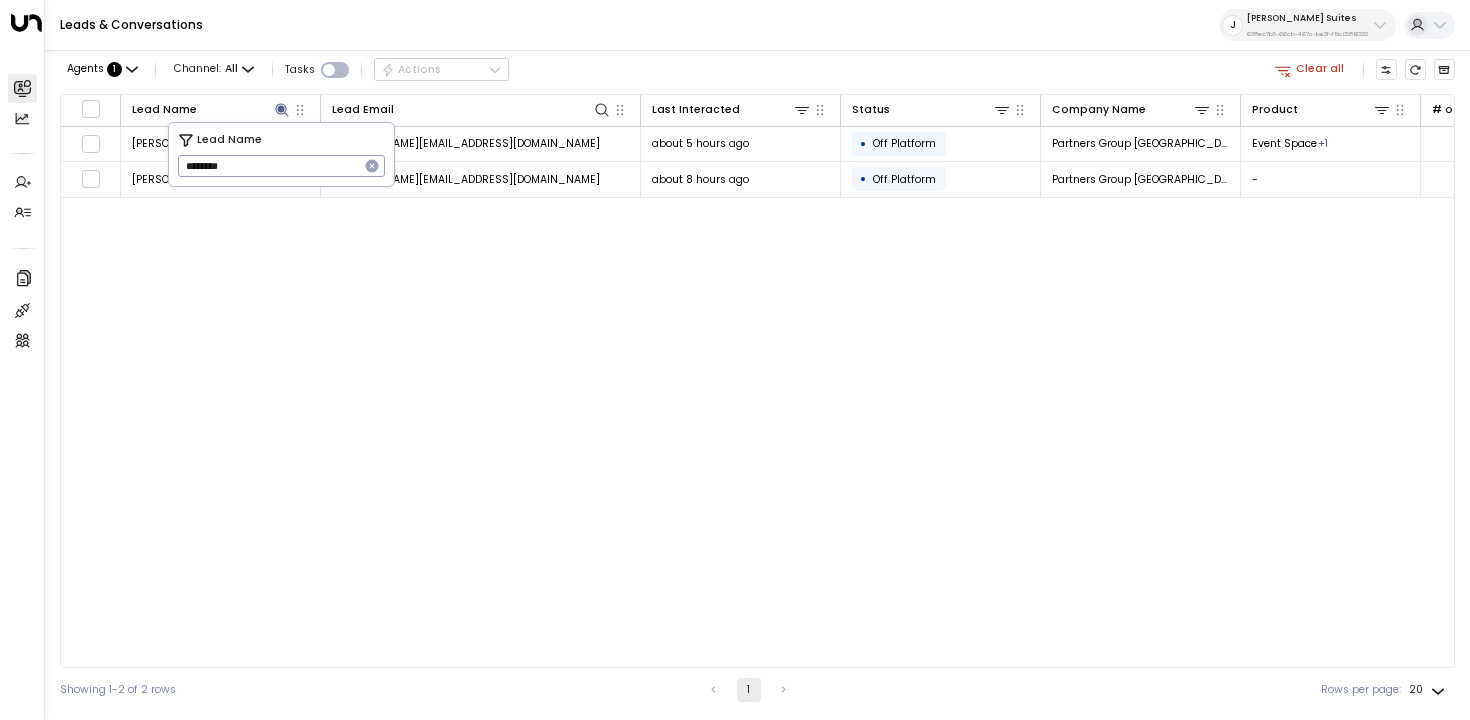 click on "Lead Name Lead Email Last Interacted Status Company Name Product # of people AI mode Trigger Phone Location Inquired At Frederik Mate 12 frederik.mate@partnersgroup.com about 5 hours ago • Off Platform Partners Group USA Event Space + 1 160 info@jaysuites.com +12129082608 Jay Conference Bryant Park about 8 hours ago Frederik Mate 0 frederik.mate@partnersgroup.com about 8 hours ago • Off Platform Partners Group USA - - info@jaysuites.com +12129082608 - about 8 hours ago" at bounding box center [757, 381] 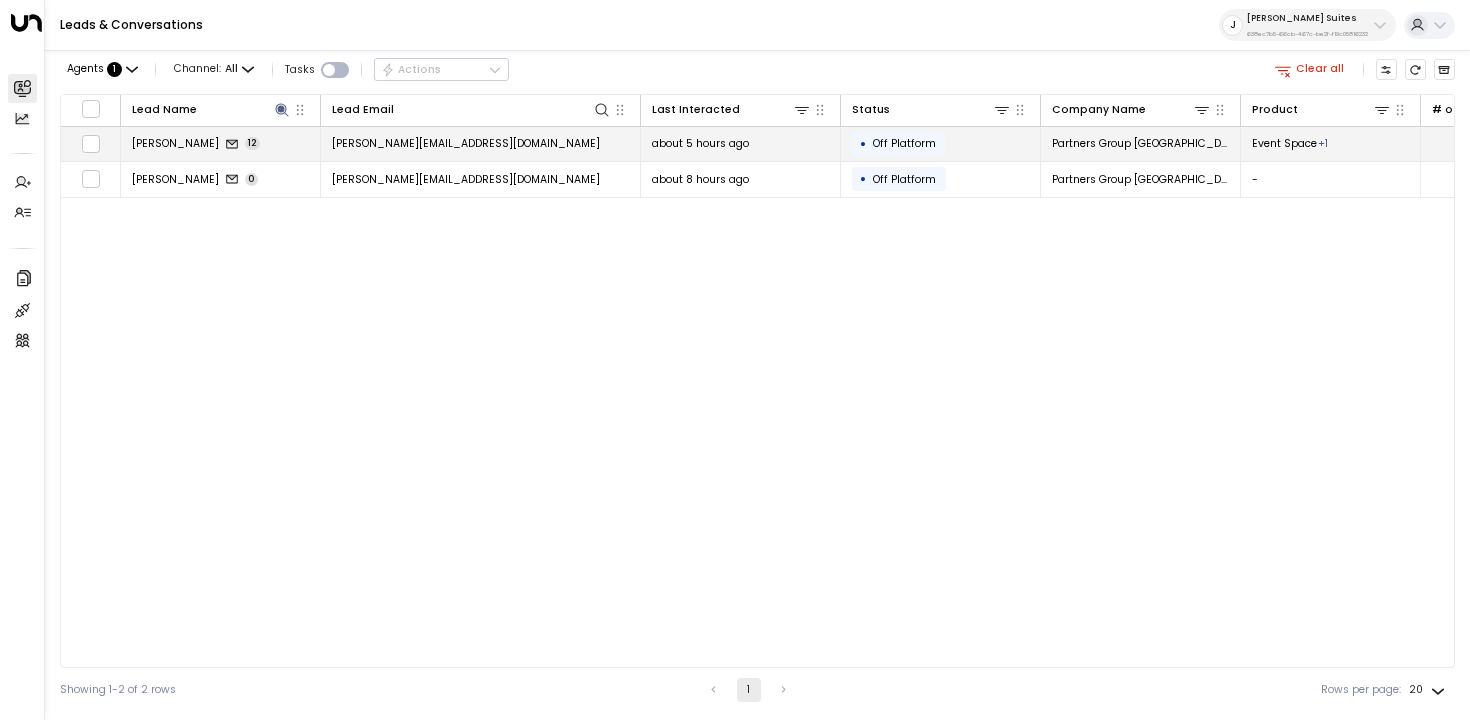 click on "Frederik Mate 12" at bounding box center (221, 144) 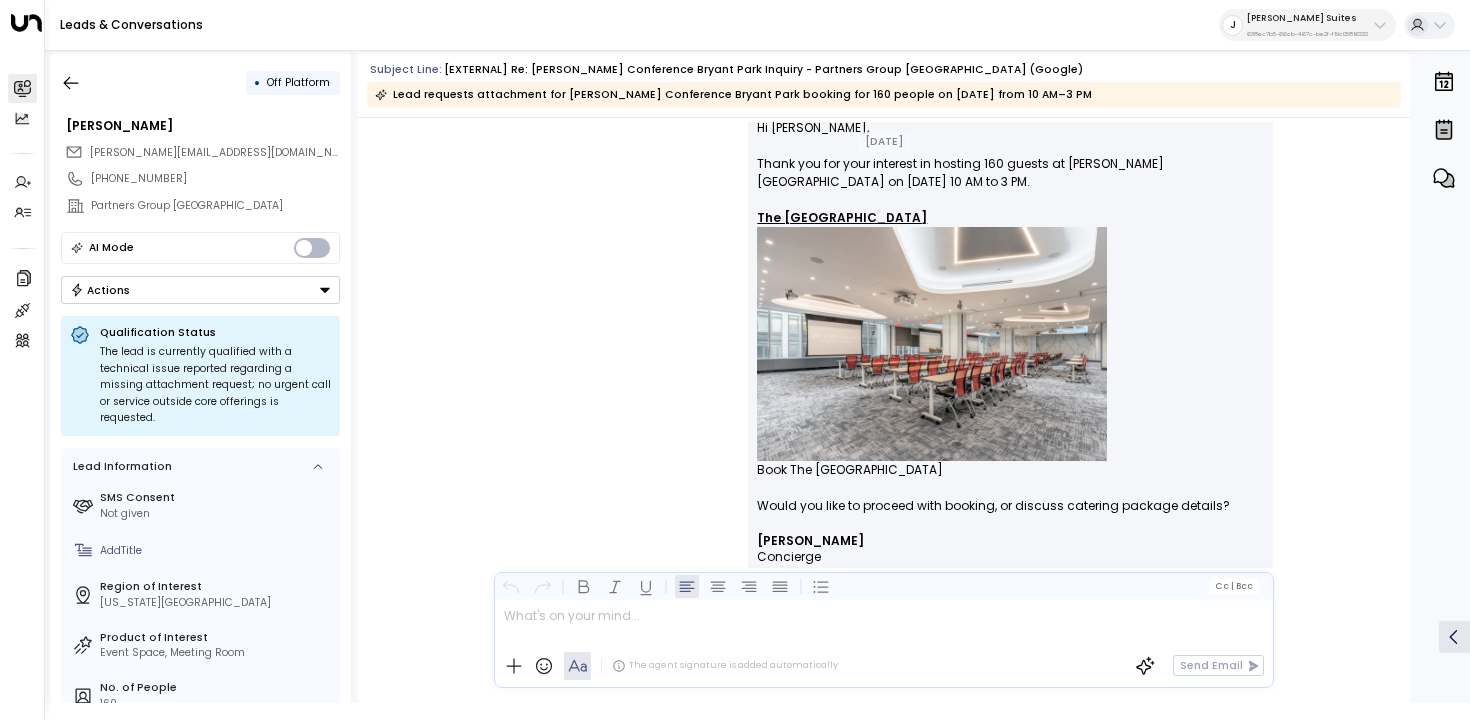 scroll, scrollTop: 981, scrollLeft: 0, axis: vertical 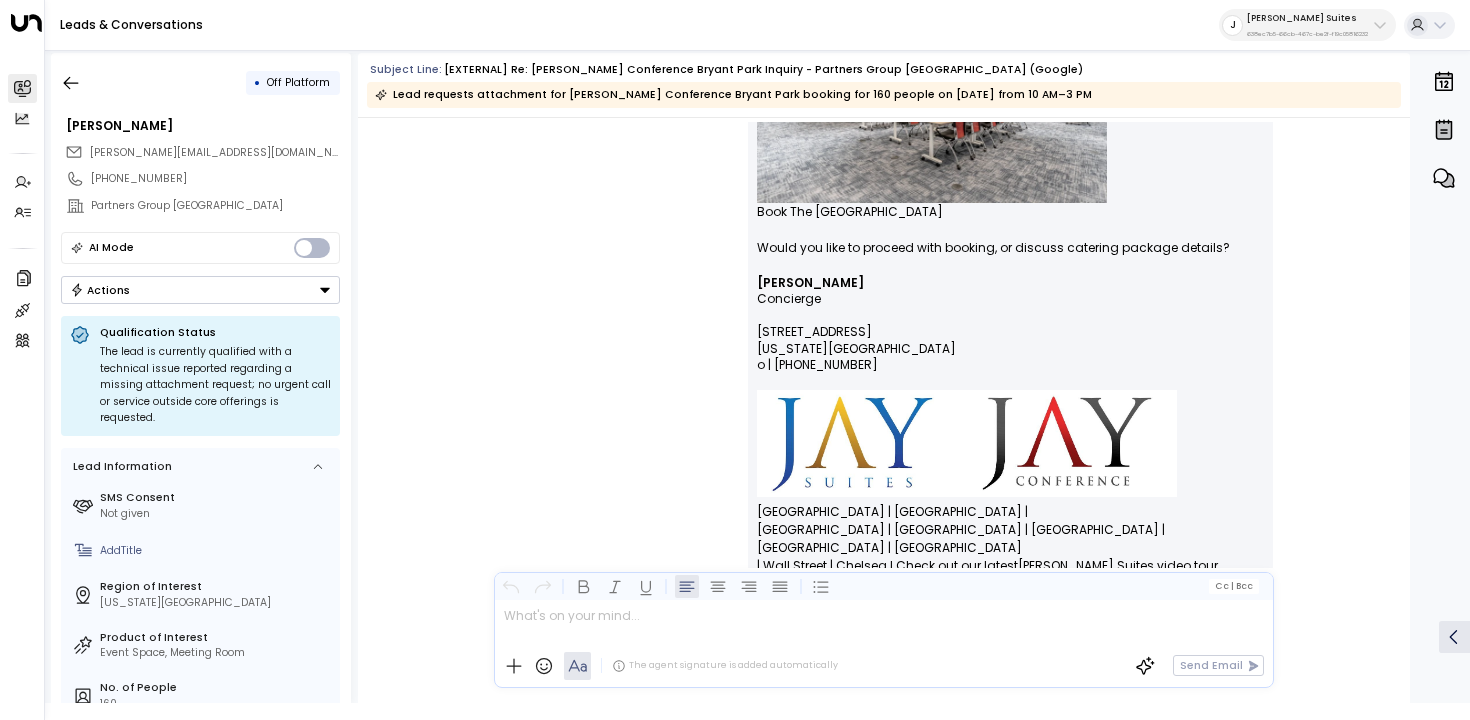click on "Hi Frederik, Thank you for your interest in hosting 160 guests at Jay Conference Bryant Park on December 5th from 10 AM to 3 PM. The Paris Room Book The Paris Room Would you like to proceed with booking, or discuss catering package details?" at bounding box center [1010, 67] 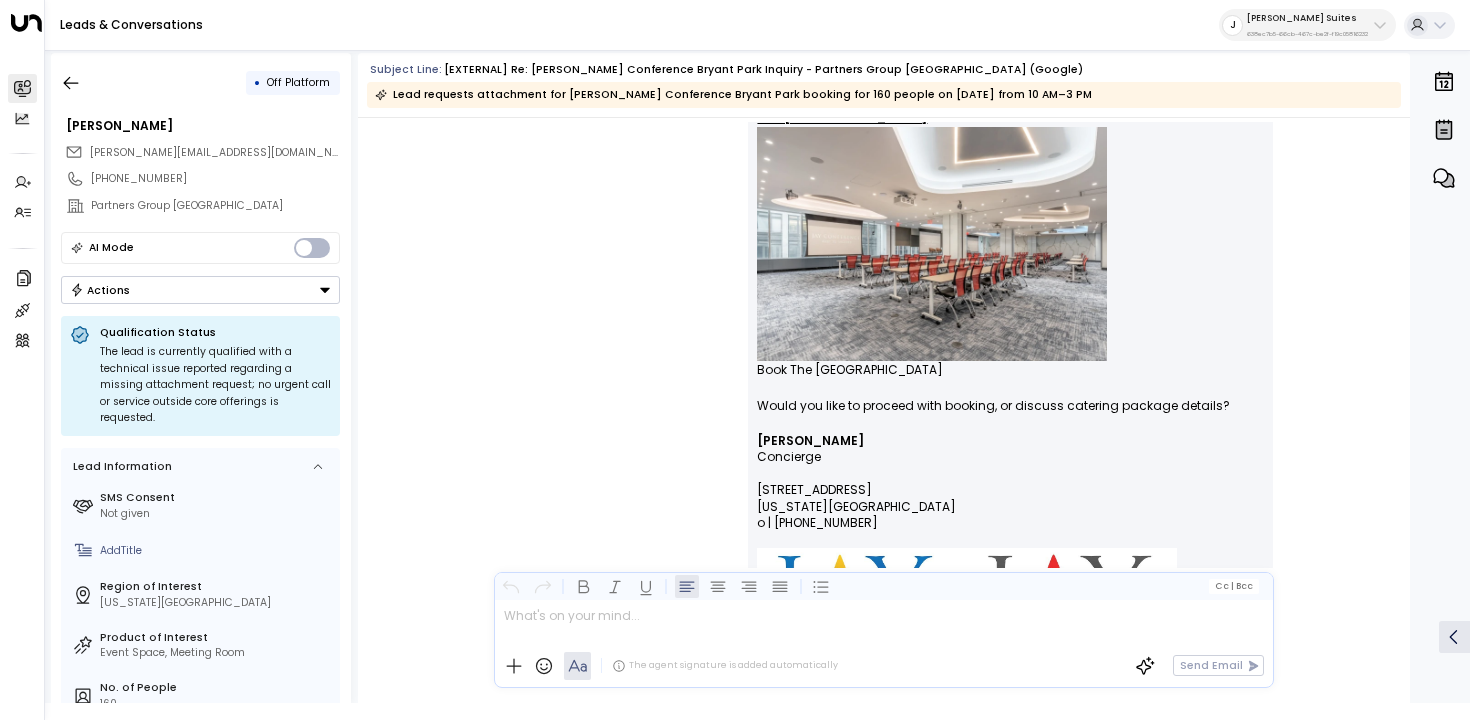 scroll, scrollTop: 840, scrollLeft: 0, axis: vertical 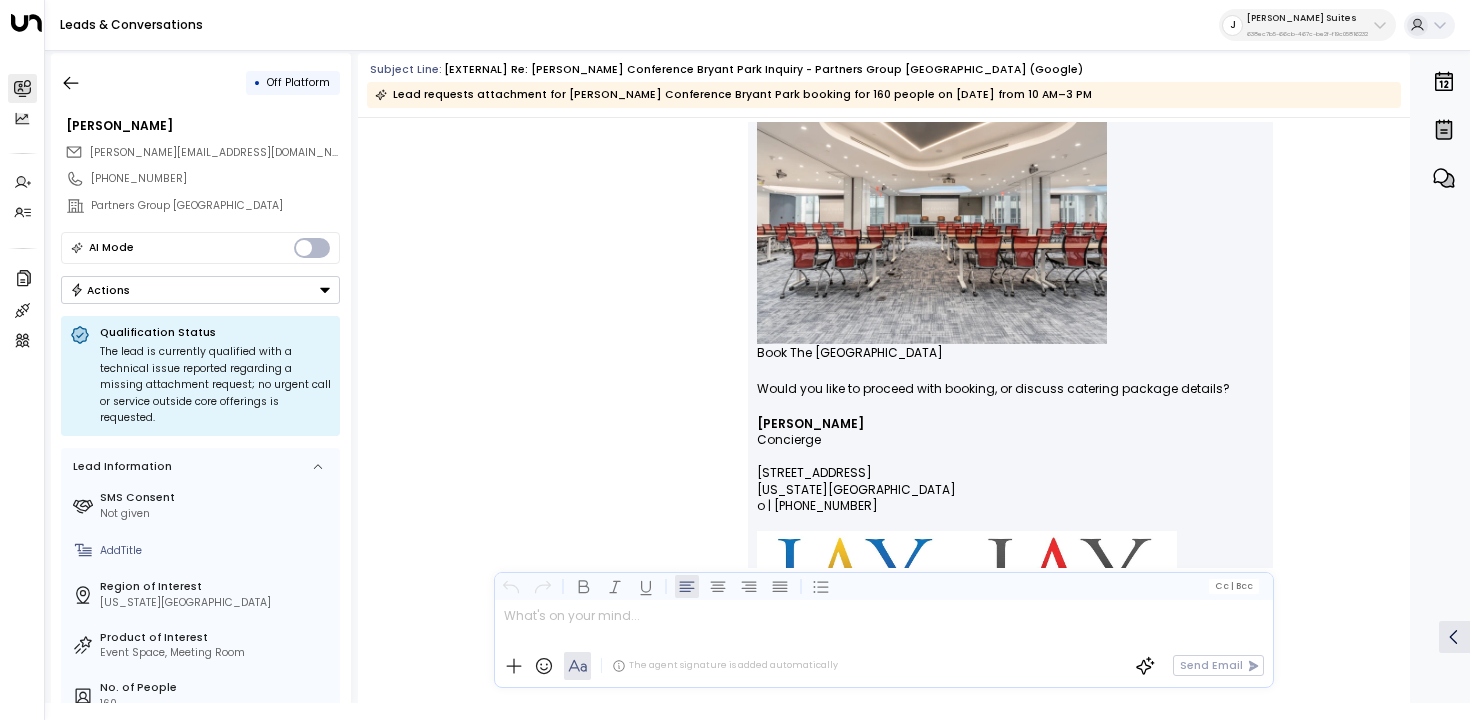 drag, startPoint x: 884, startPoint y: 344, endPoint x: 739, endPoint y: 367, distance: 146.8128 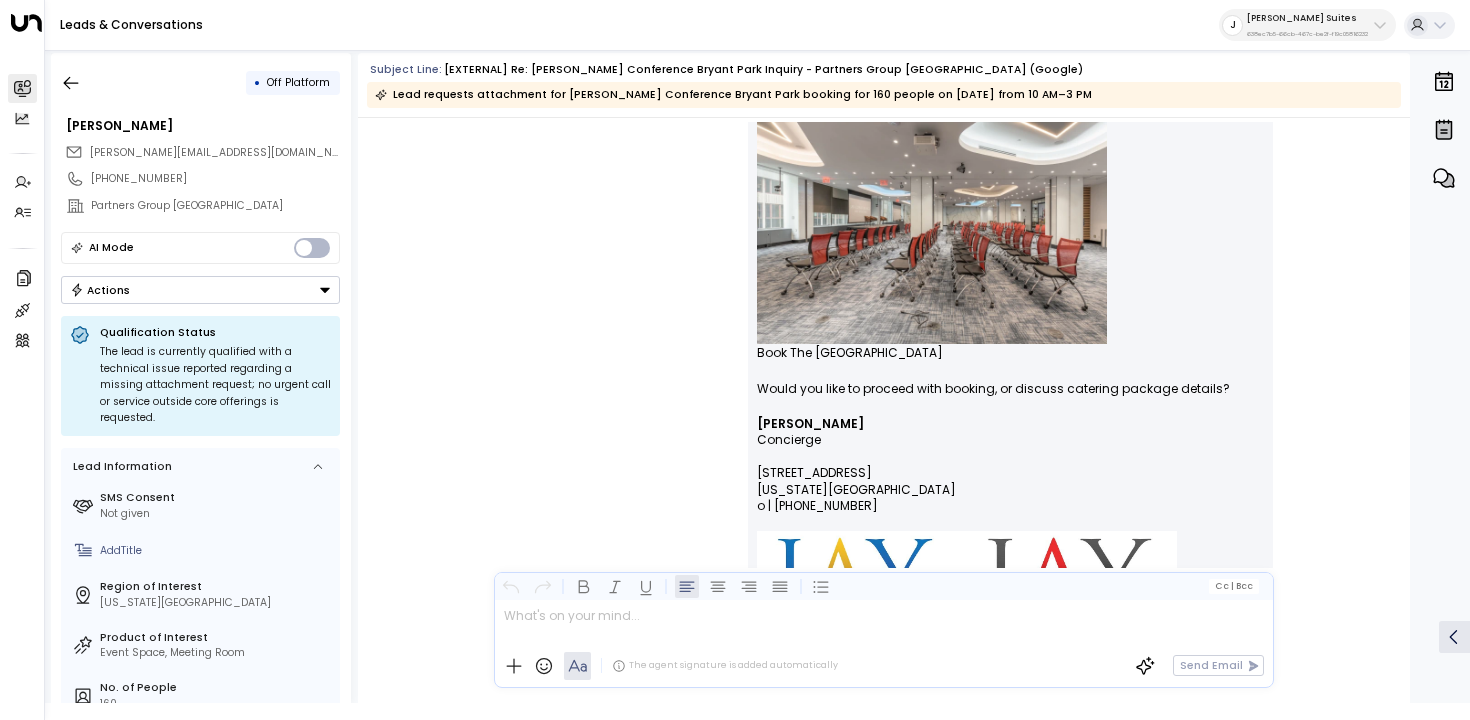 drag, startPoint x: 754, startPoint y: 352, endPoint x: 951, endPoint y: 359, distance: 197.12433 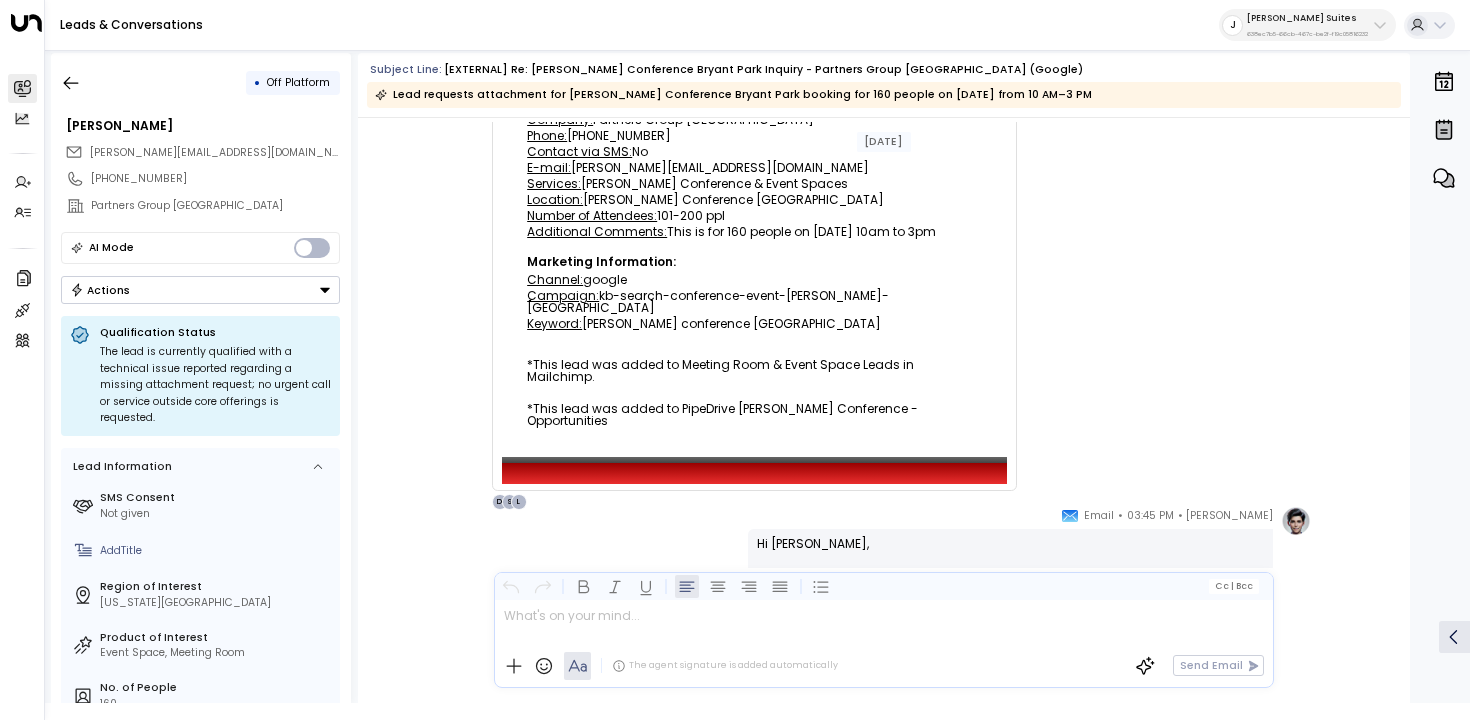 scroll, scrollTop: 157, scrollLeft: 0, axis: vertical 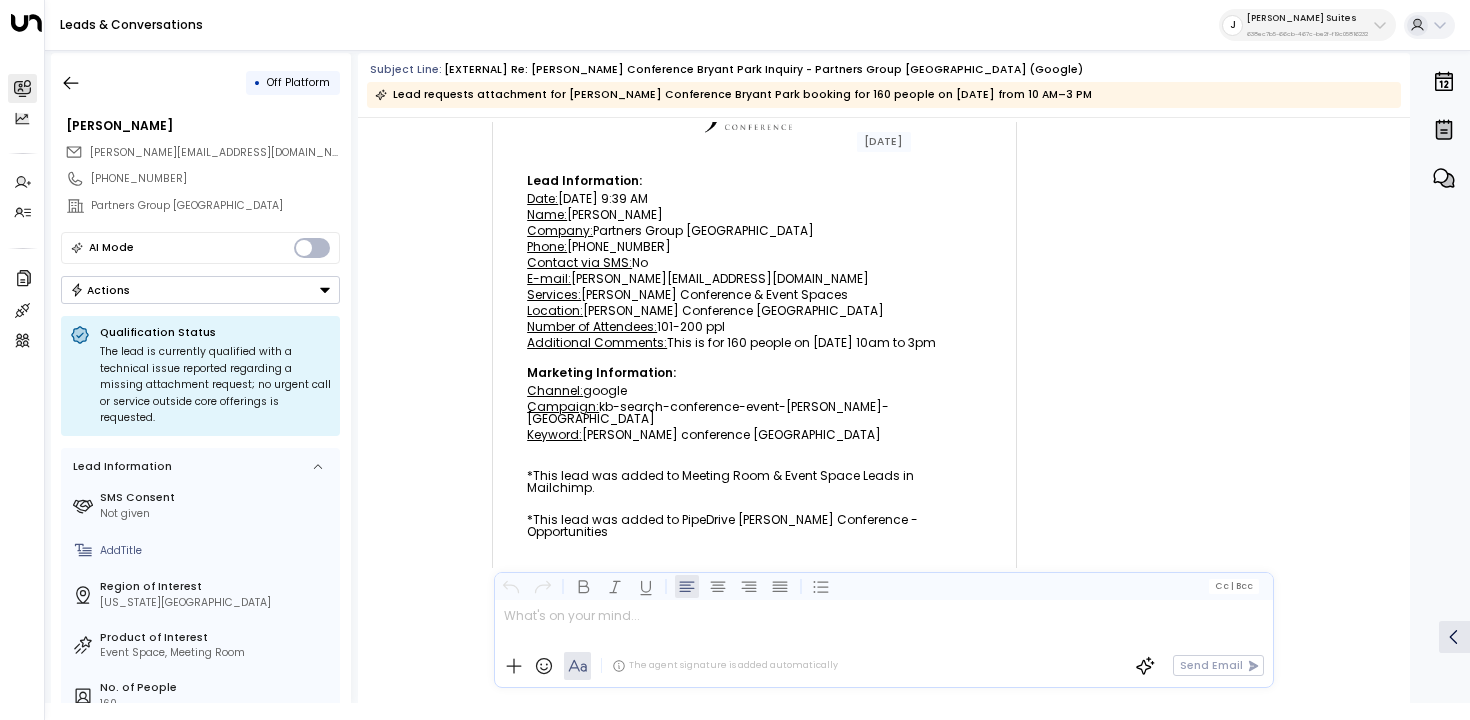 drag, startPoint x: 521, startPoint y: 222, endPoint x: 942, endPoint y: 507, distance: 508.3955 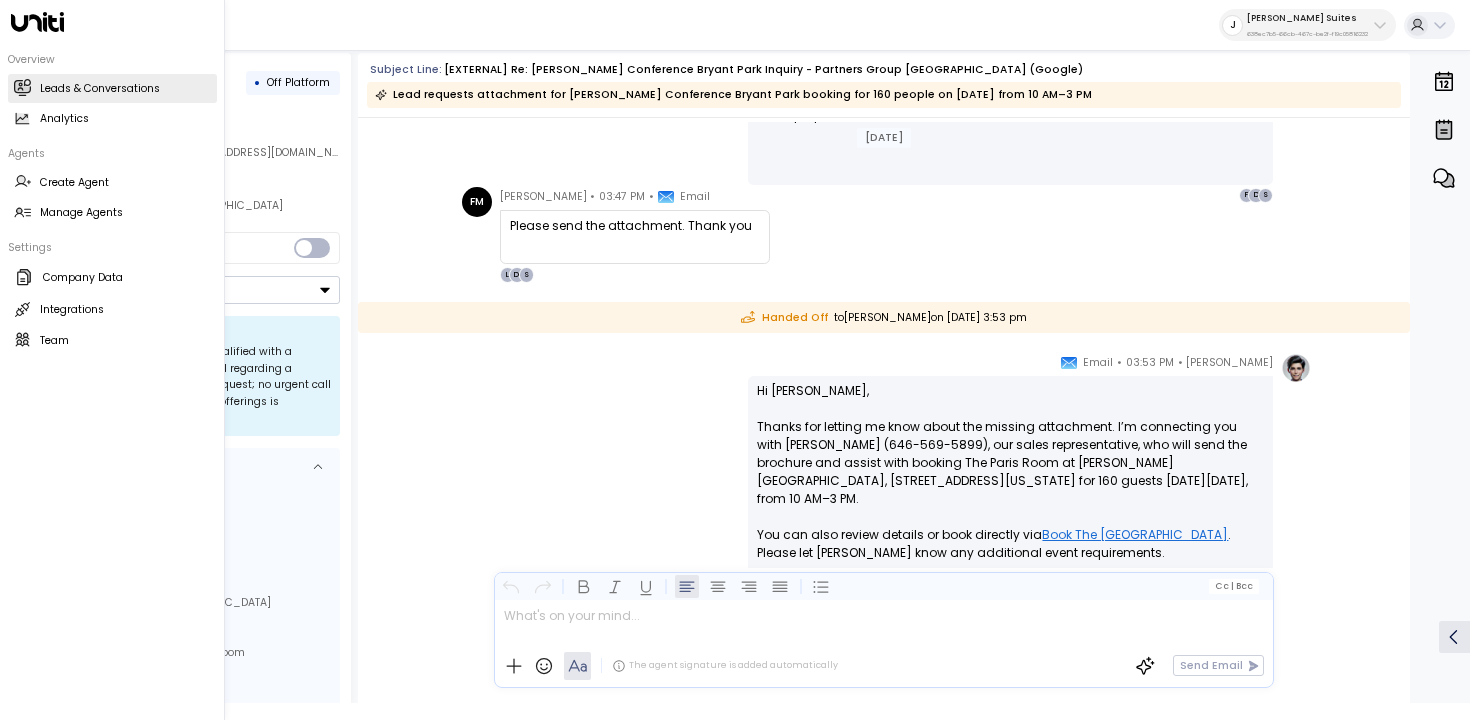 click on "Leads & Conversations" at bounding box center [100, 89] 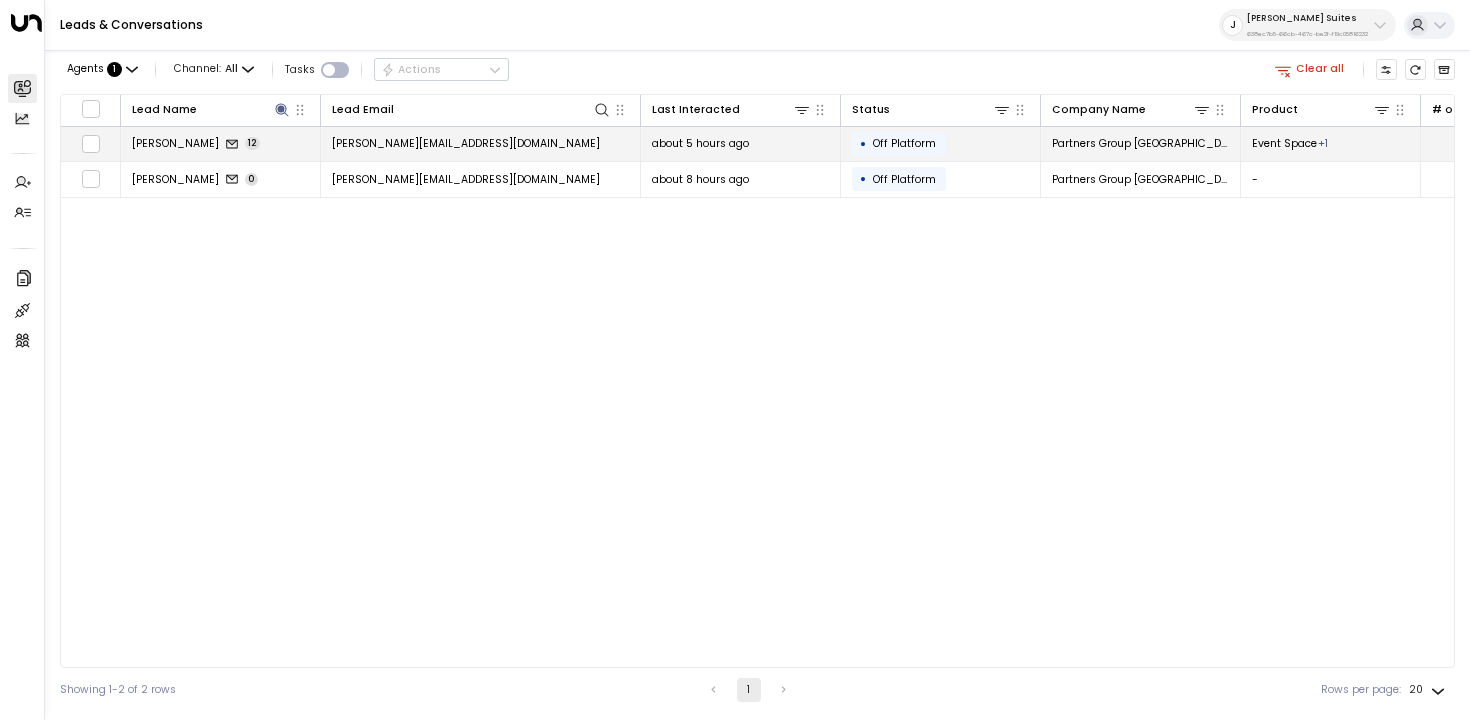 click on "Frederik Mate 12" at bounding box center [221, 144] 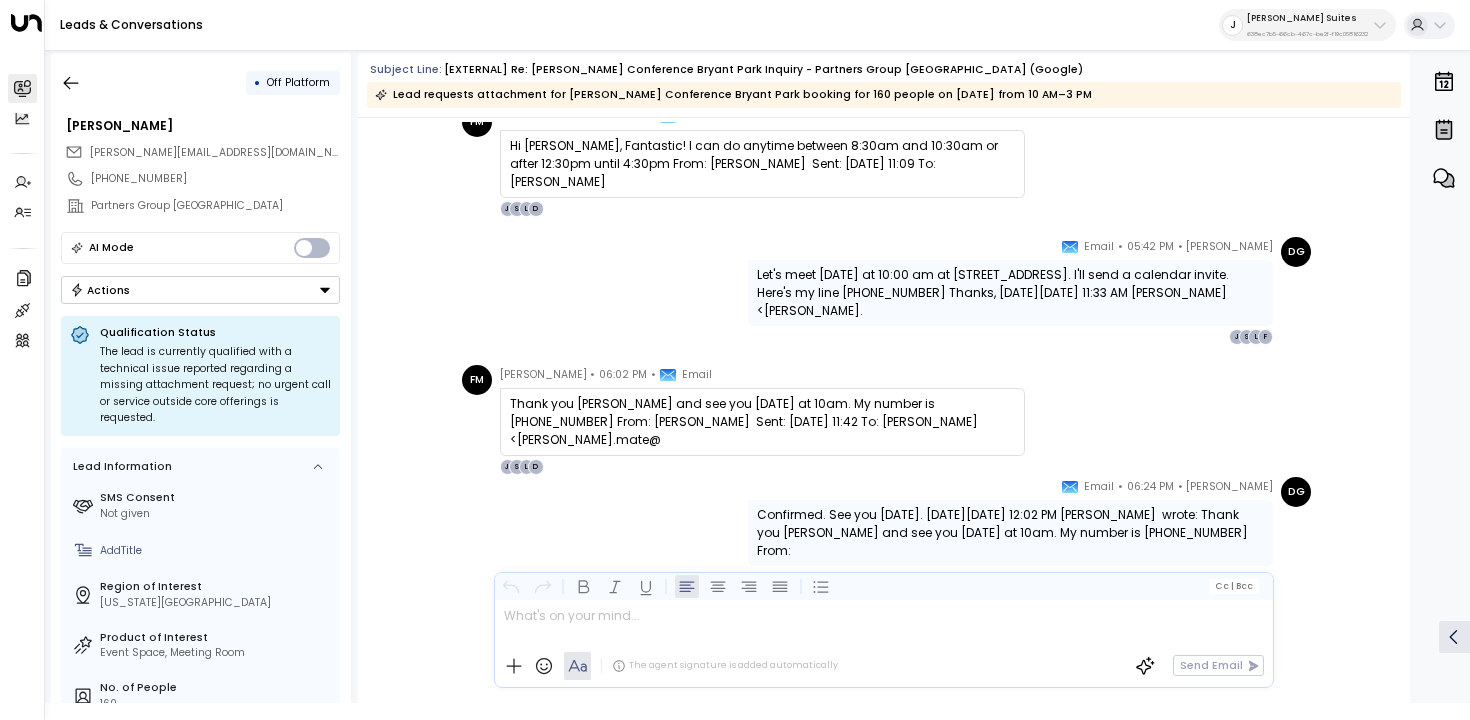 scroll, scrollTop: 4842, scrollLeft: 0, axis: vertical 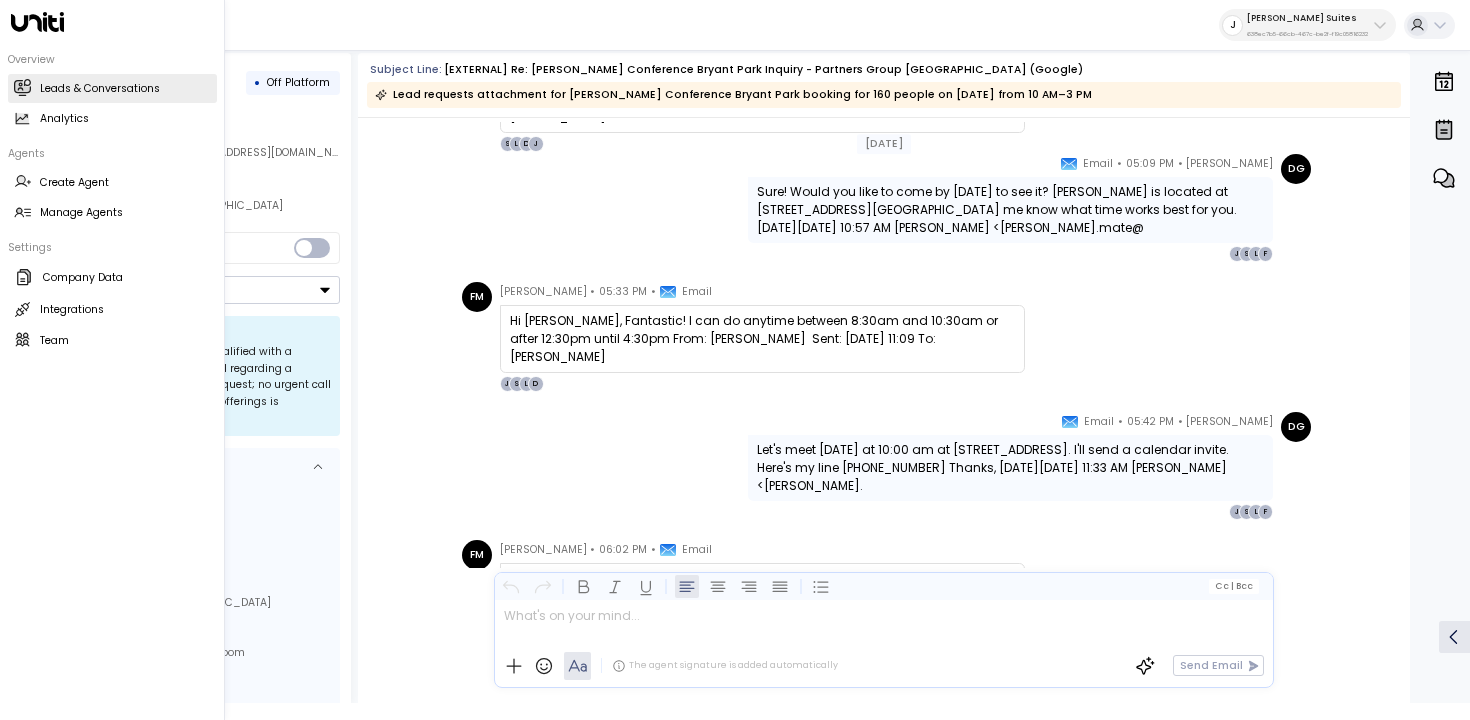 click on "Overview Leads & Conversations Leads & Conversations Analytics Analytics Agents Create Agent Create Agent Manage Agents Manage Agents Settings Company Data Company Data Integrations Integrations Team Team" at bounding box center [112, 198] 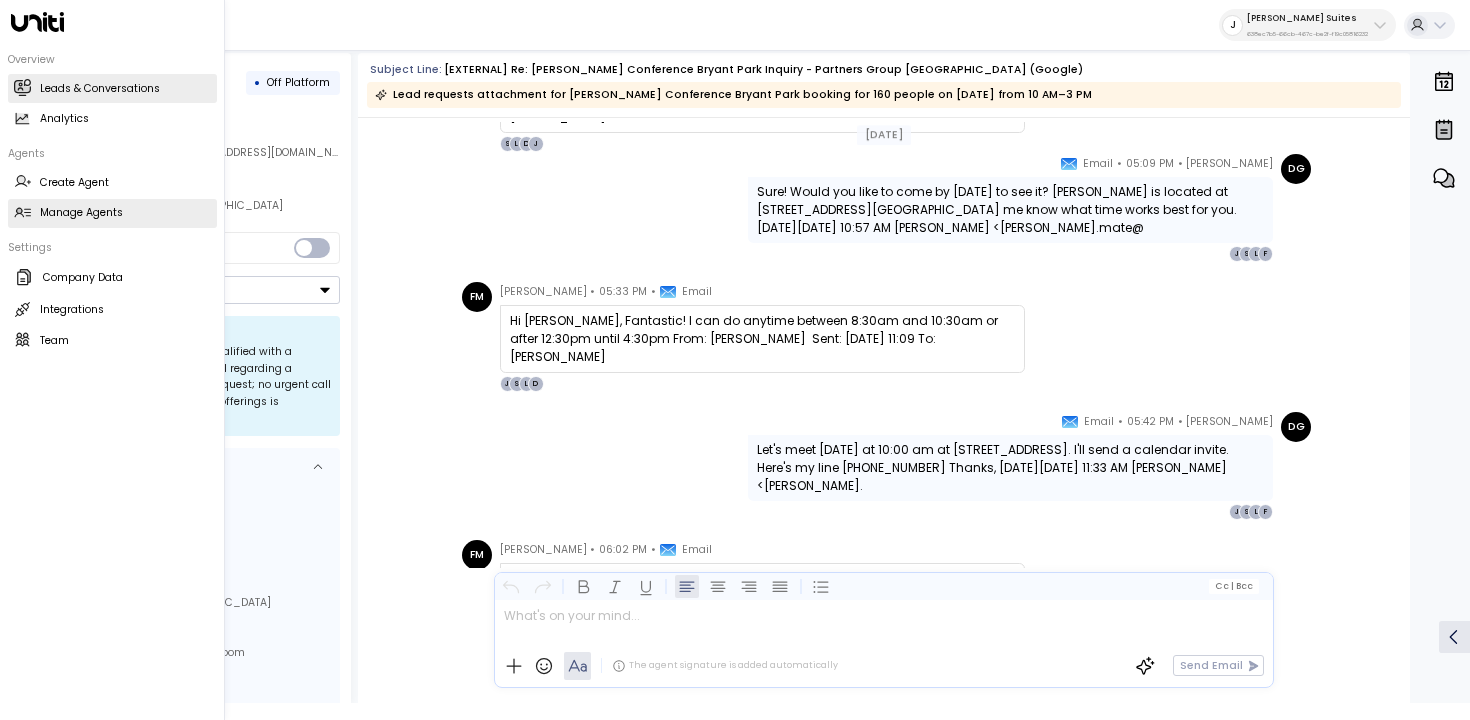 click on "Manage Agents" at bounding box center [81, 213] 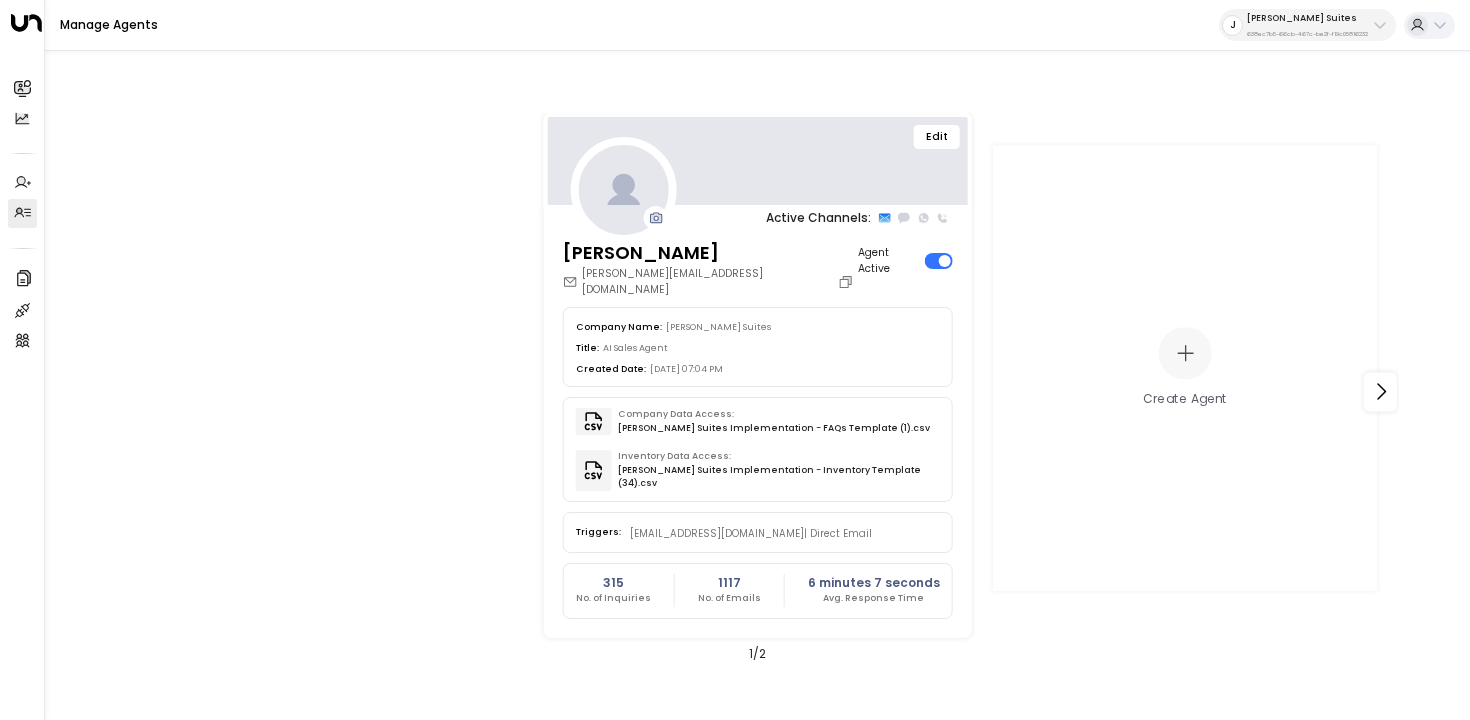 click on "Edit" at bounding box center [937, 137] 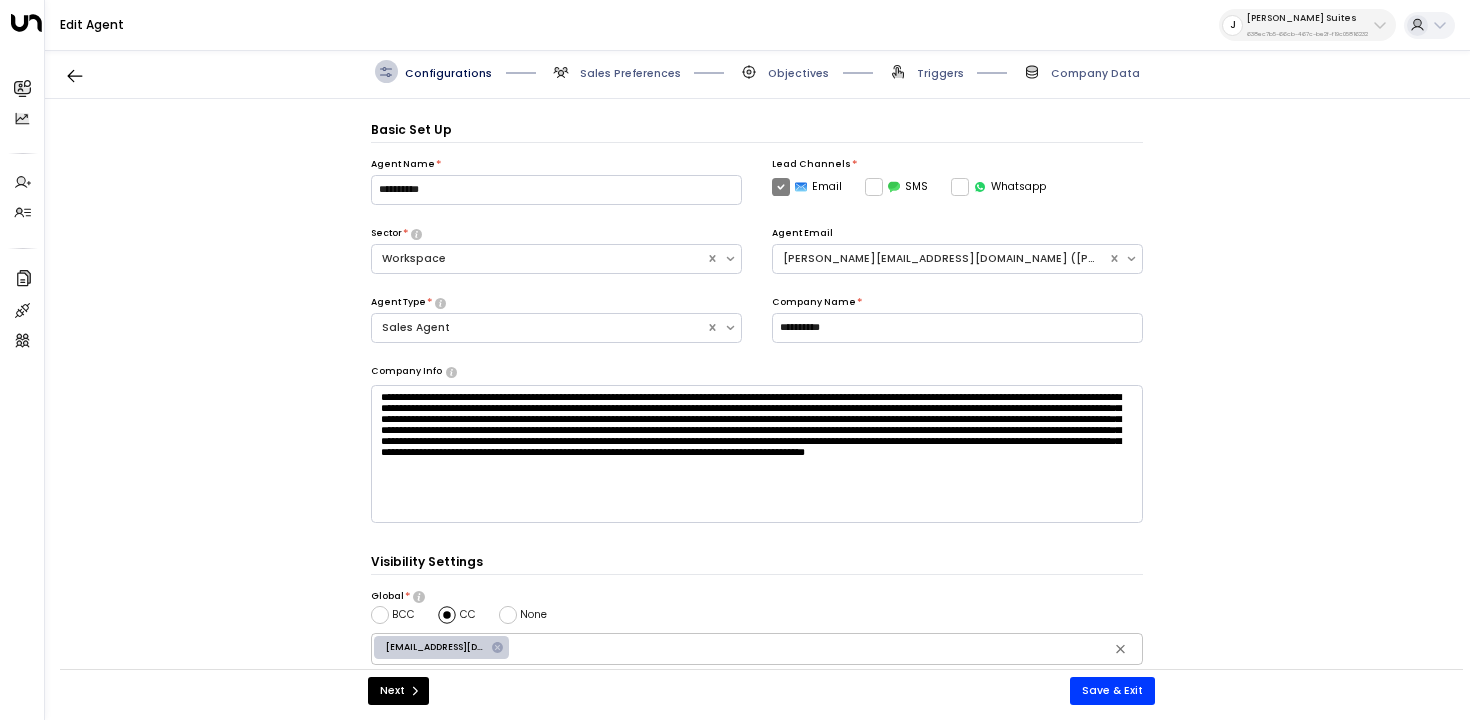 scroll, scrollTop: 22, scrollLeft: 0, axis: vertical 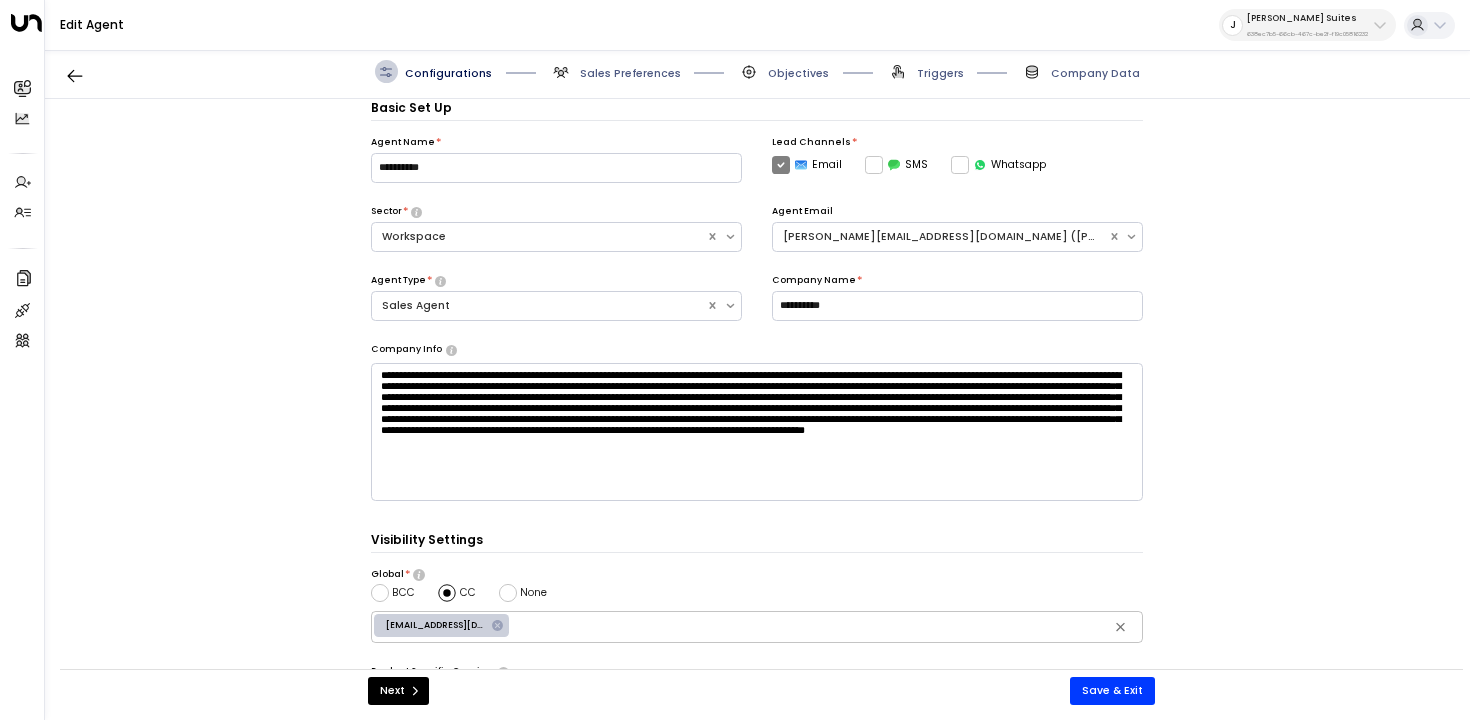 click on "Sales Preferences" at bounding box center (615, 71) 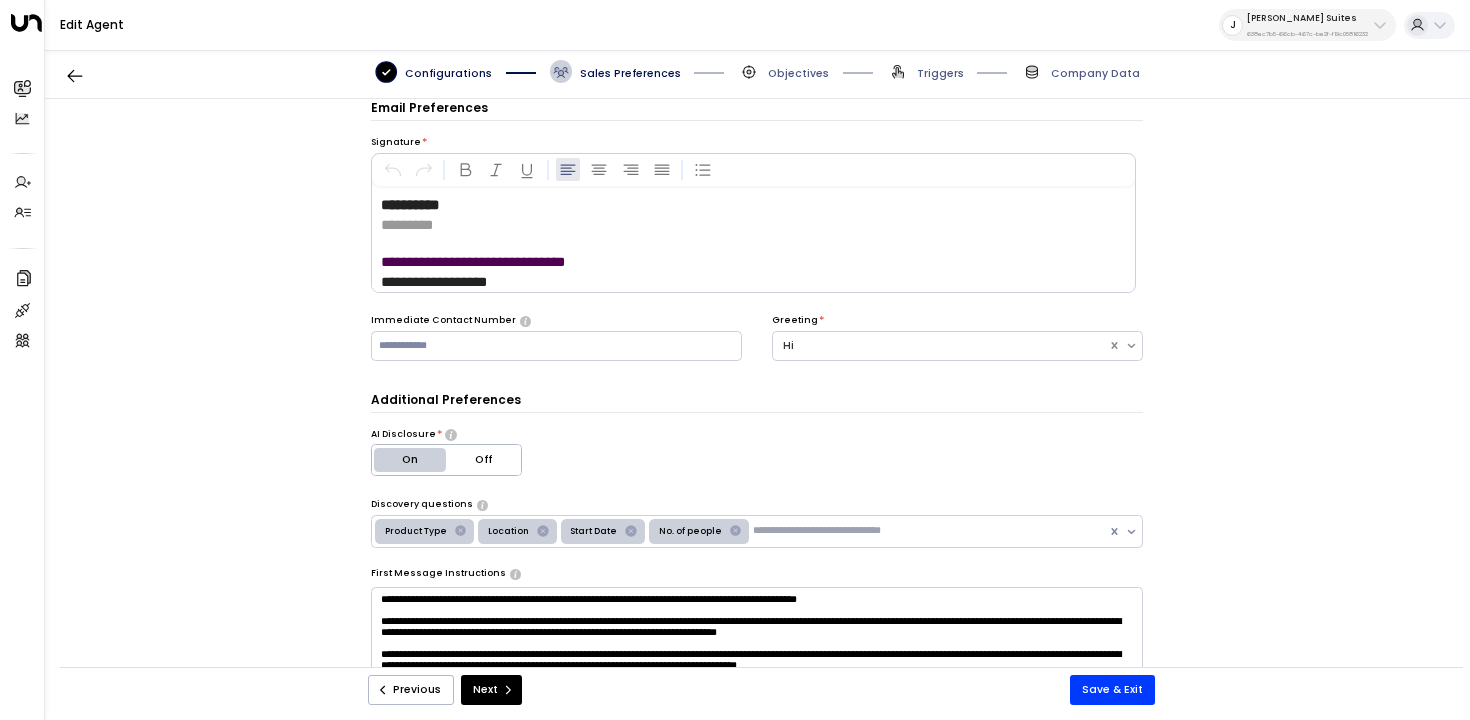 scroll, scrollTop: 418, scrollLeft: 0, axis: vertical 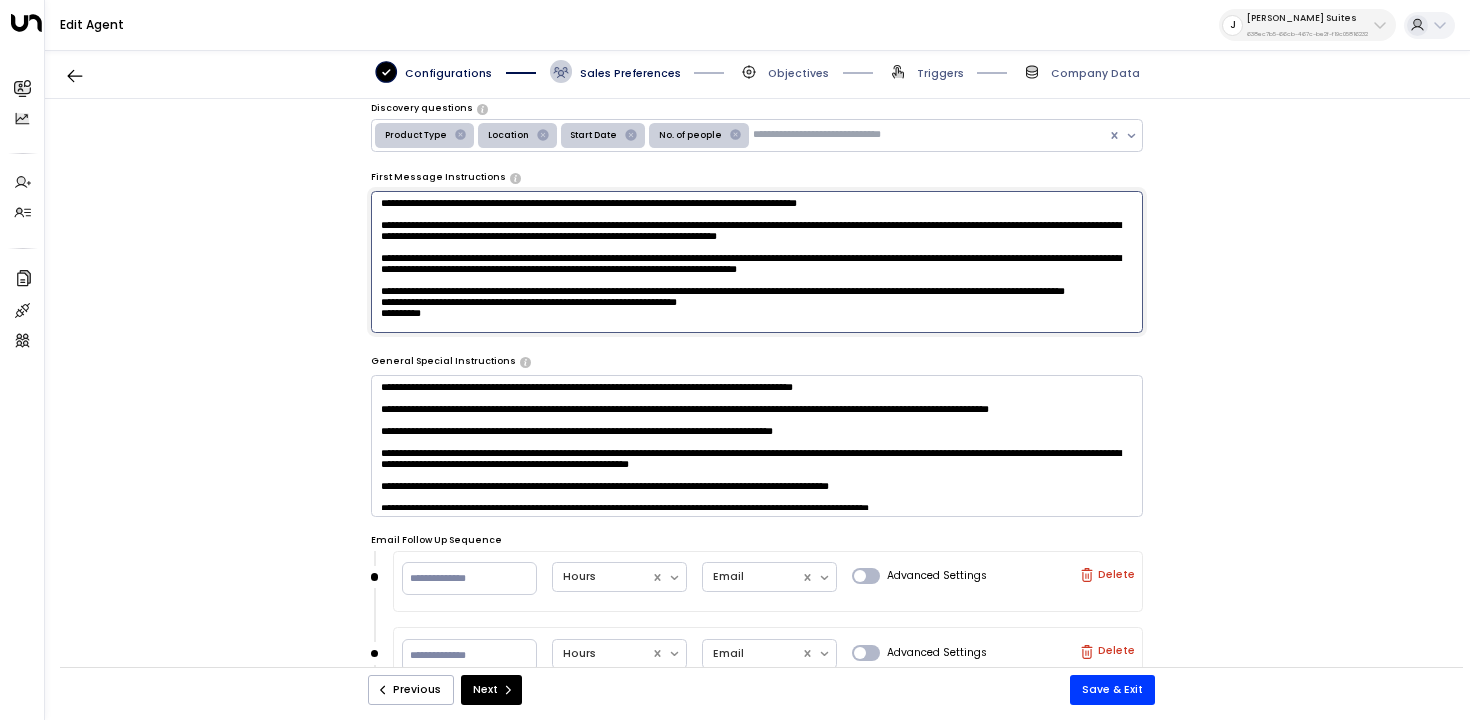 click at bounding box center [757, 262] 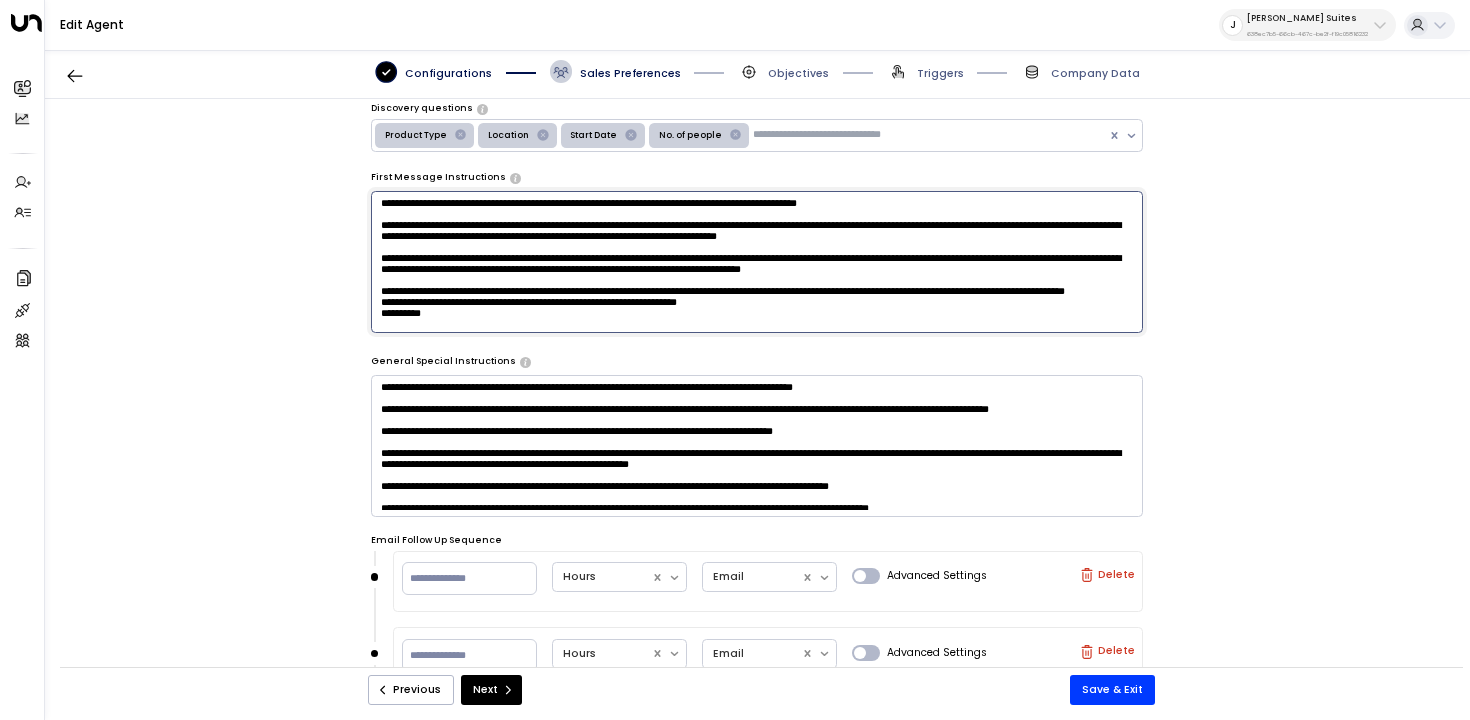 scroll, scrollTop: 362, scrollLeft: 0, axis: vertical 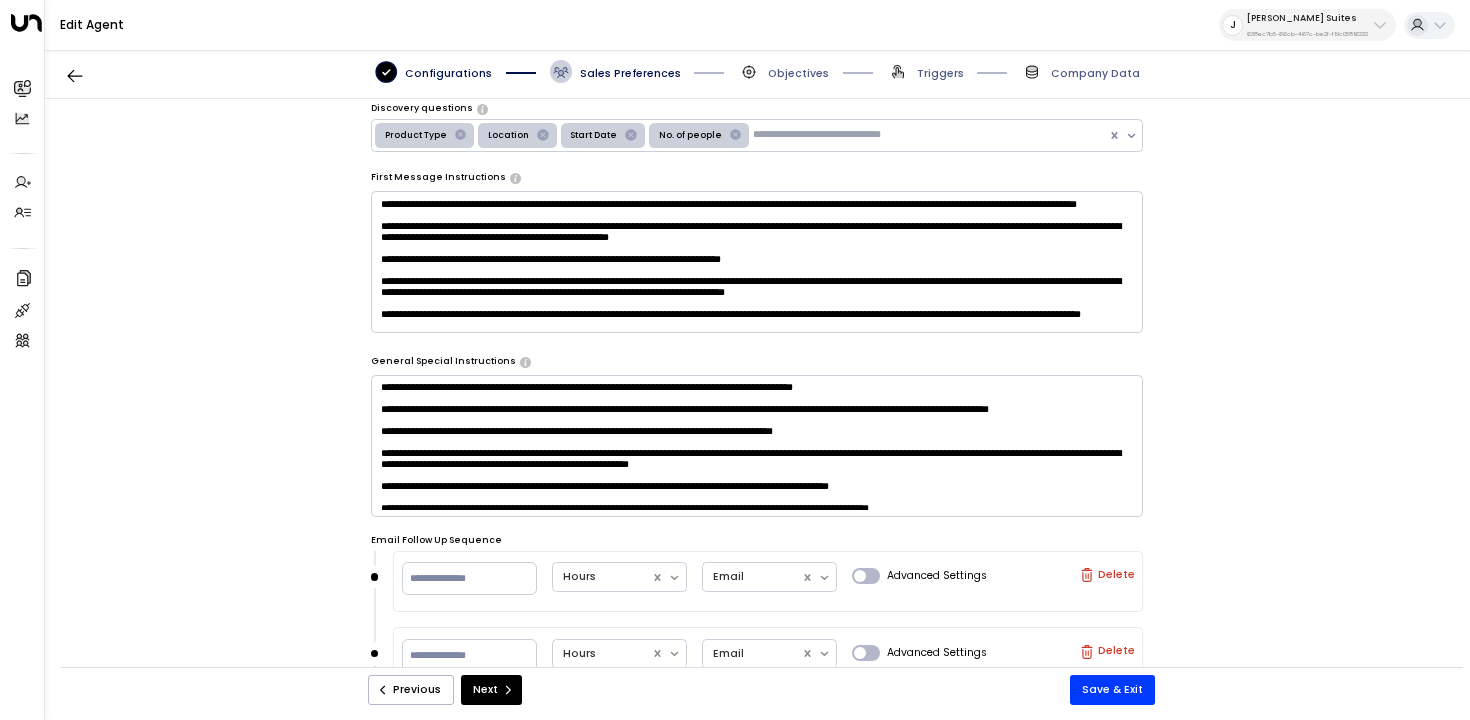 click at bounding box center [757, 262] 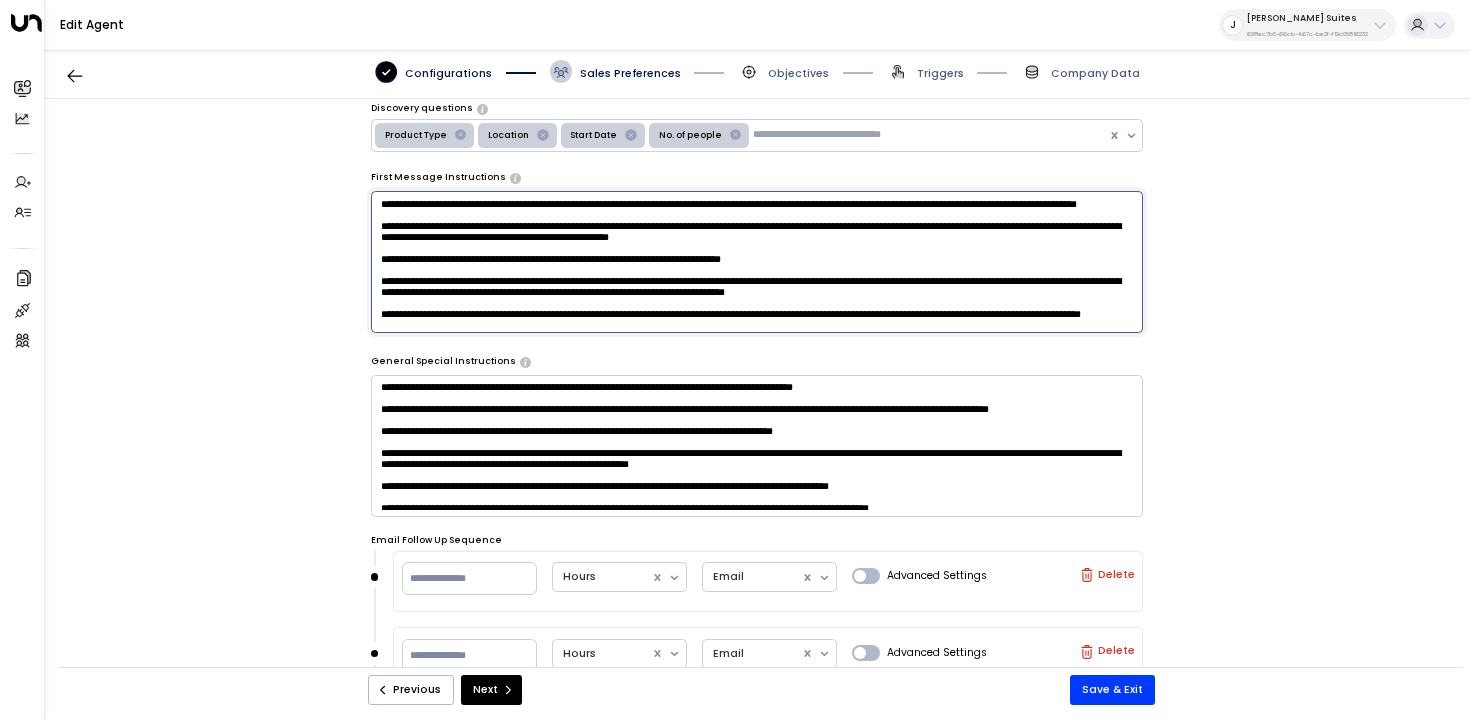 drag, startPoint x: 434, startPoint y: 275, endPoint x: 903, endPoint y: 247, distance: 469.83508 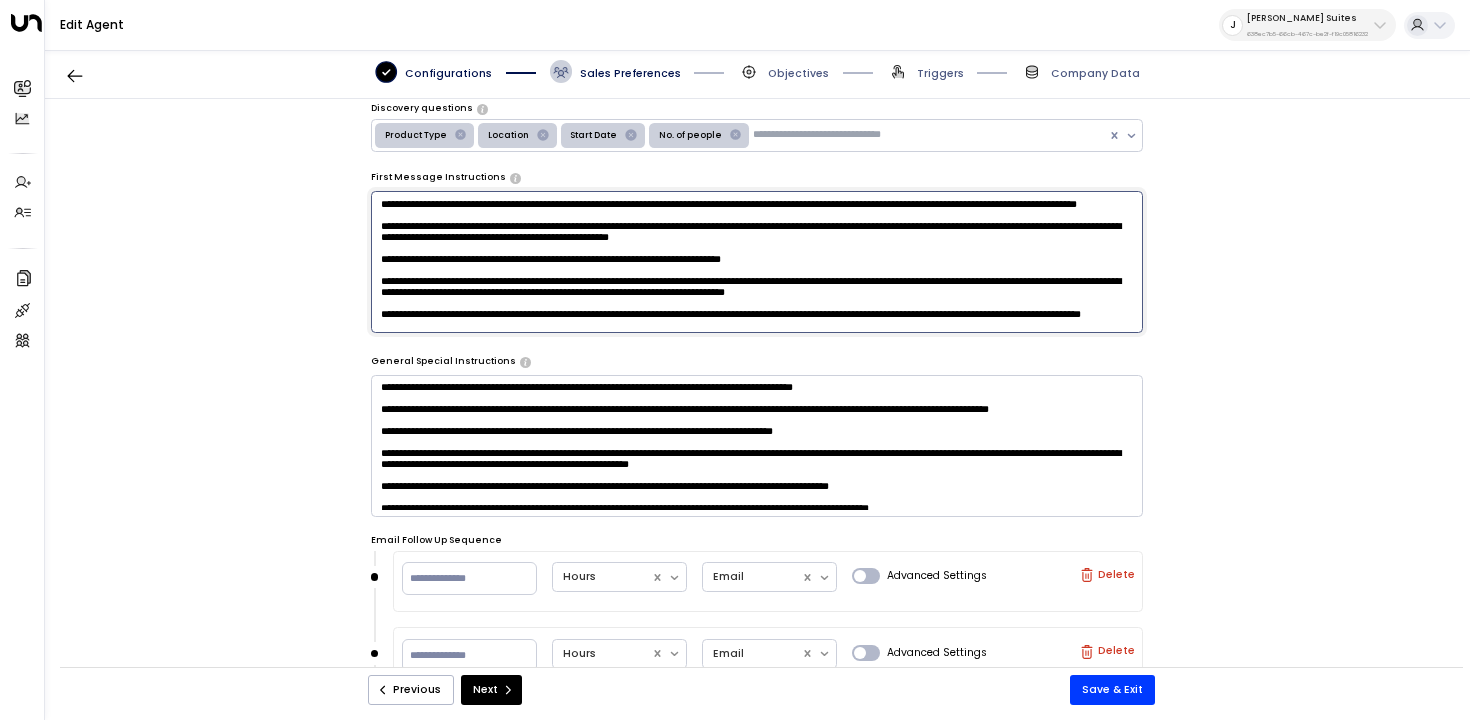 click at bounding box center [757, 262] 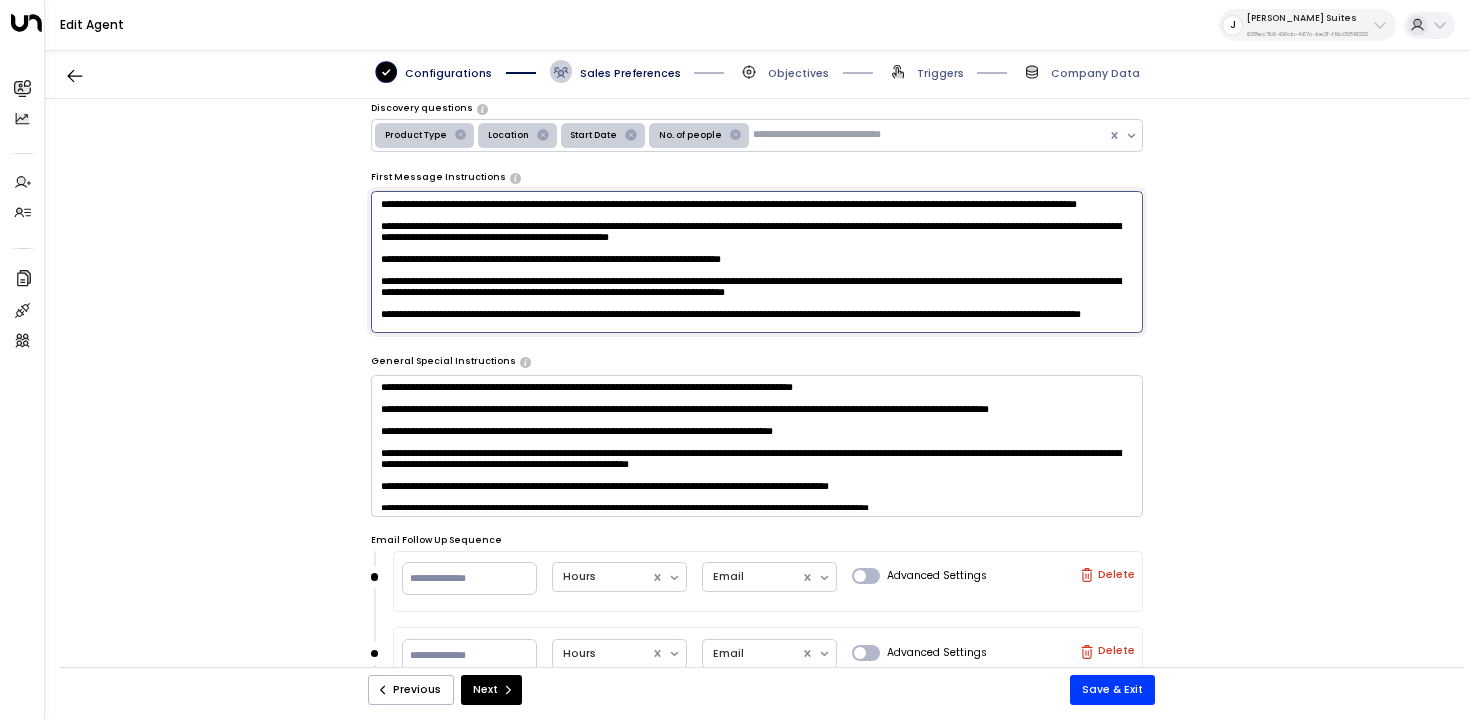 click at bounding box center (757, 262) 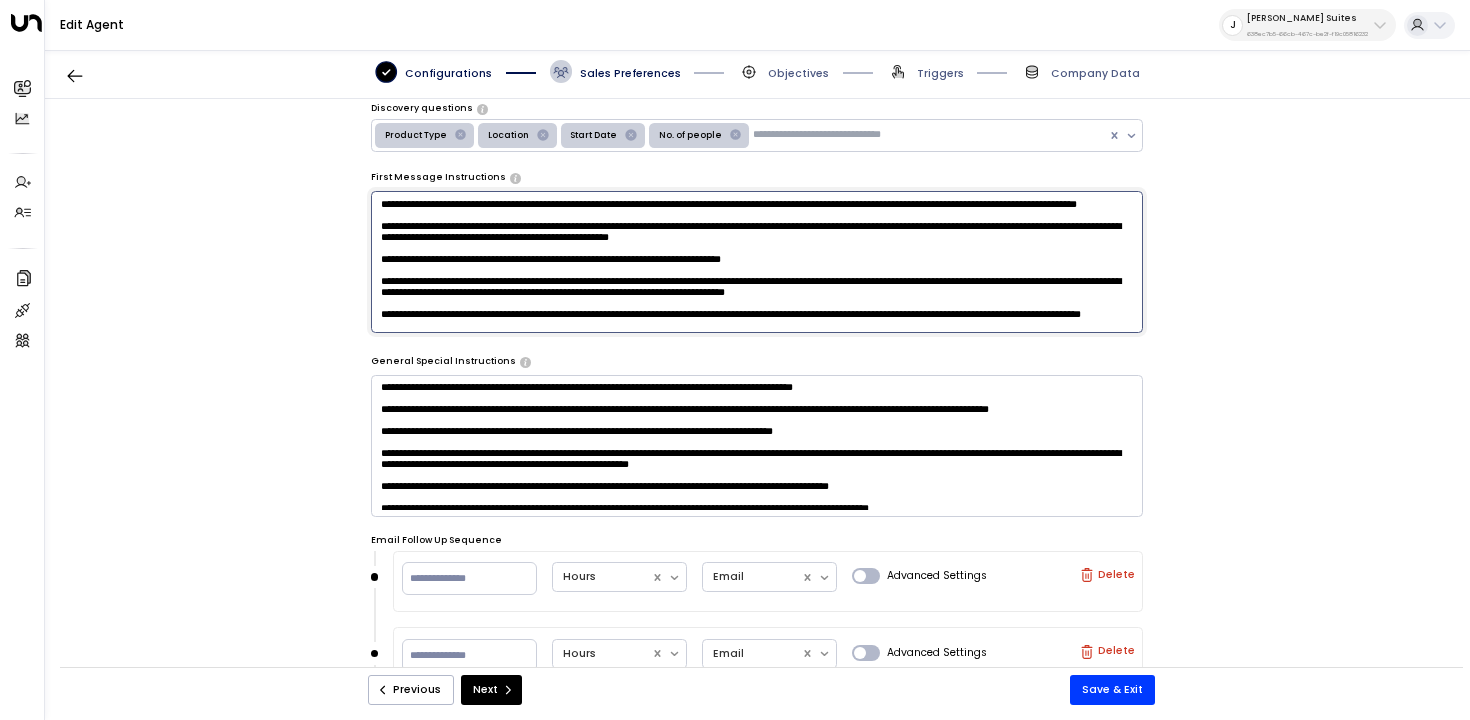 click at bounding box center [757, 262] 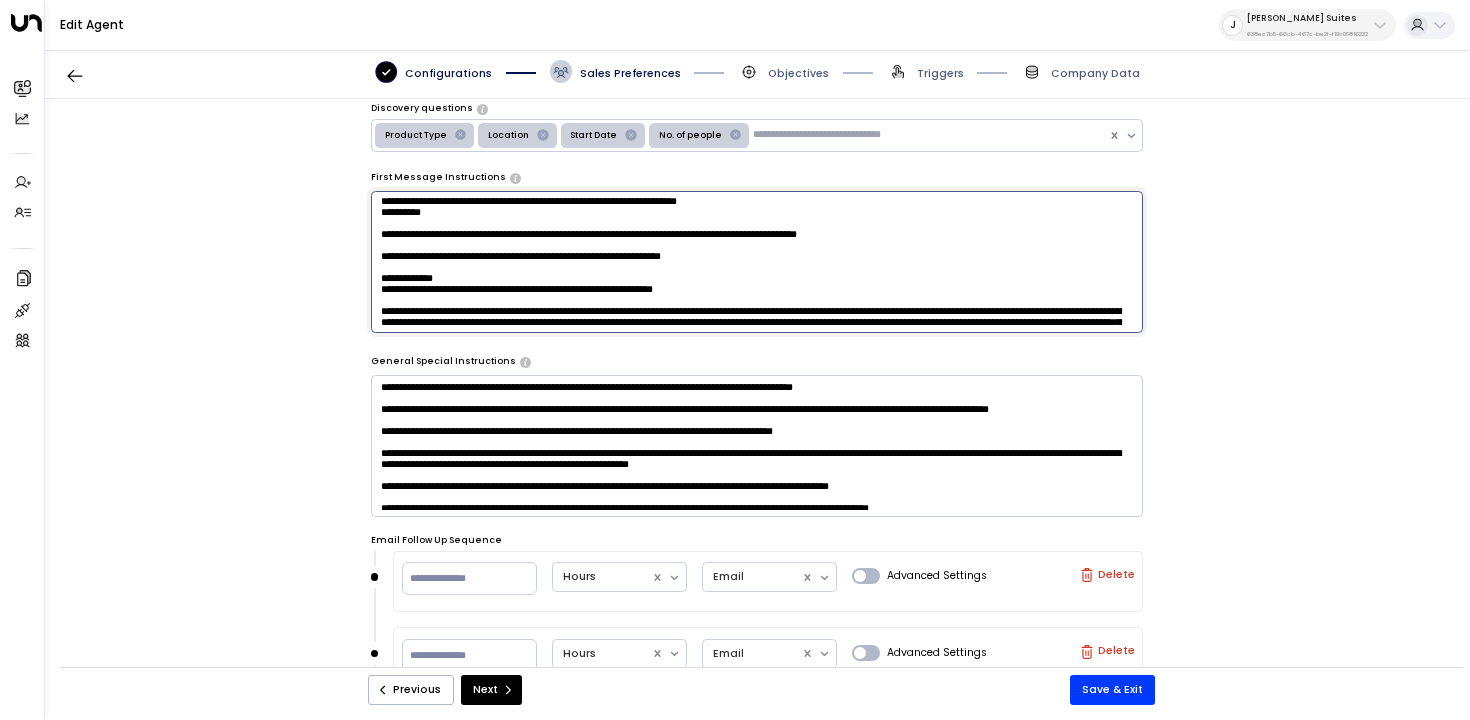 scroll, scrollTop: 0, scrollLeft: 0, axis: both 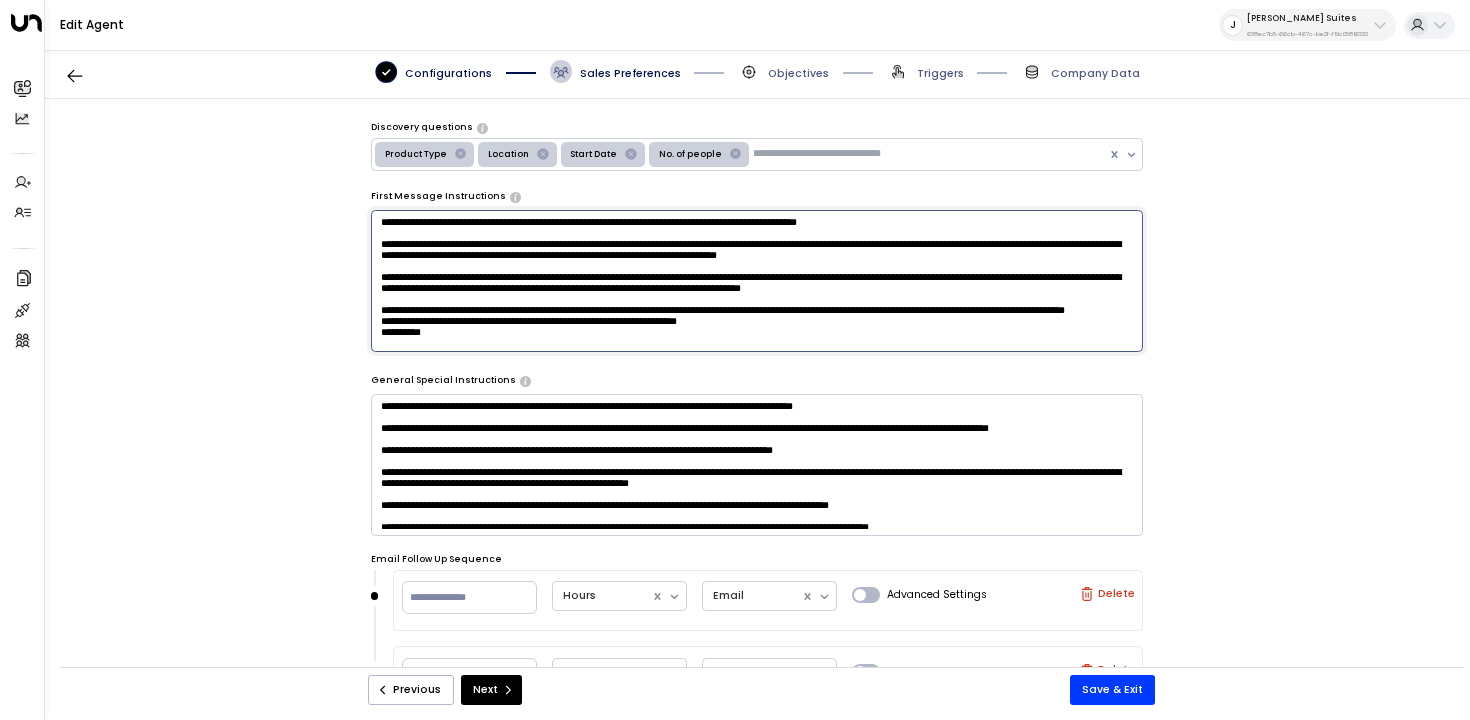 click at bounding box center [757, 281] 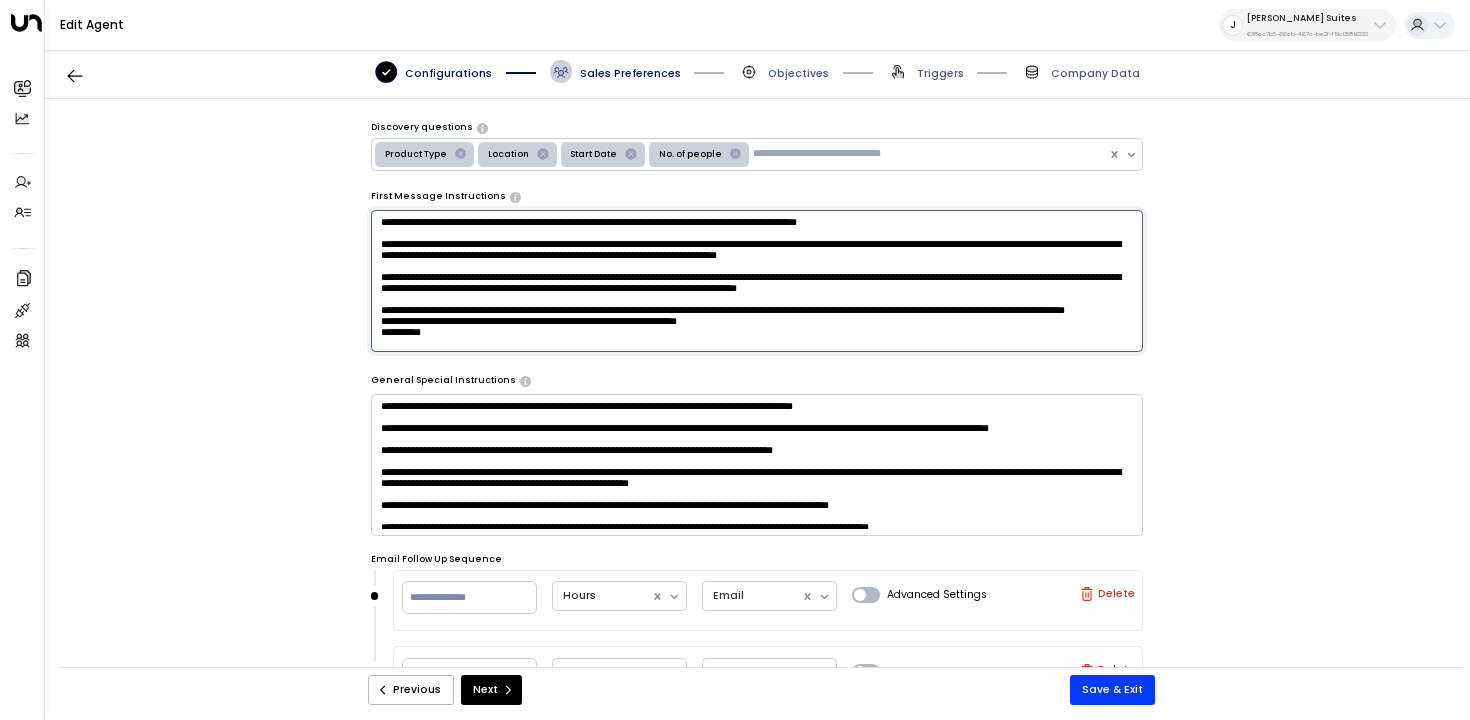 paste on "**********" 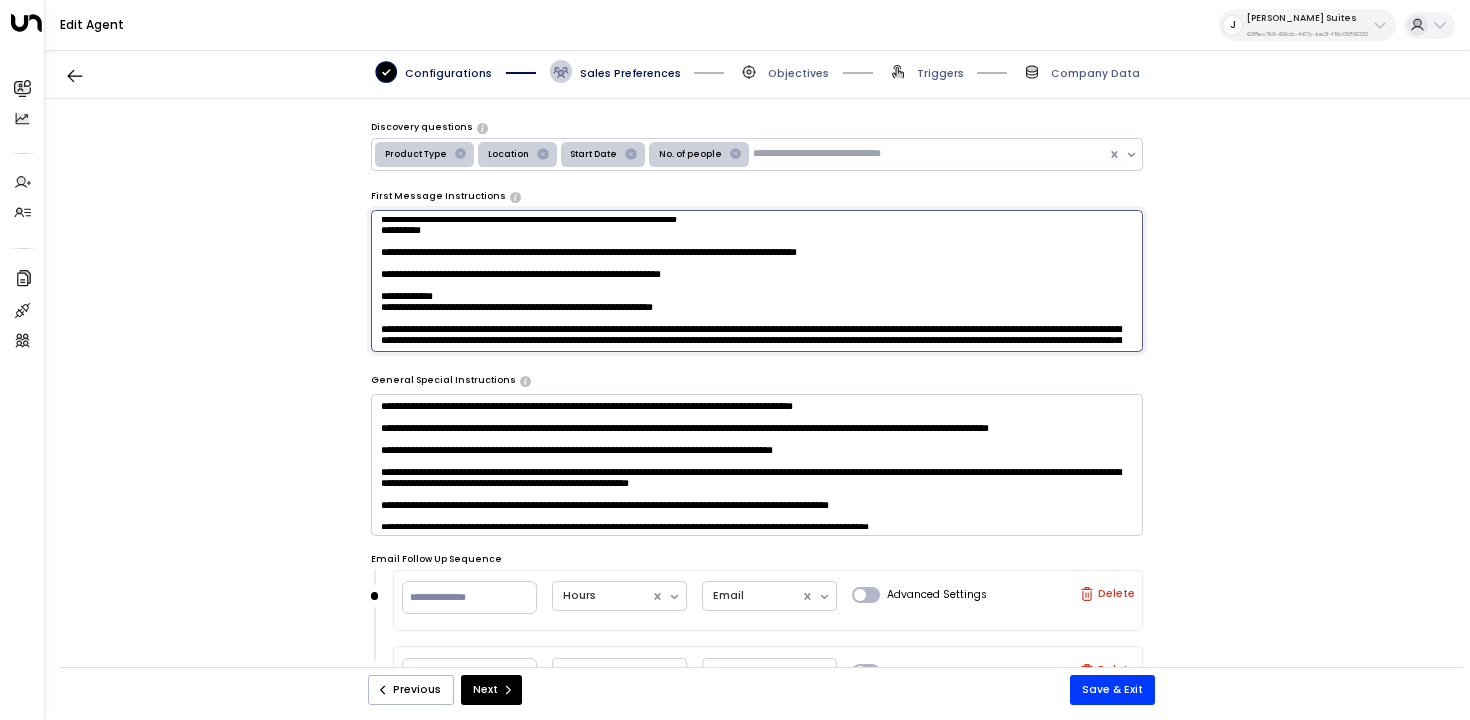 scroll, scrollTop: 116, scrollLeft: 0, axis: vertical 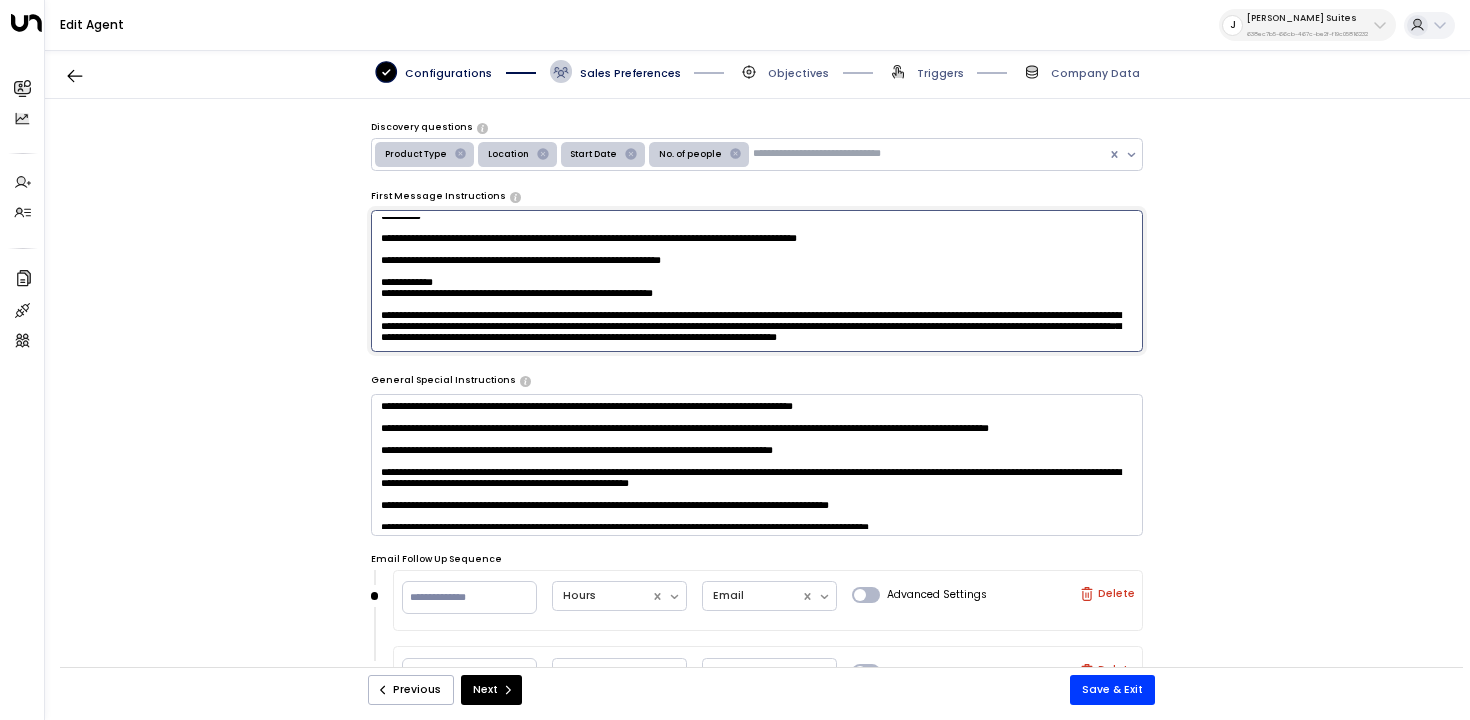 type on "**********" 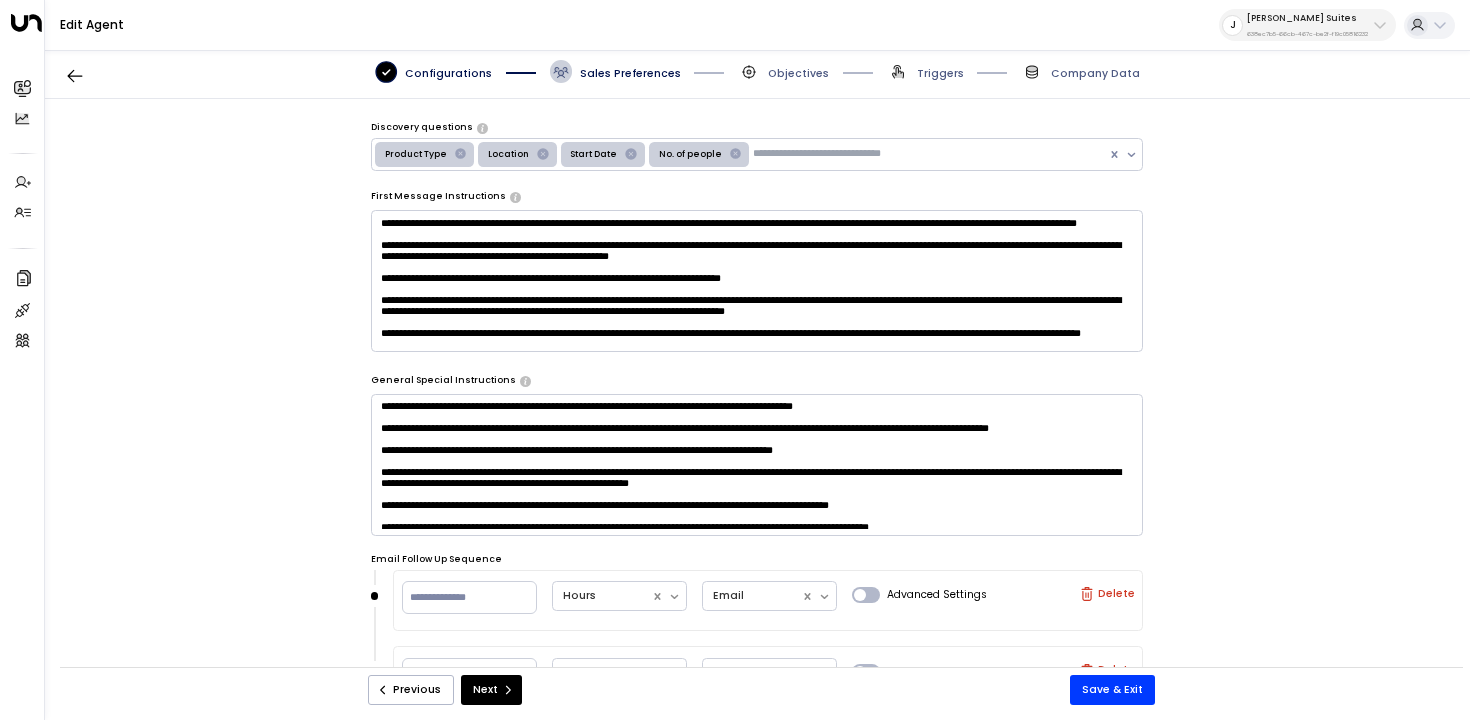 scroll, scrollTop: 517, scrollLeft: 0, axis: vertical 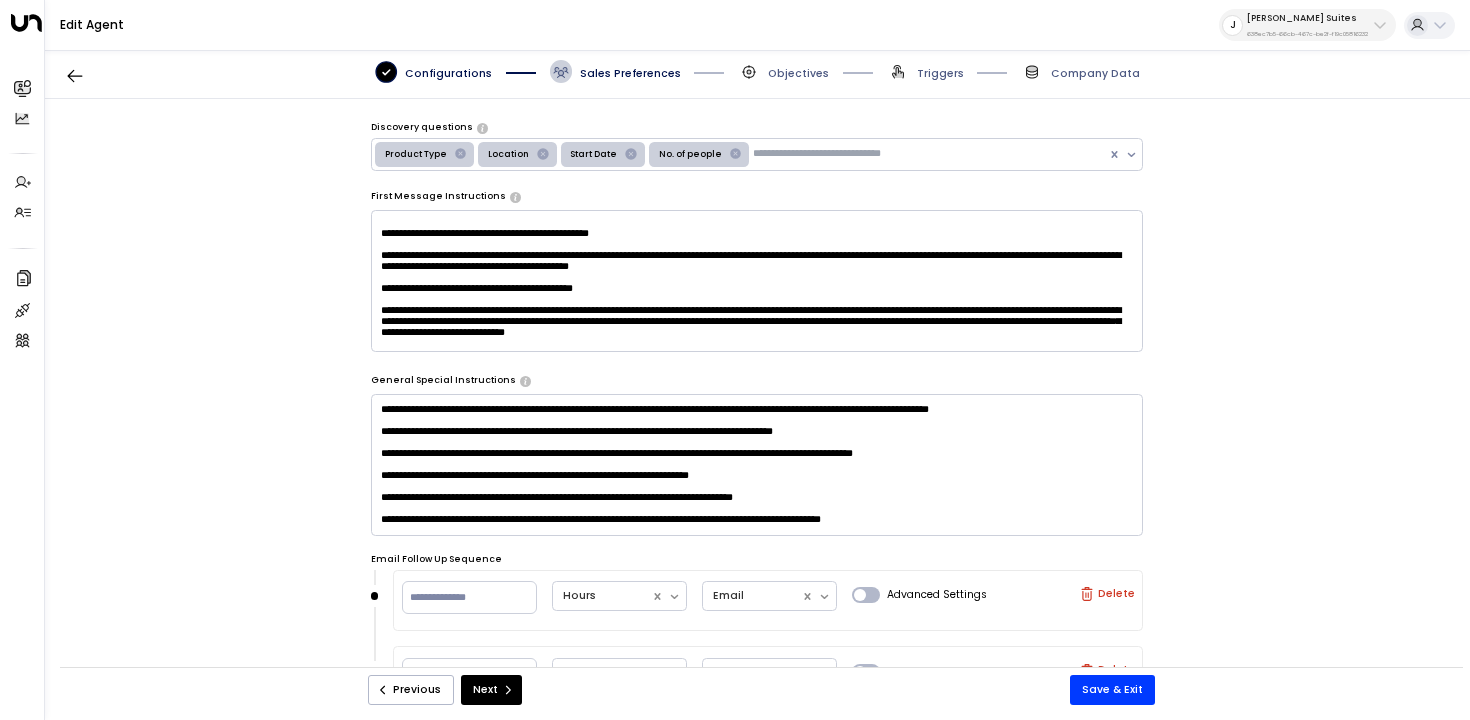 click at bounding box center (757, 465) 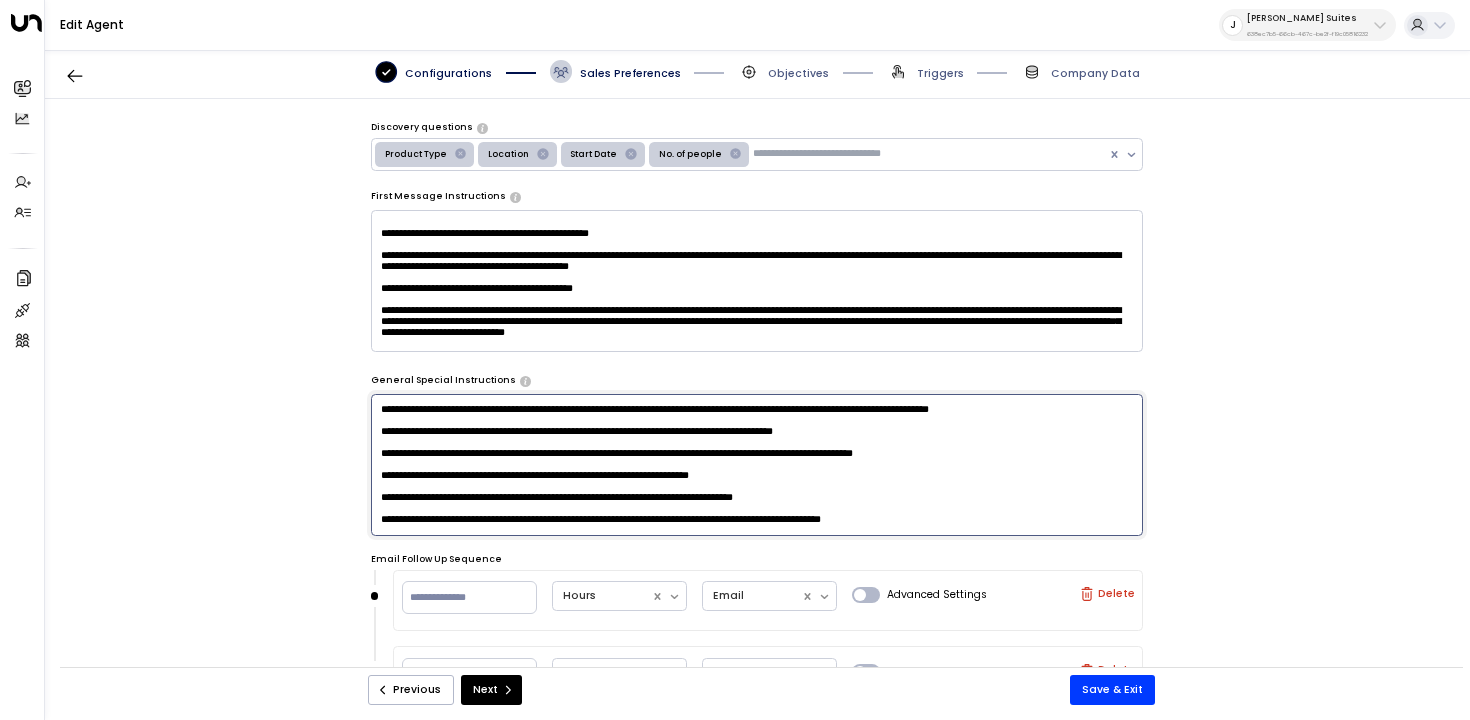 scroll, scrollTop: 1307, scrollLeft: 0, axis: vertical 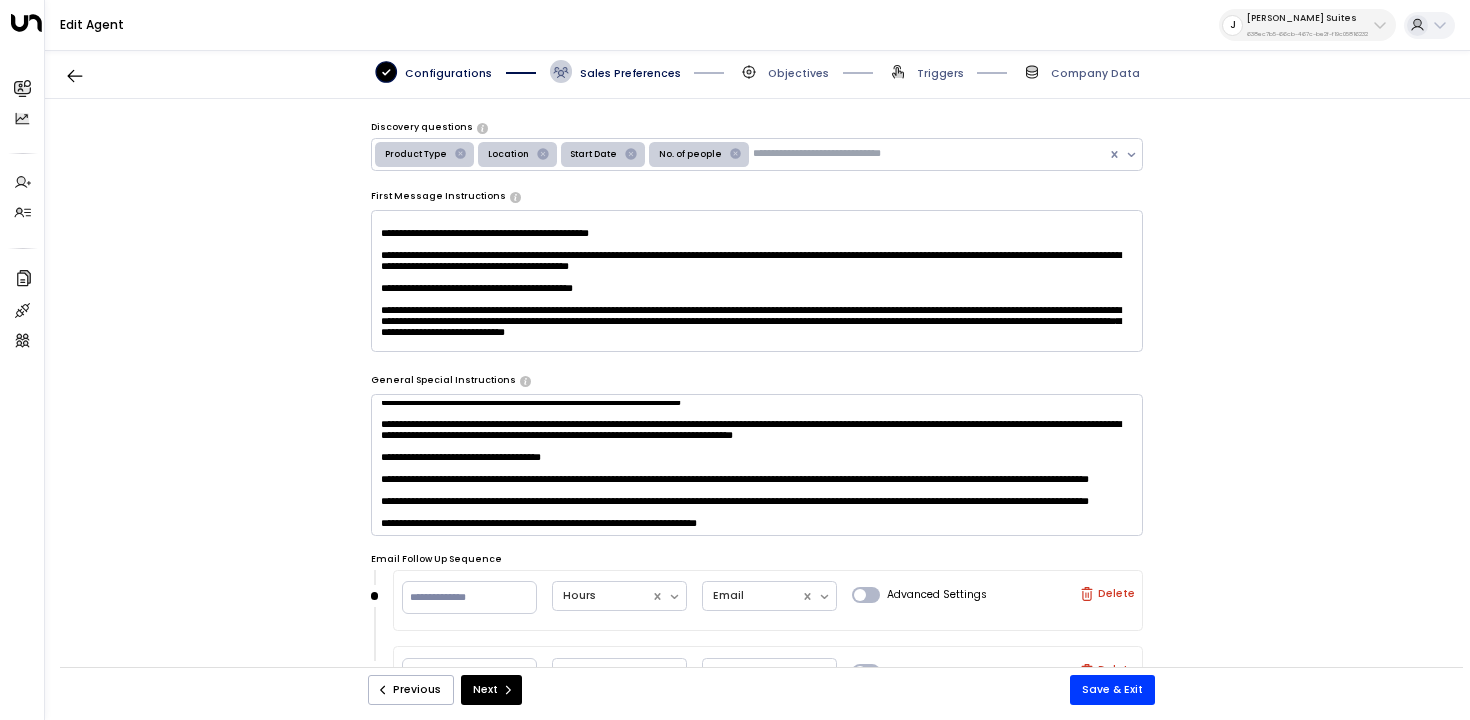 click at bounding box center (757, 465) 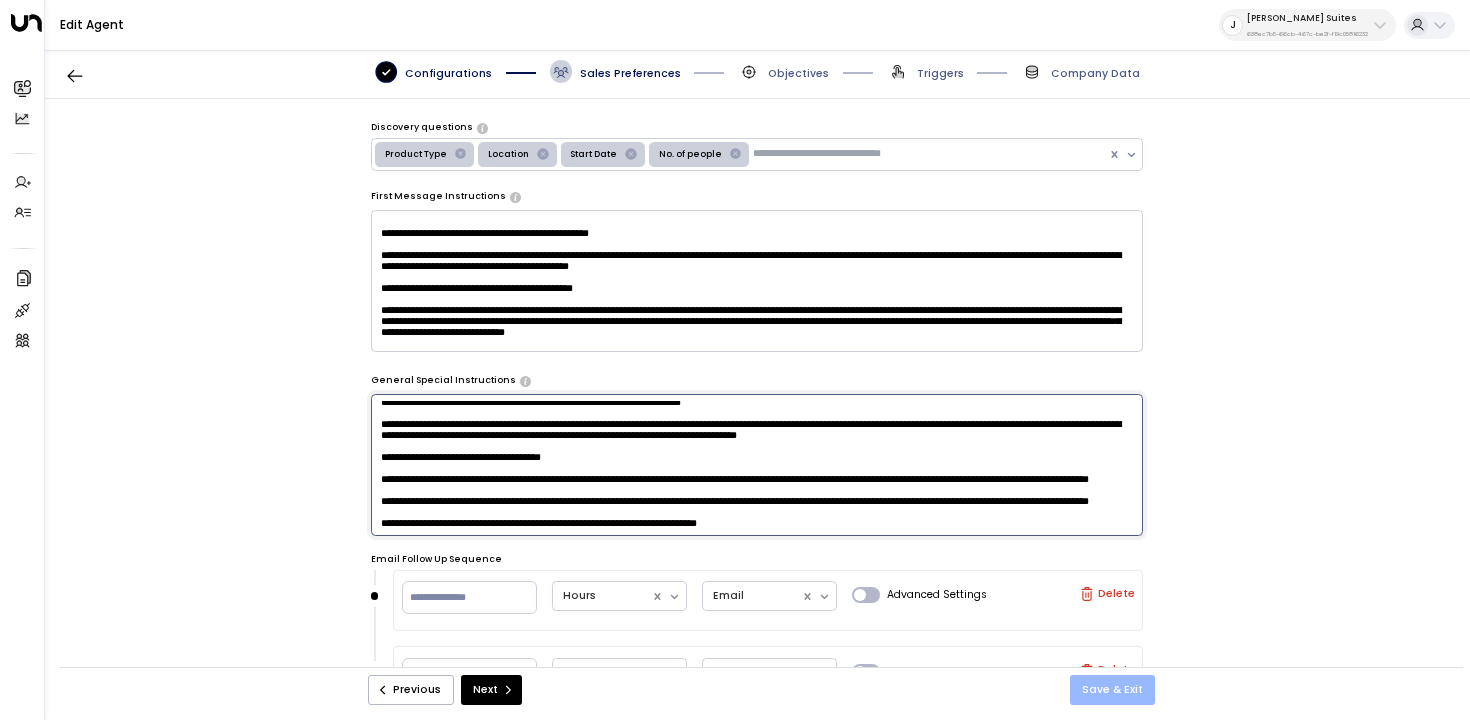 type on "**********" 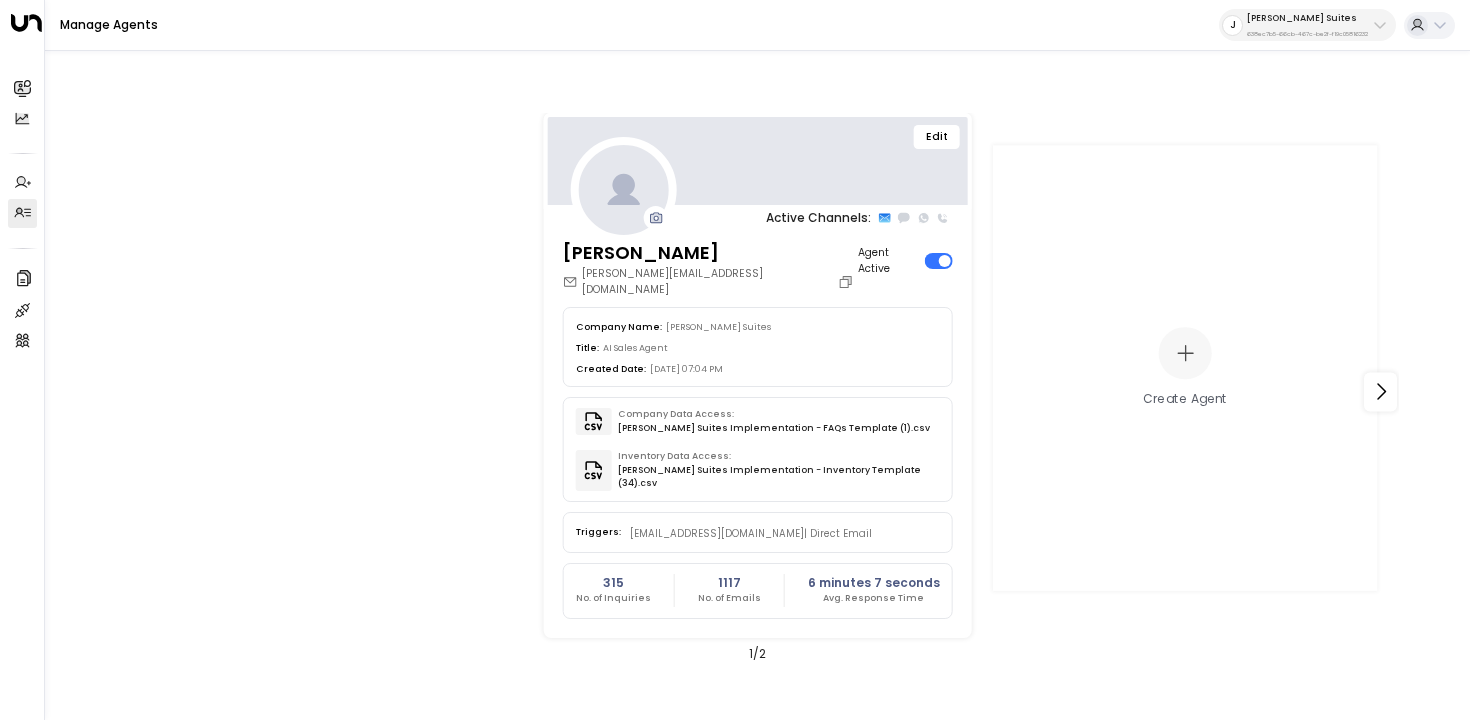 click on "638ec7b5-66cb-467c-be2f-f19c05816232" at bounding box center (1307, 34) 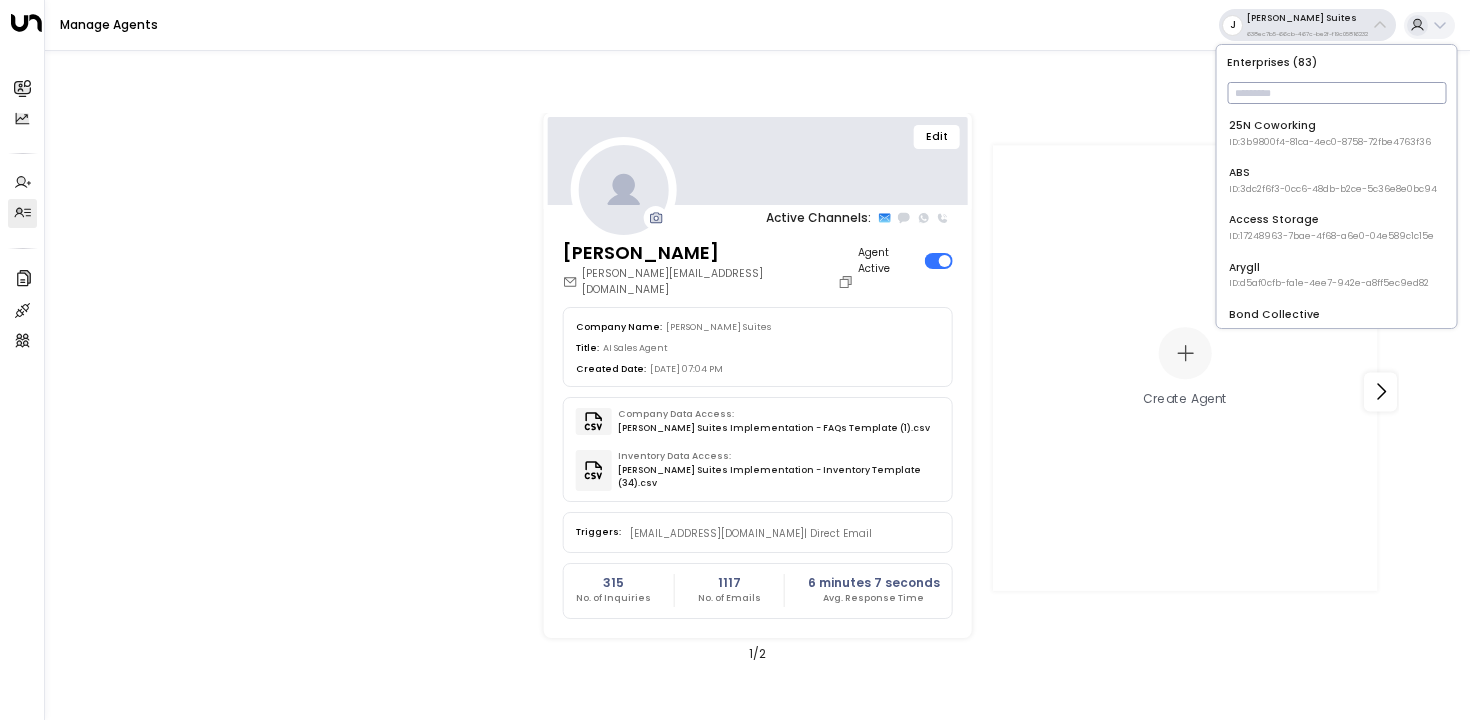 click at bounding box center (1336, 93) 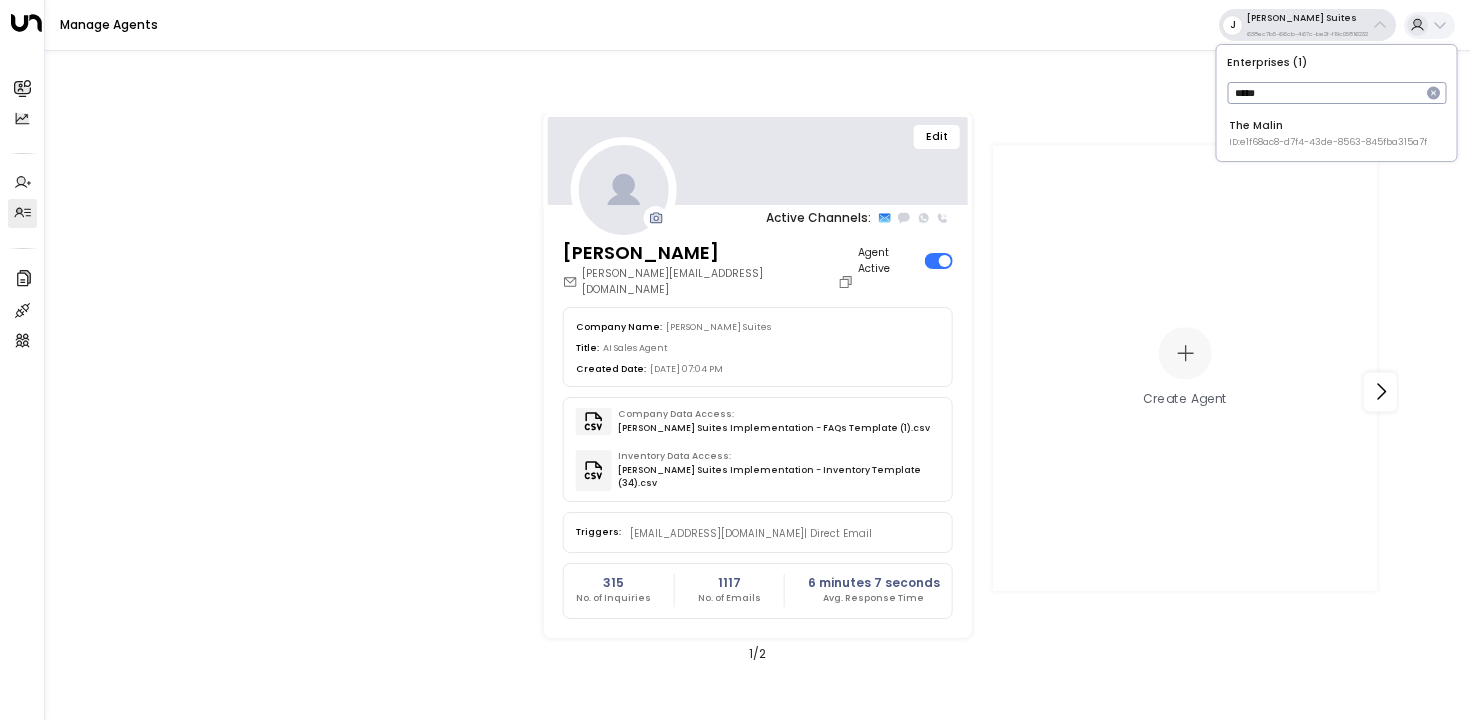type on "*****" 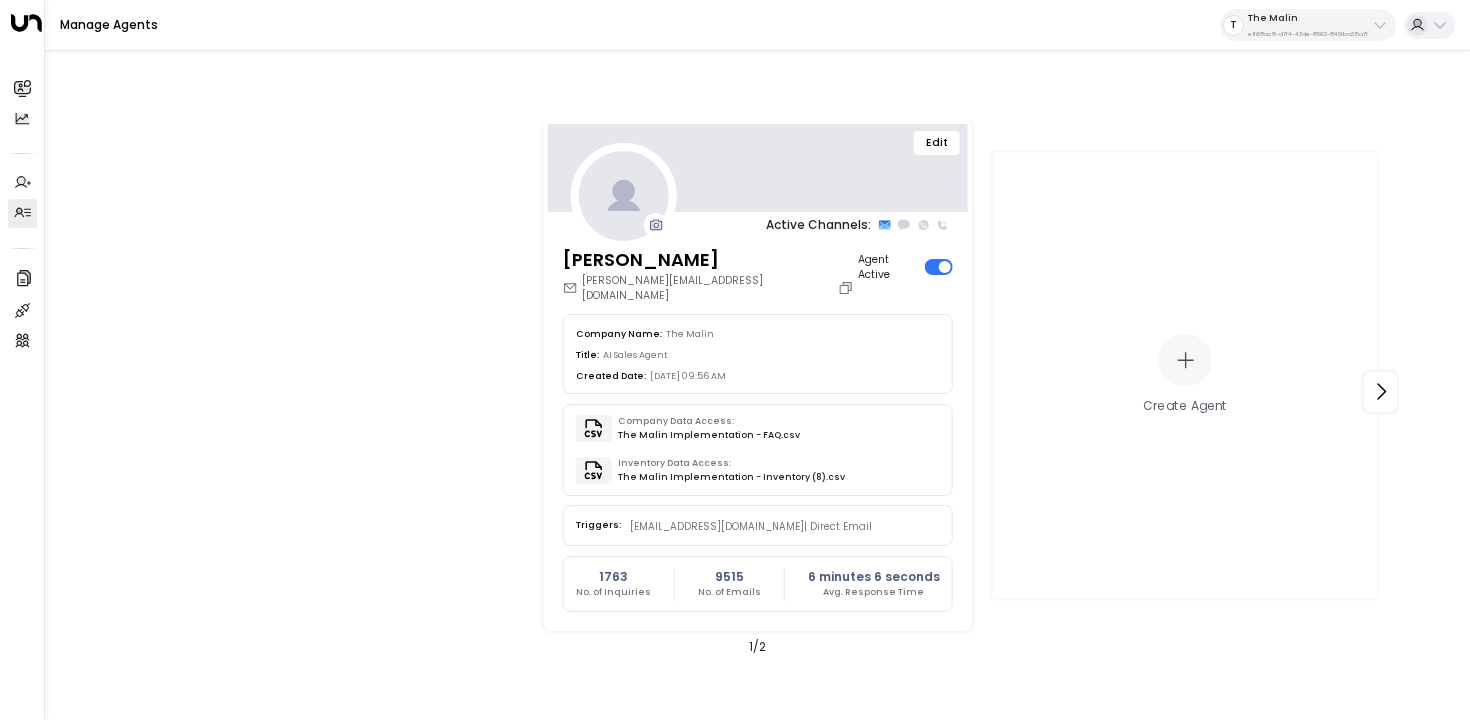 click on "Edit" at bounding box center (757, 168) 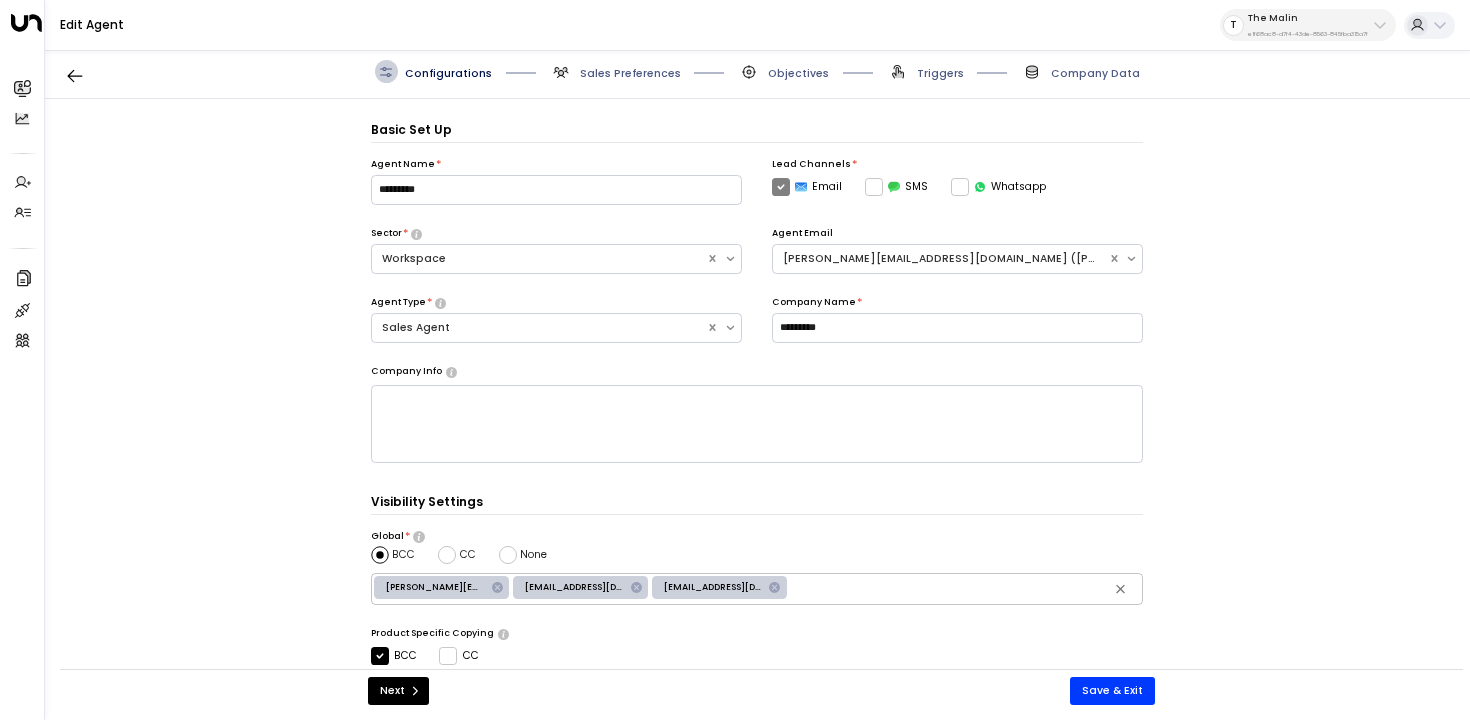 scroll, scrollTop: 22, scrollLeft: 0, axis: vertical 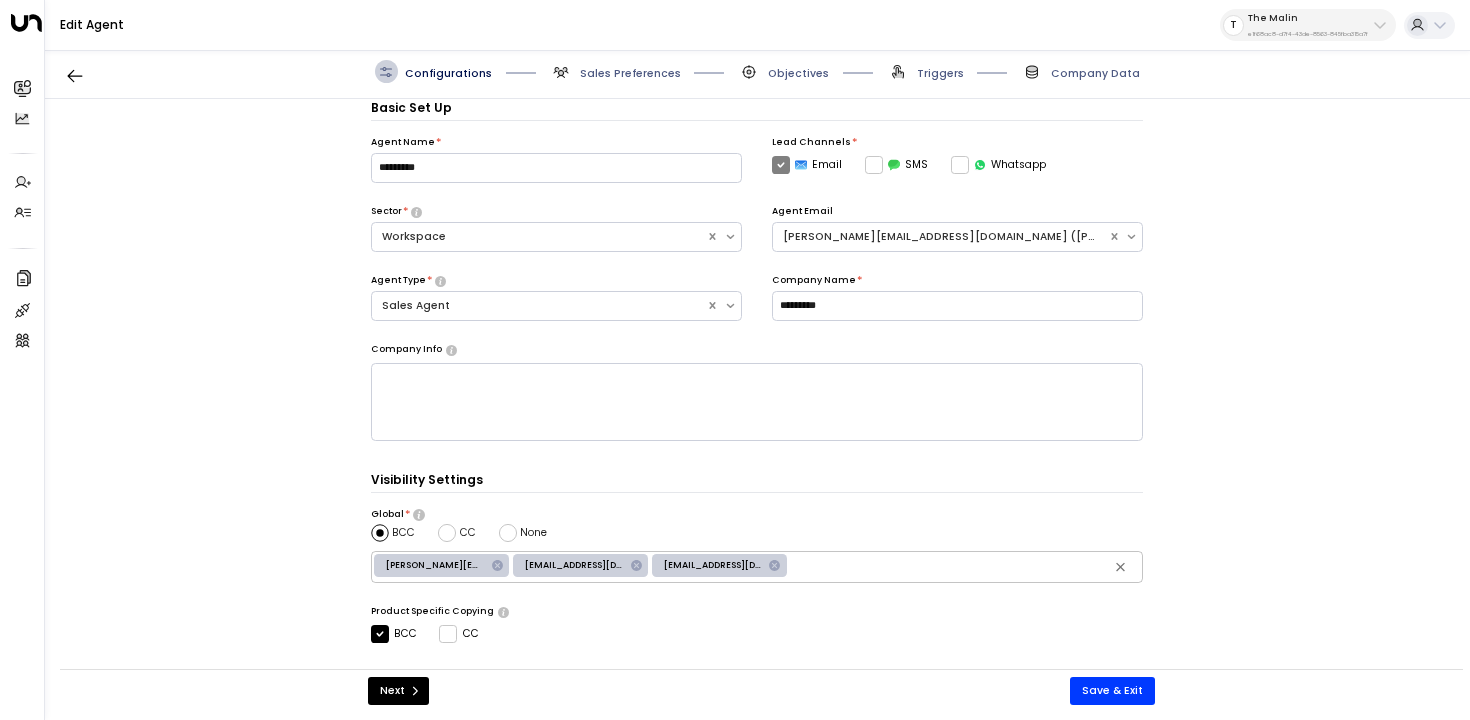 click on "Sales Preferences" at bounding box center [615, 71] 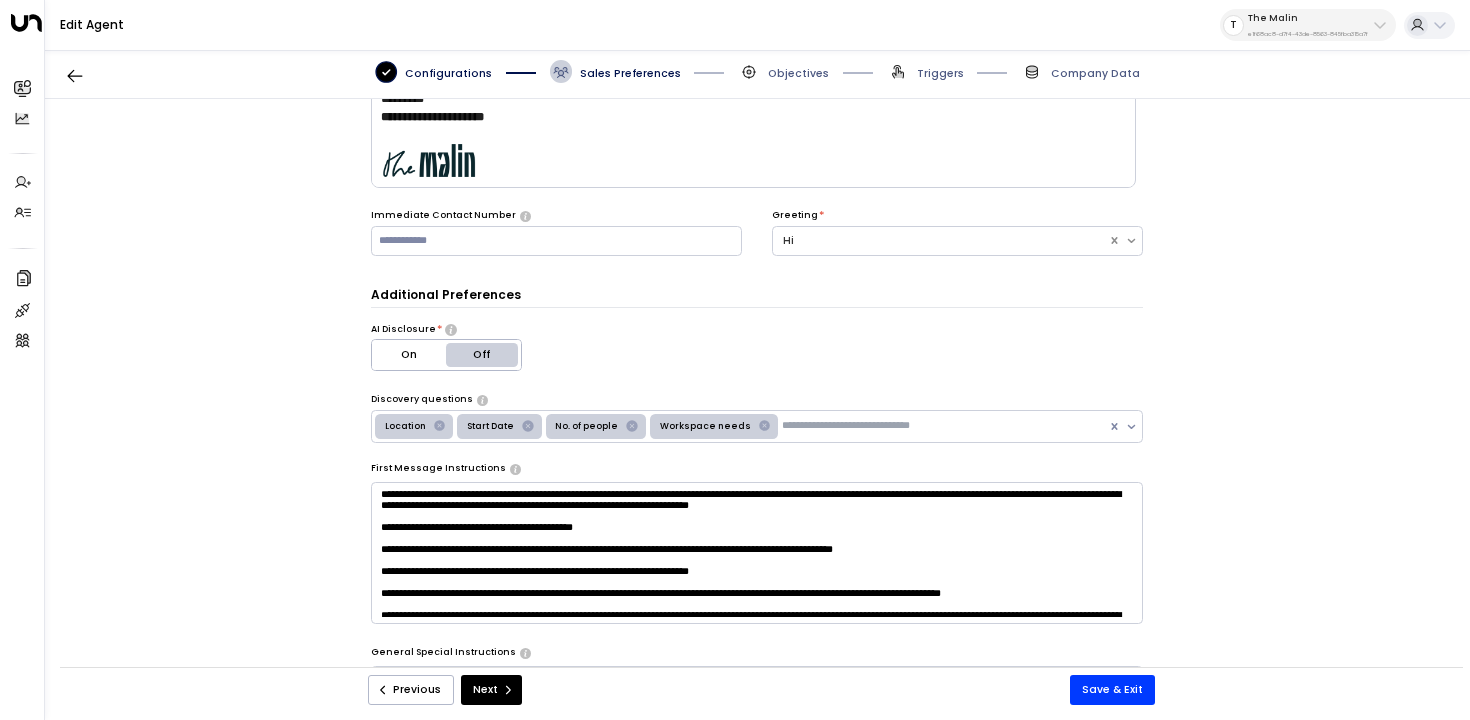 scroll, scrollTop: 130, scrollLeft: 0, axis: vertical 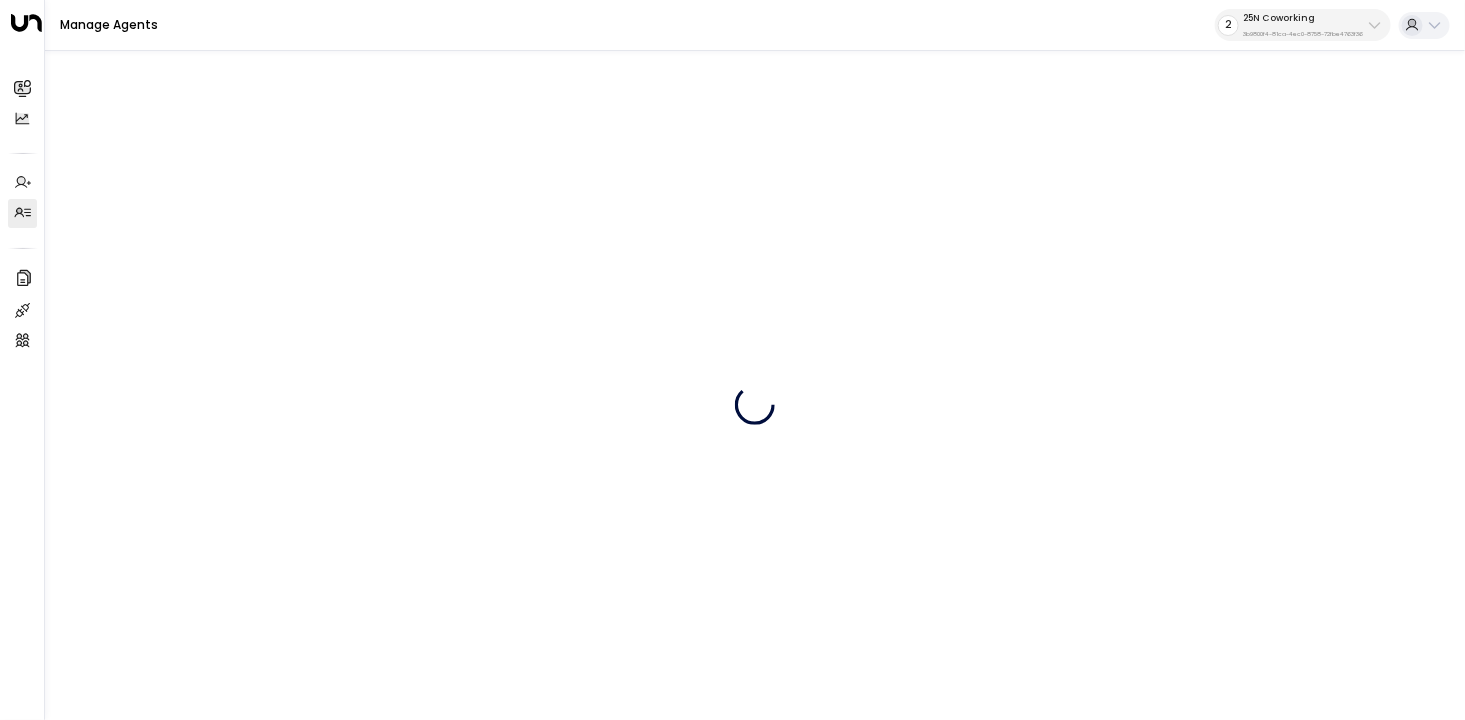 click on "2 25N Coworking 3b9800f4-81ca-4ec0-8758-72fbe4763f36" at bounding box center [1303, 25] 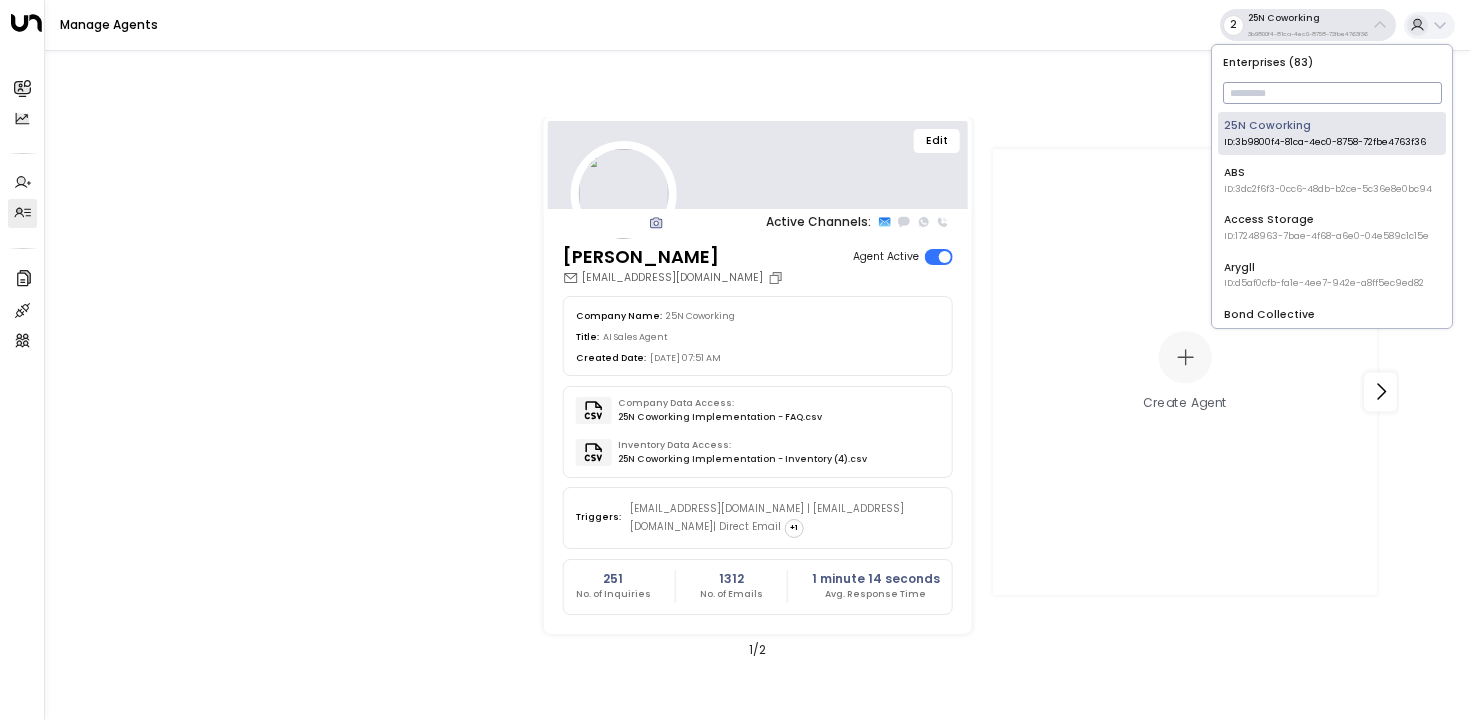 click at bounding box center (1332, 93) 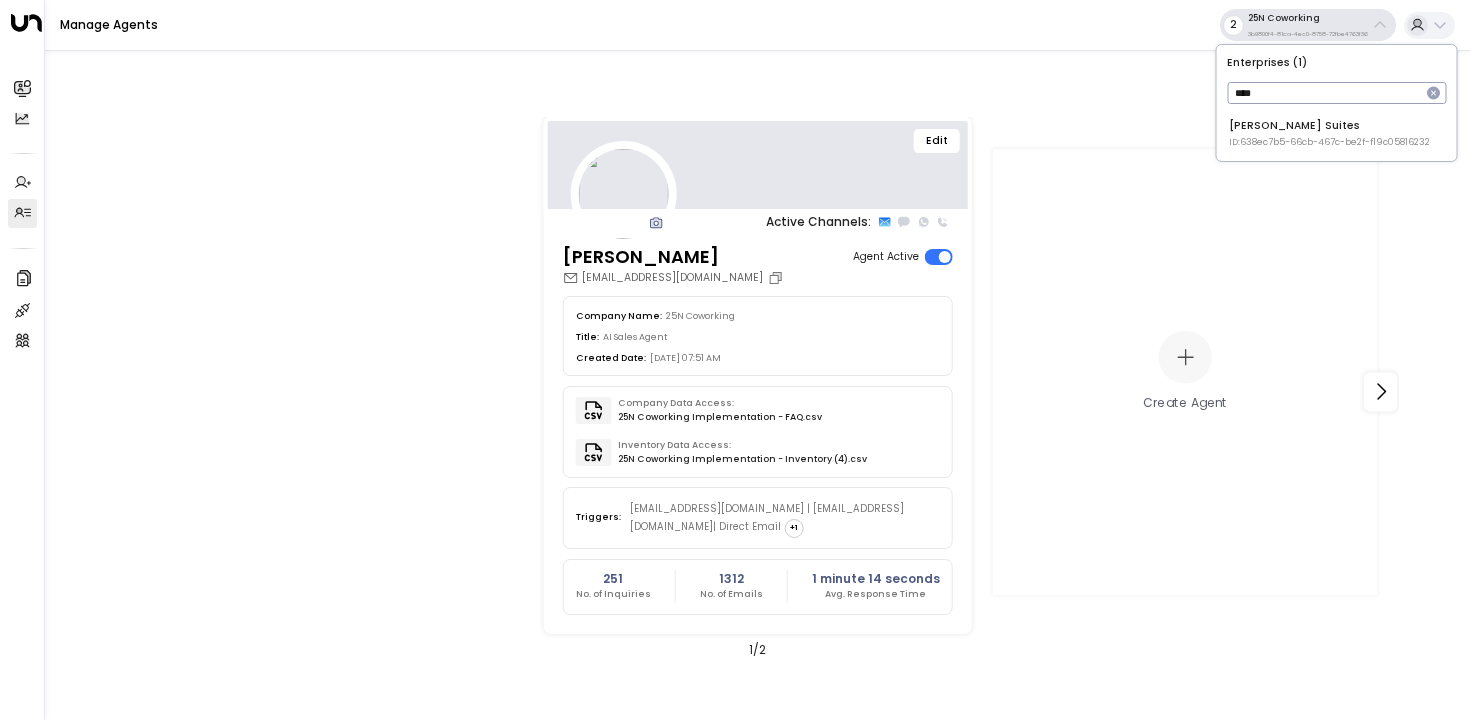 type on "***" 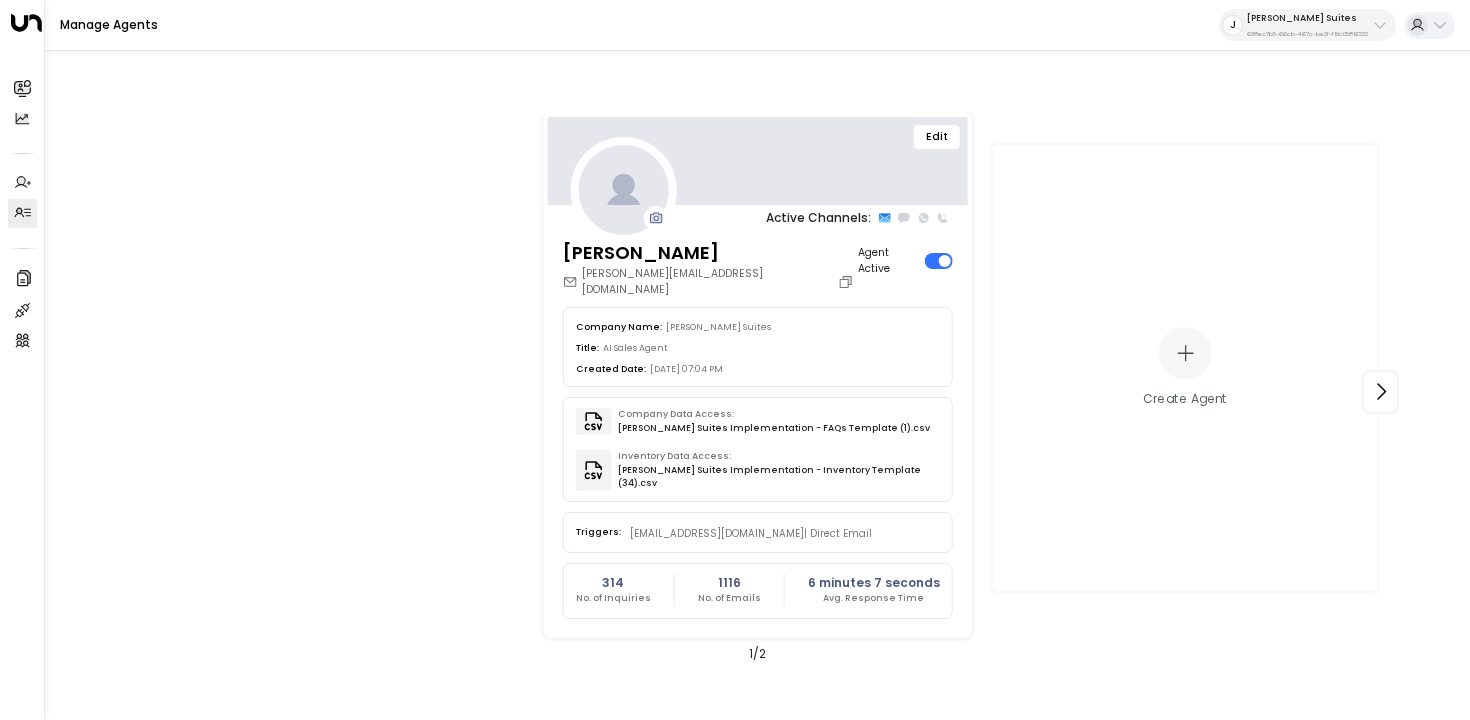 click on "Edit" at bounding box center (937, 137) 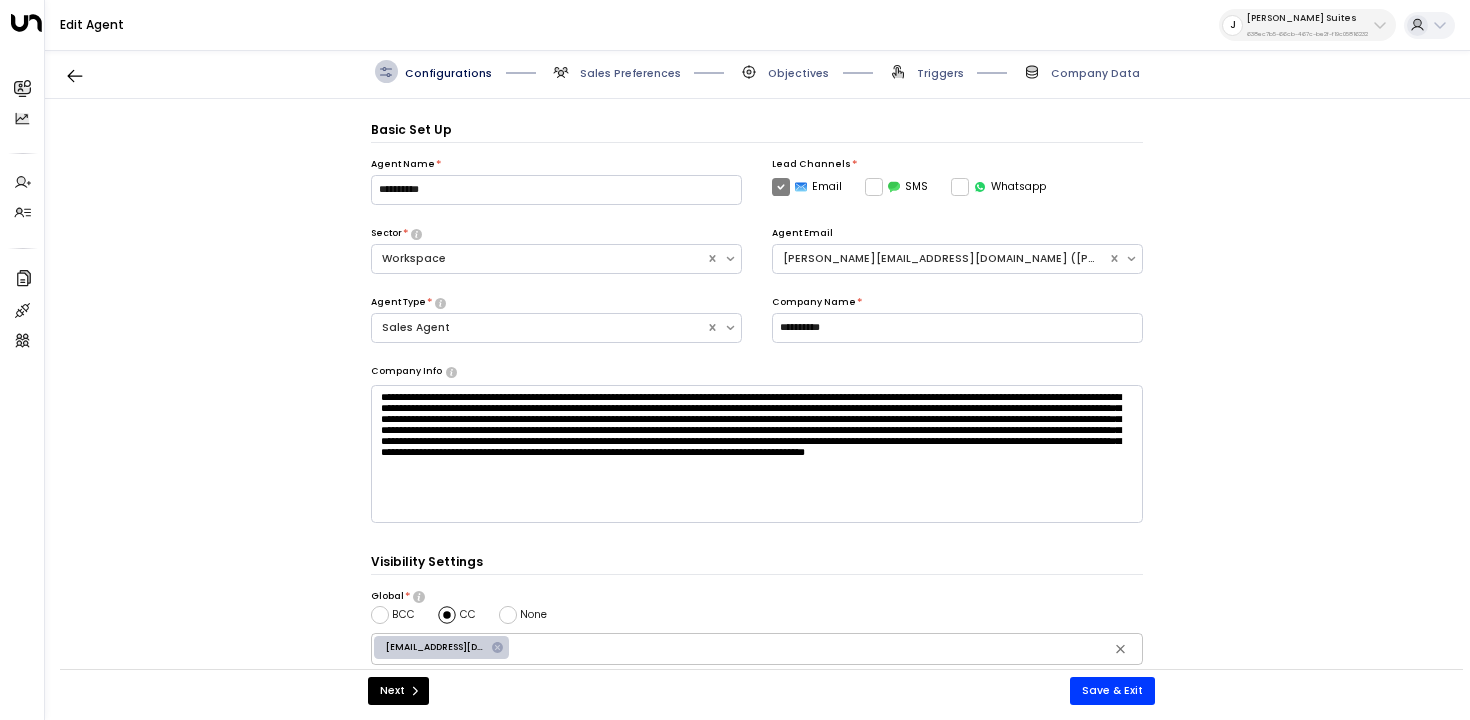 scroll, scrollTop: 22, scrollLeft: 0, axis: vertical 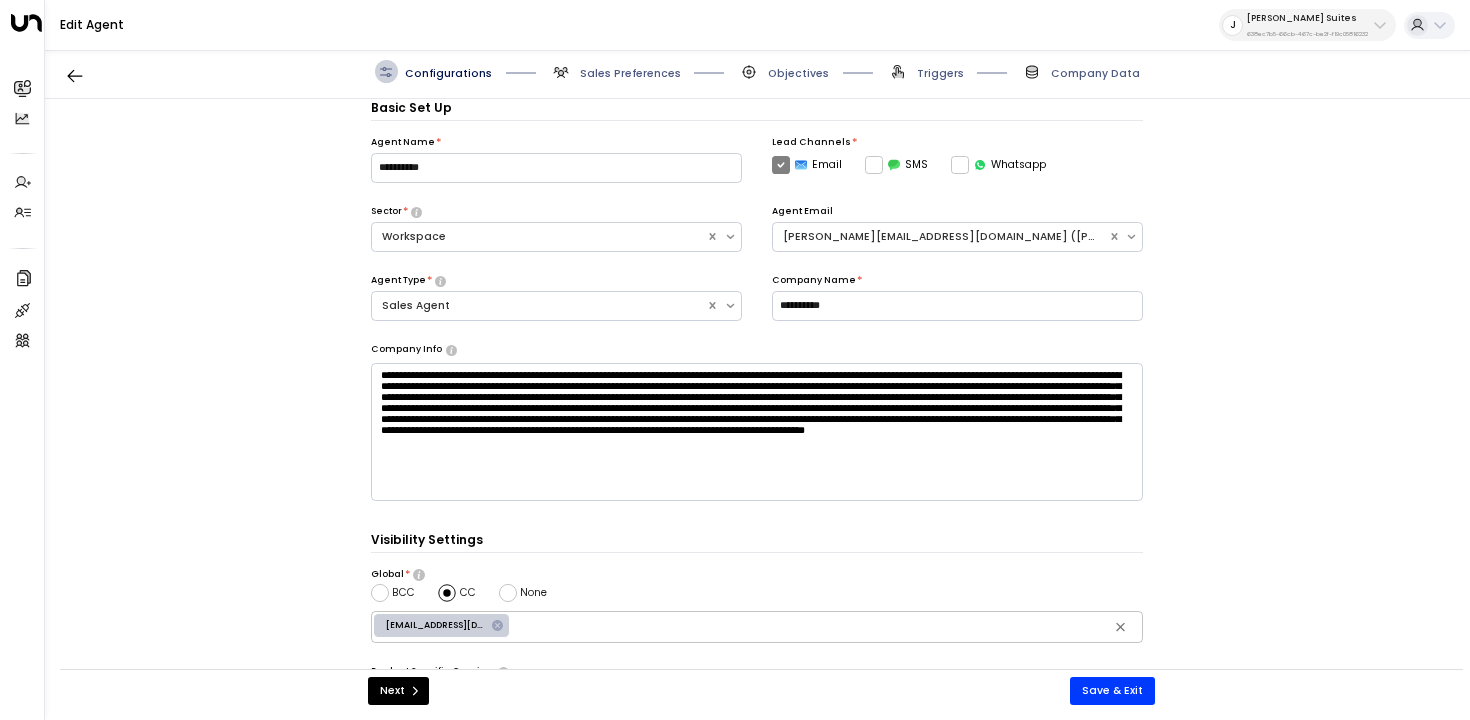 click on "Sales Preferences" at bounding box center (630, 73) 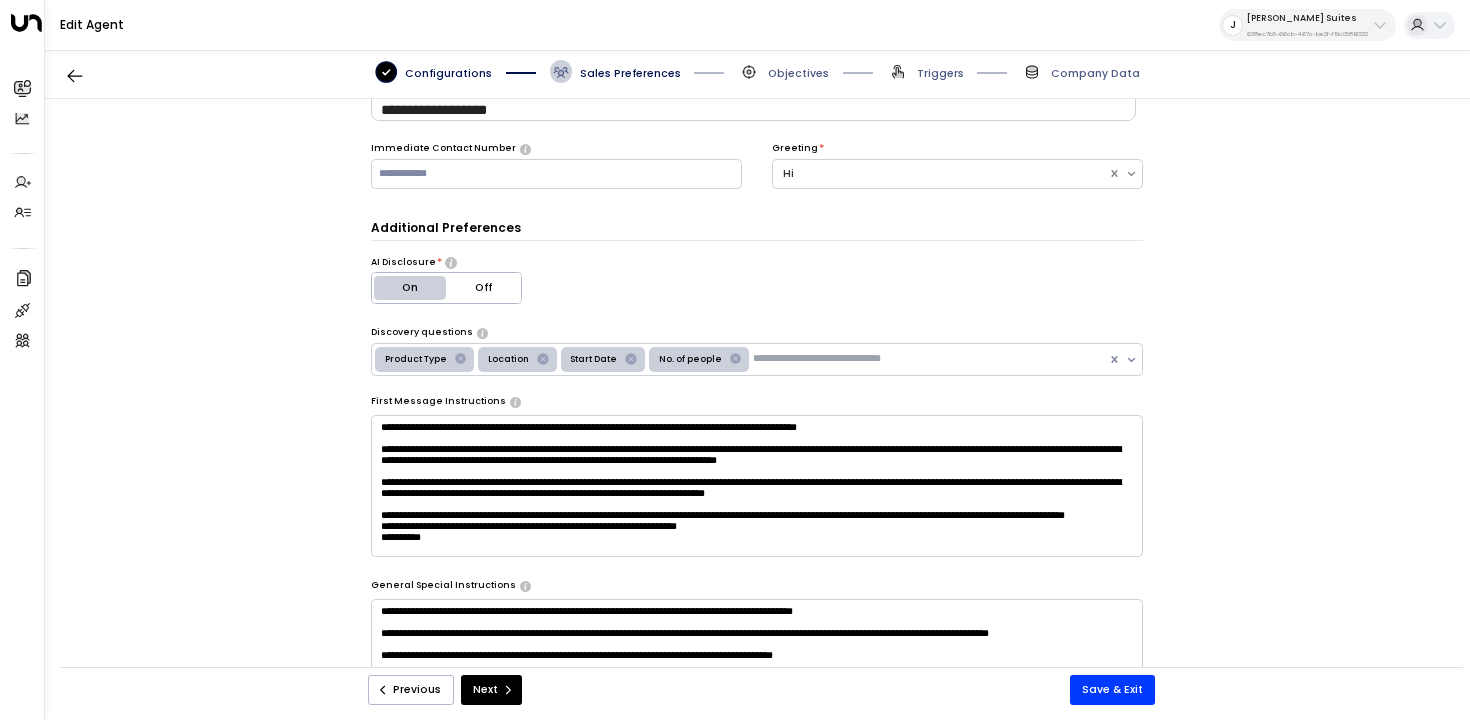 scroll, scrollTop: 440, scrollLeft: 0, axis: vertical 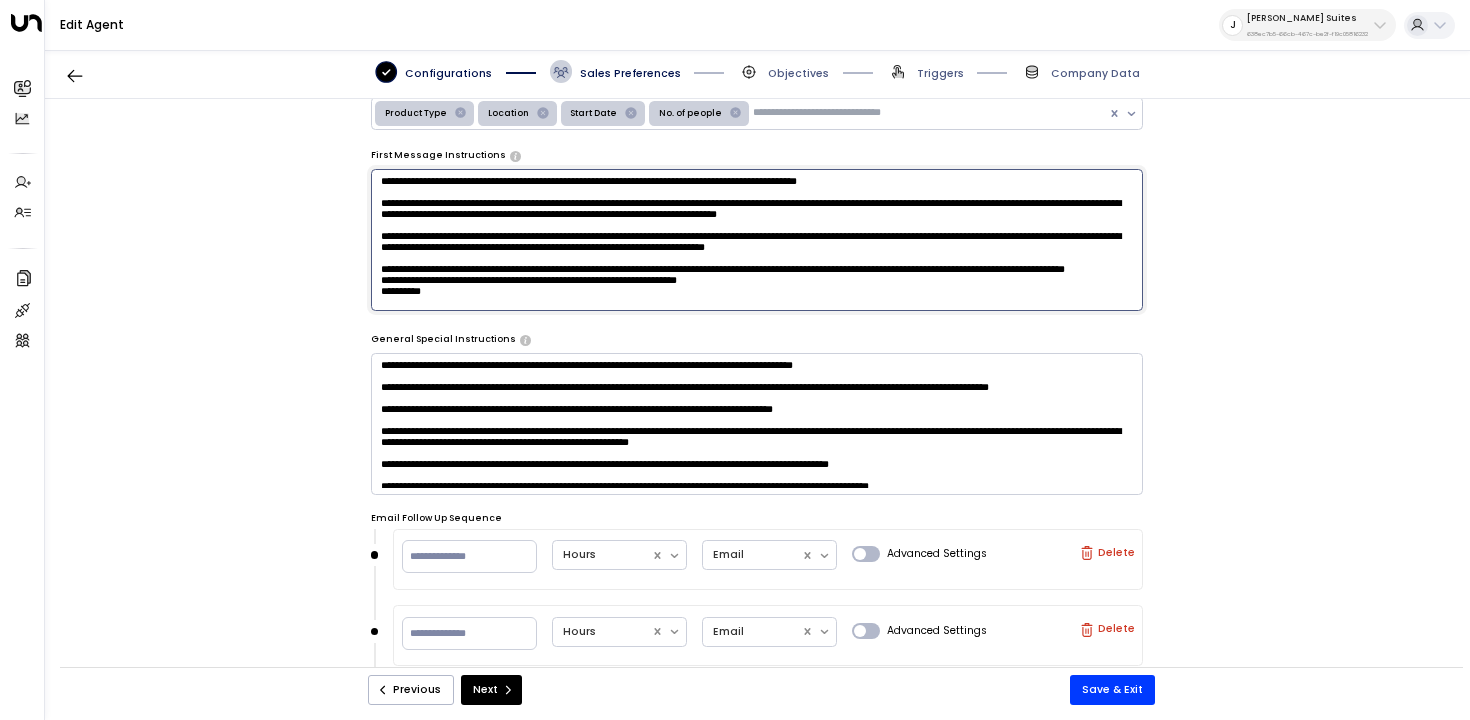 click at bounding box center (757, 240) 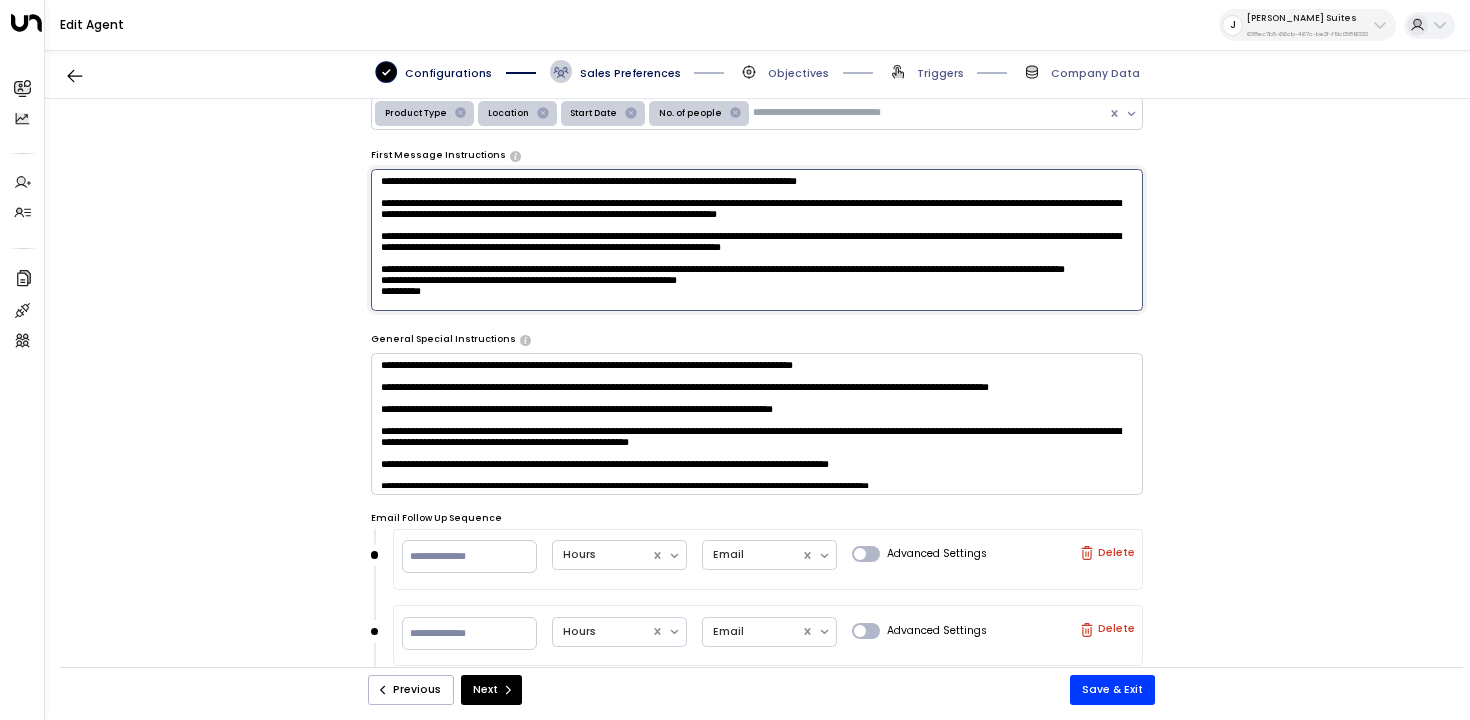 drag, startPoint x: 888, startPoint y: 259, endPoint x: 866, endPoint y: 258, distance: 22.022715 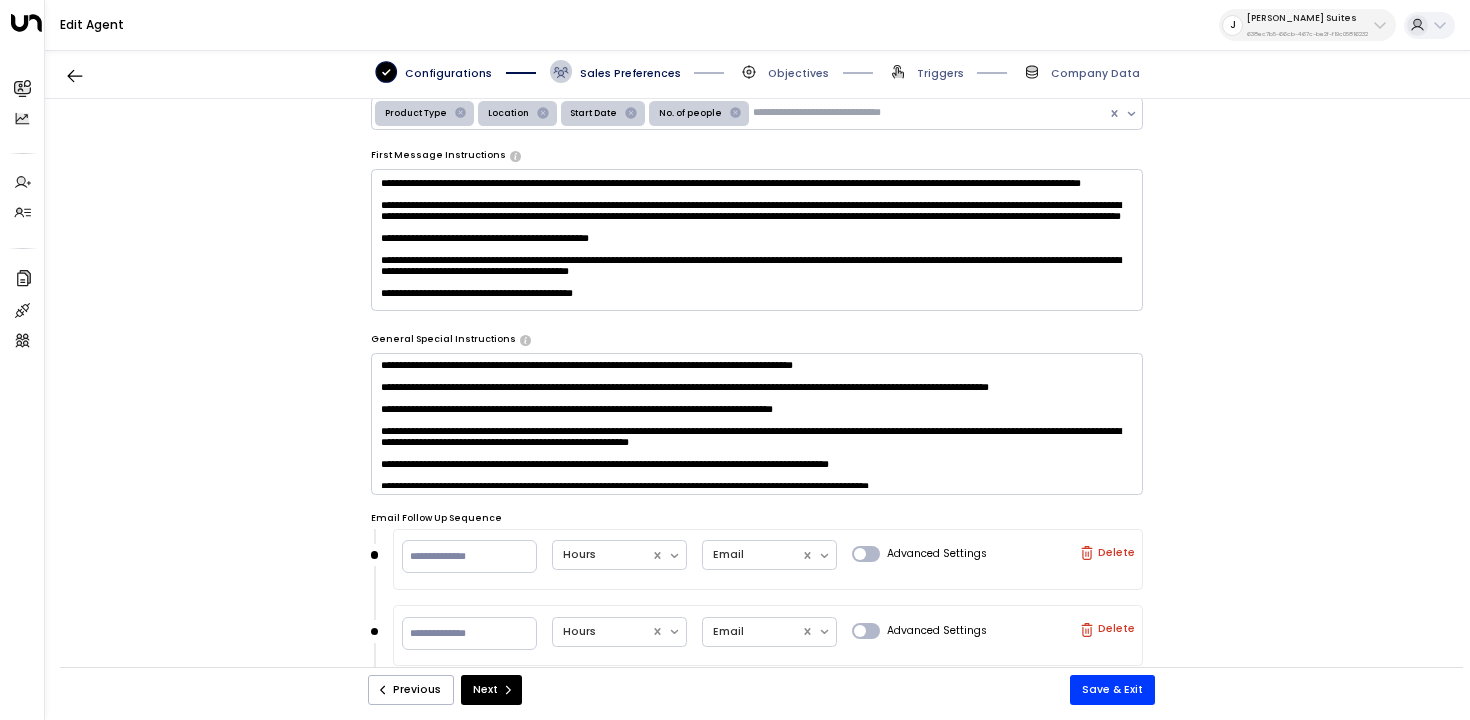 scroll, scrollTop: 347, scrollLeft: 0, axis: vertical 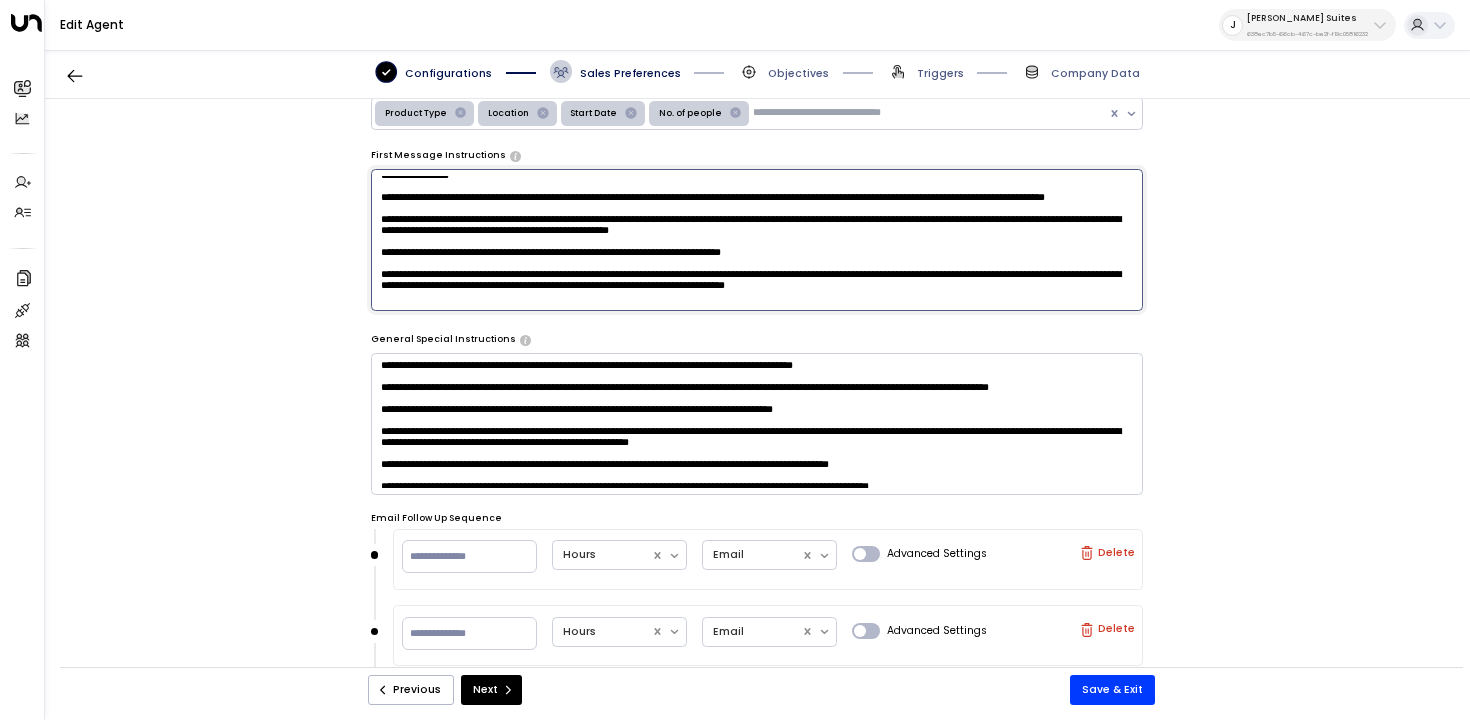 click at bounding box center (757, 240) 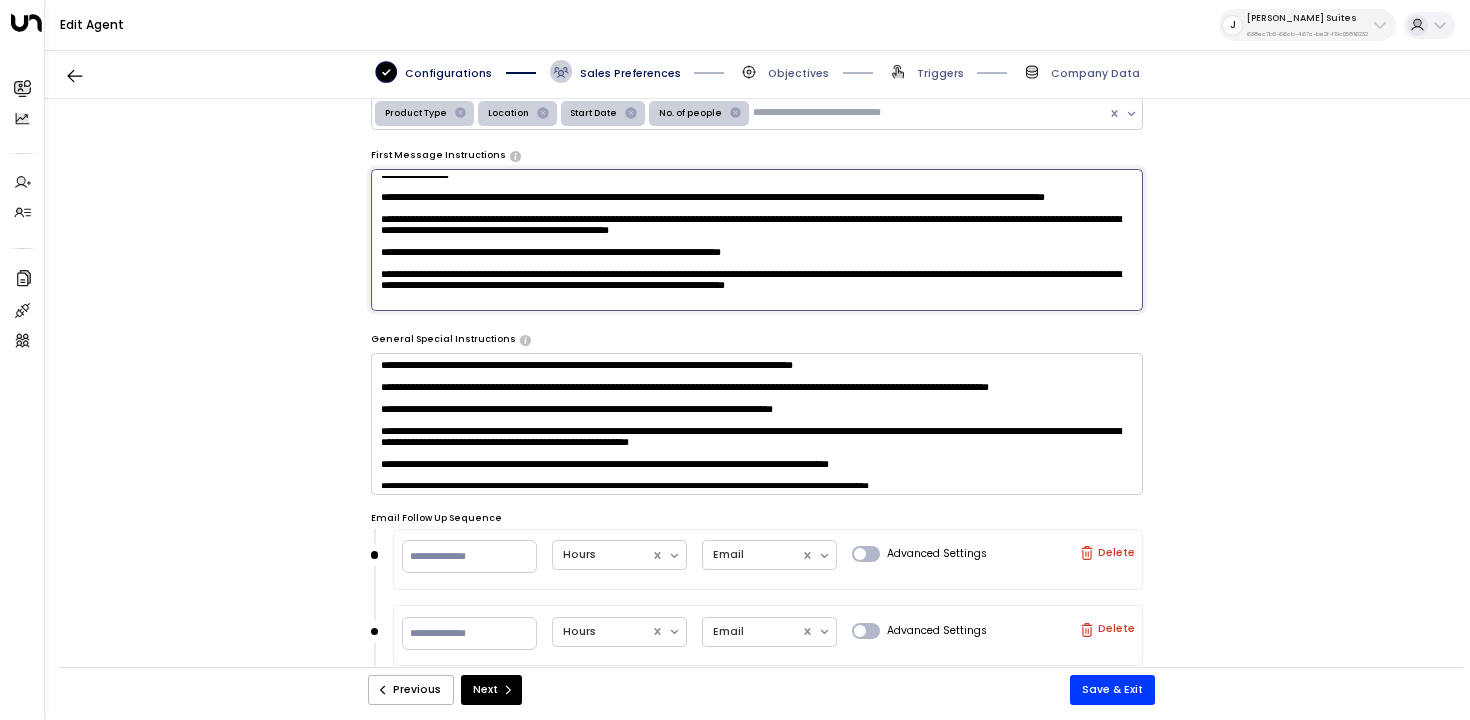 paste on "****" 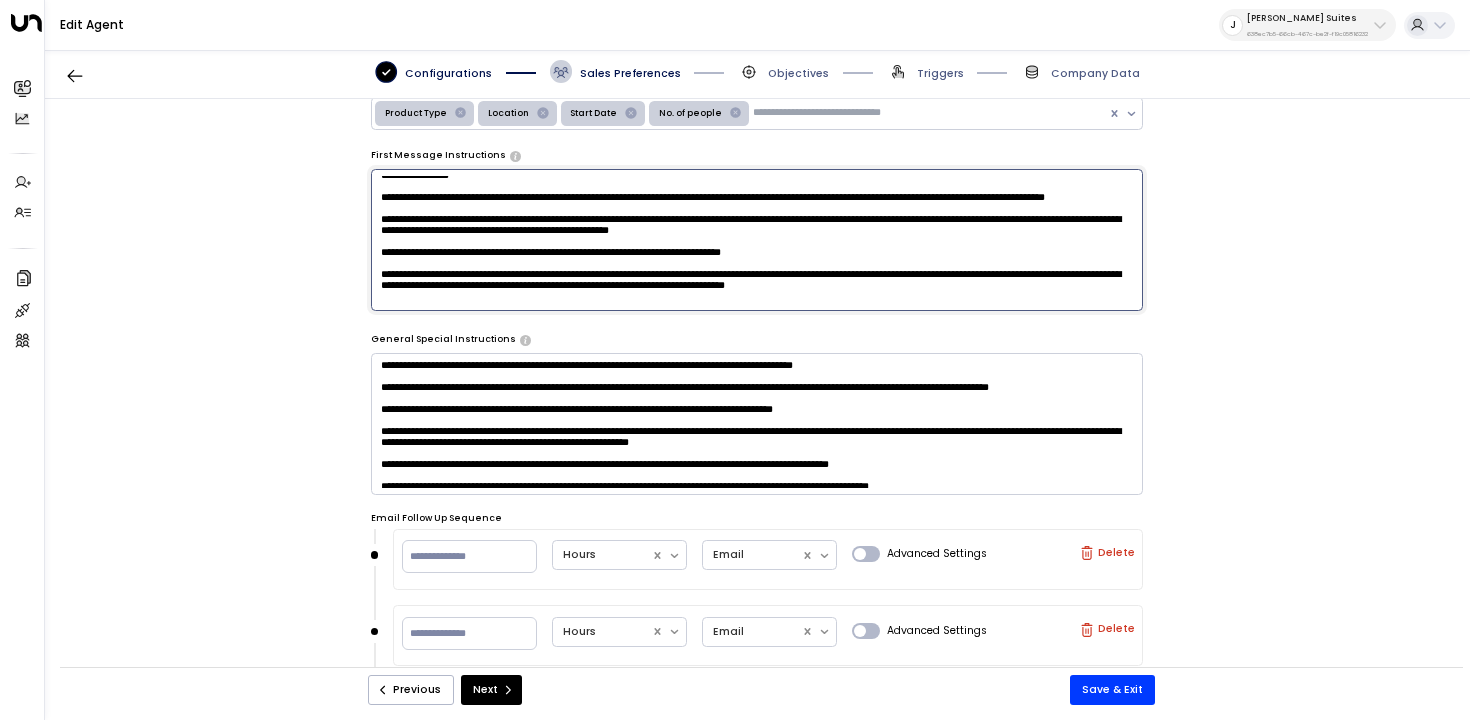 click at bounding box center [757, 240] 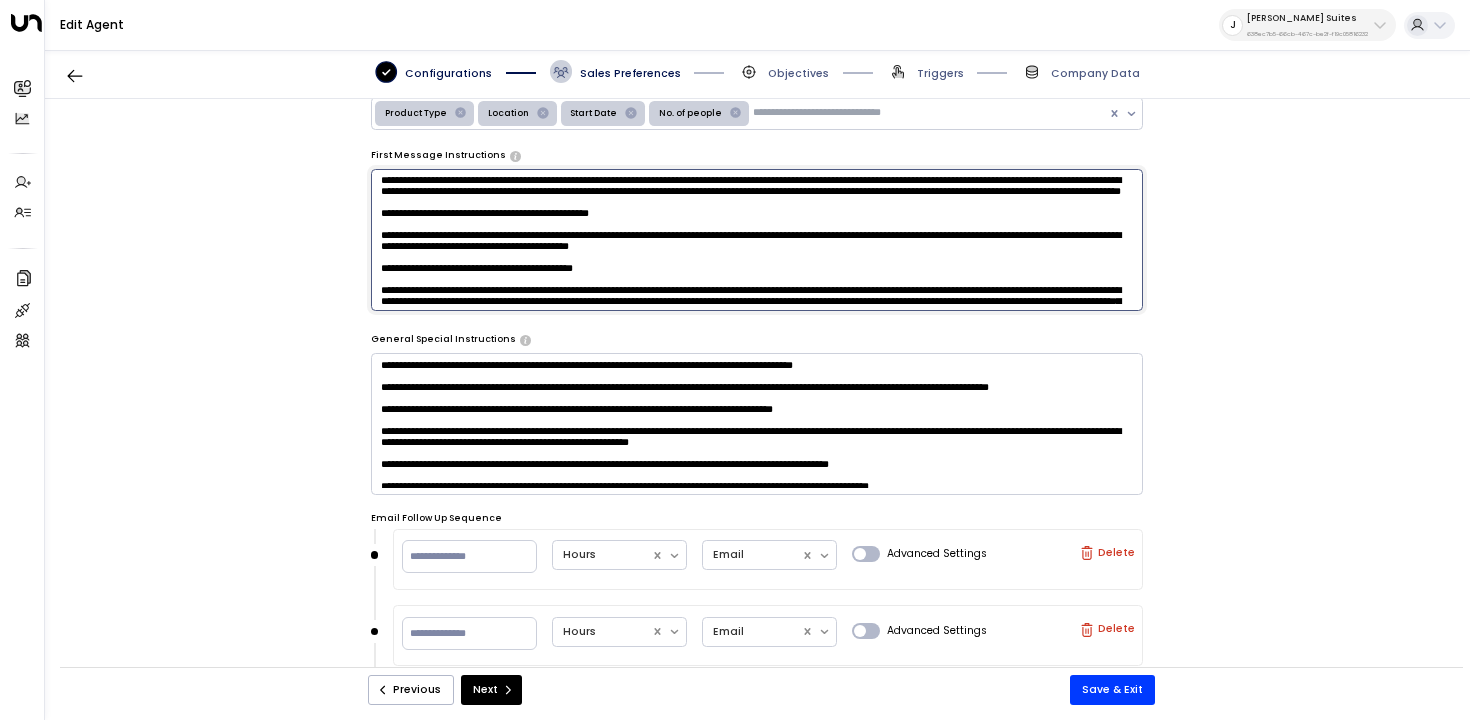 scroll, scrollTop: 498, scrollLeft: 0, axis: vertical 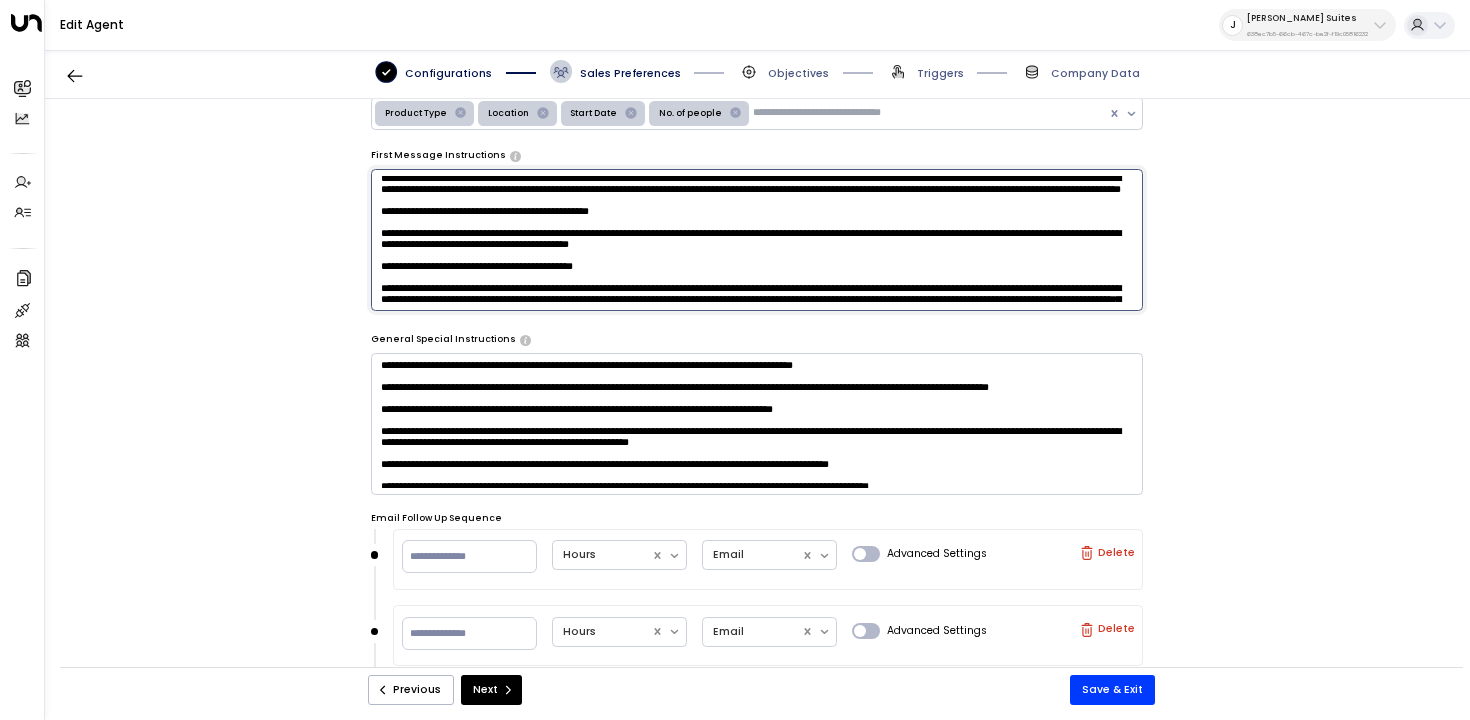 click at bounding box center (757, 240) 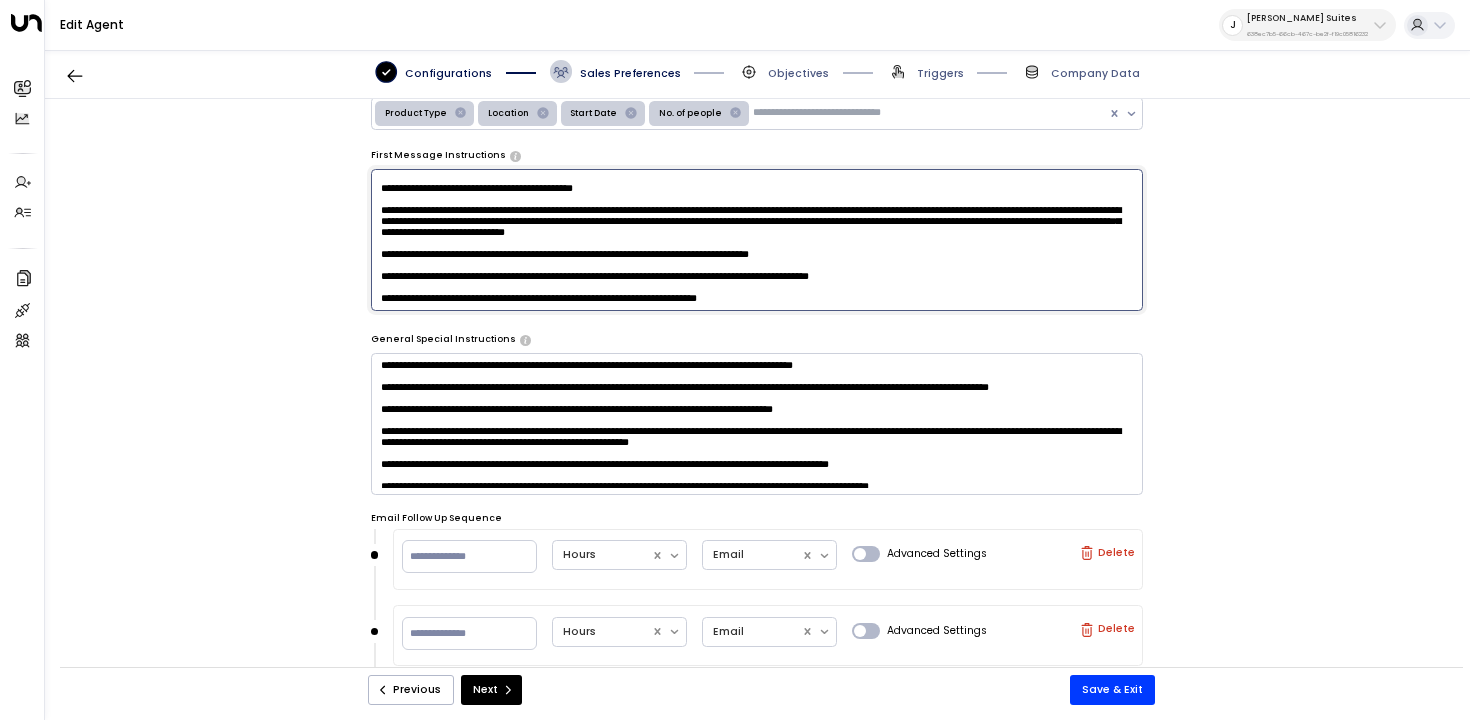 scroll, scrollTop: 972, scrollLeft: 0, axis: vertical 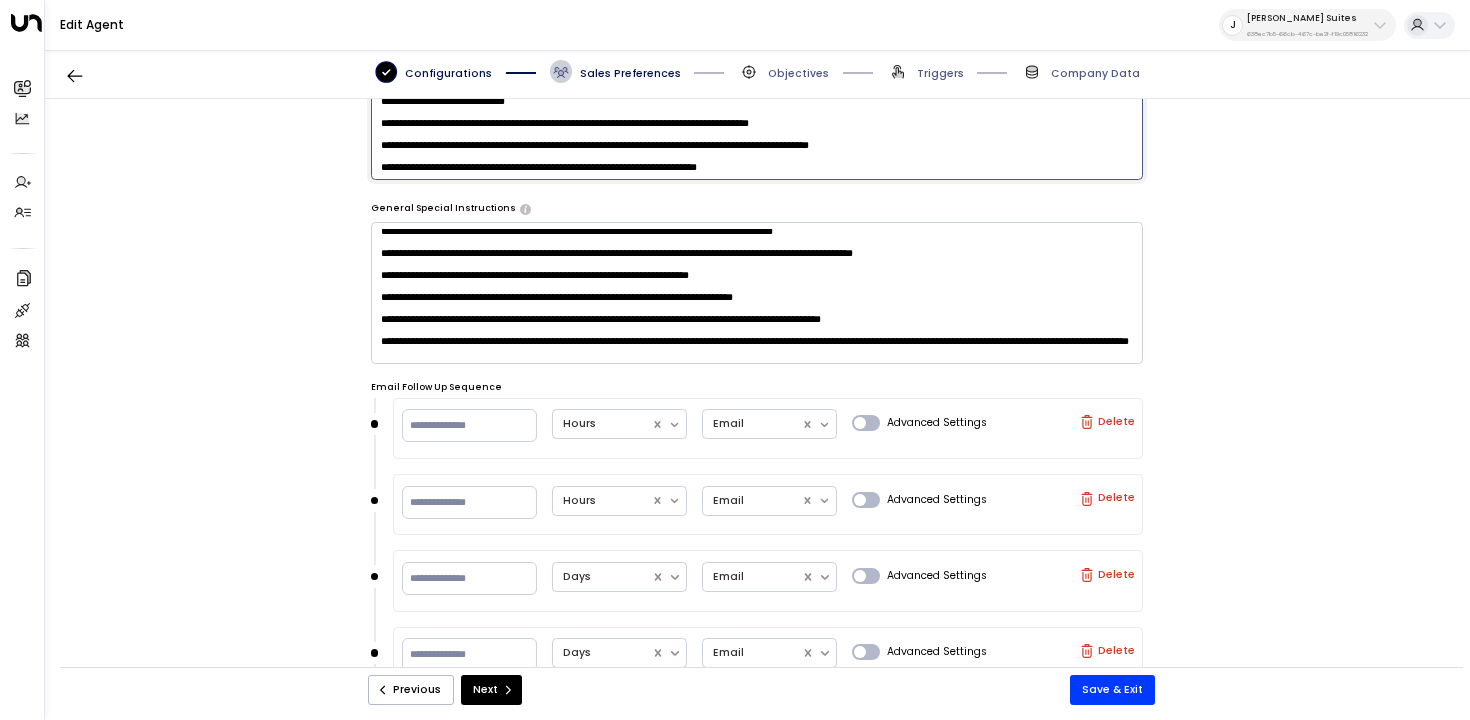 type on "**********" 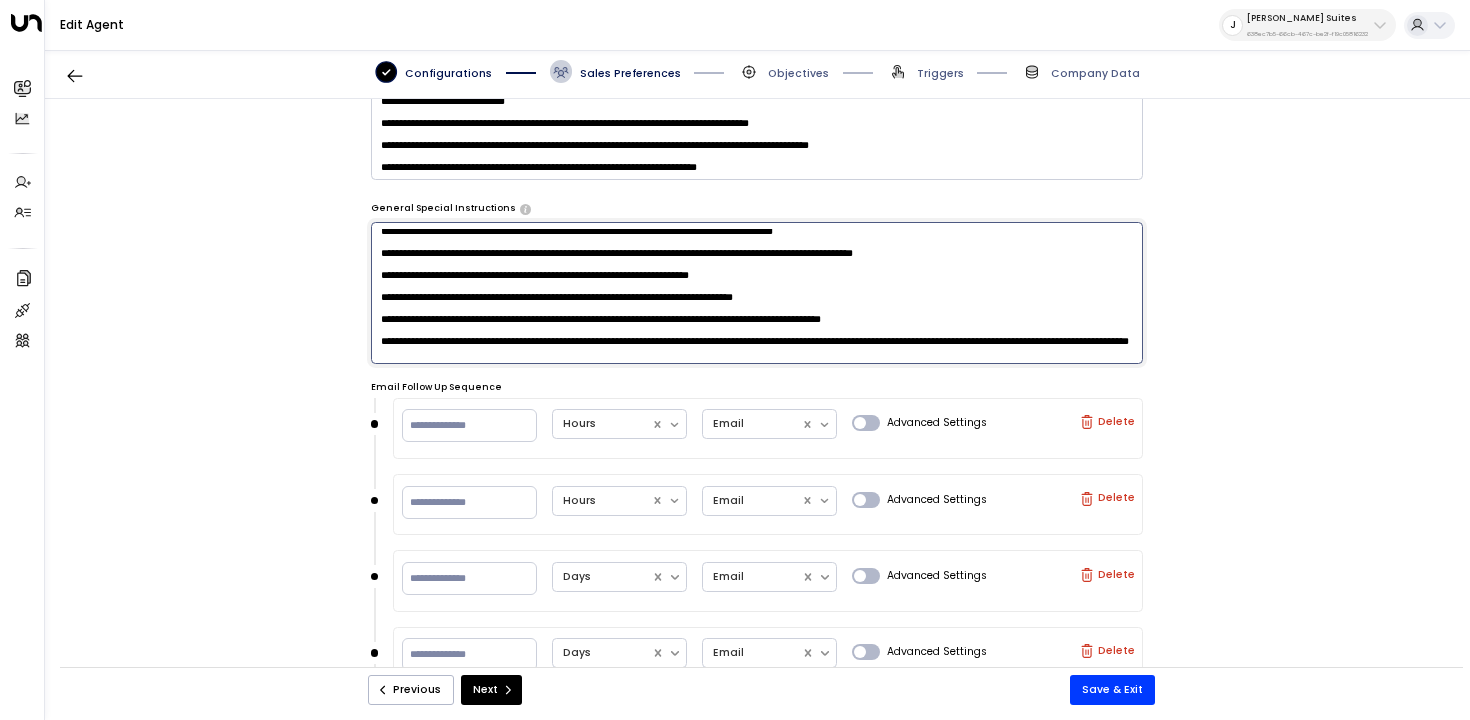 click at bounding box center (757, 293) 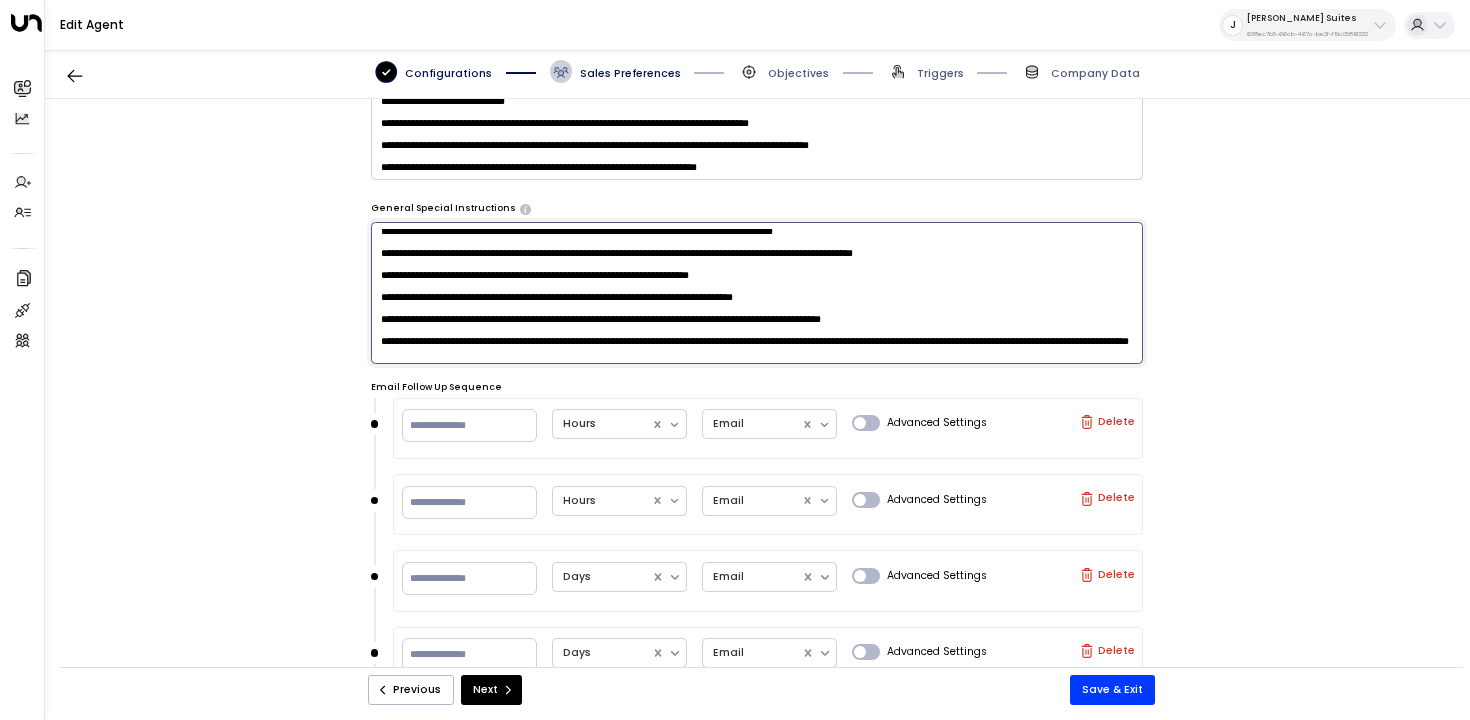 click at bounding box center (757, 293) 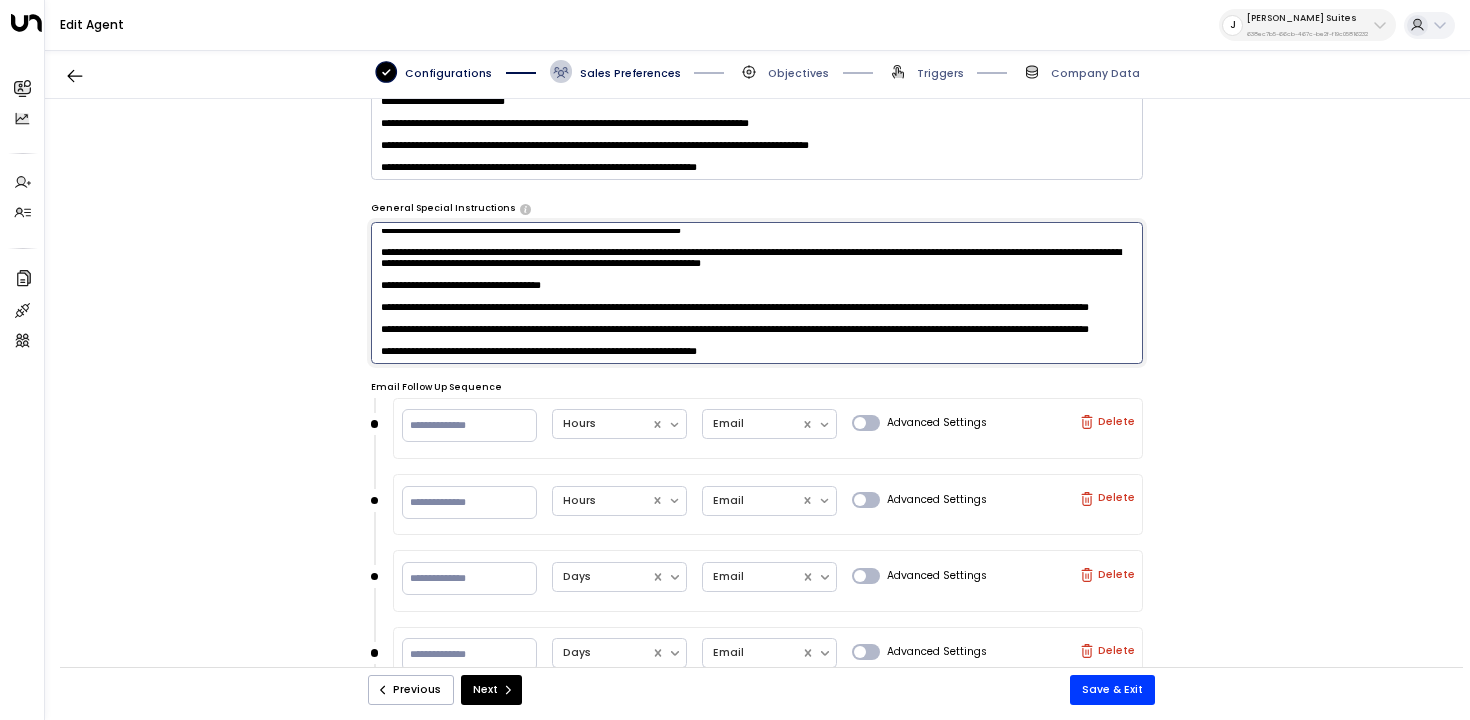 scroll, scrollTop: 1325, scrollLeft: 0, axis: vertical 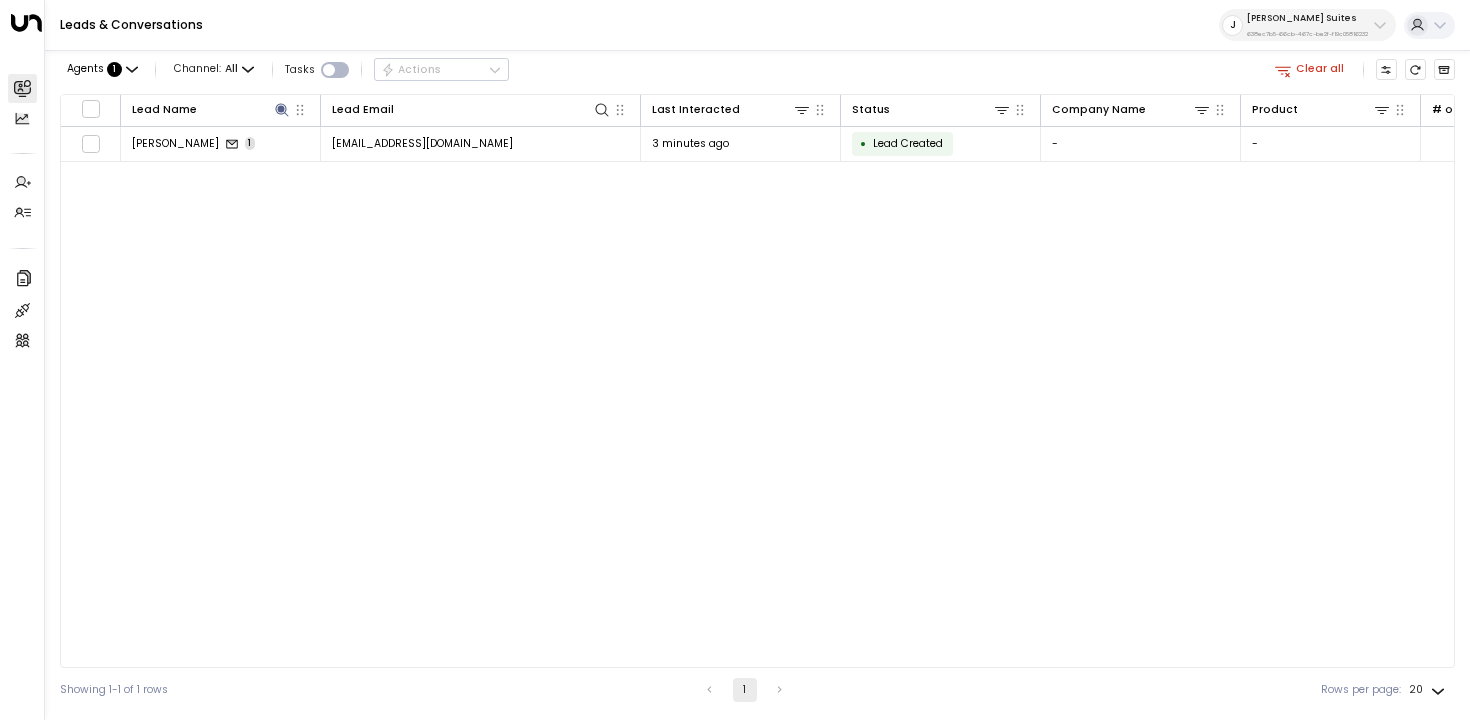 click on "[PERSON_NAME] Suites" at bounding box center (1307, 18) 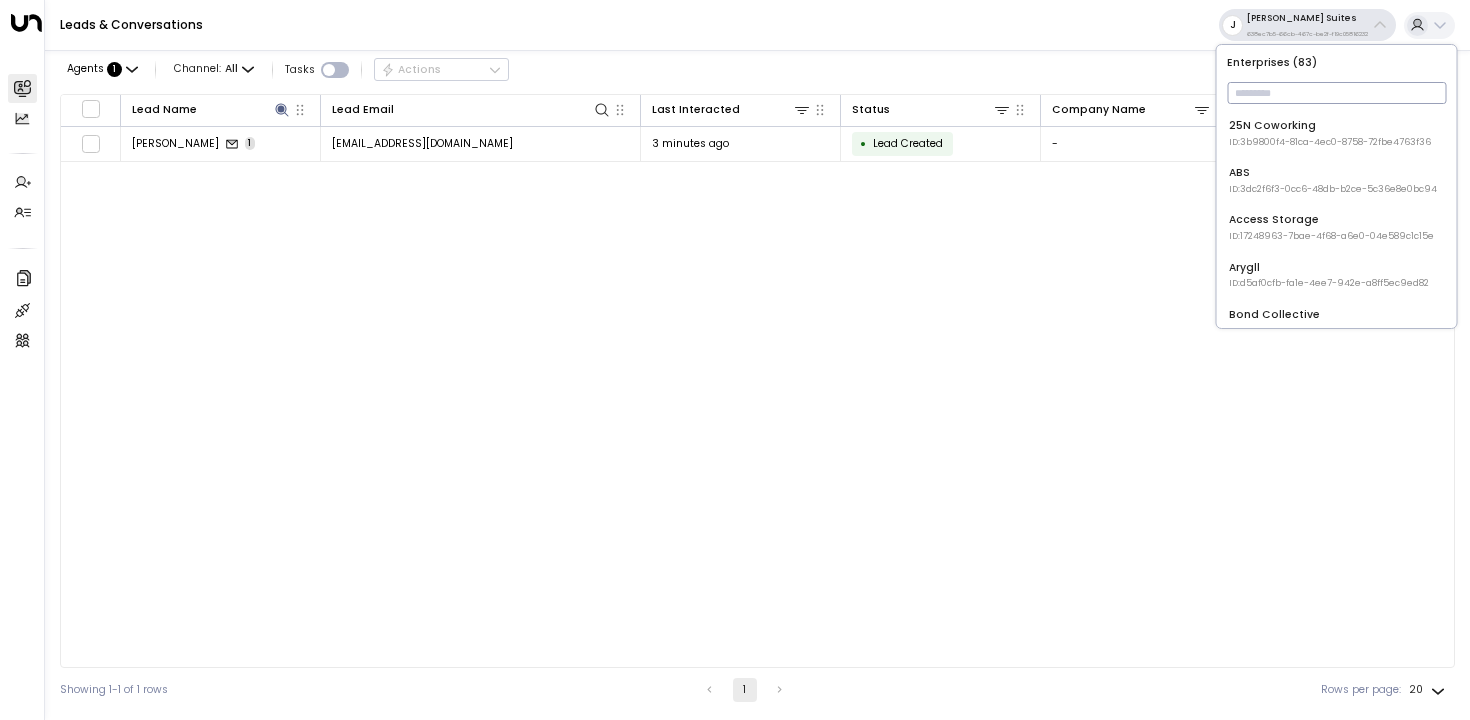 click at bounding box center [1336, 93] 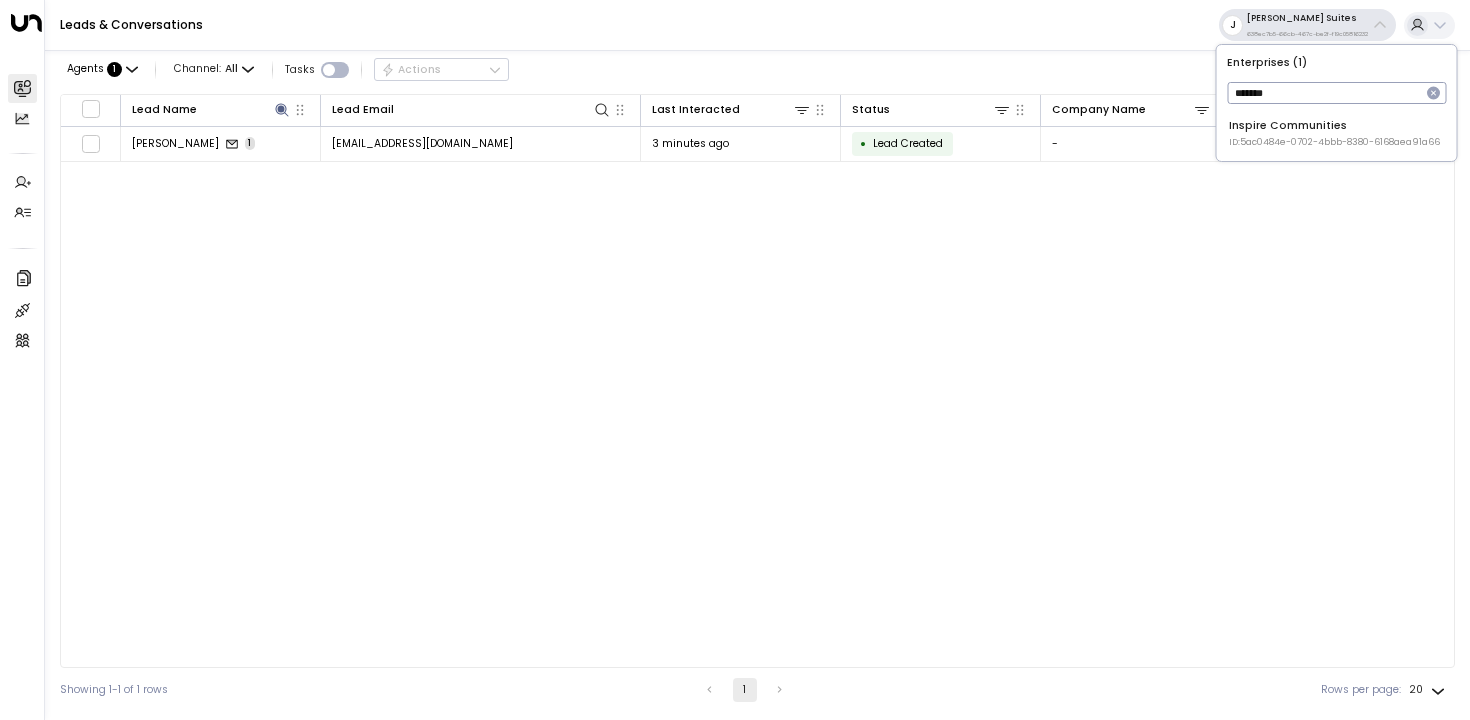 type on "*******" 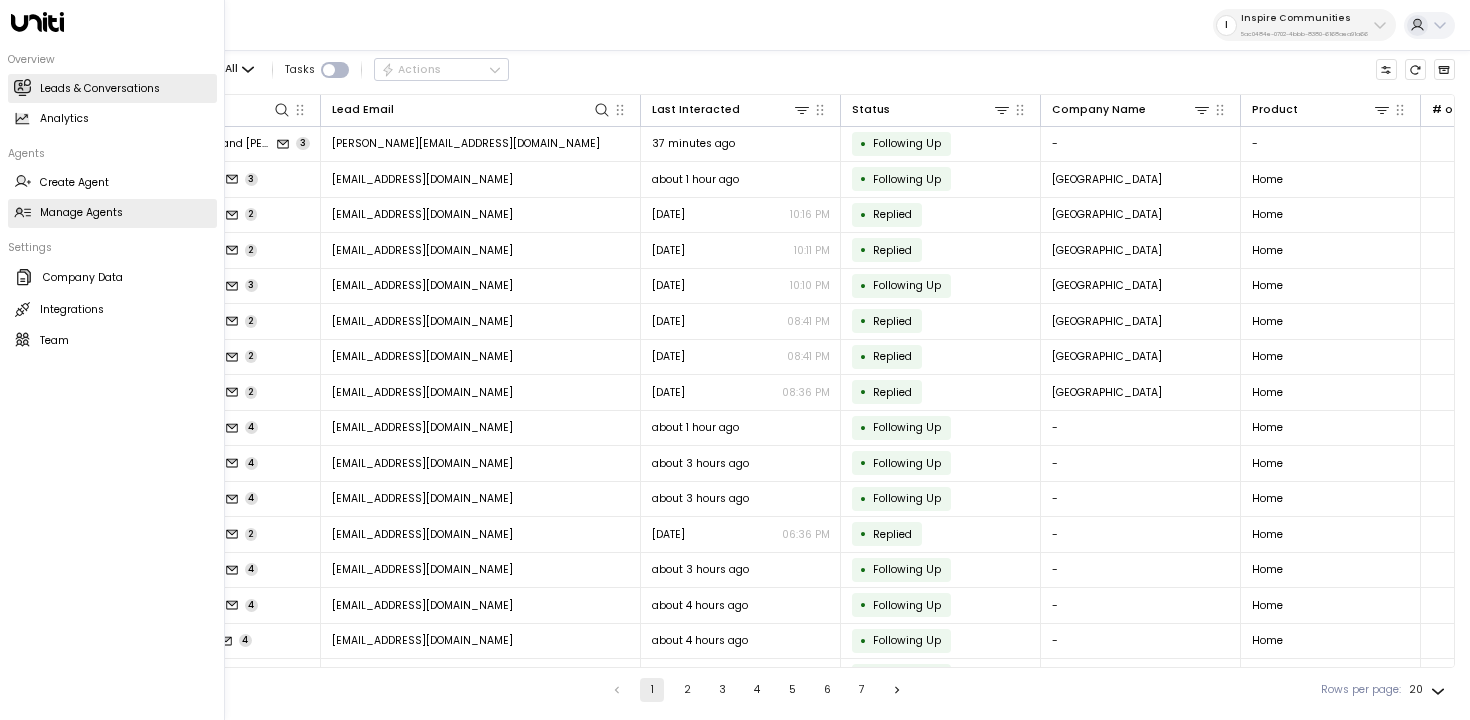 click 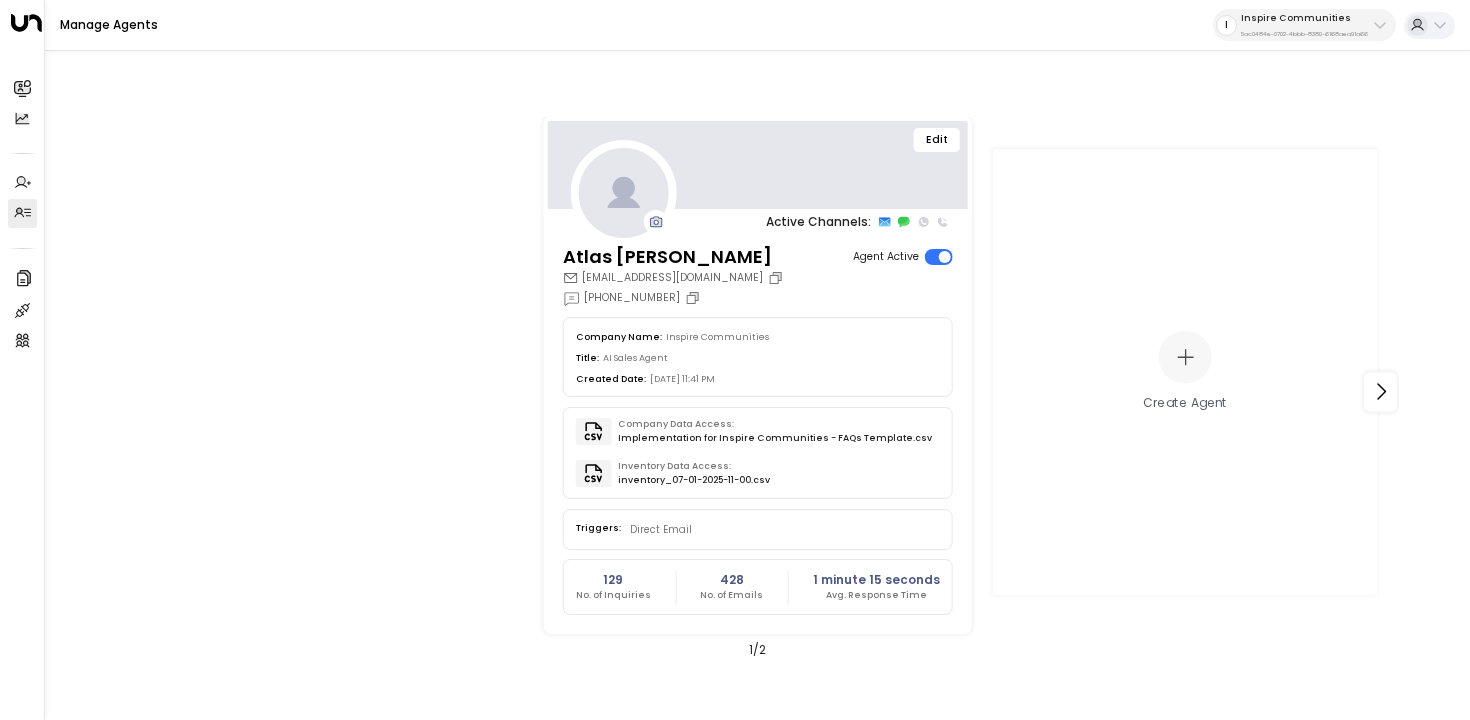 click on "Edit" at bounding box center [937, 140] 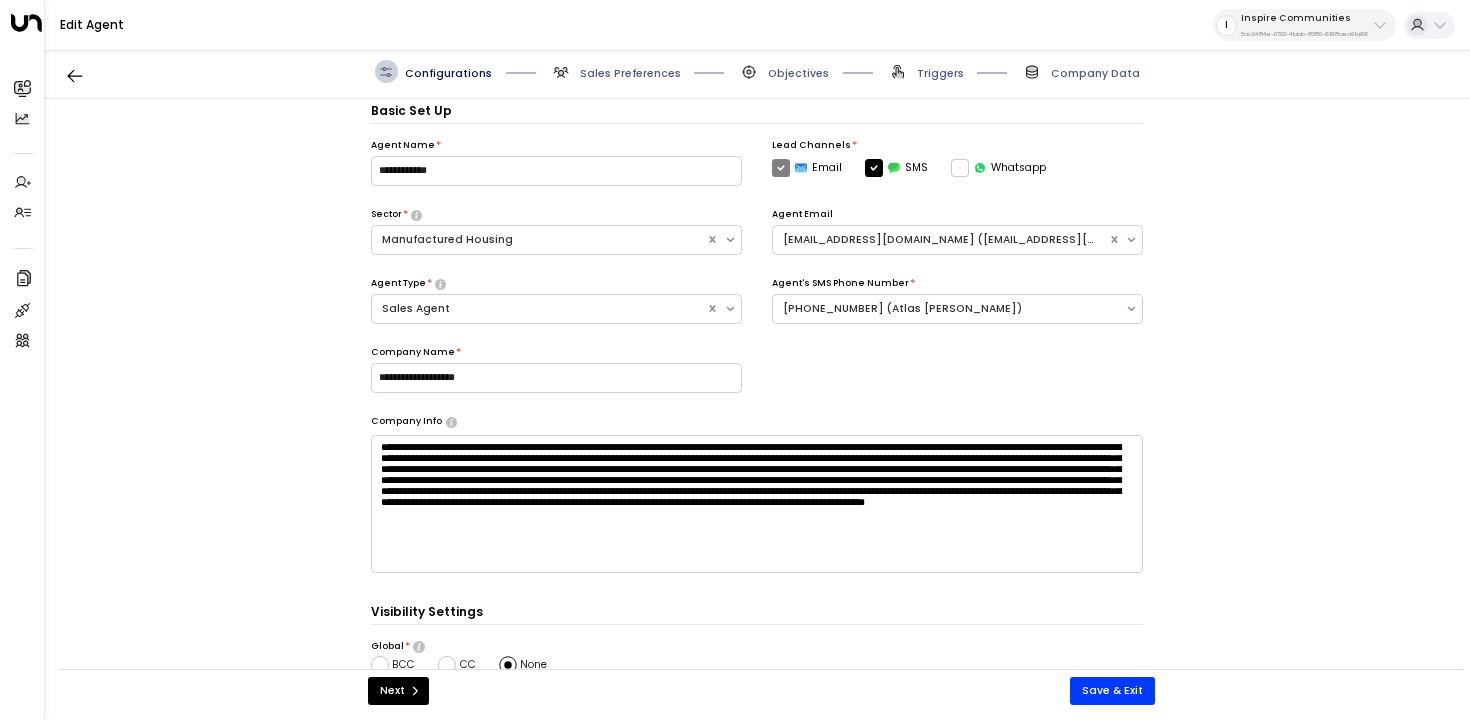 scroll, scrollTop: 22, scrollLeft: 0, axis: vertical 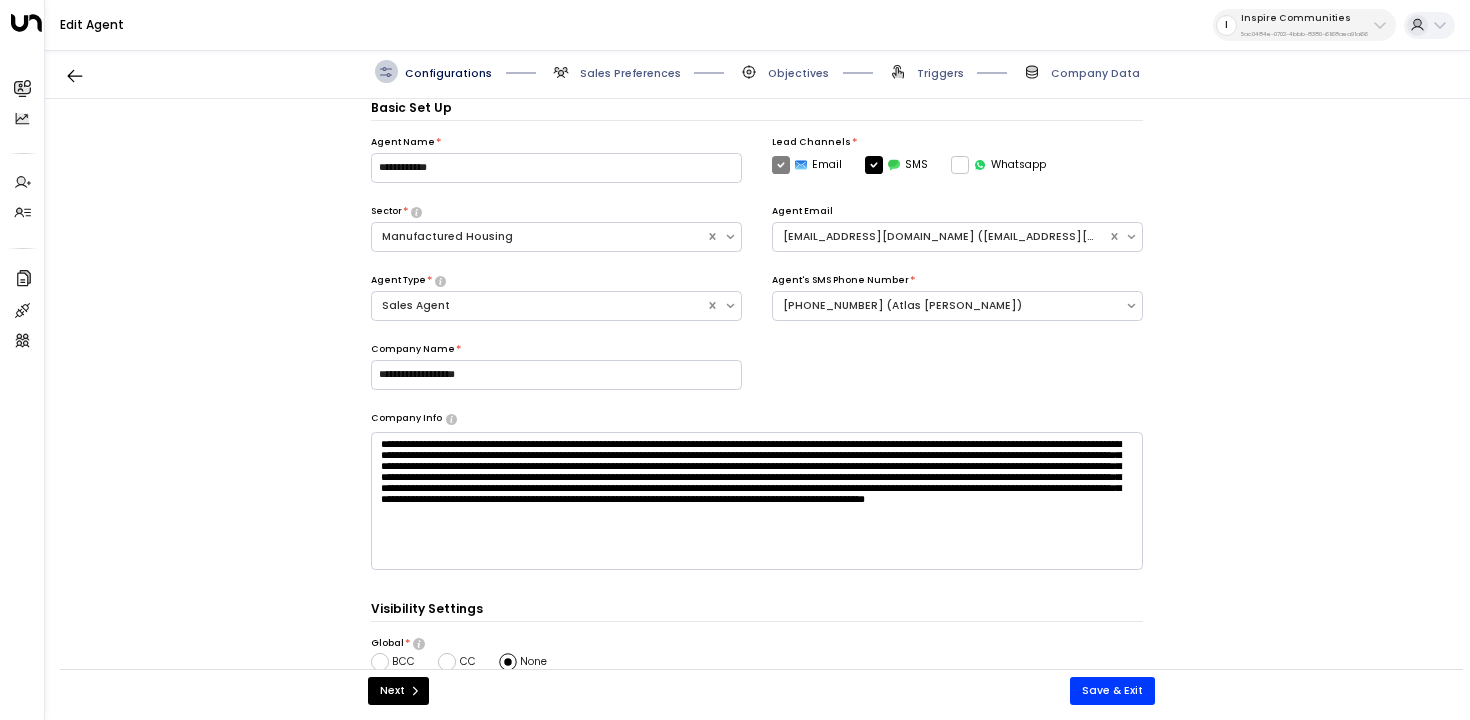 click on "Sales Preferences" at bounding box center (630, 73) 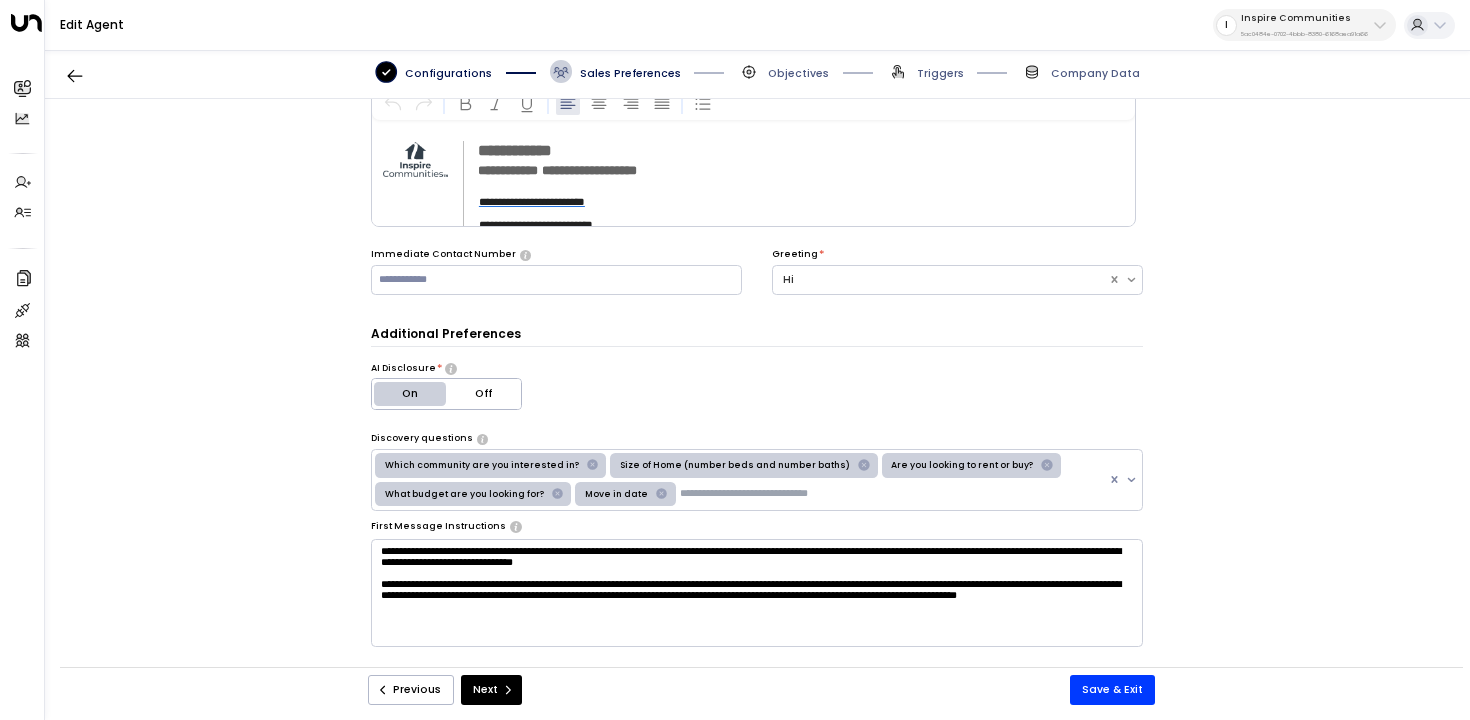 scroll, scrollTop: 95, scrollLeft: 0, axis: vertical 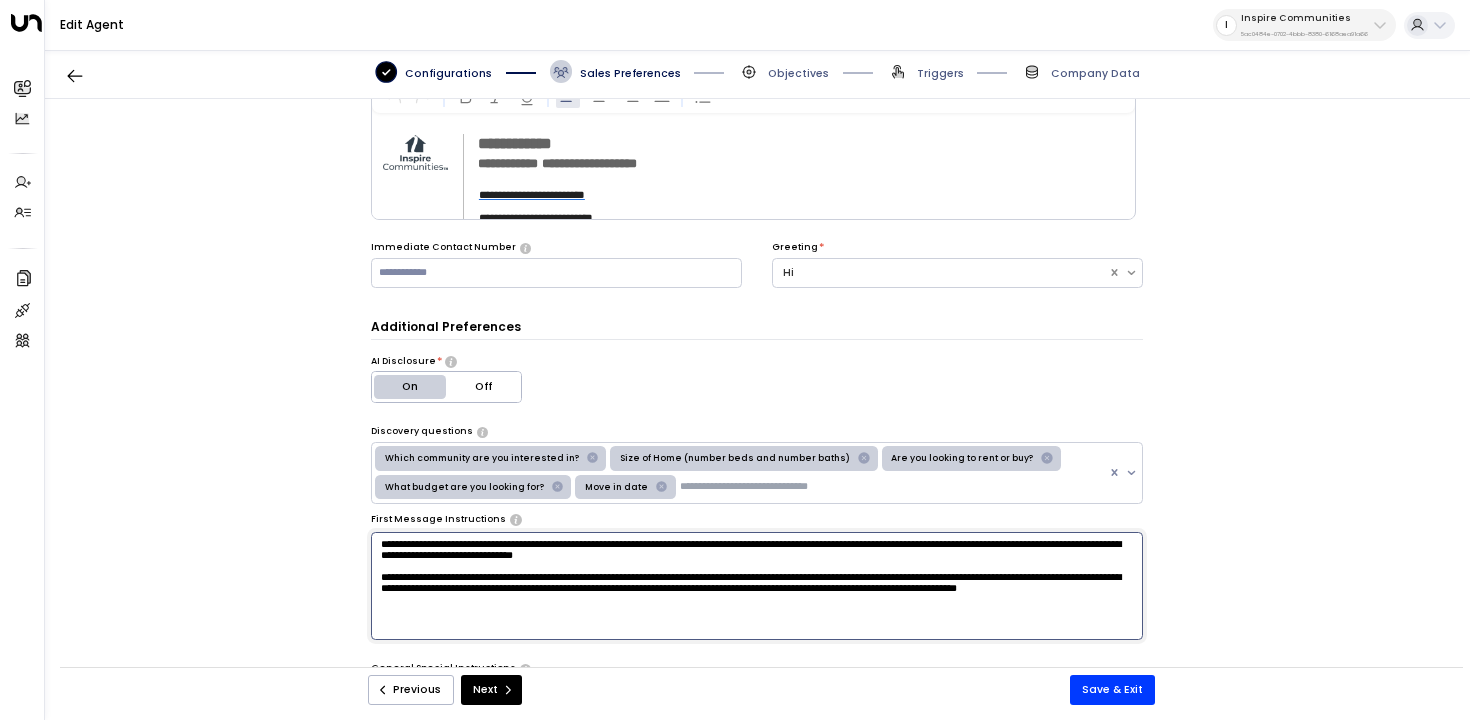 click on "**********" at bounding box center (757, 585) 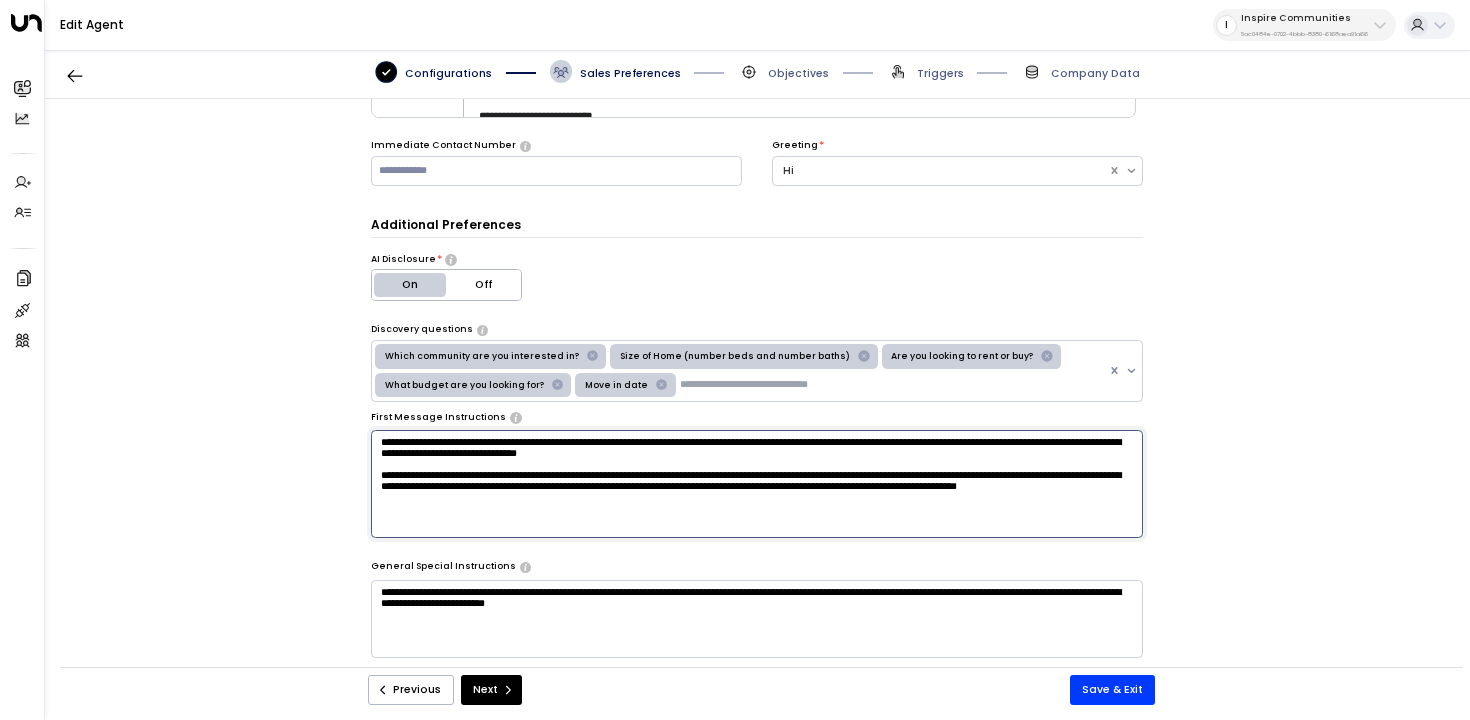 scroll, scrollTop: 206, scrollLeft: 0, axis: vertical 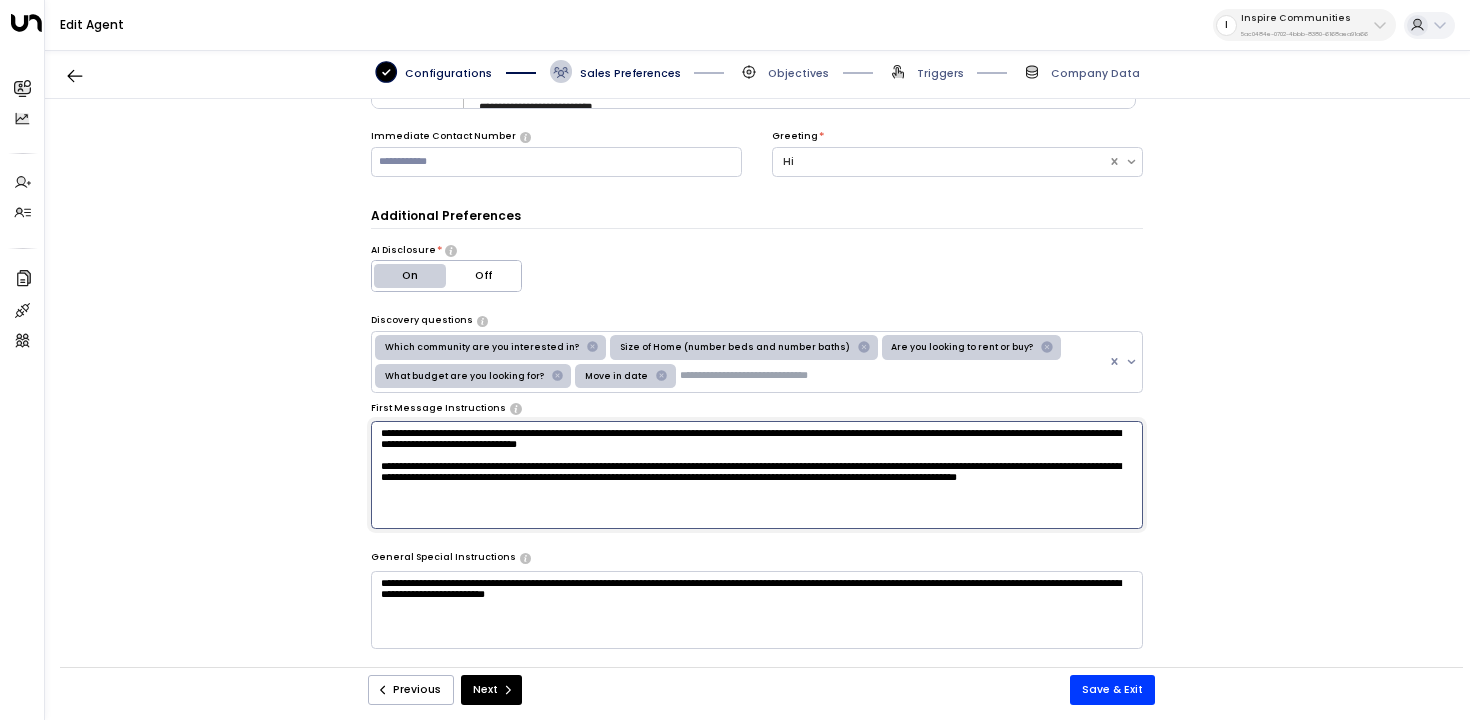 type on "**********" 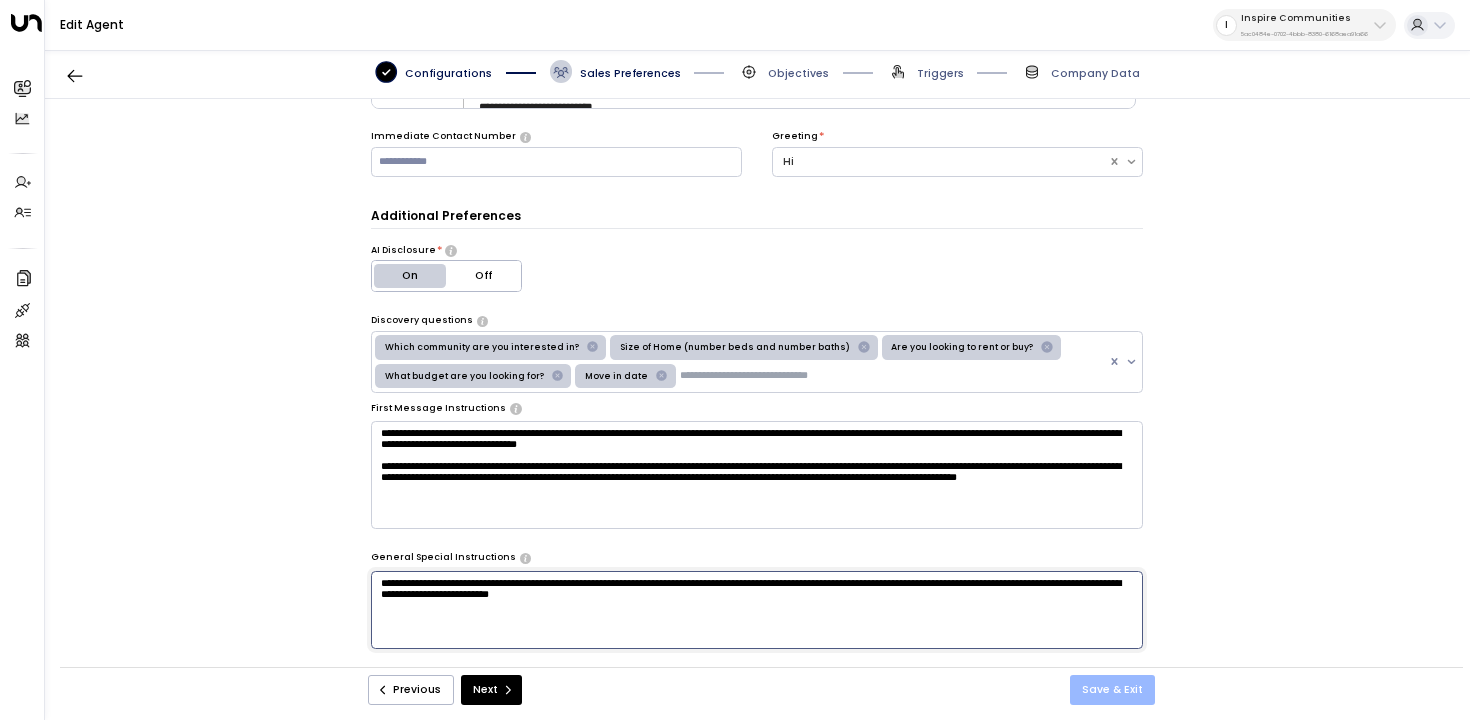 type on "**********" 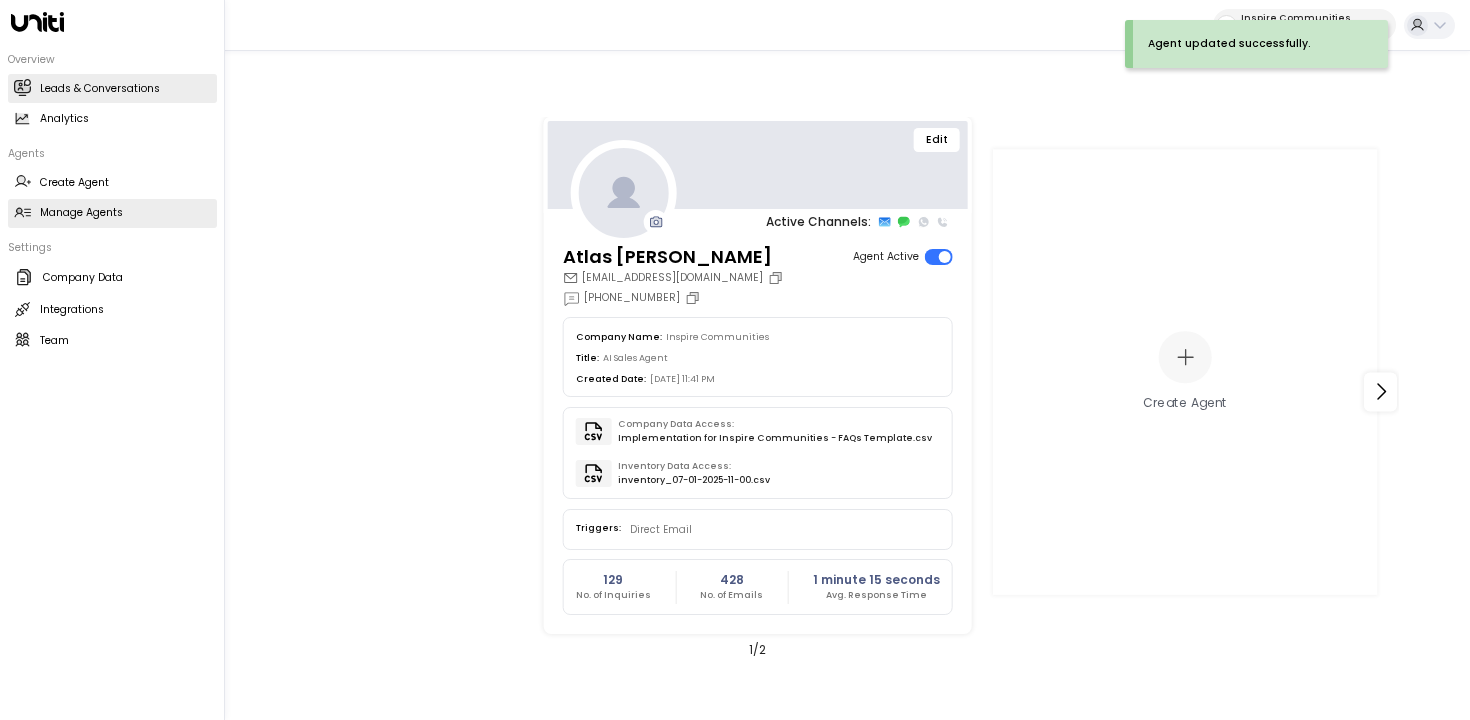 click 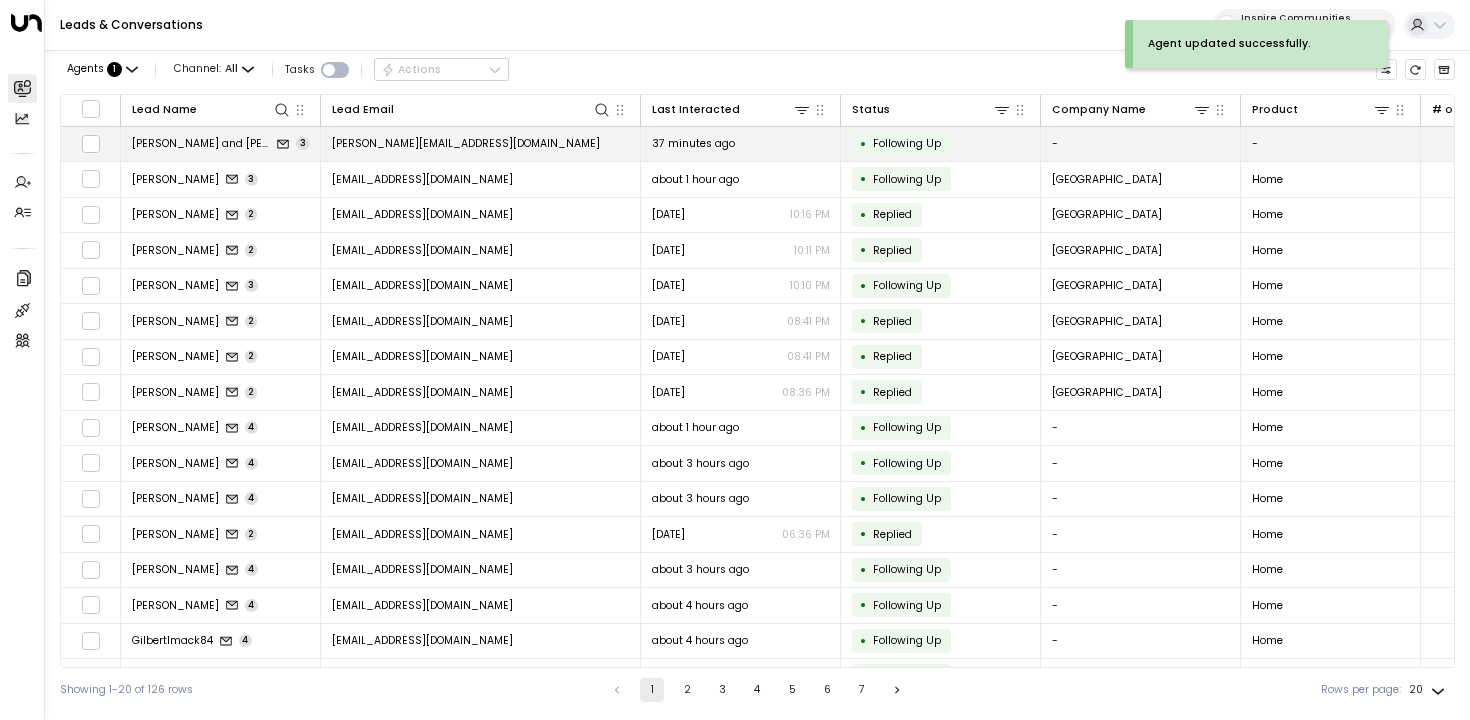 click on "jessica.nguyen2411@gmail.com" at bounding box center [481, 144] 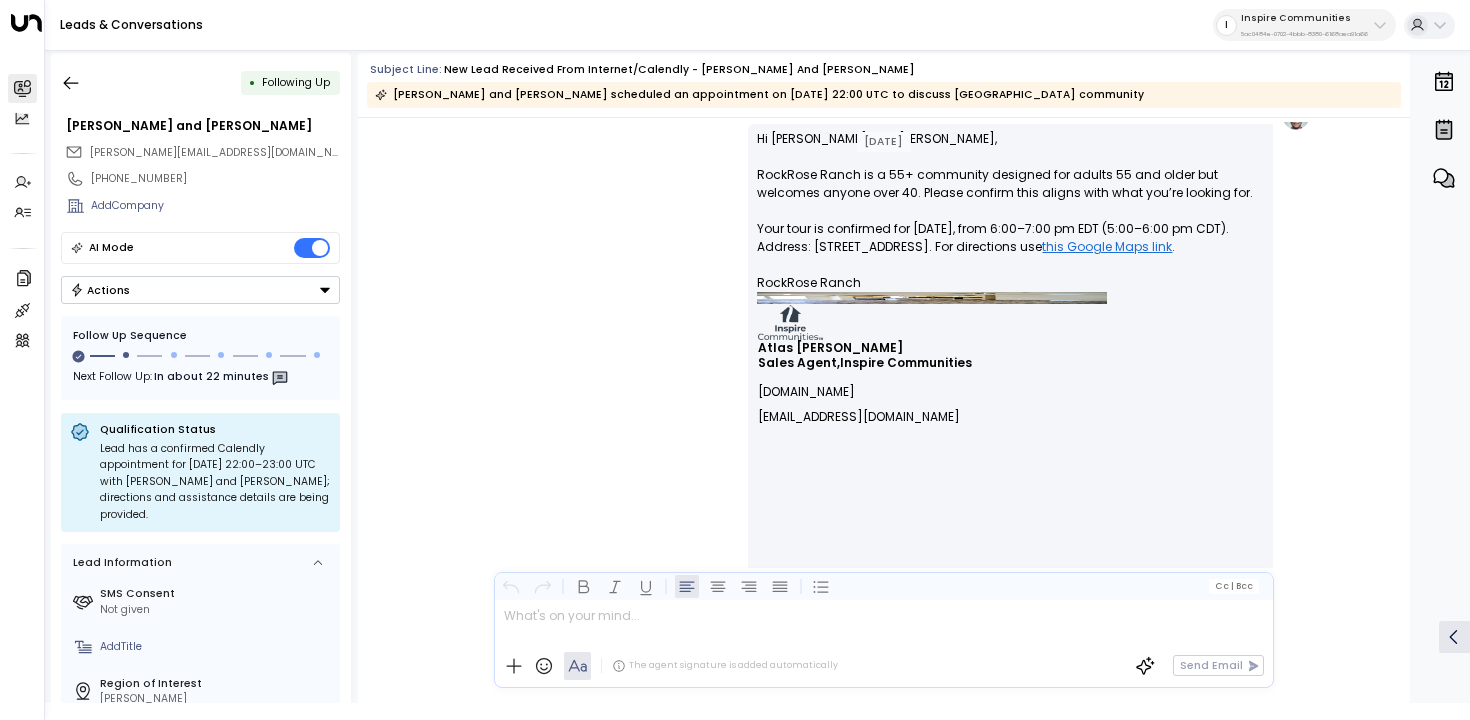 scroll, scrollTop: 348, scrollLeft: 0, axis: vertical 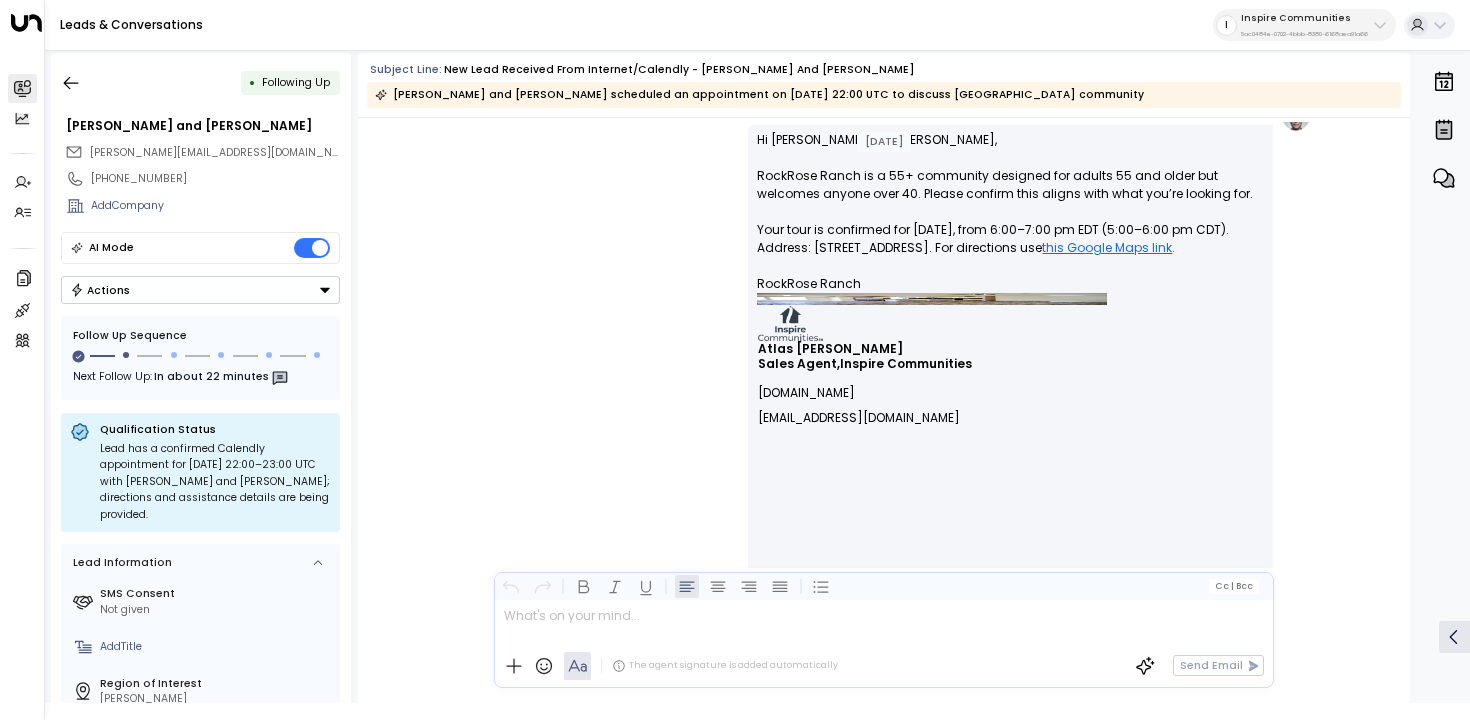 click at bounding box center (932, 299) 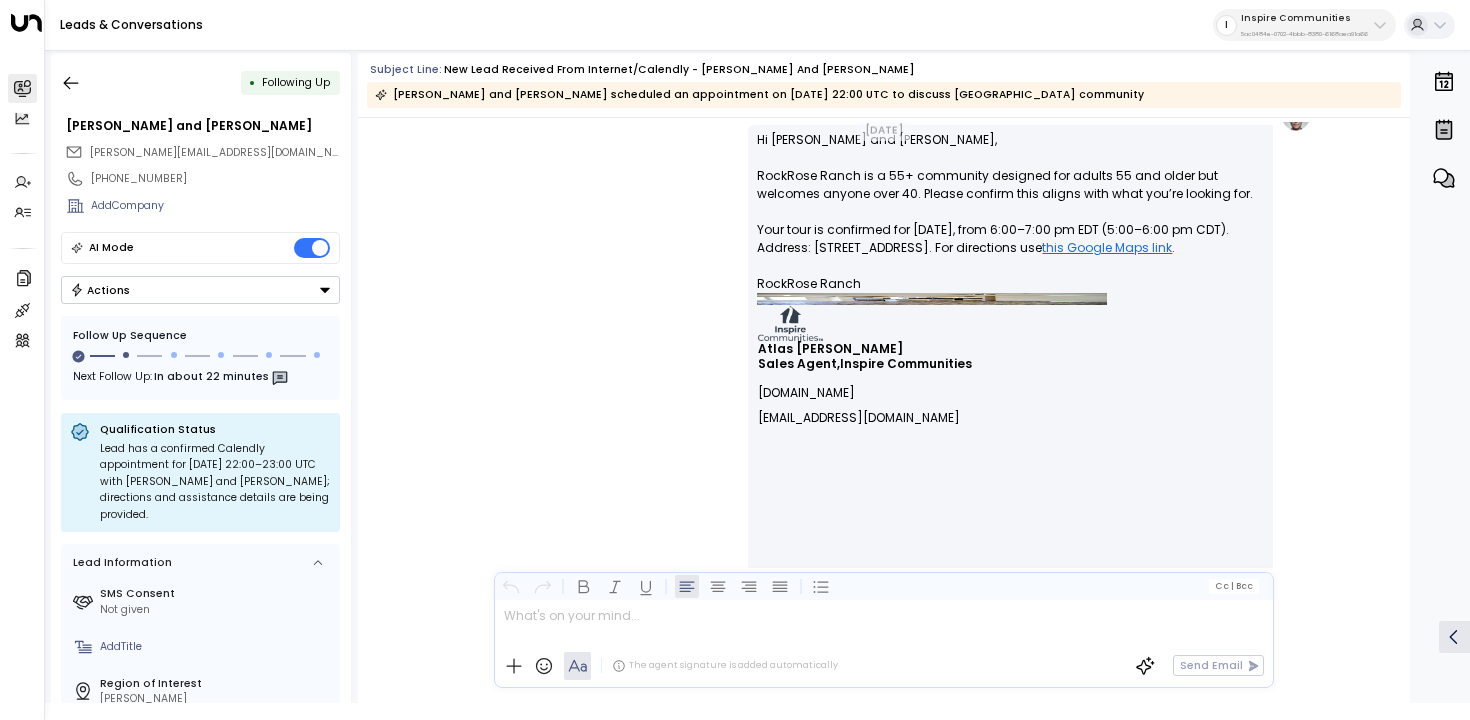 scroll, scrollTop: 288, scrollLeft: 0, axis: vertical 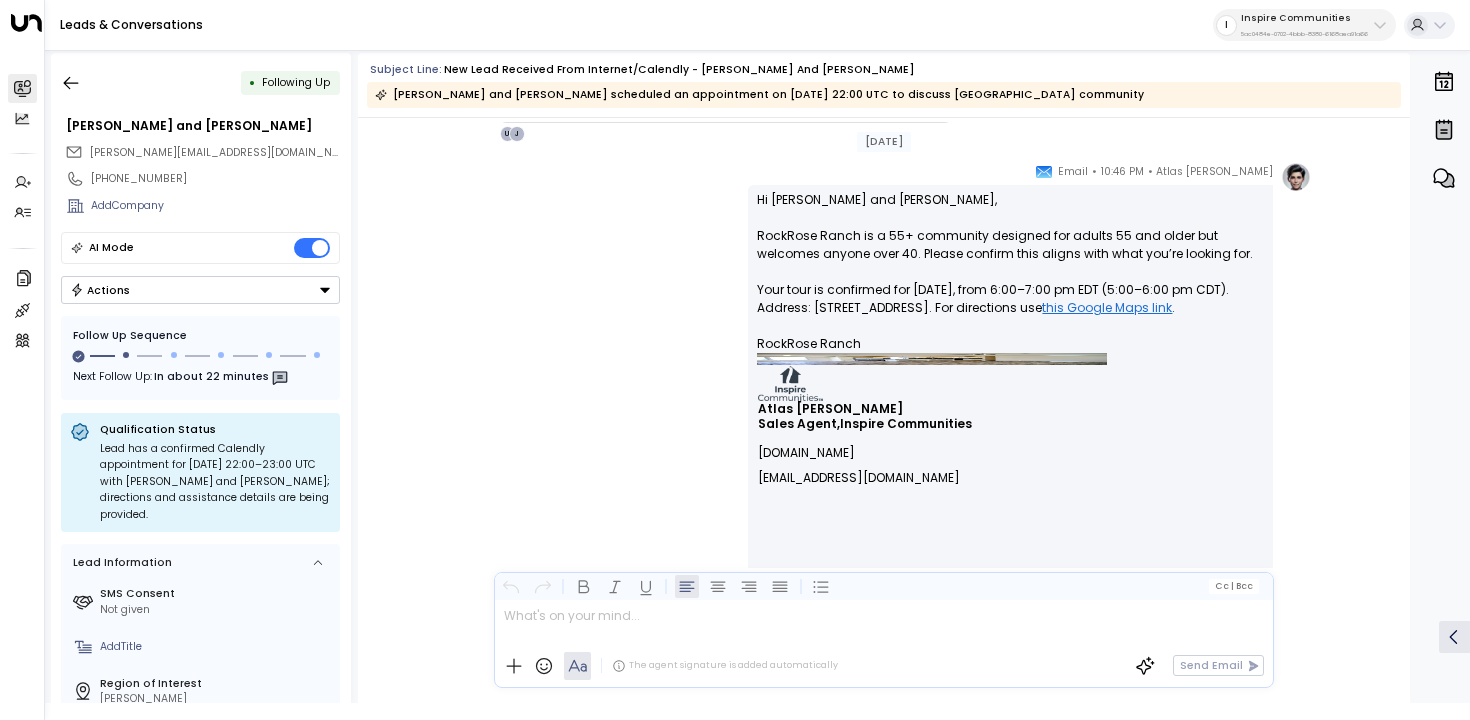 click at bounding box center [932, 359] 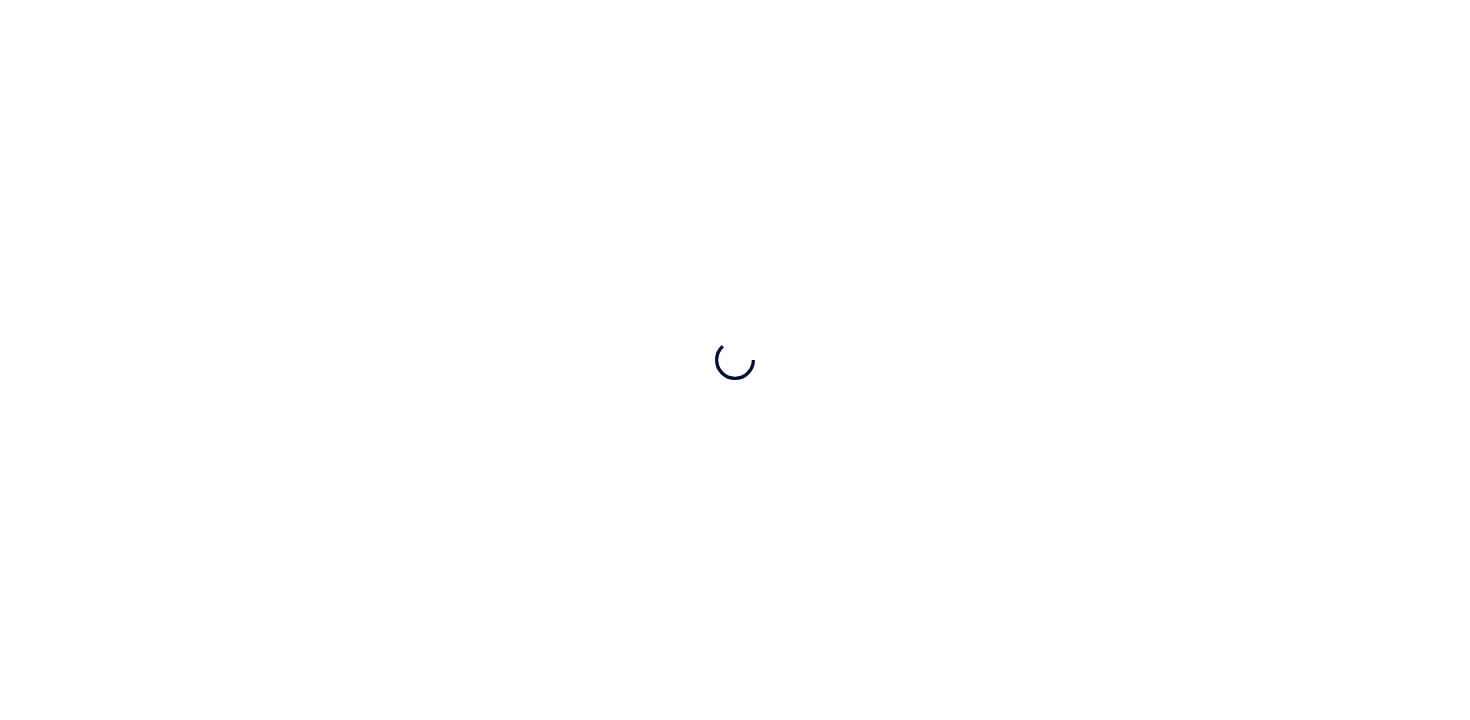 scroll, scrollTop: 0, scrollLeft: 0, axis: both 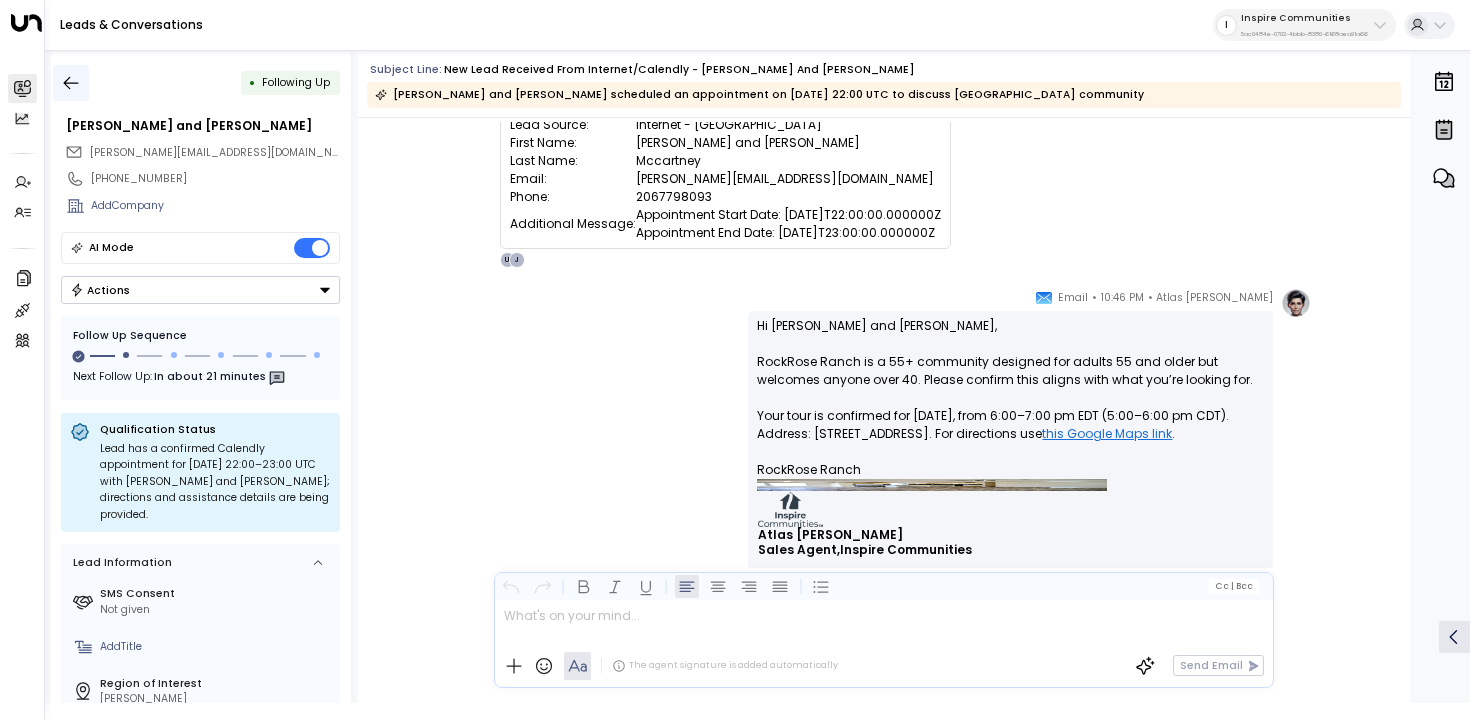 click at bounding box center [71, 83] 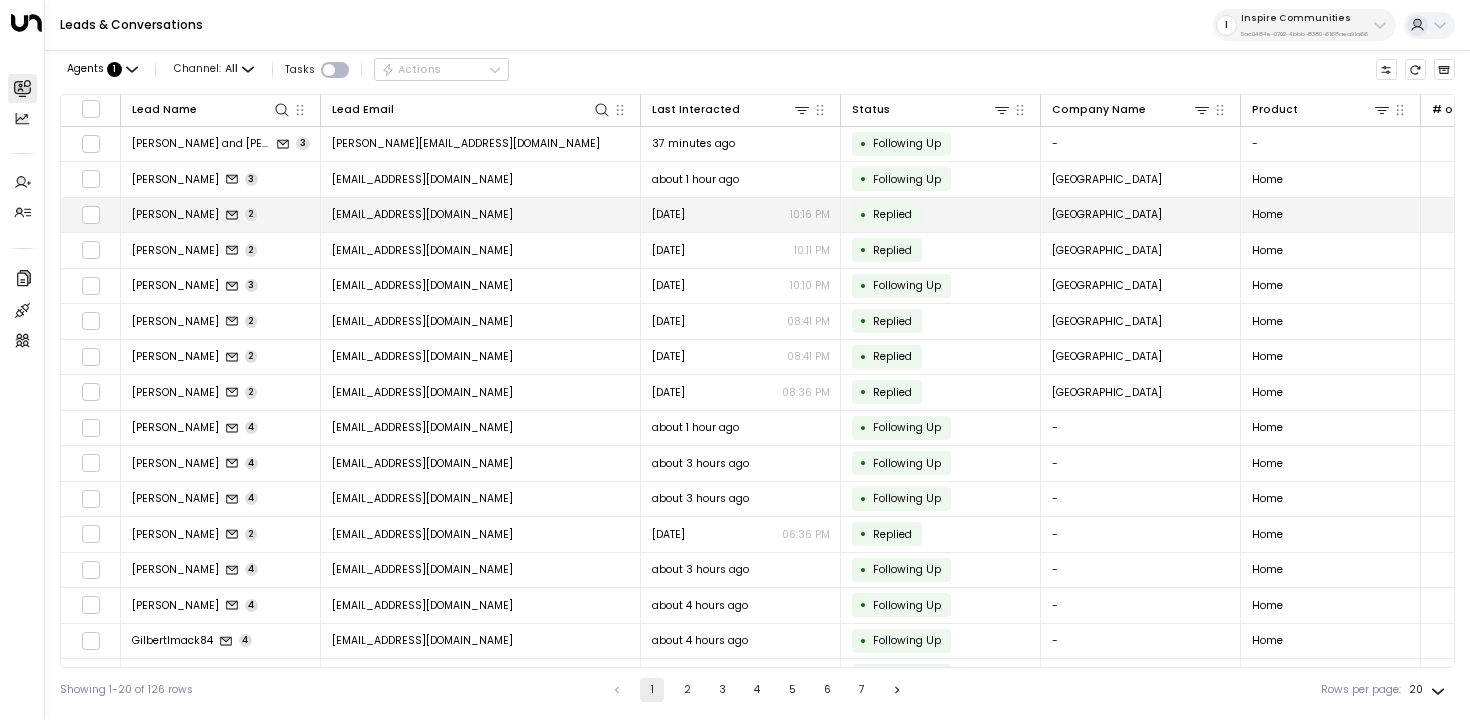 click on "[PERSON_NAME] 2" at bounding box center (221, 215) 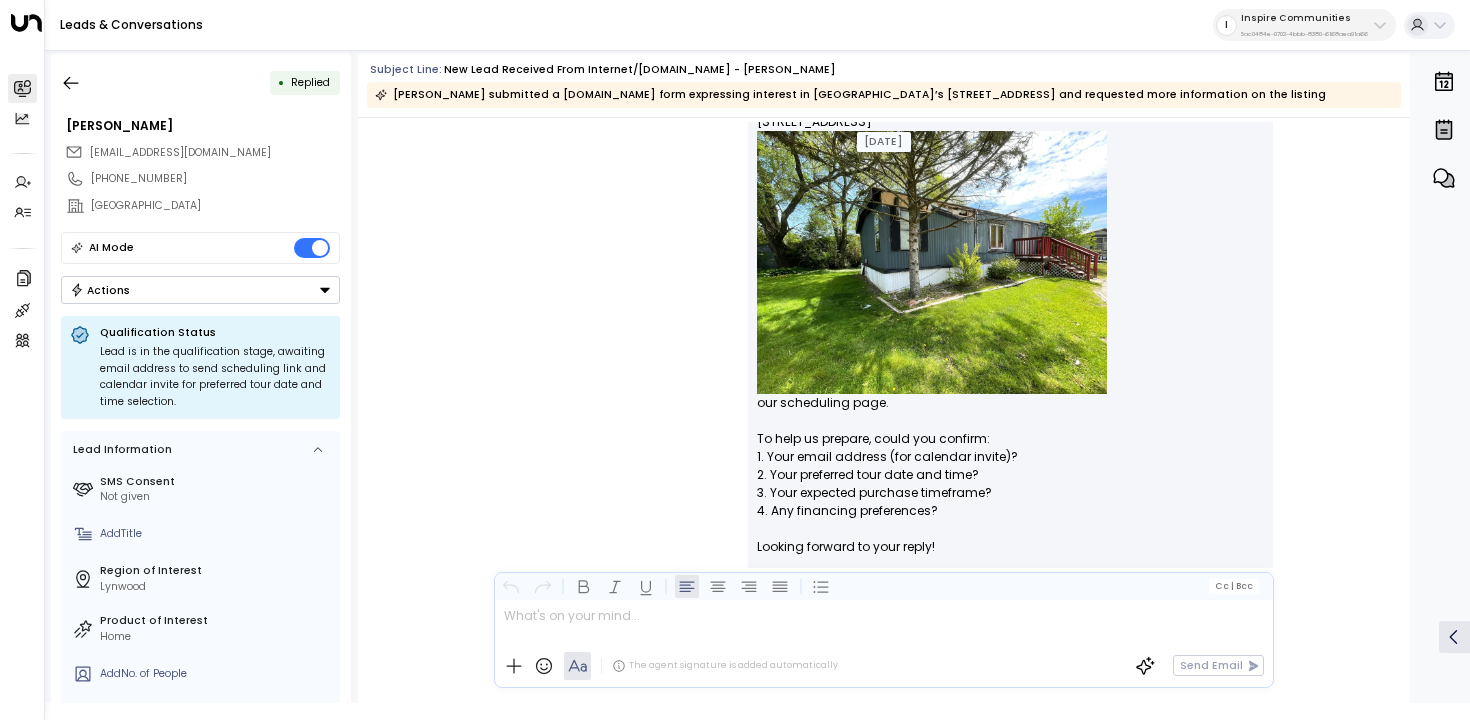 scroll, scrollTop: 335, scrollLeft: 0, axis: vertical 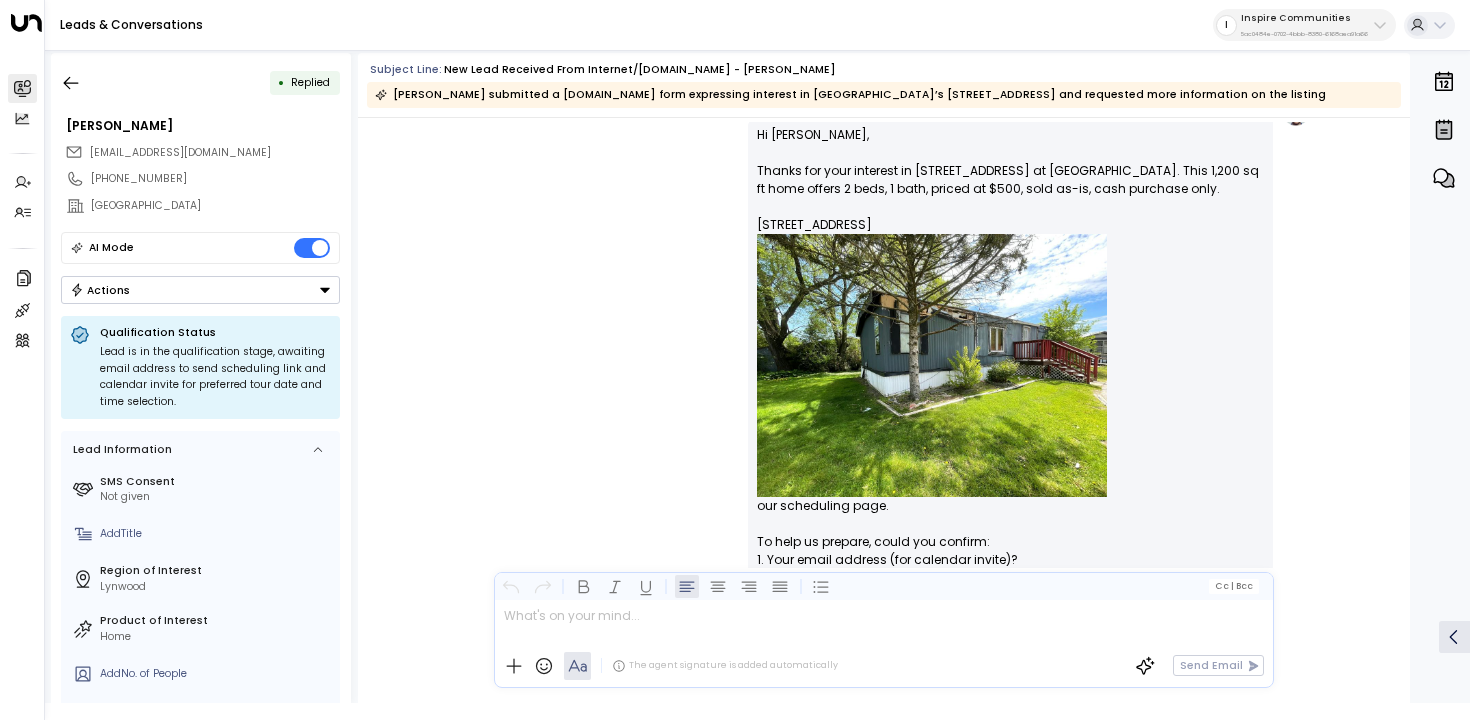 click on "Hi [PERSON_NAME], Thanks for your interest in [STREET_ADDRESS] at [GEOGRAPHIC_DATA]. This 1,200 sq ft home offers 2 beds, 1 bath, priced at $500, sold as-is, cash purchase only. [STREET_ADDRESS] our scheduling page. To help us prepare, could you confirm: 1. Your email address (for calendar invite)? 2. Your preferred tour date and time? 3. Your expected purchase timeframe? 4. Any financing preferences? Looking forward to your reply!" at bounding box center (1010, 401) 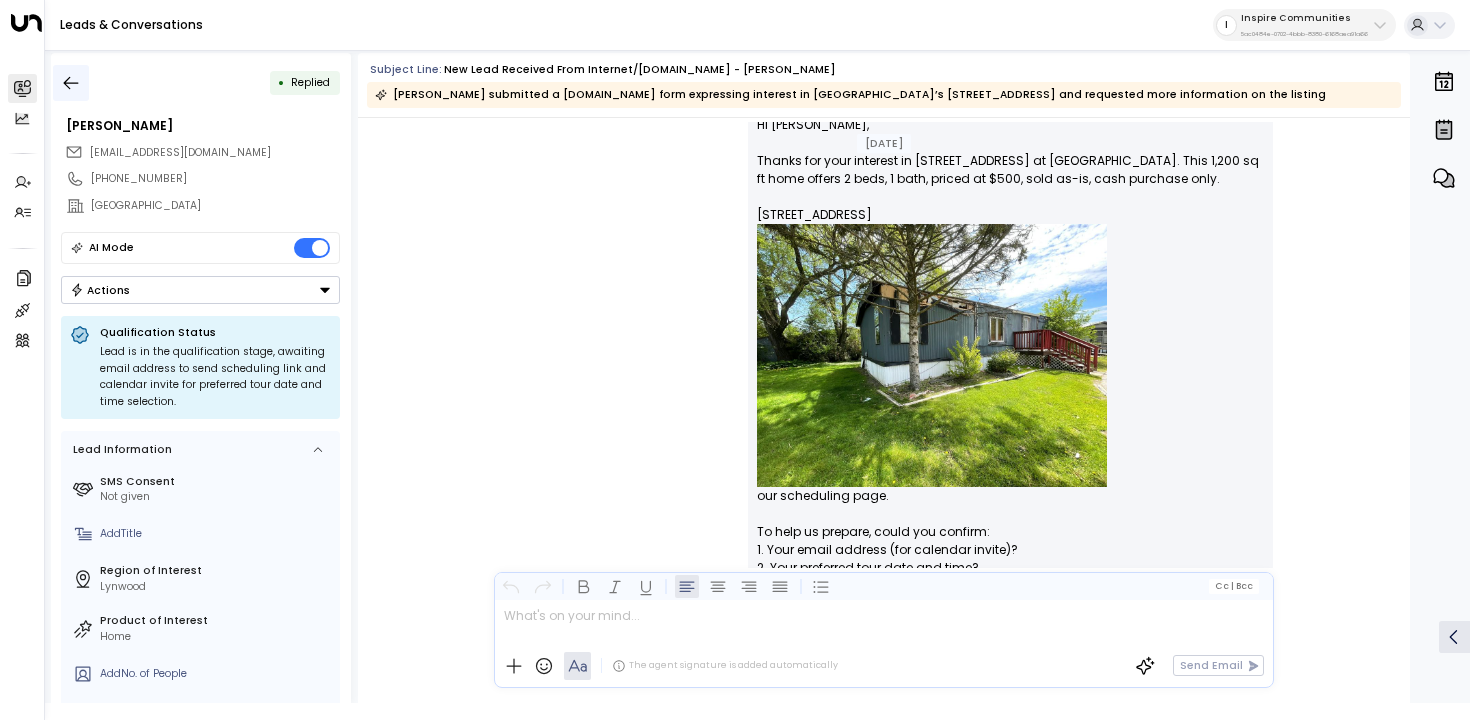 click at bounding box center (71, 83) 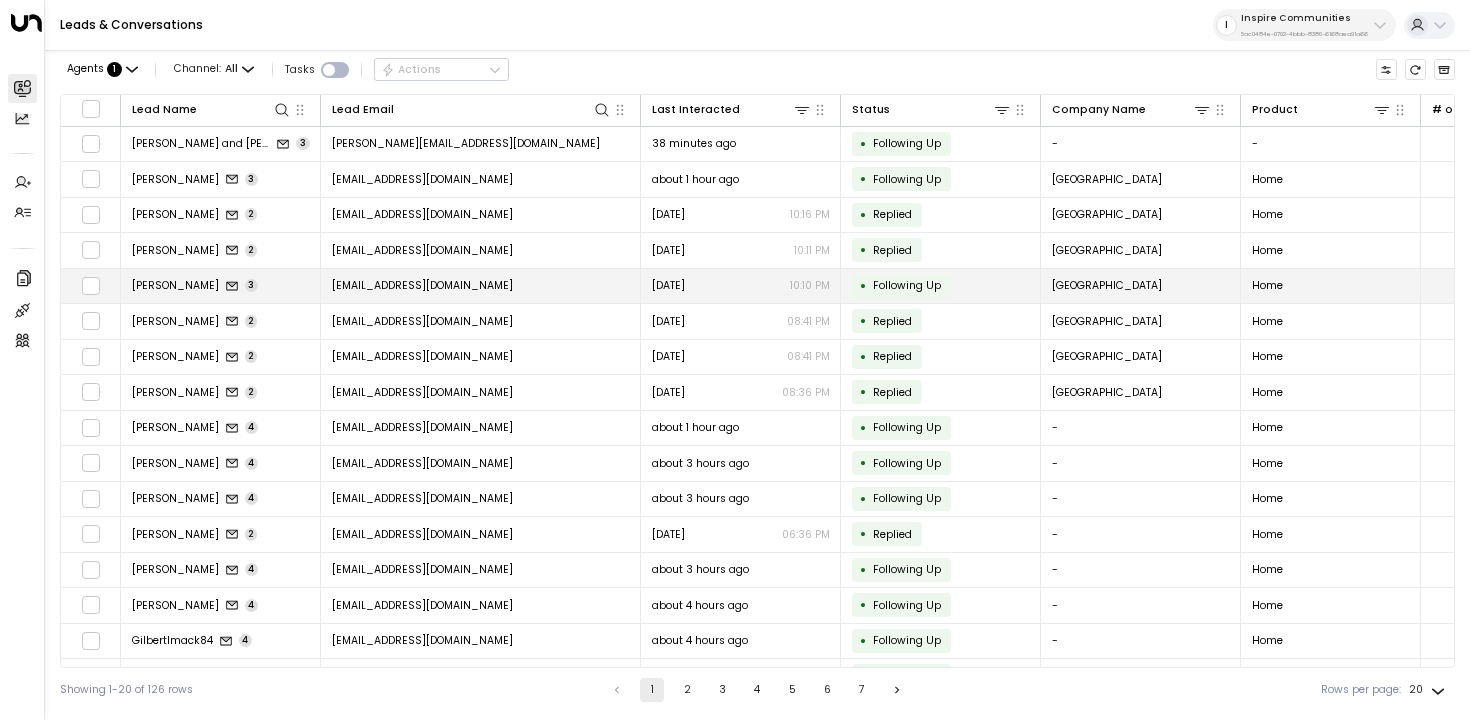 click on "Damian Waters 3" at bounding box center [221, 286] 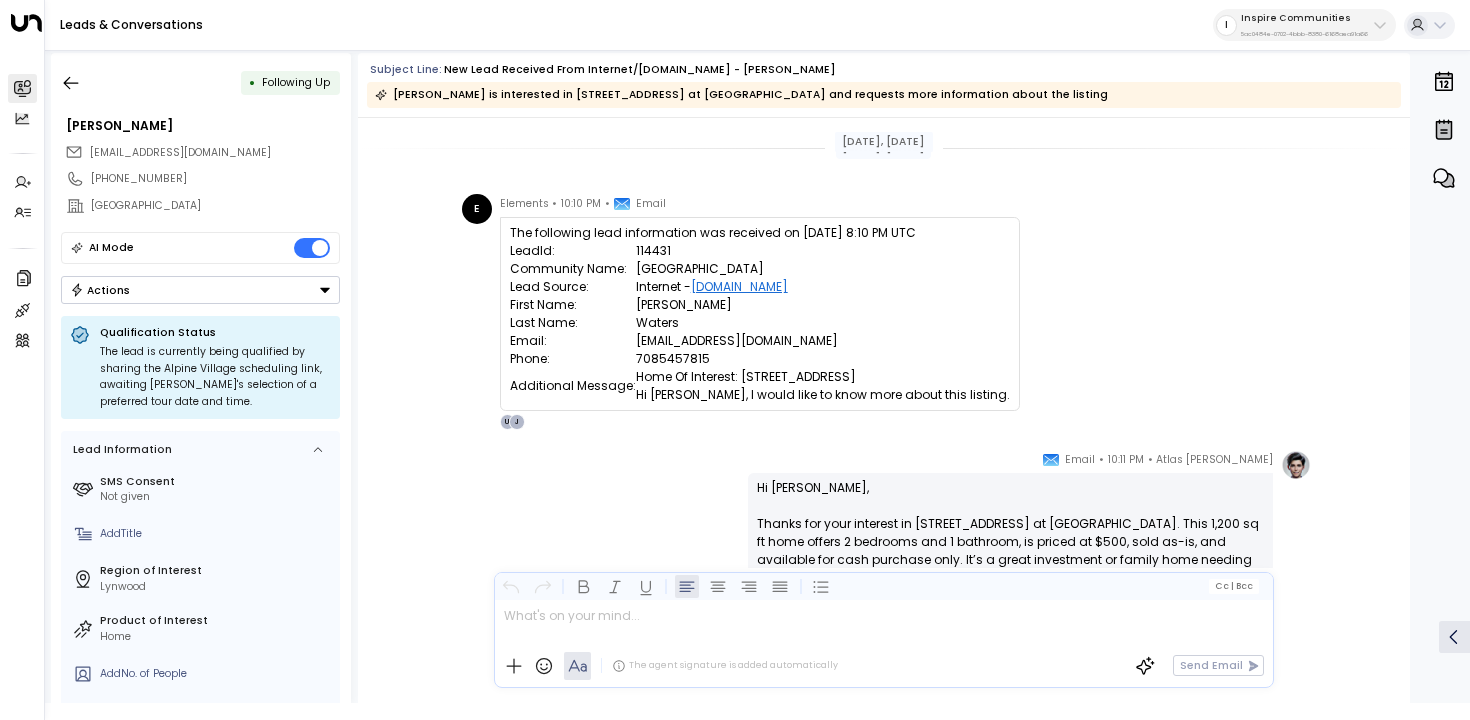 scroll, scrollTop: 111, scrollLeft: 0, axis: vertical 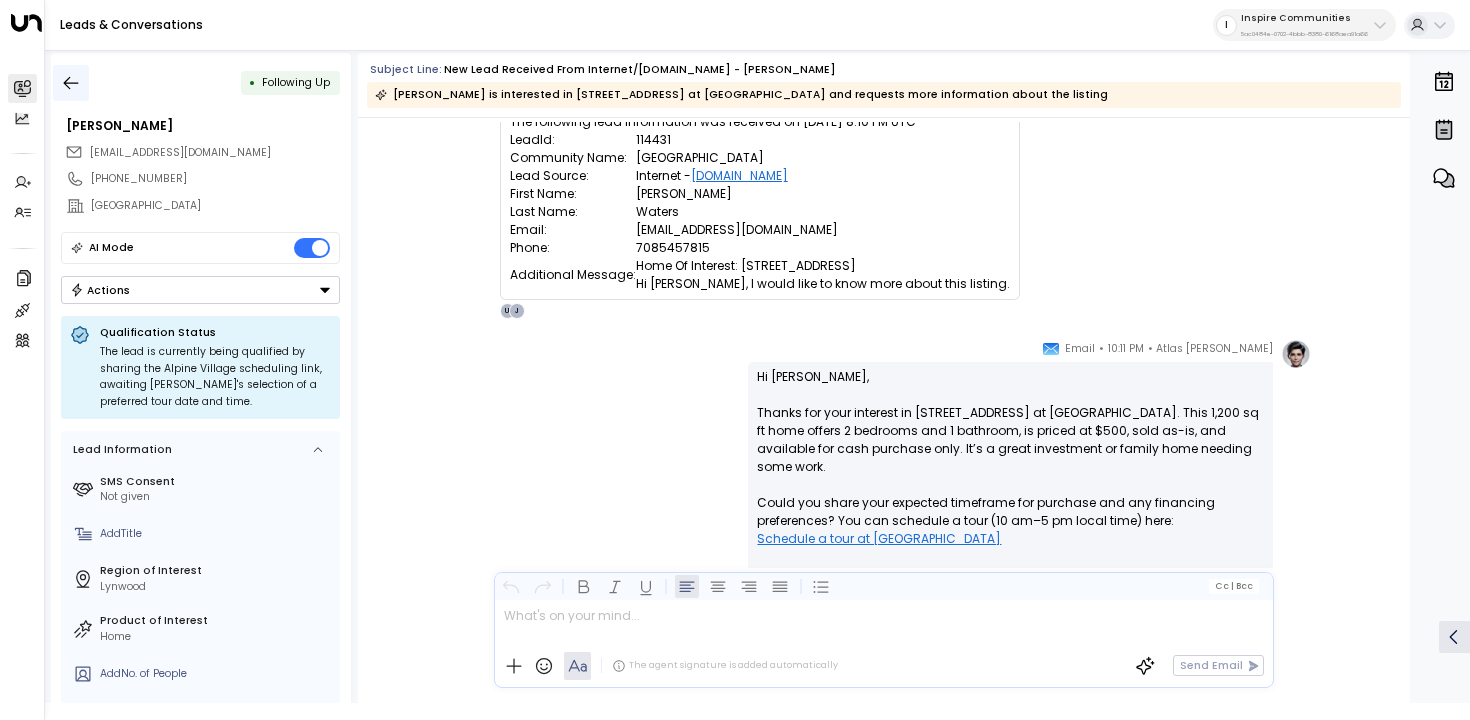 click 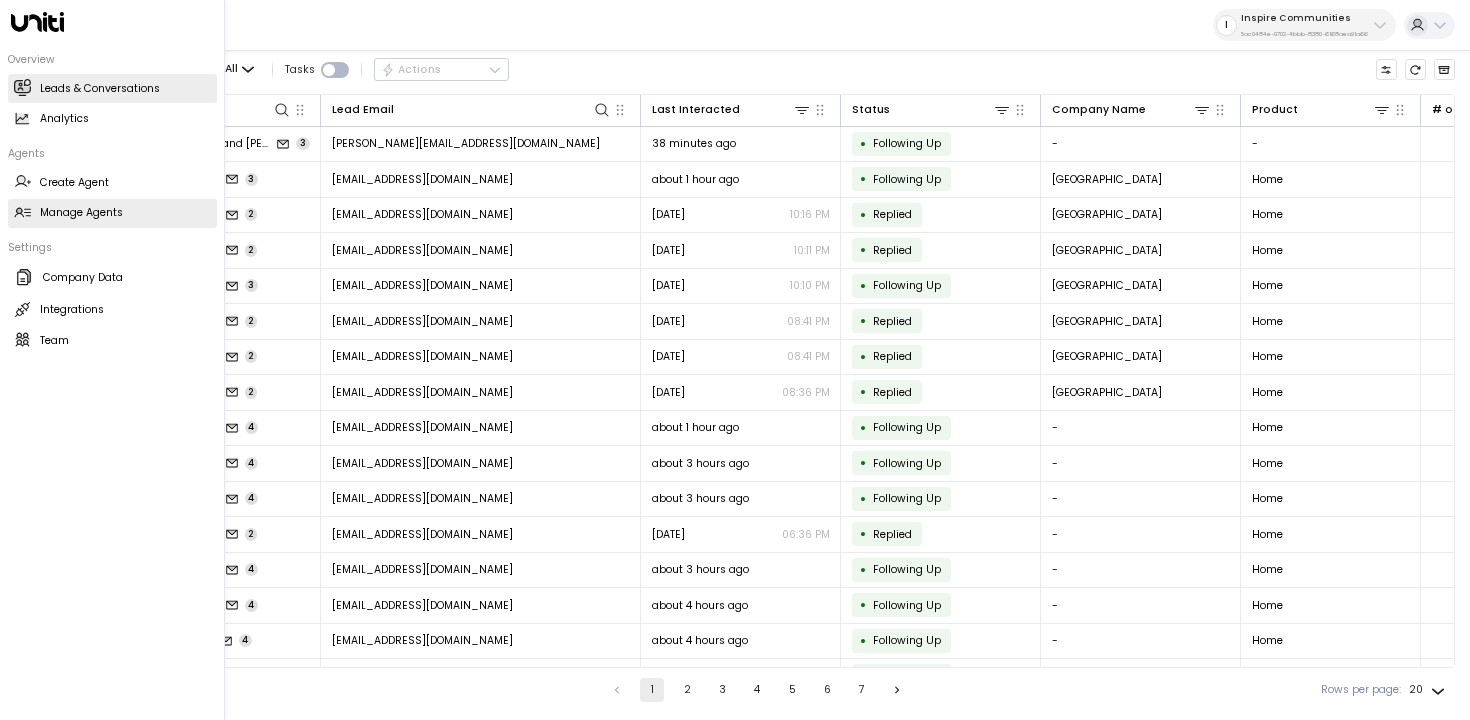 click 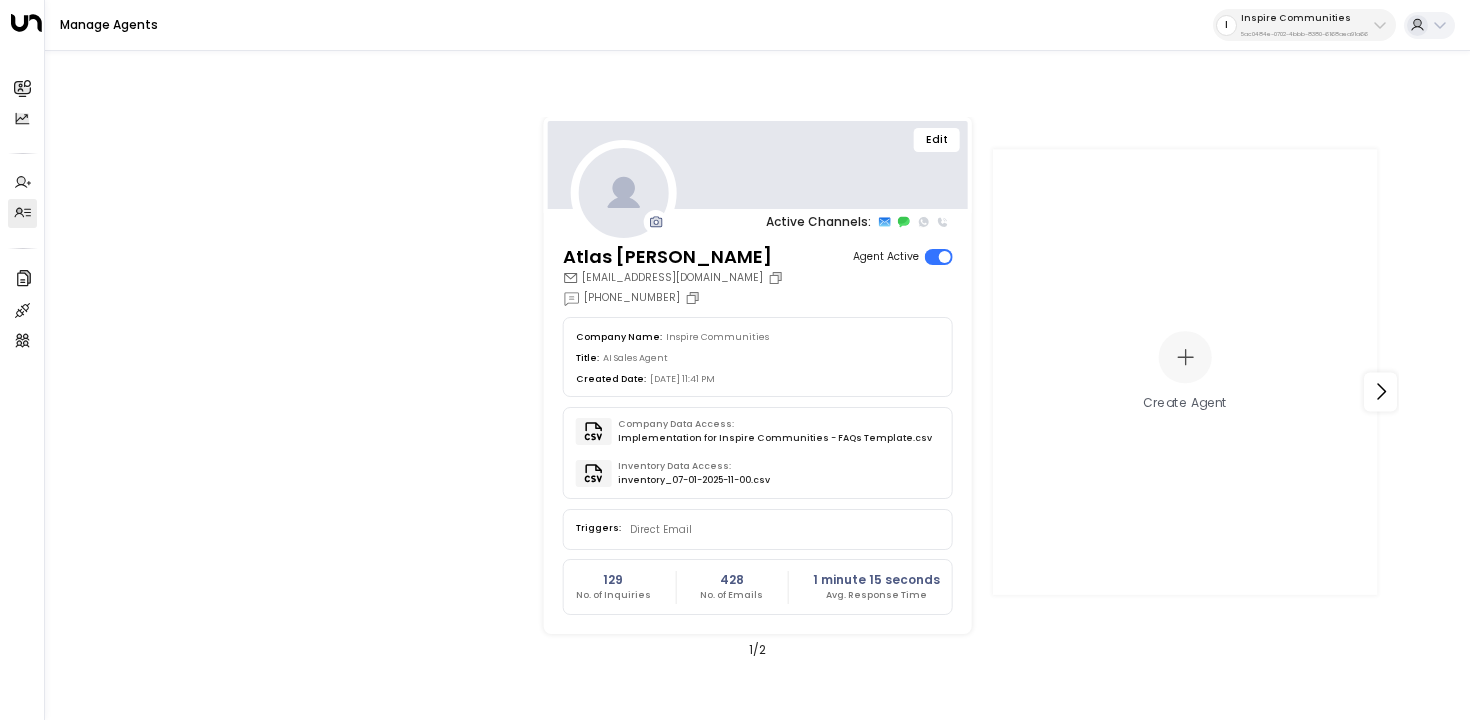 click on "Edit" at bounding box center (937, 140) 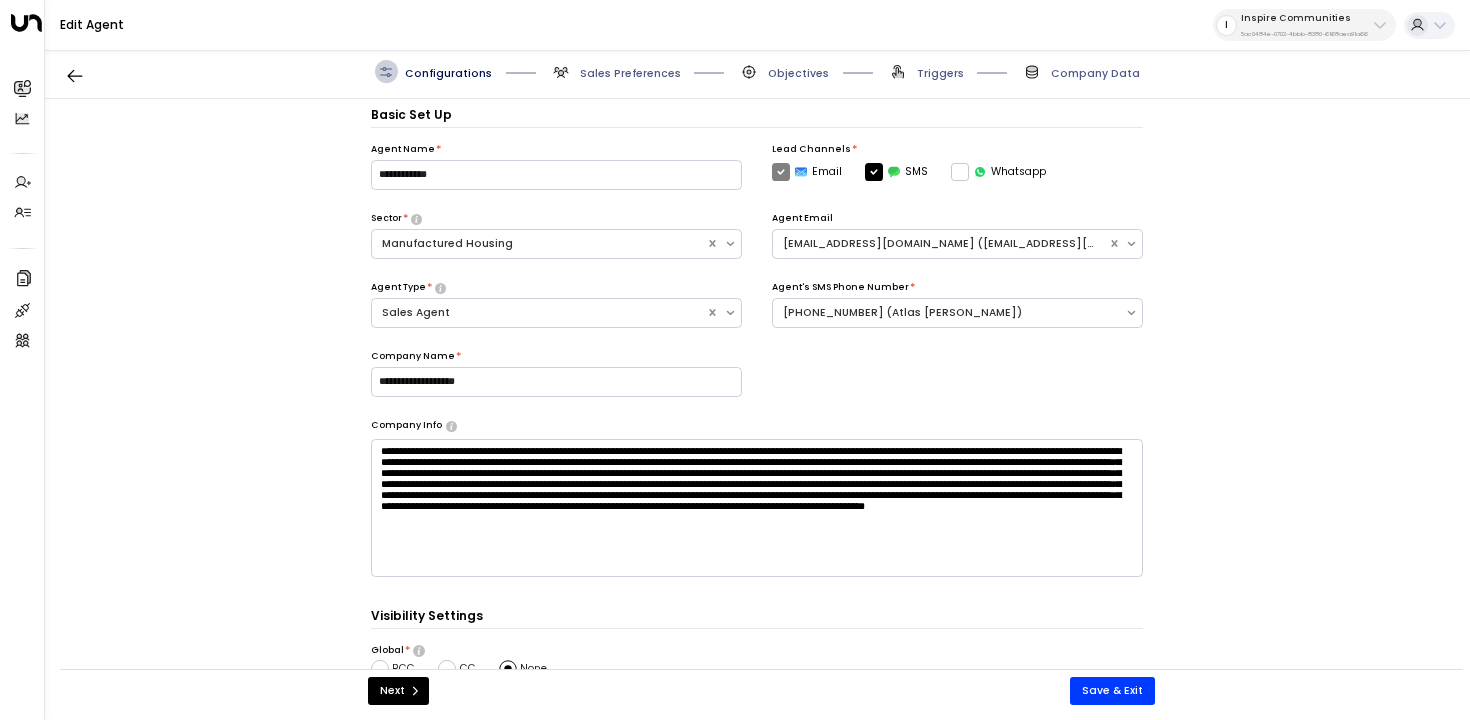 scroll, scrollTop: 22, scrollLeft: 0, axis: vertical 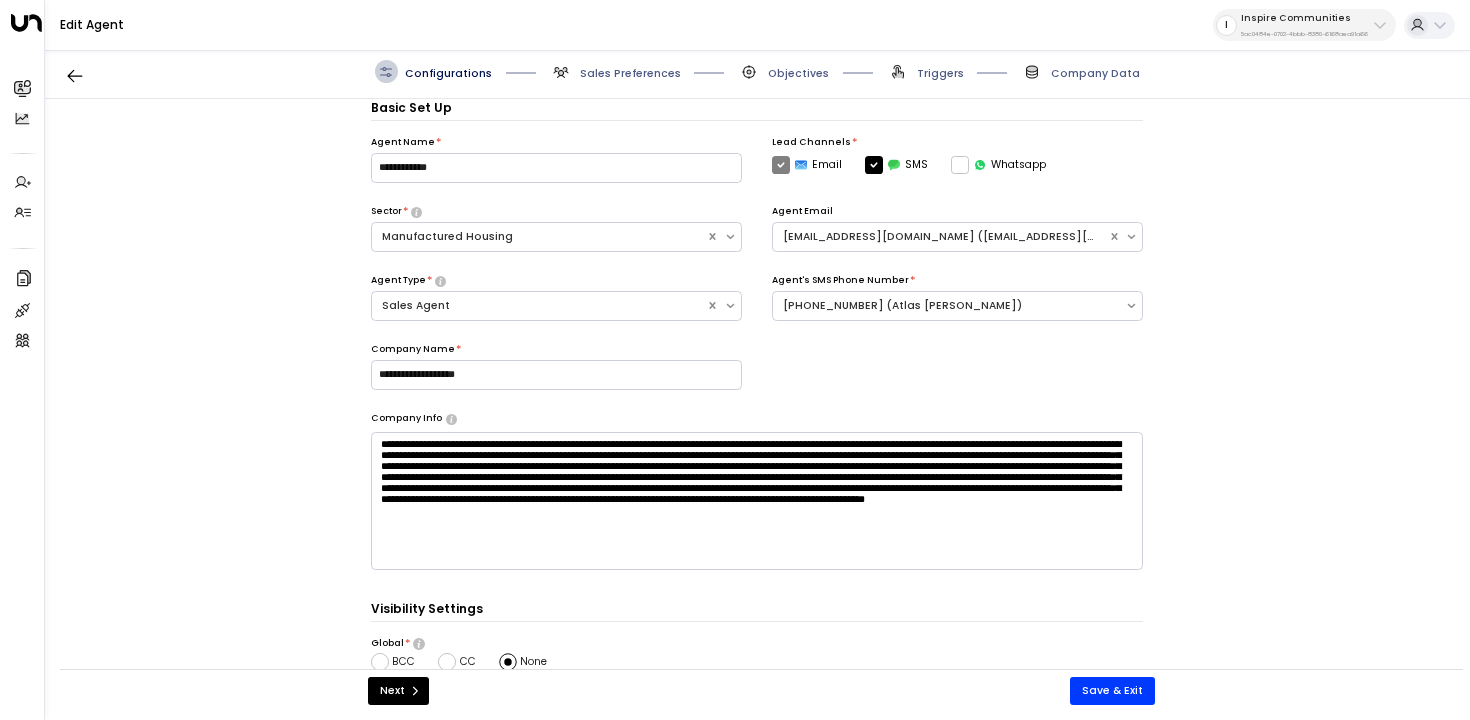 click on "Sales Preferences" at bounding box center [615, 71] 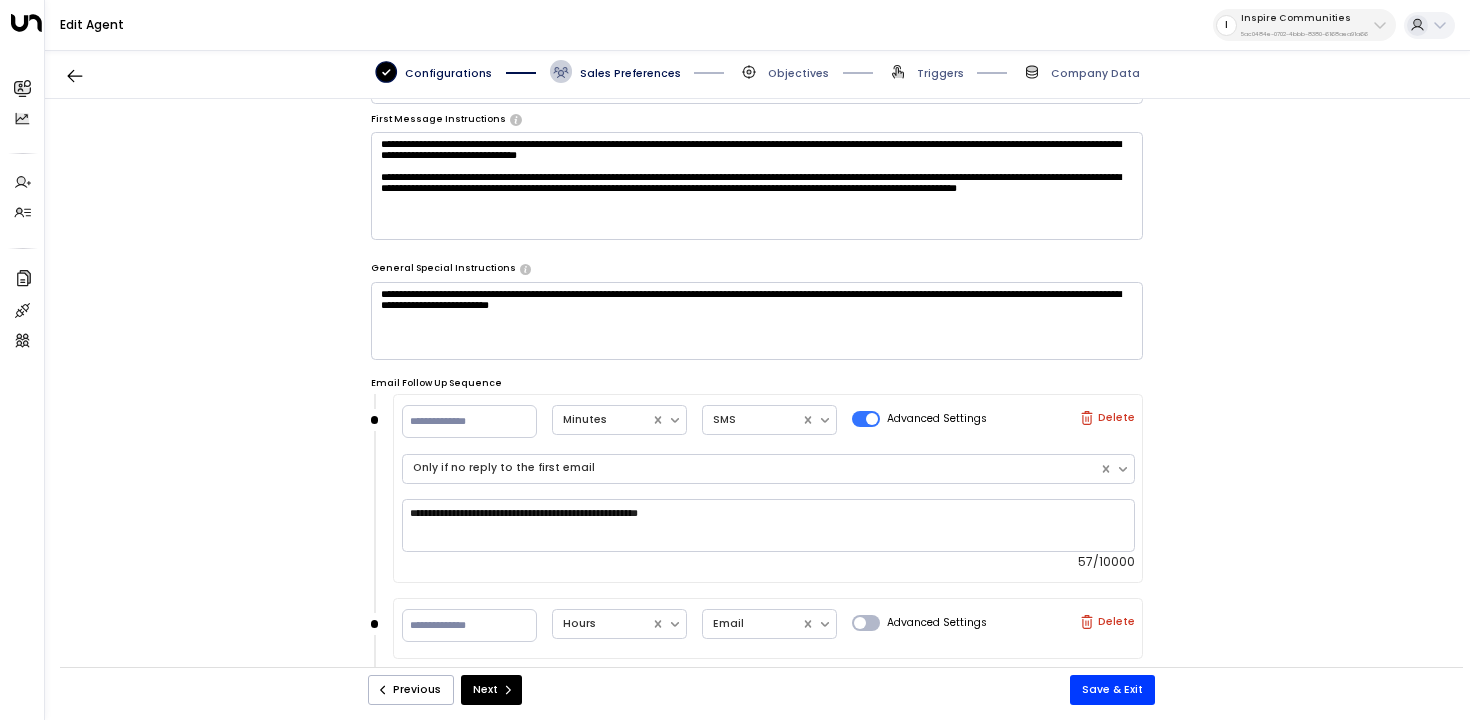 scroll, scrollTop: 549, scrollLeft: 0, axis: vertical 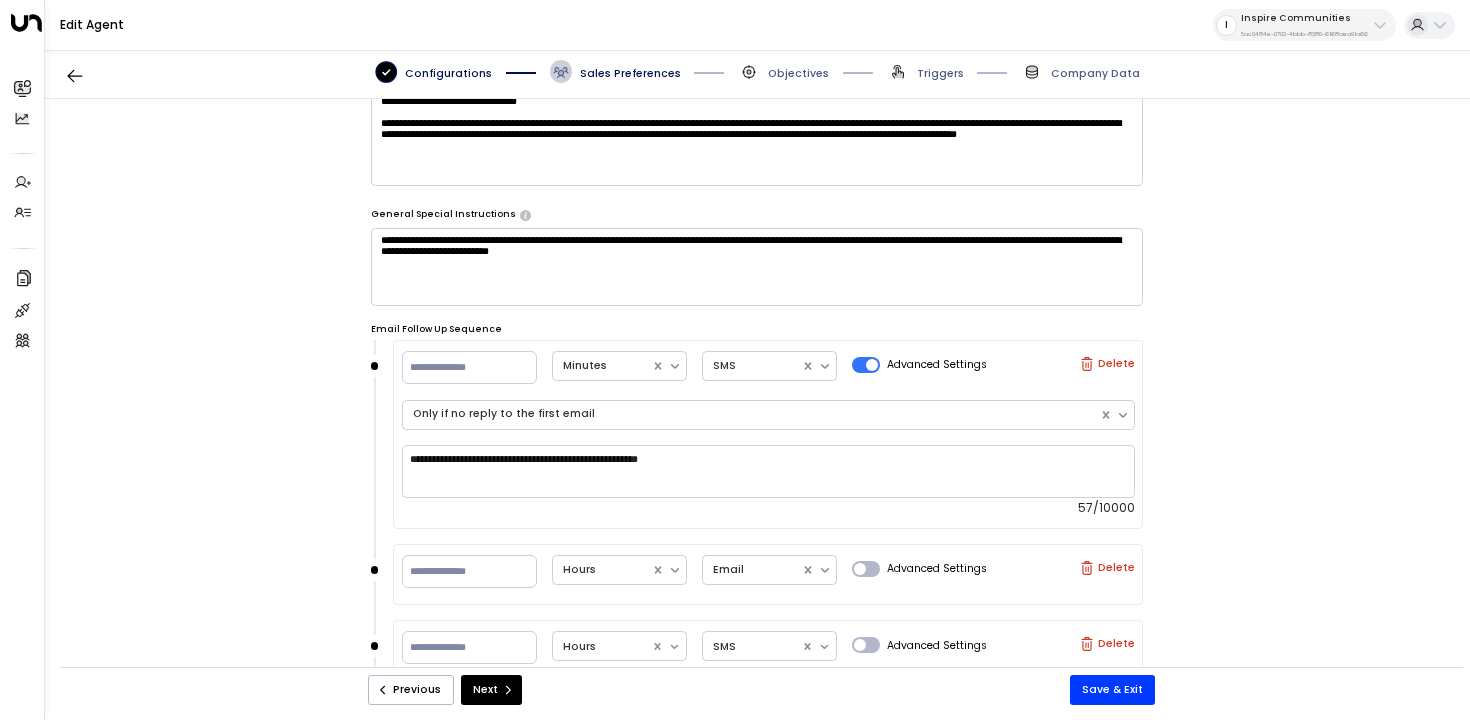 click on "**********" at bounding box center [757, 131] 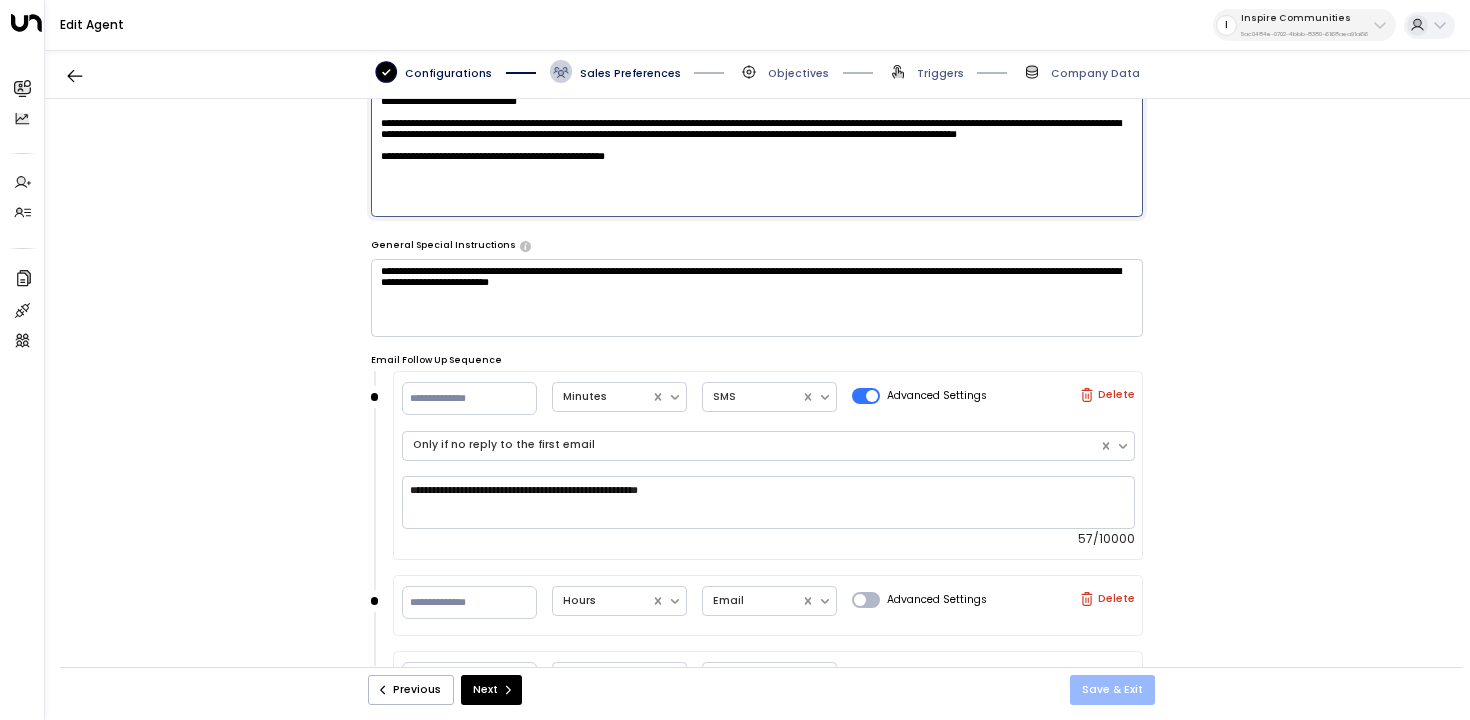 type on "**********" 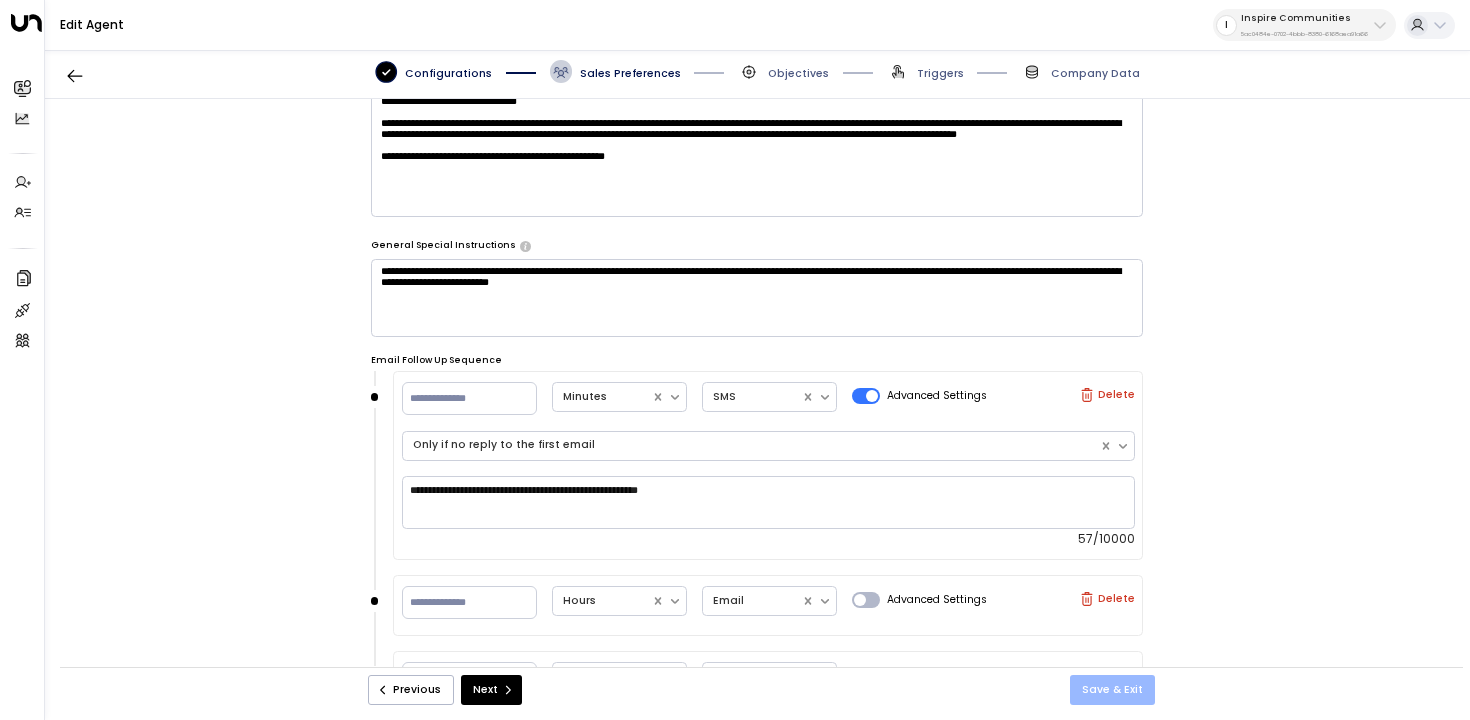 click on "Save & Exit" at bounding box center [1112, 690] 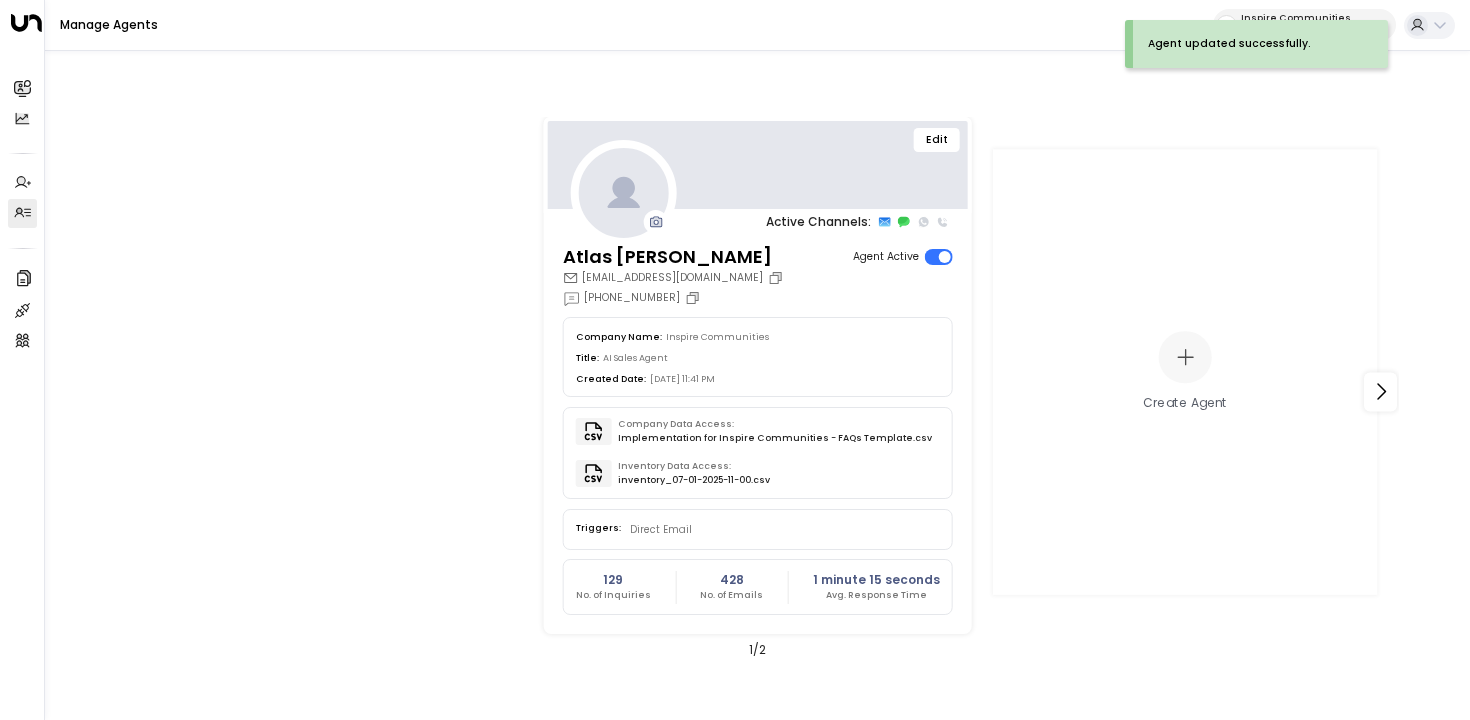 click on "Edit" at bounding box center [937, 140] 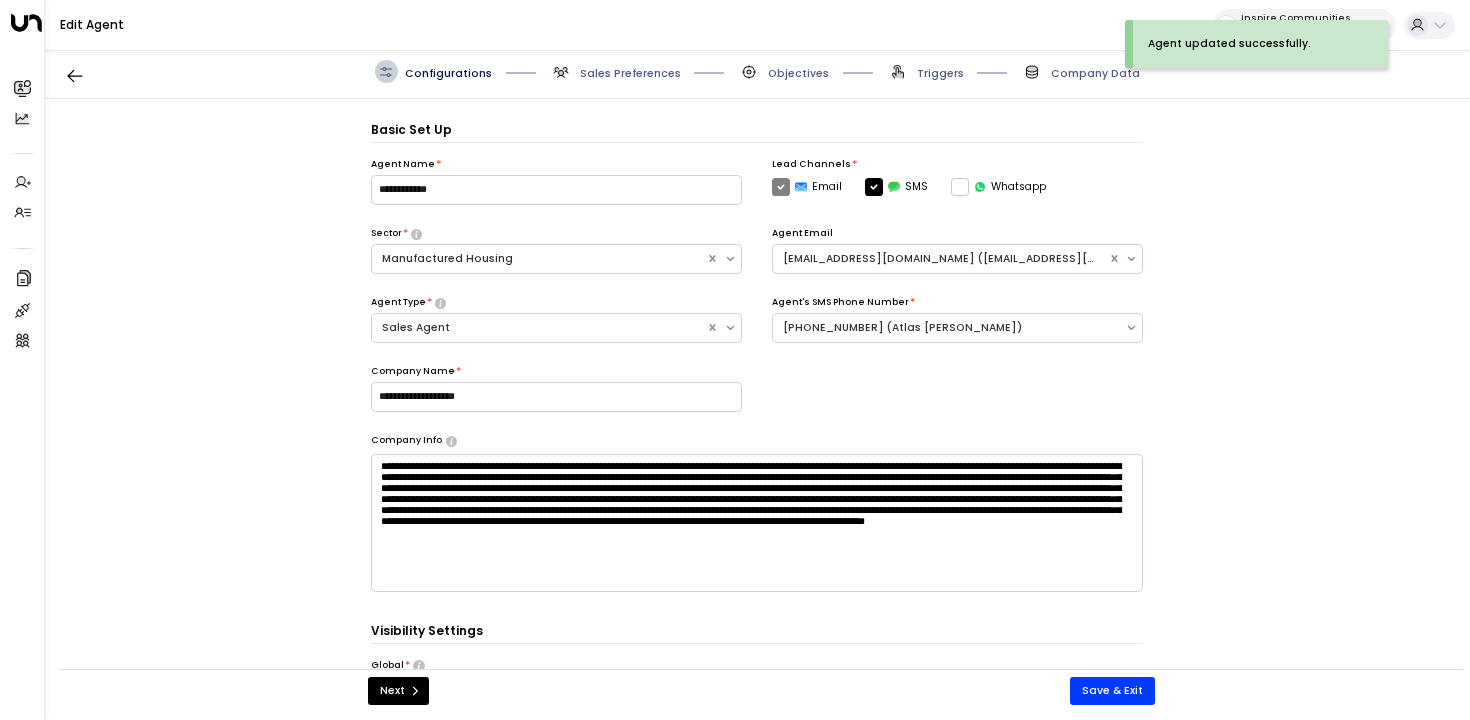 scroll, scrollTop: 22, scrollLeft: 0, axis: vertical 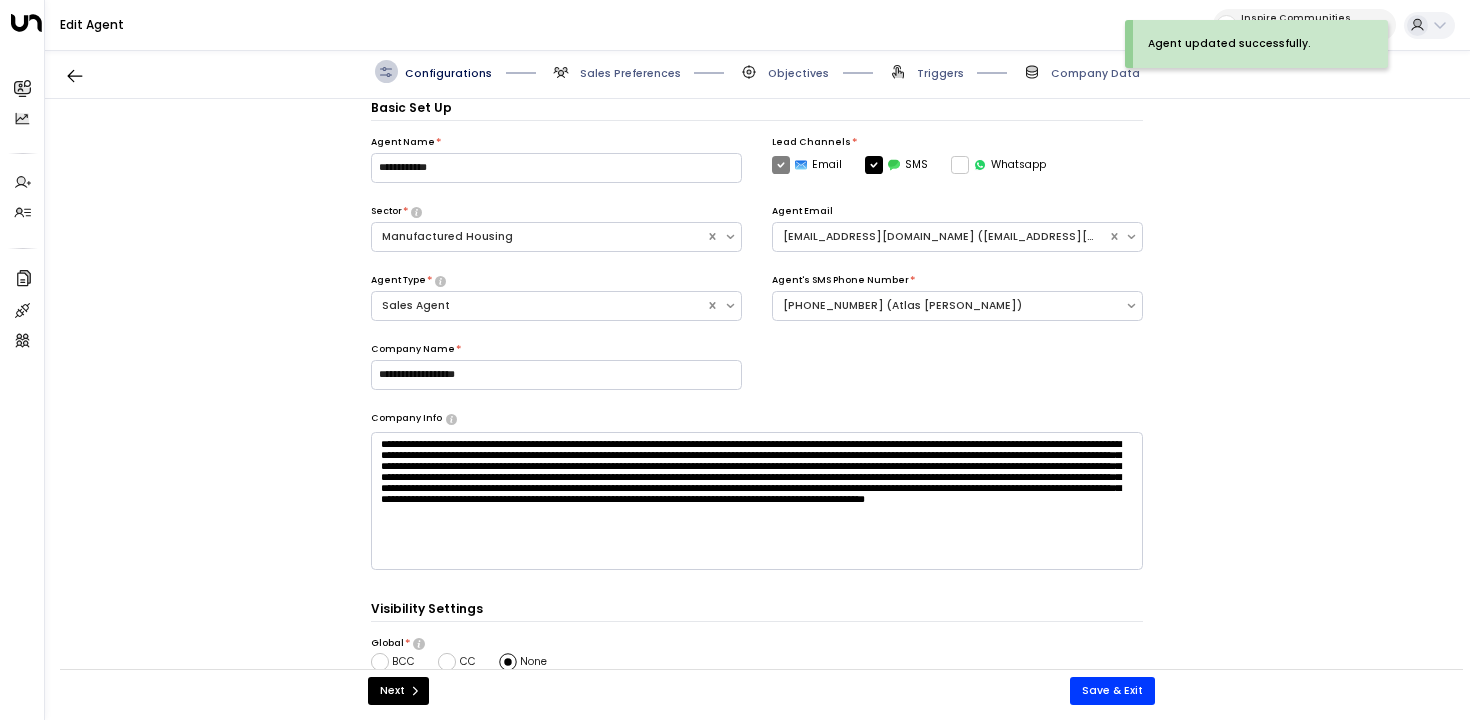 click on "Sales Preferences" at bounding box center [630, 73] 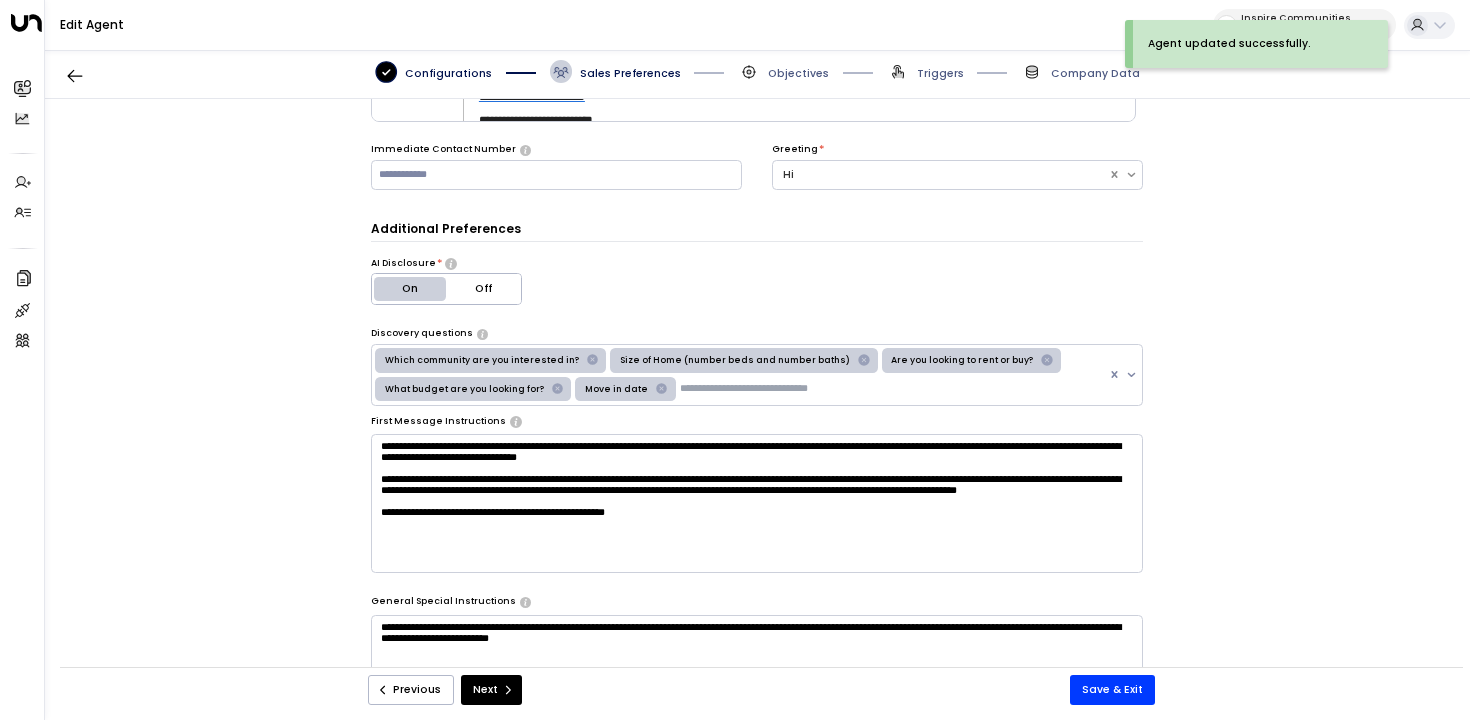 scroll, scrollTop: 239, scrollLeft: 0, axis: vertical 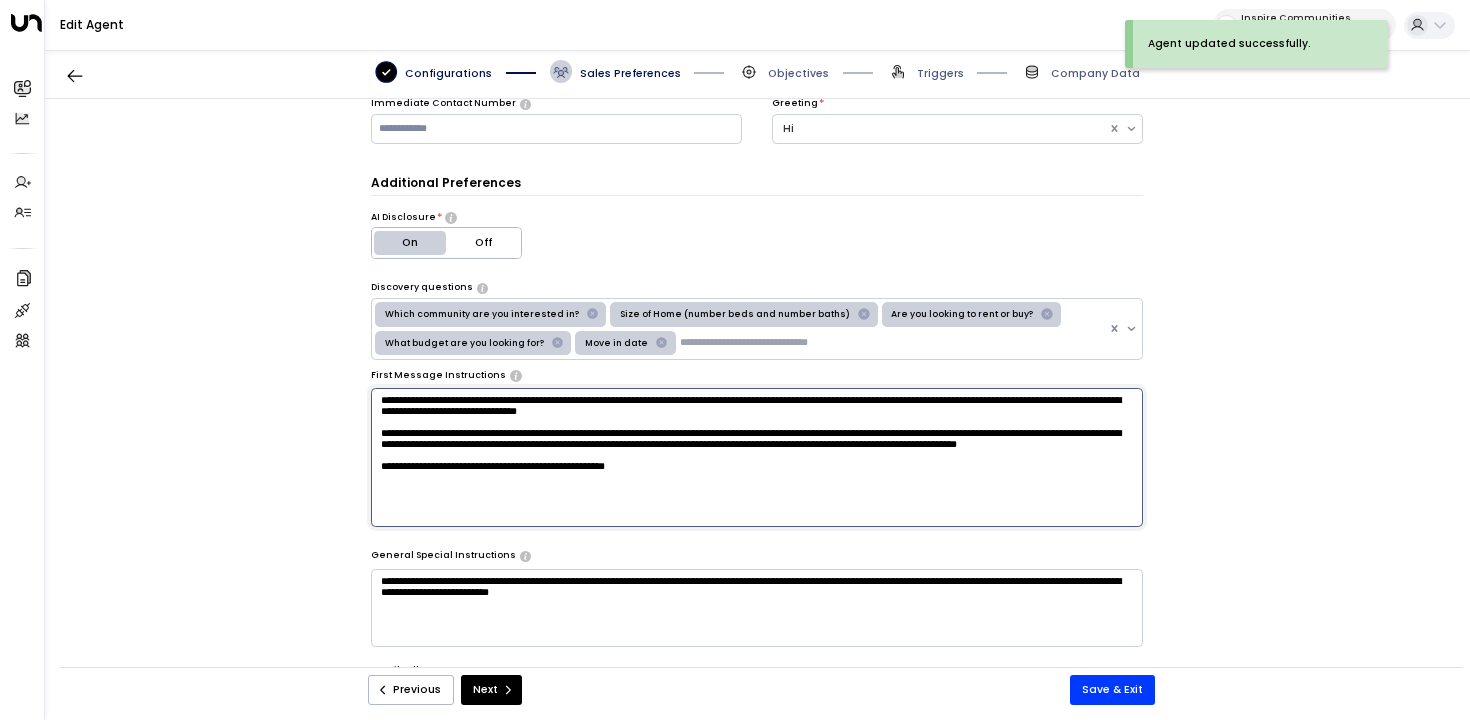 drag, startPoint x: 733, startPoint y: 513, endPoint x: 299, endPoint y: 513, distance: 434 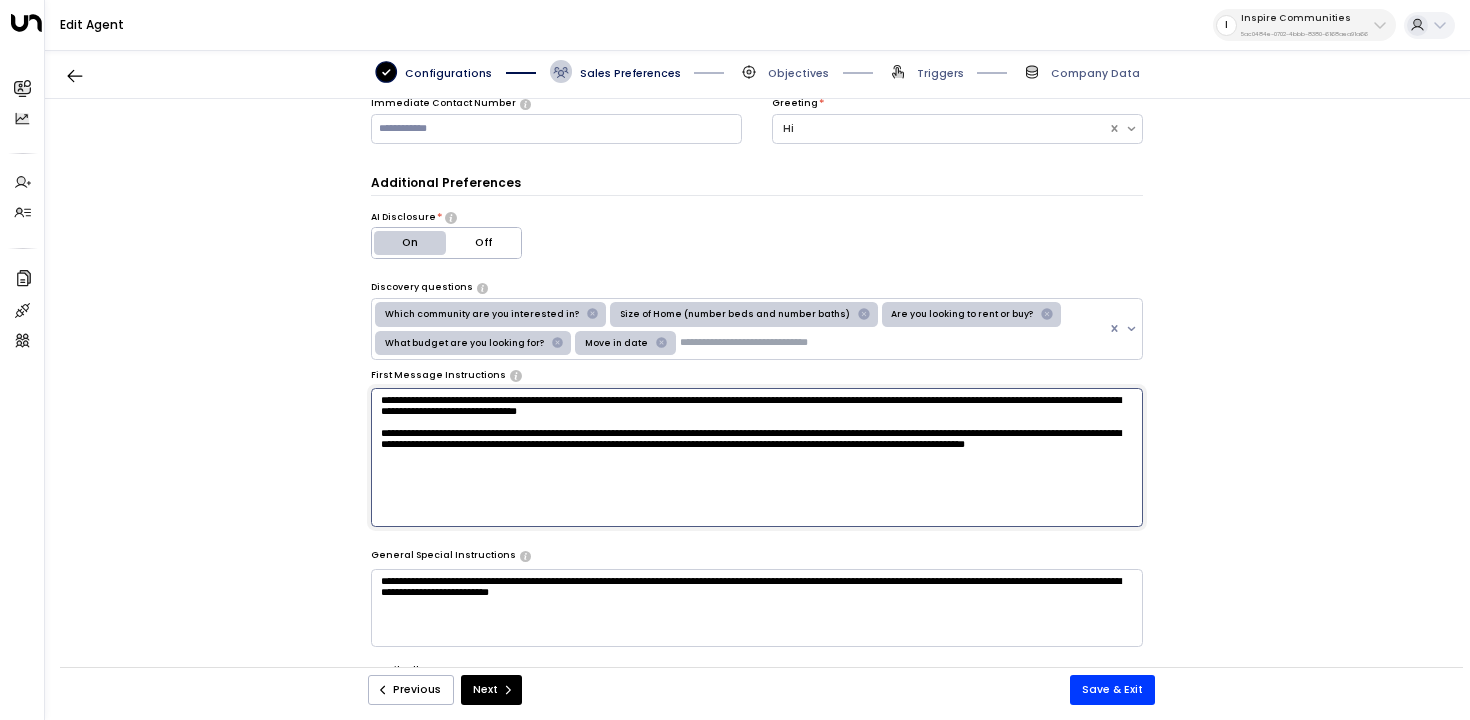 type on "**********" 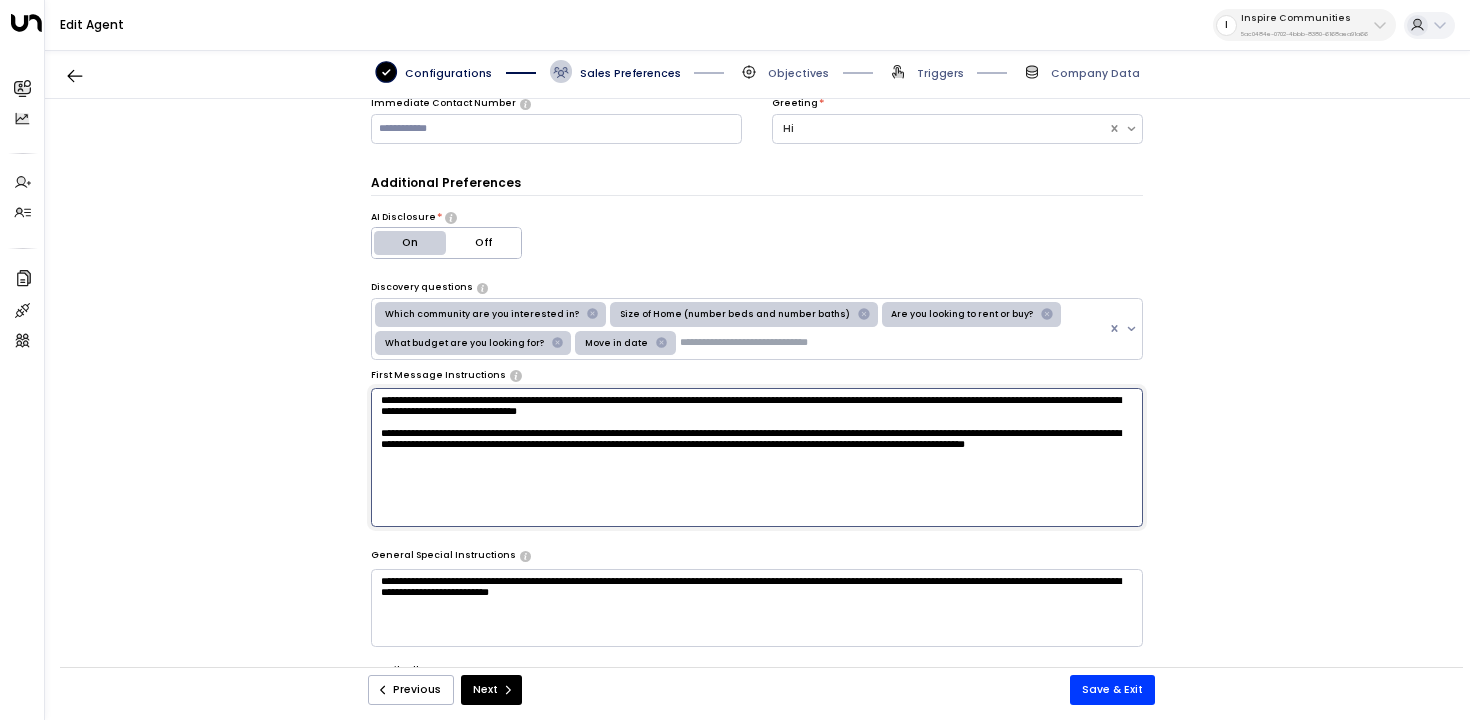 click on "**********" at bounding box center [757, 608] 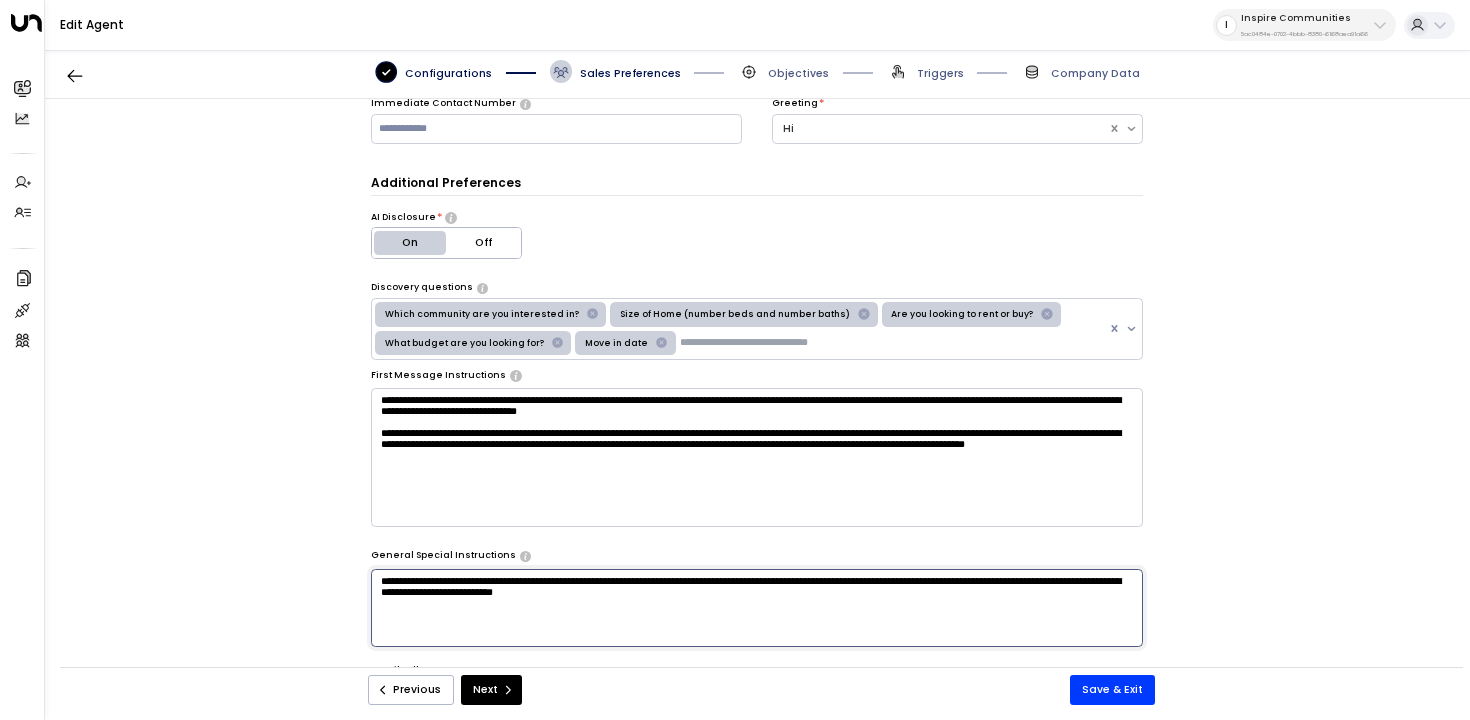 paste on "**********" 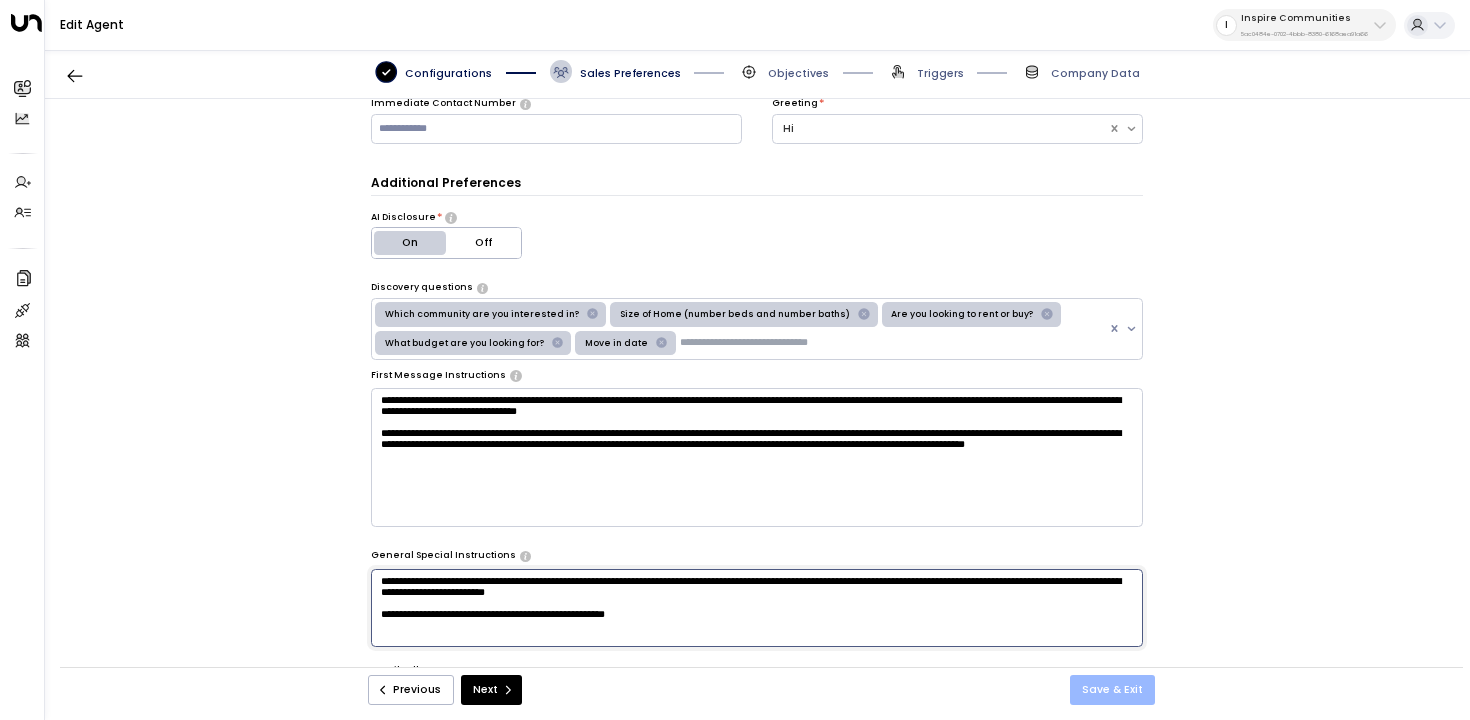 type on "**********" 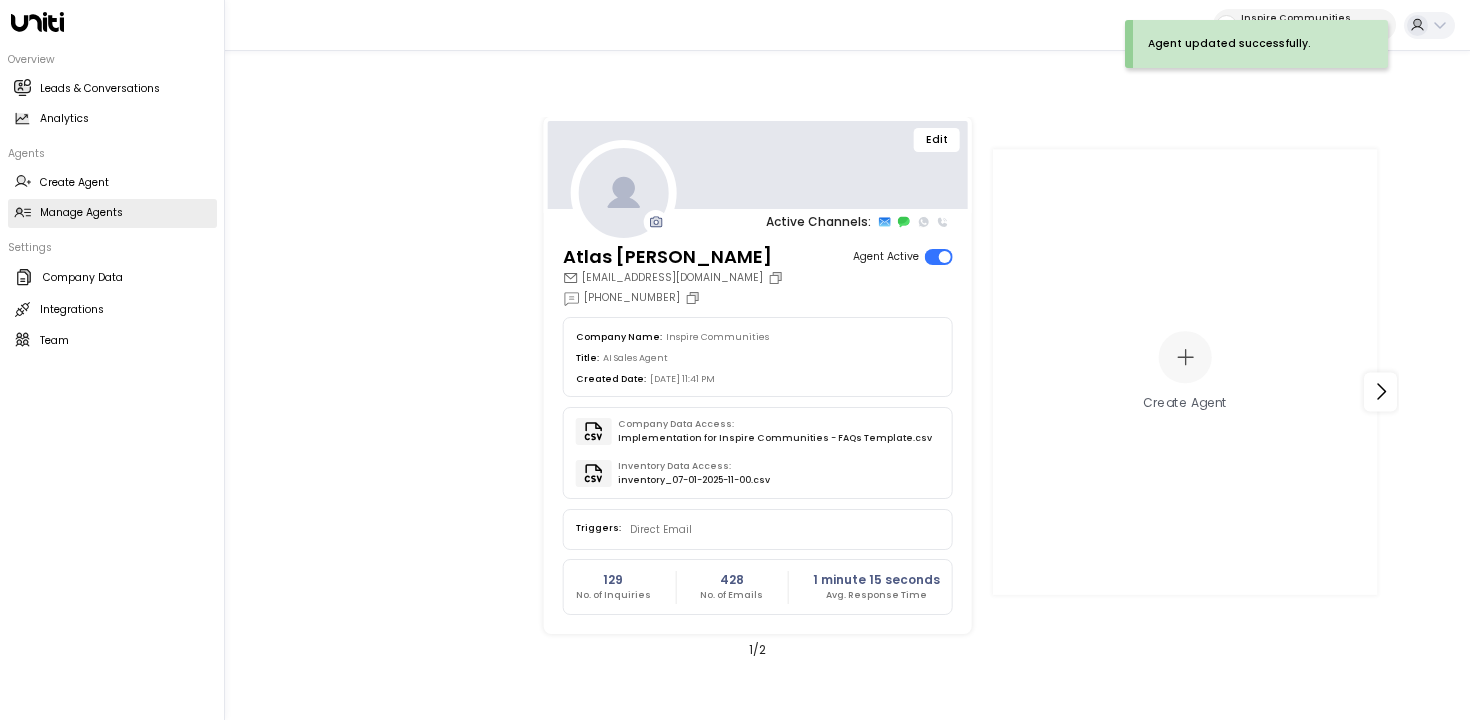 click 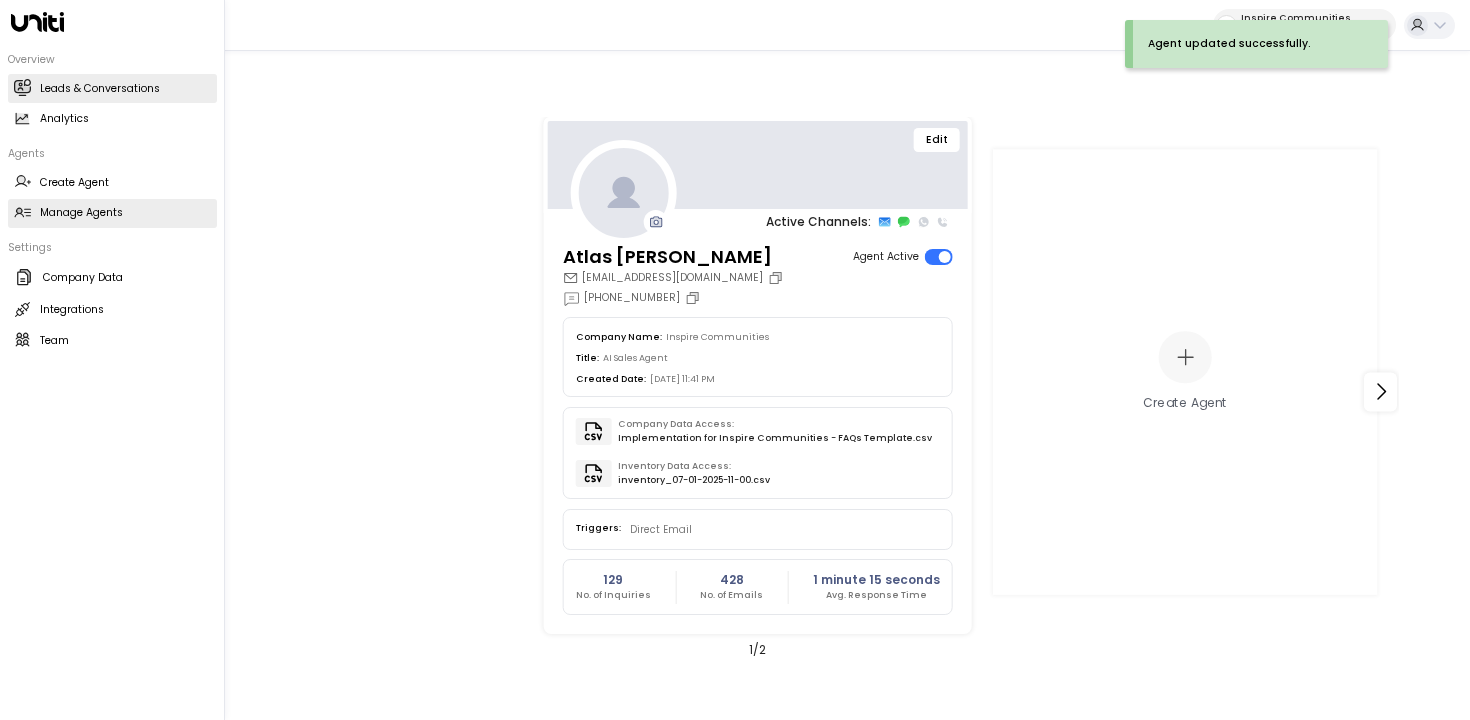 click on "Leads & Conversations Leads & Conversations" at bounding box center (112, 88) 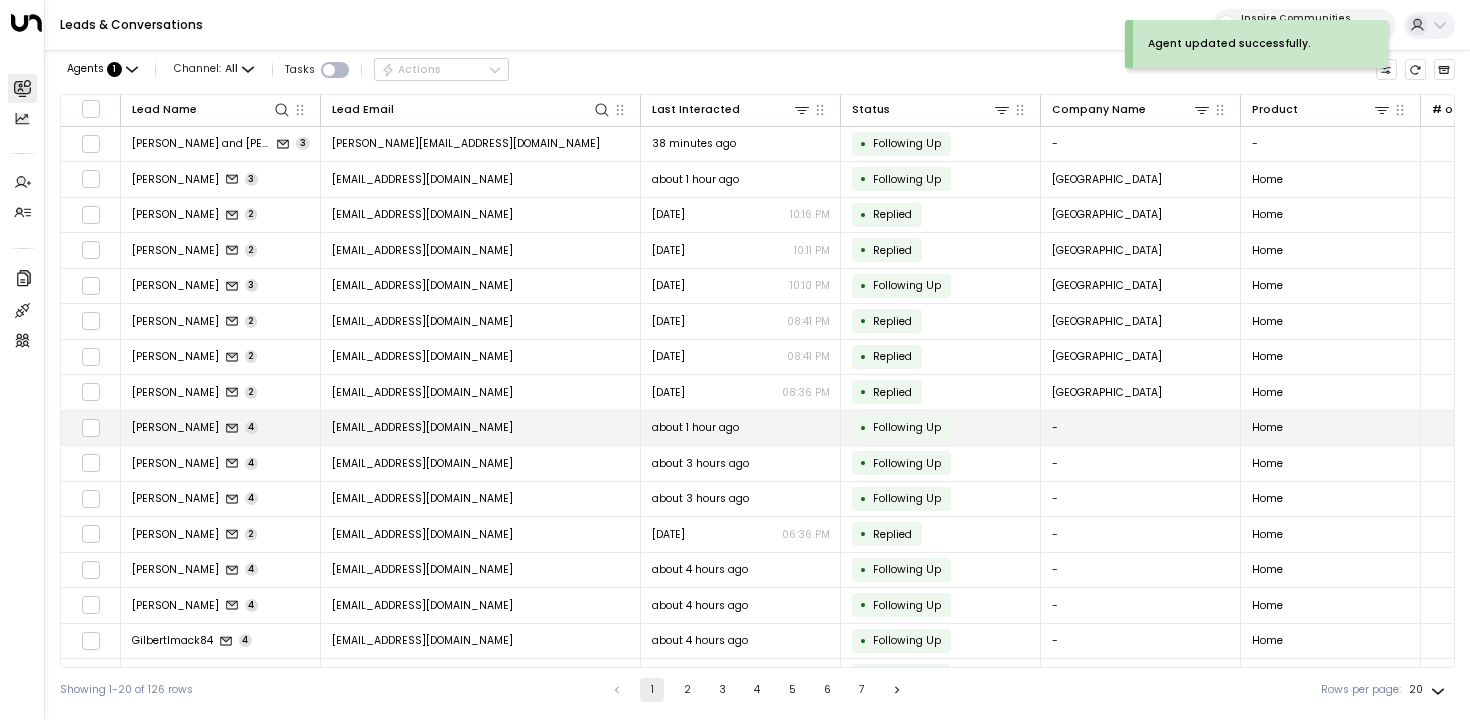 click on "Ashley Berry 4" at bounding box center [221, 428] 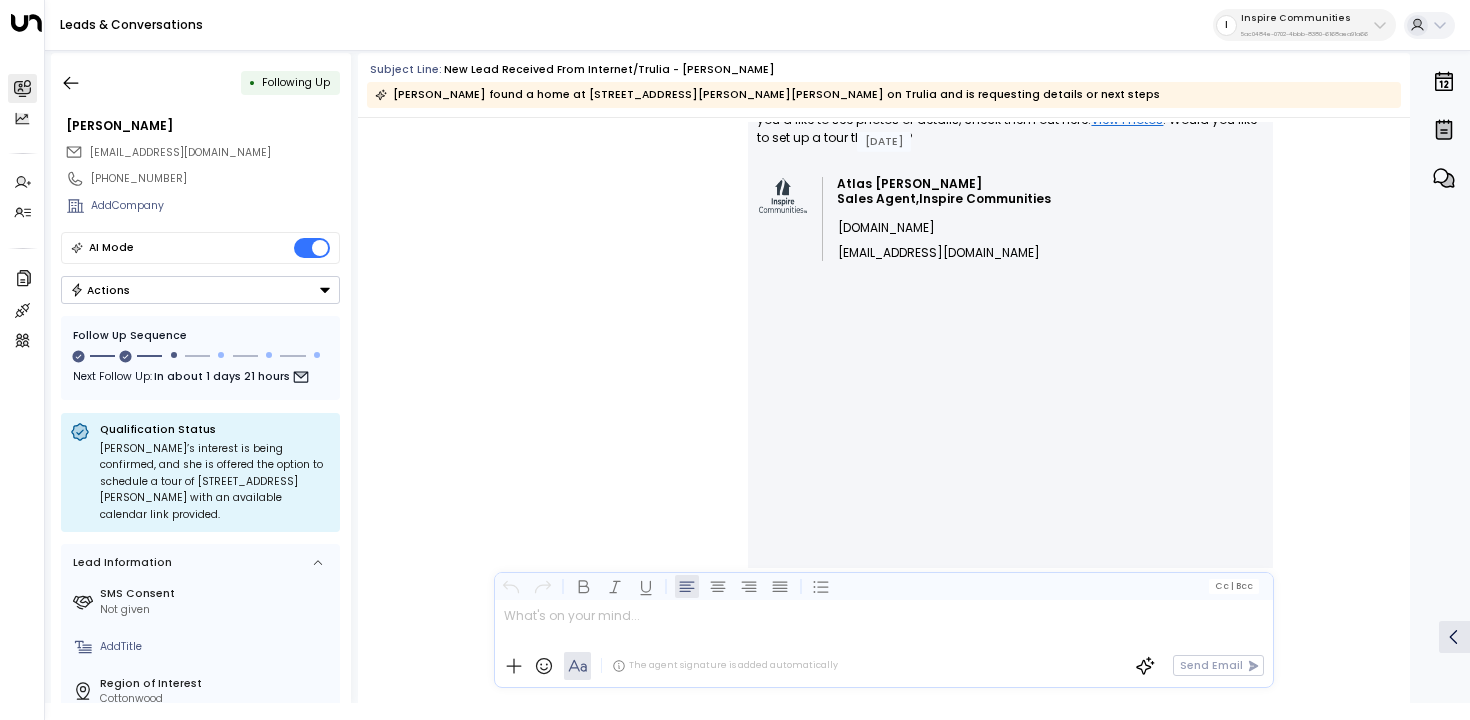 scroll, scrollTop: 2352, scrollLeft: 0, axis: vertical 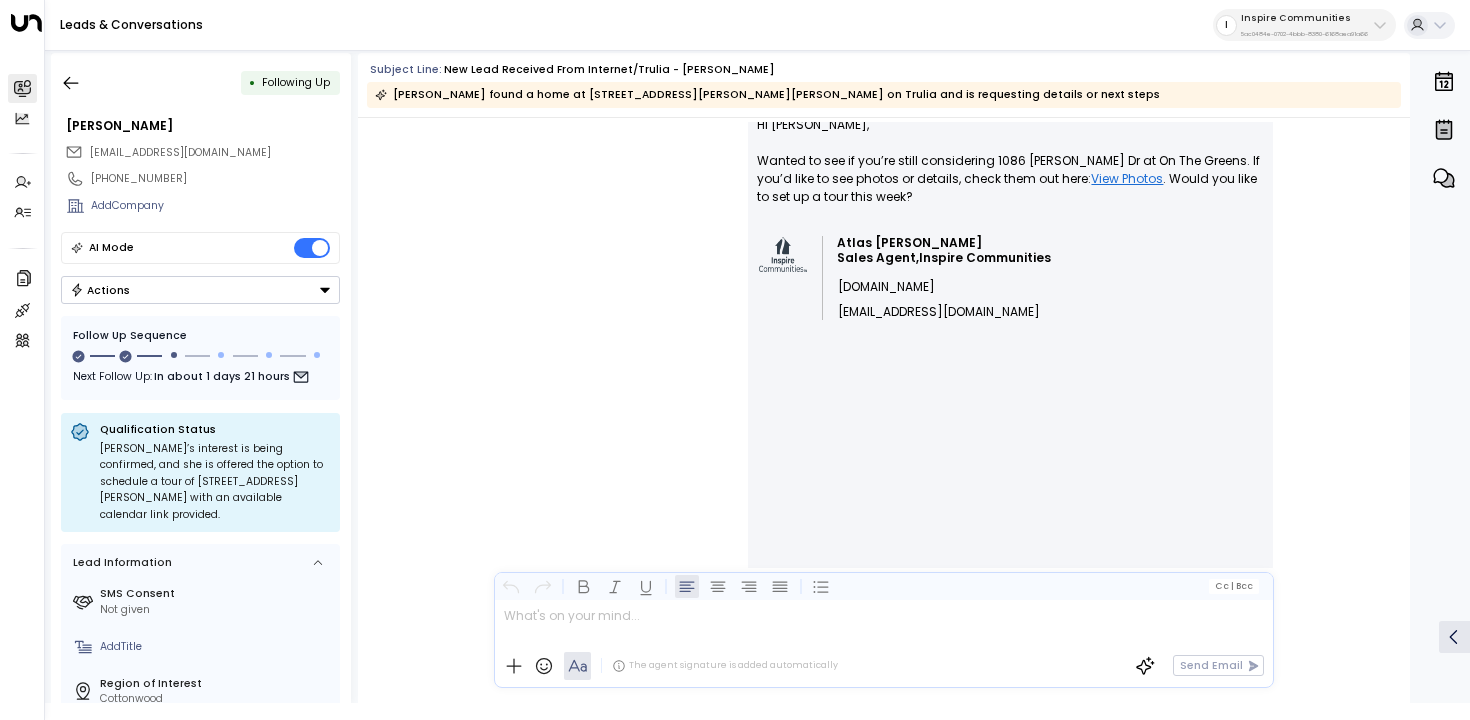 click on "View Photos" at bounding box center [1127, 179] 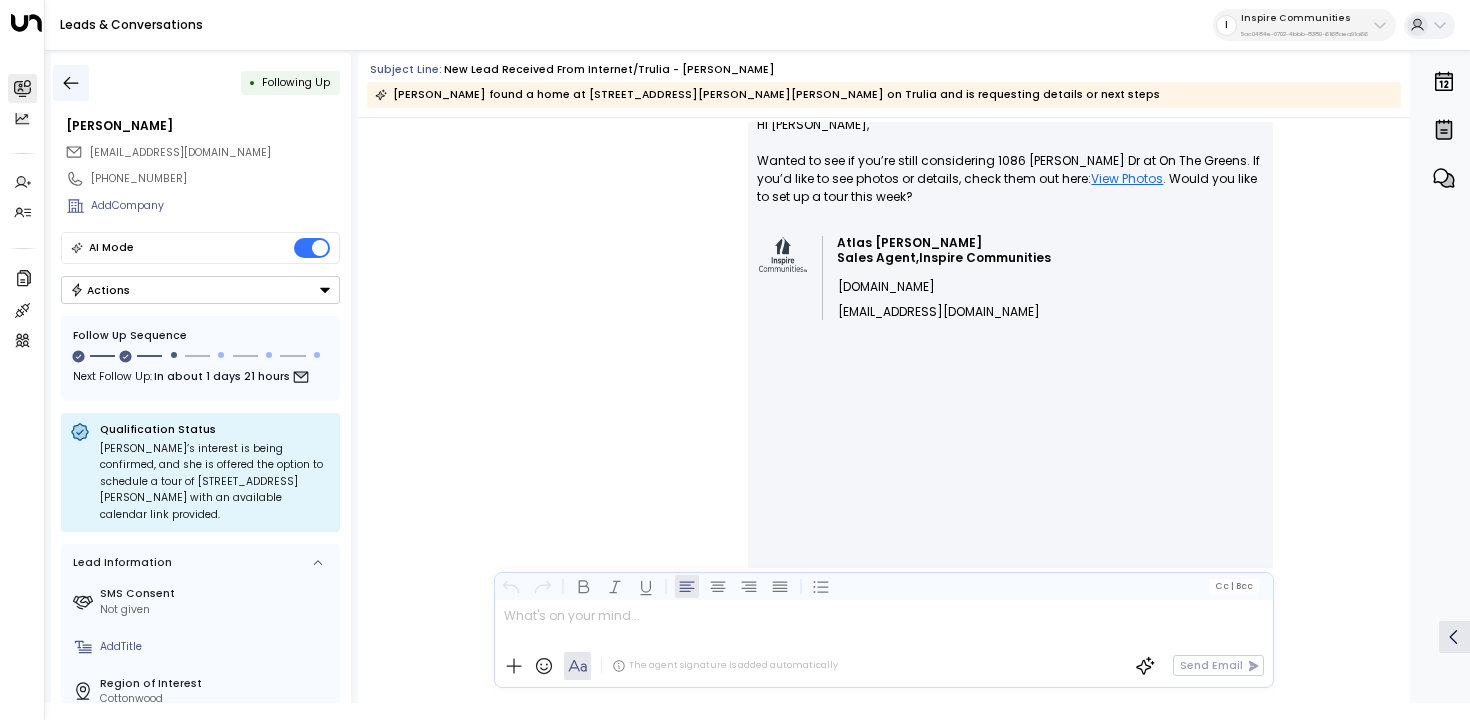 click at bounding box center (71, 83) 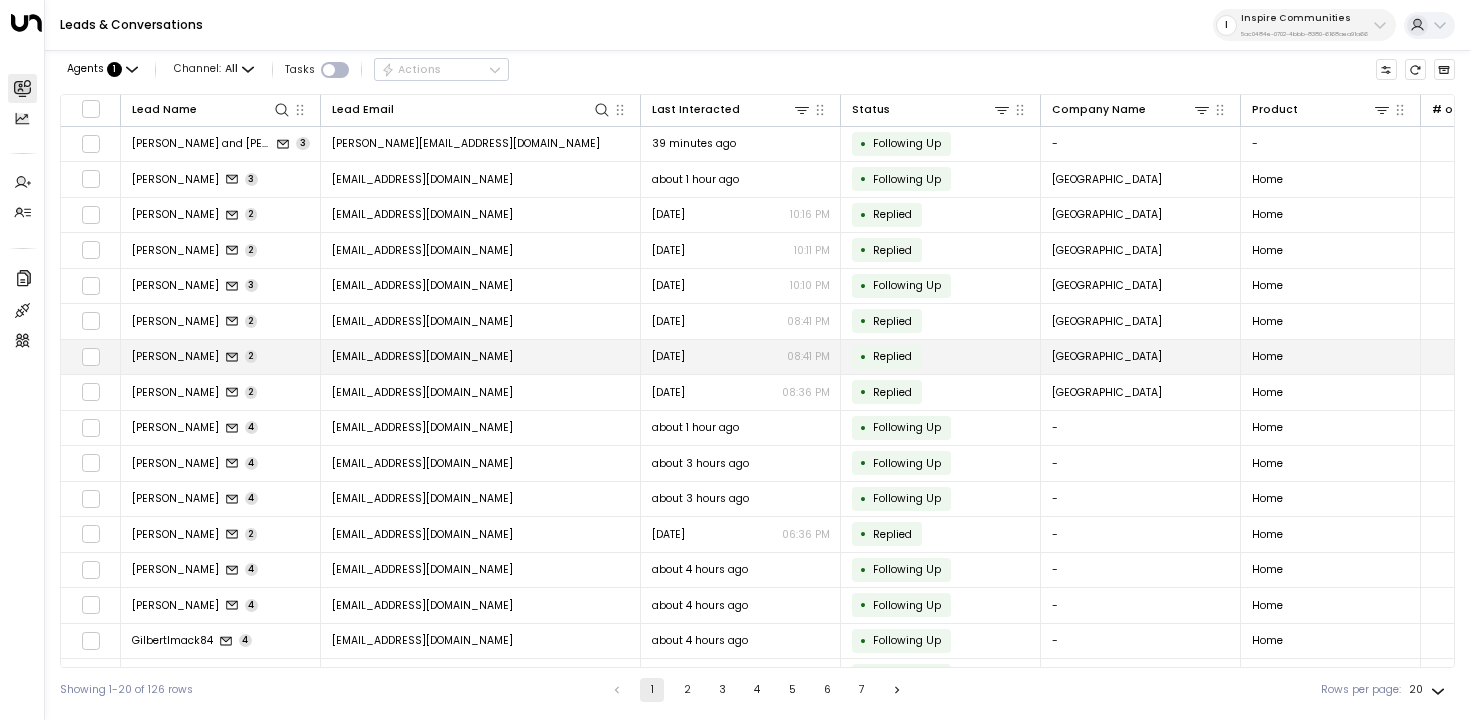 click on "Damian Waters 2" at bounding box center (221, 357) 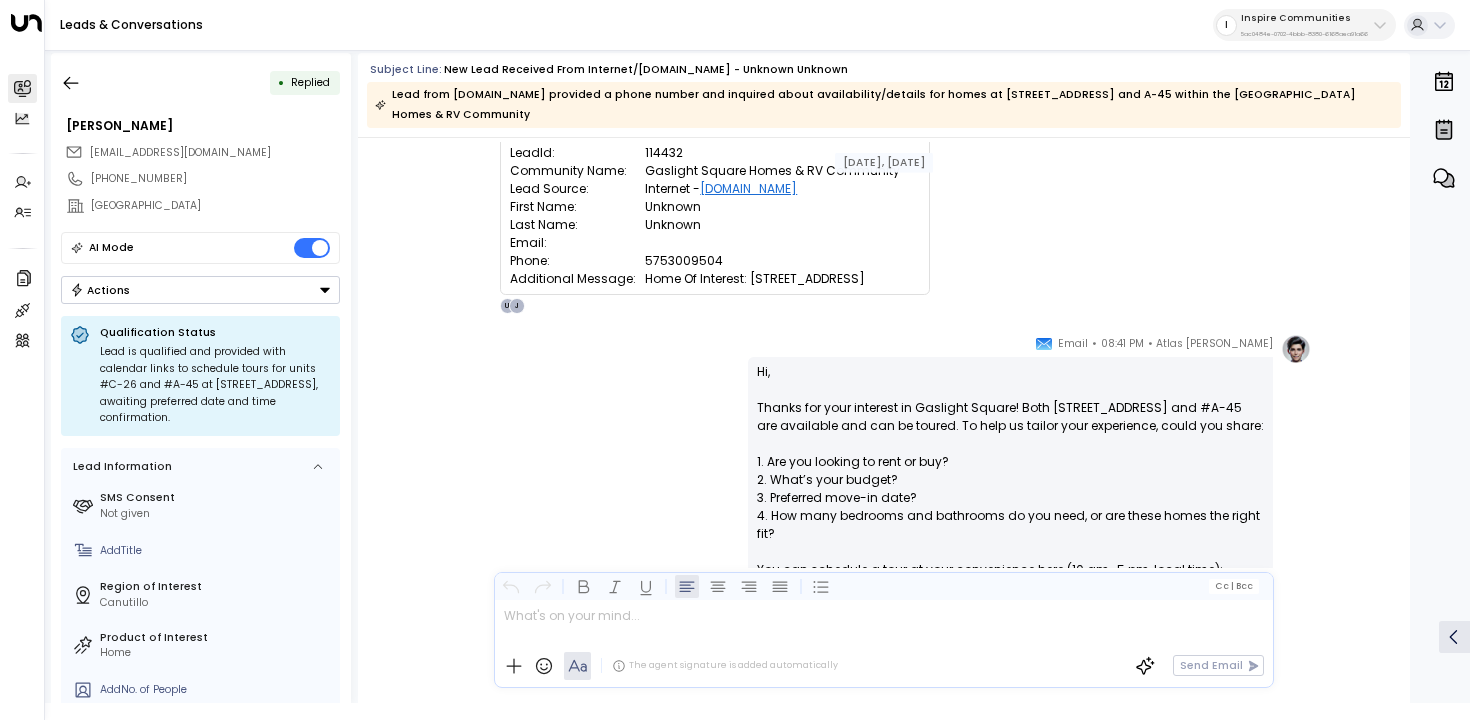 scroll, scrollTop: 0, scrollLeft: 0, axis: both 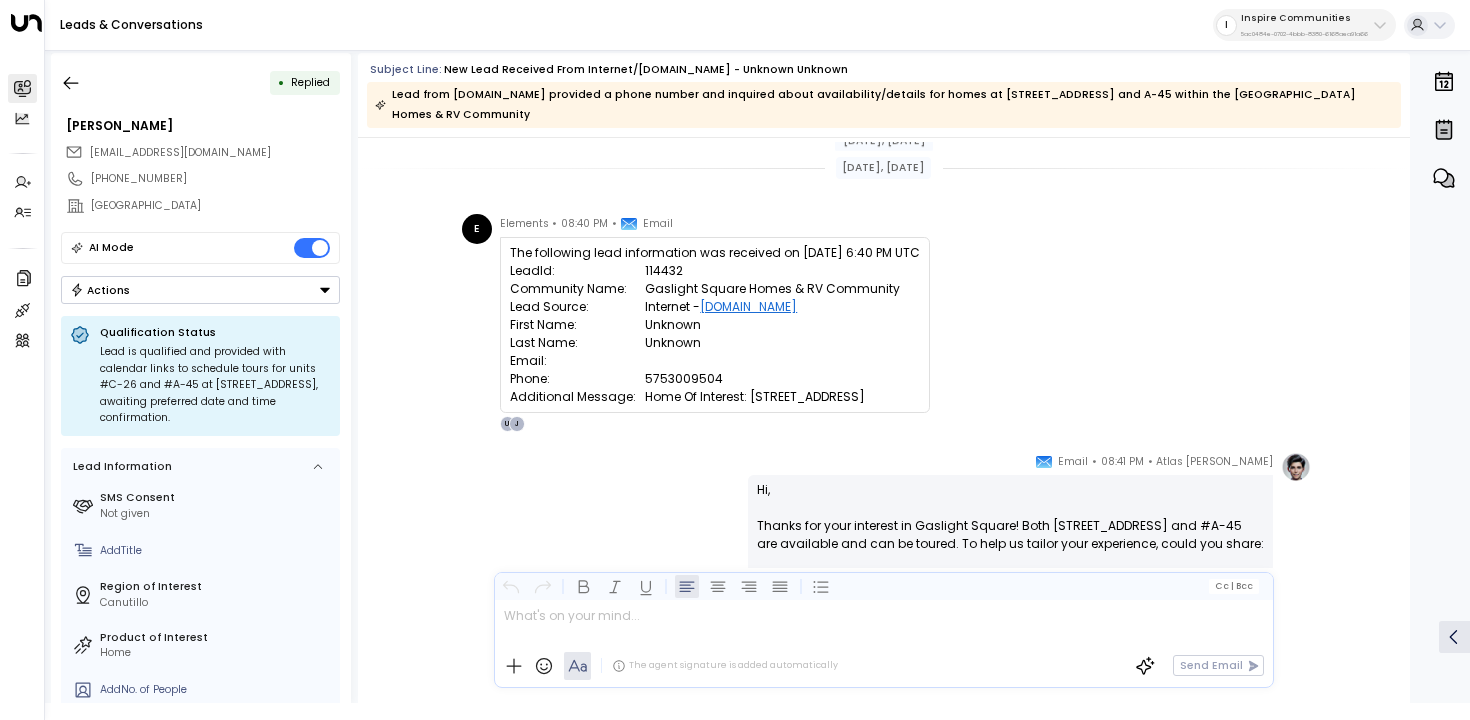 click on "• Replied" at bounding box center [200, 83] 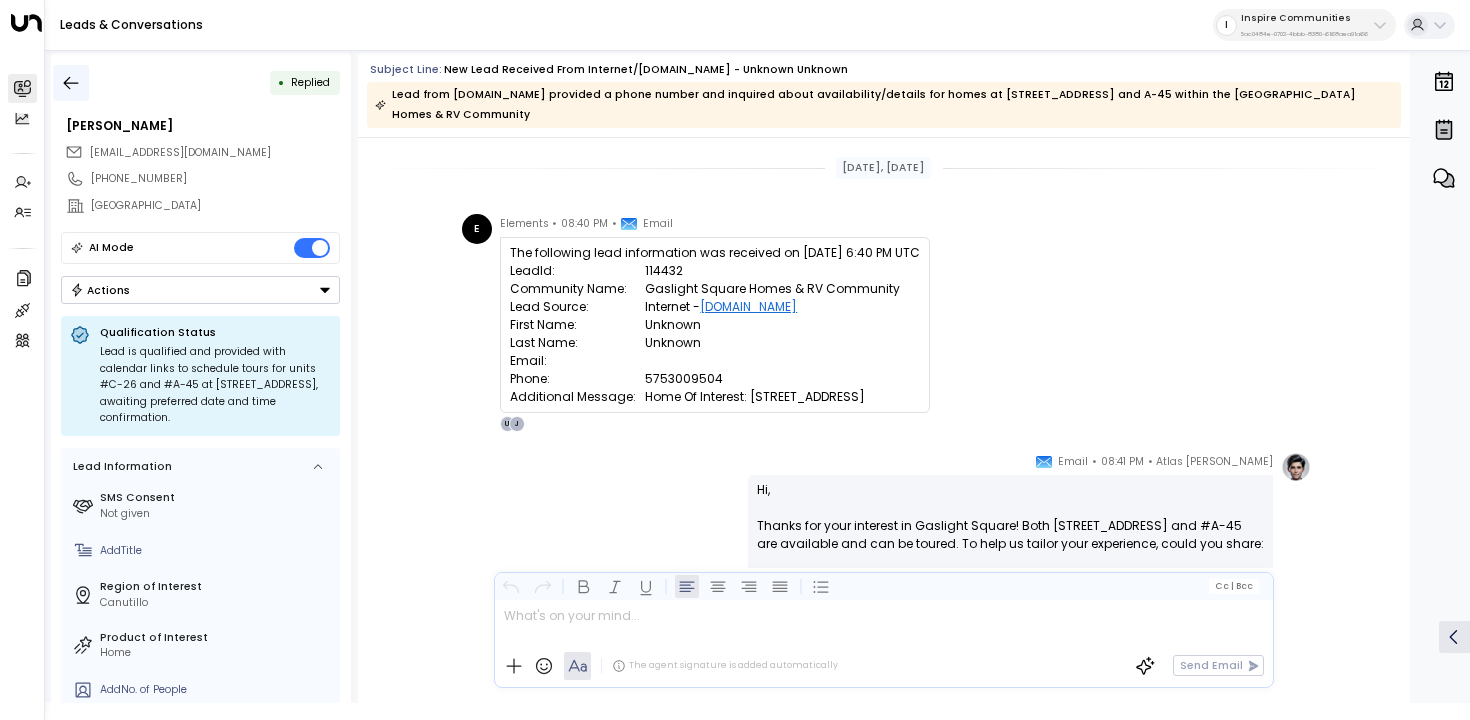 click 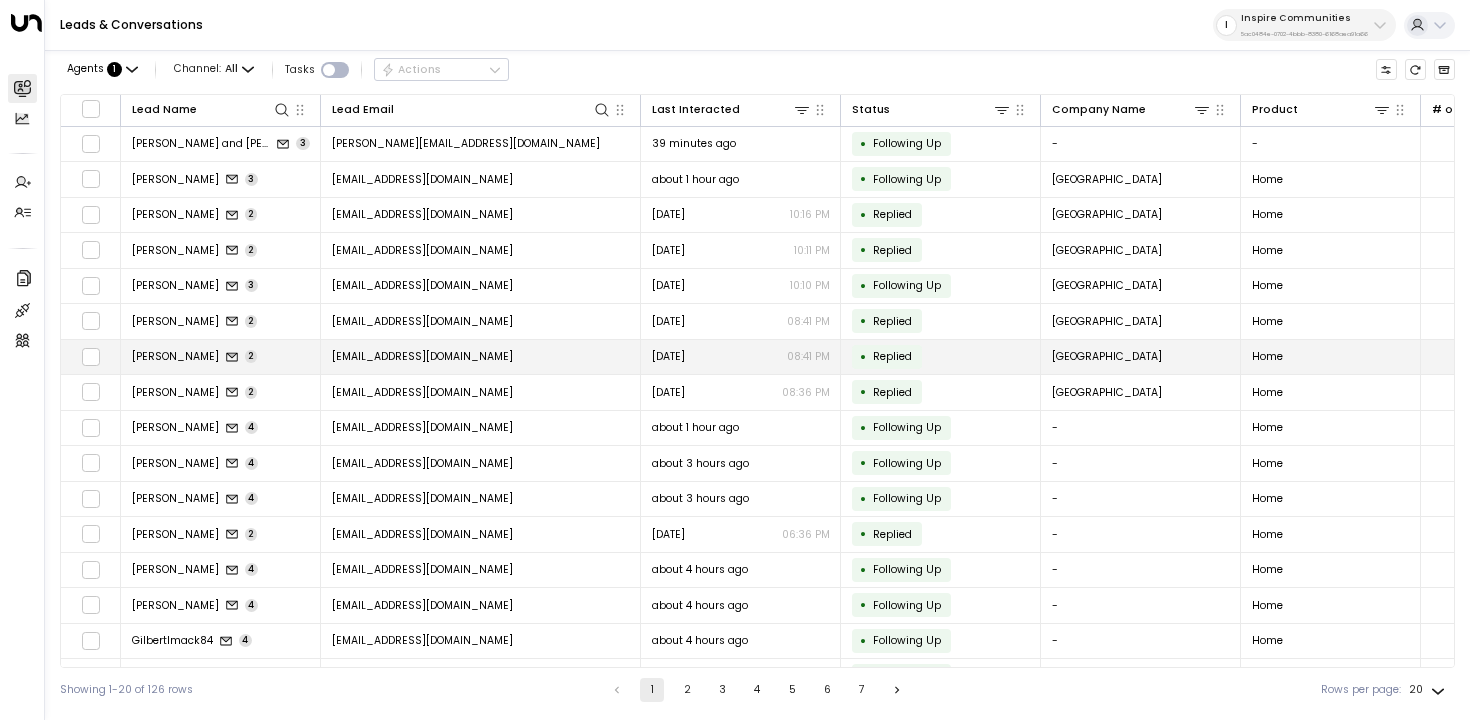 scroll, scrollTop: 174, scrollLeft: 0, axis: vertical 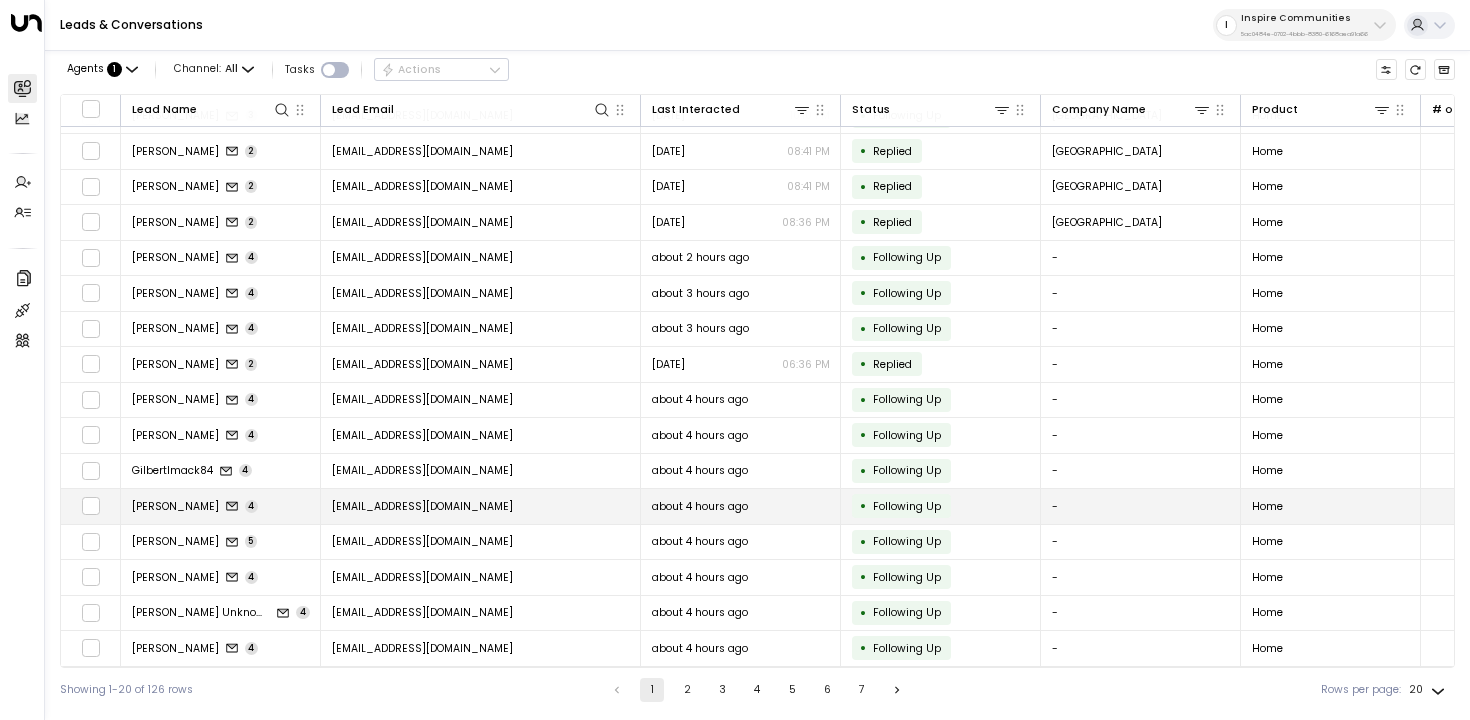 click on "tristatebusinessconsultants@gmail.com" at bounding box center (481, 506) 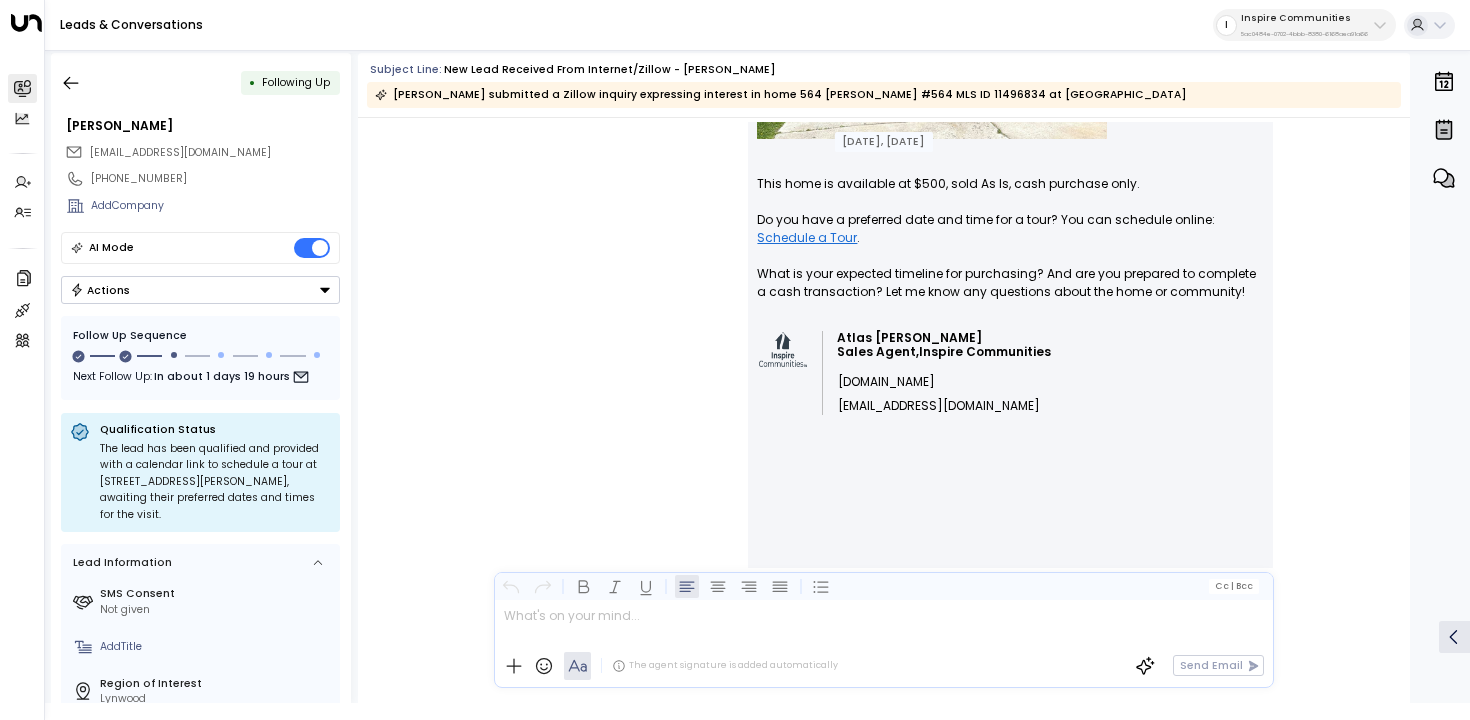 scroll, scrollTop: 451, scrollLeft: 0, axis: vertical 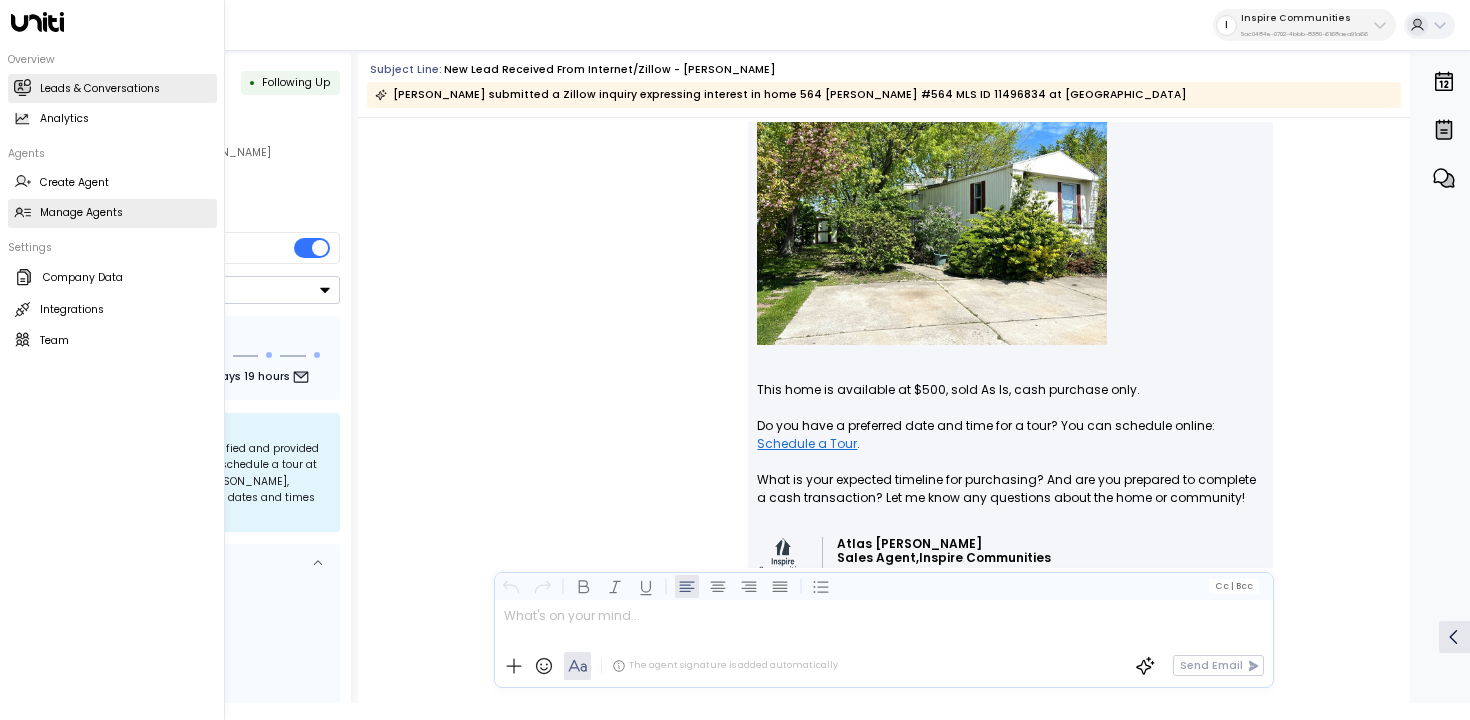 click on "Manage Agents Manage Agents" at bounding box center [112, 213] 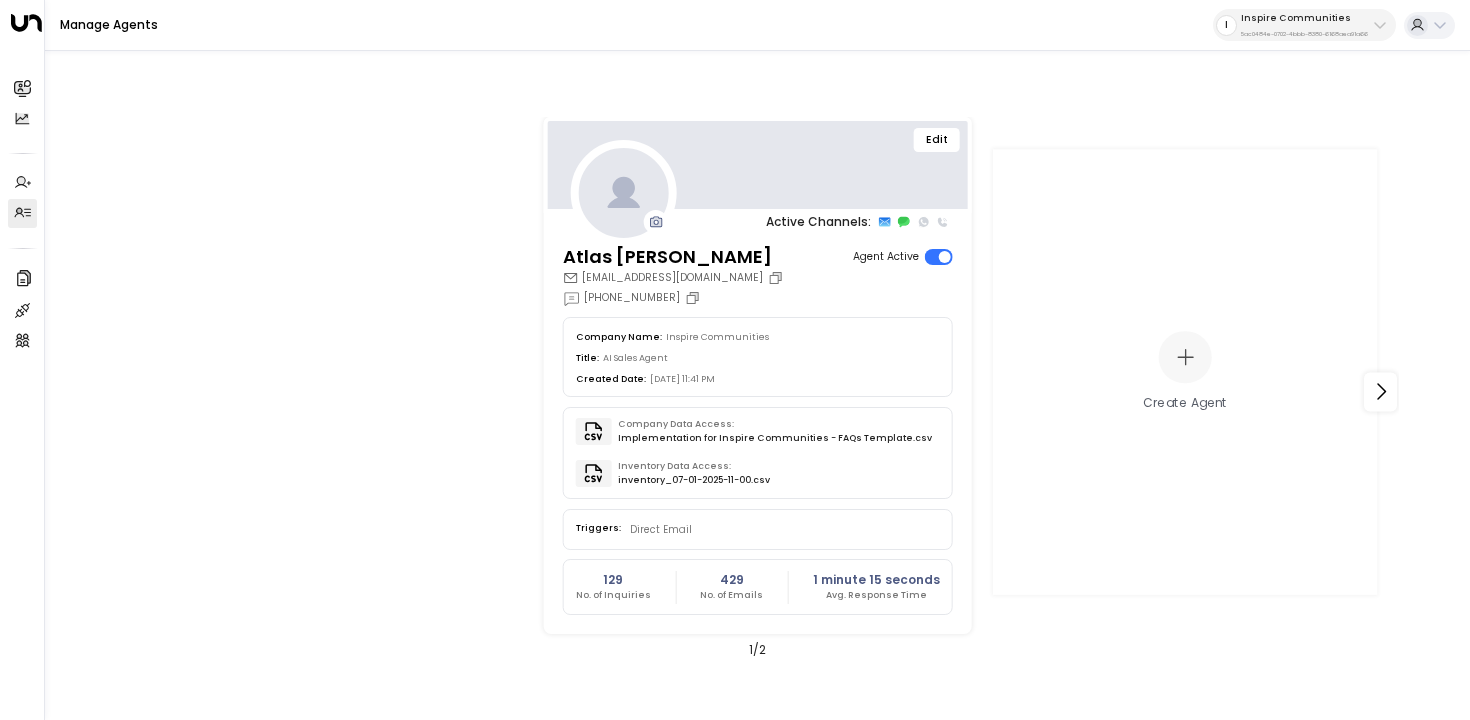 click on "Edit" at bounding box center (937, 140) 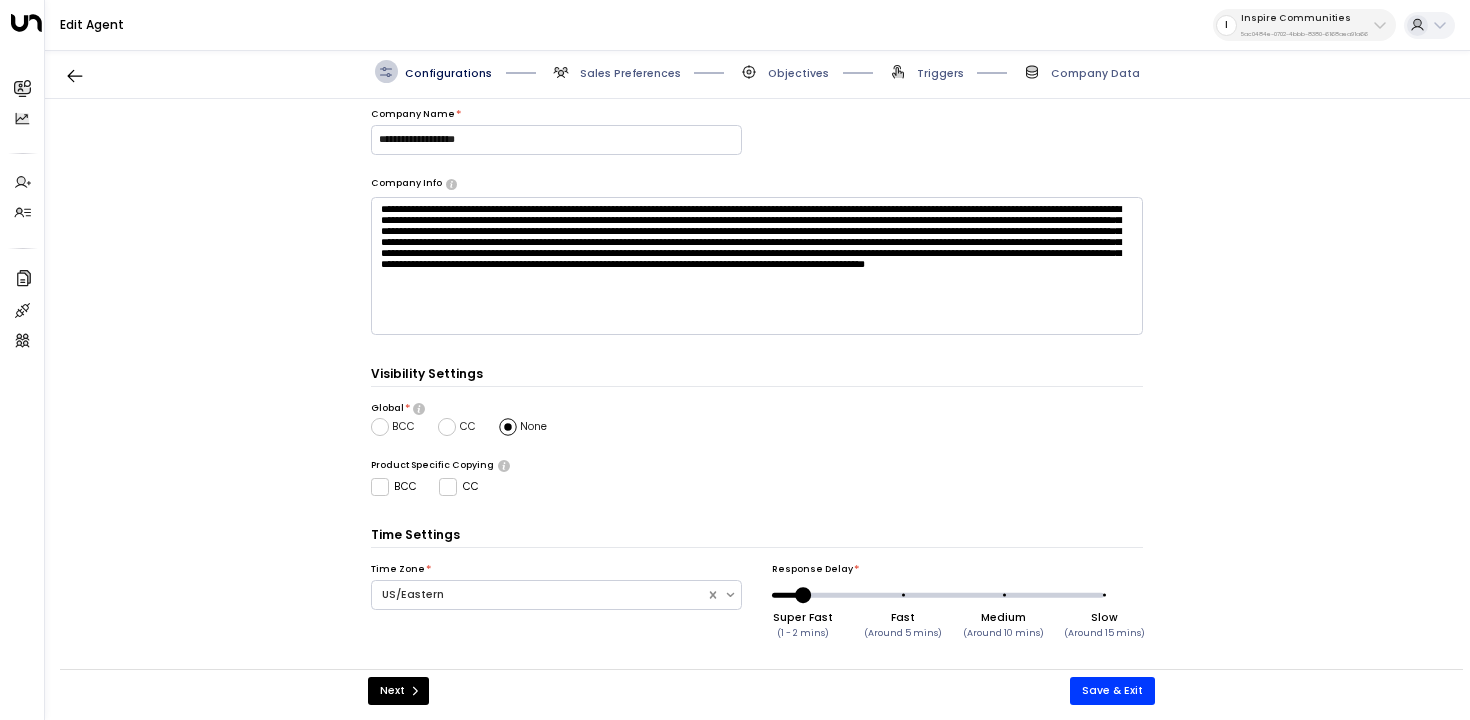 click on "Sales Preferences" at bounding box center (630, 73) 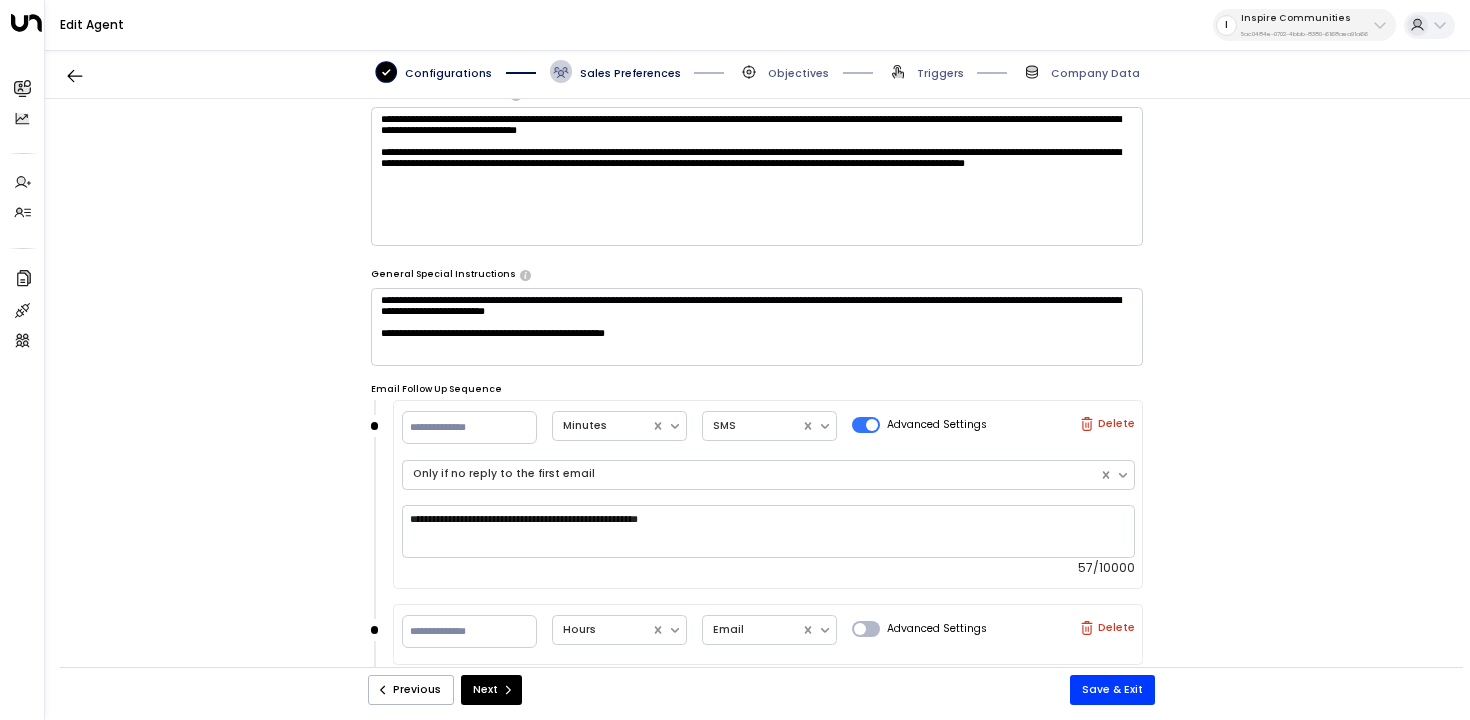 scroll, scrollTop: 763, scrollLeft: 0, axis: vertical 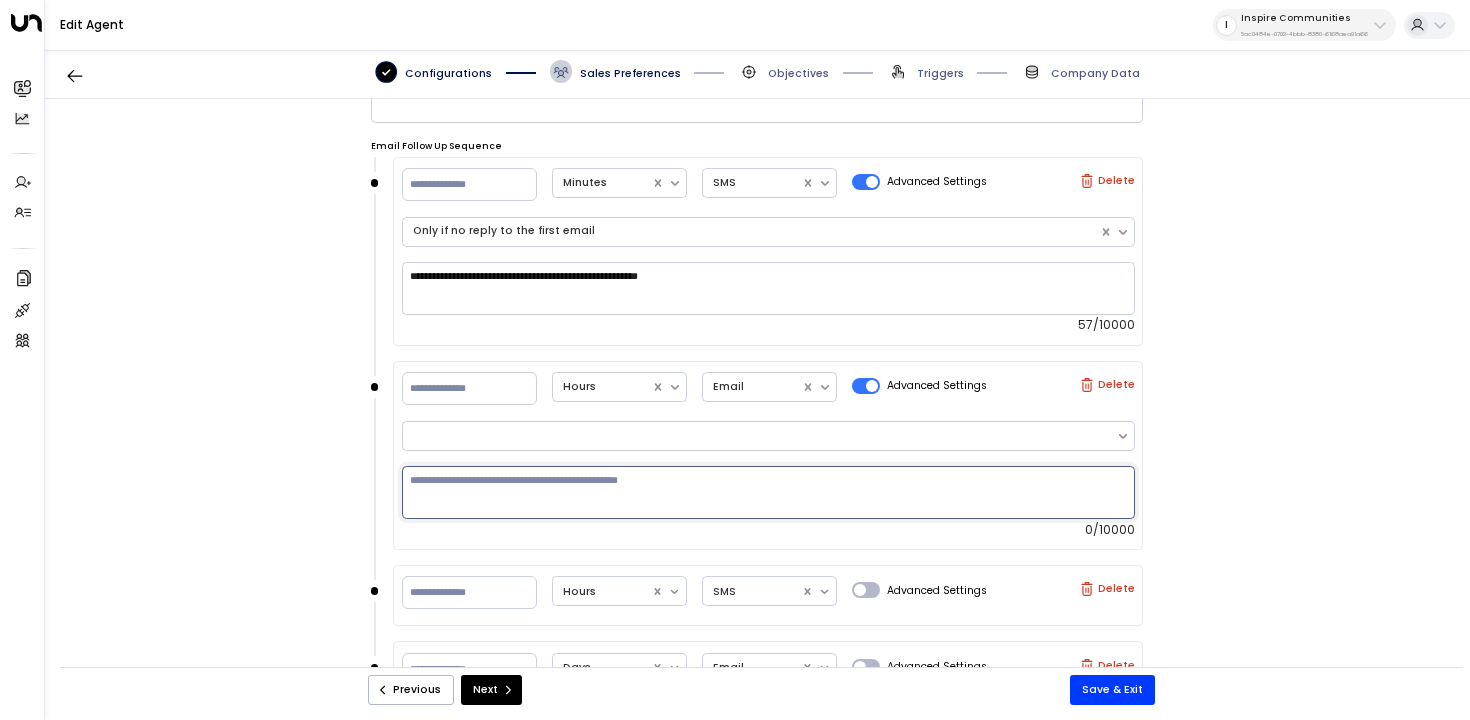 click at bounding box center (768, 492) 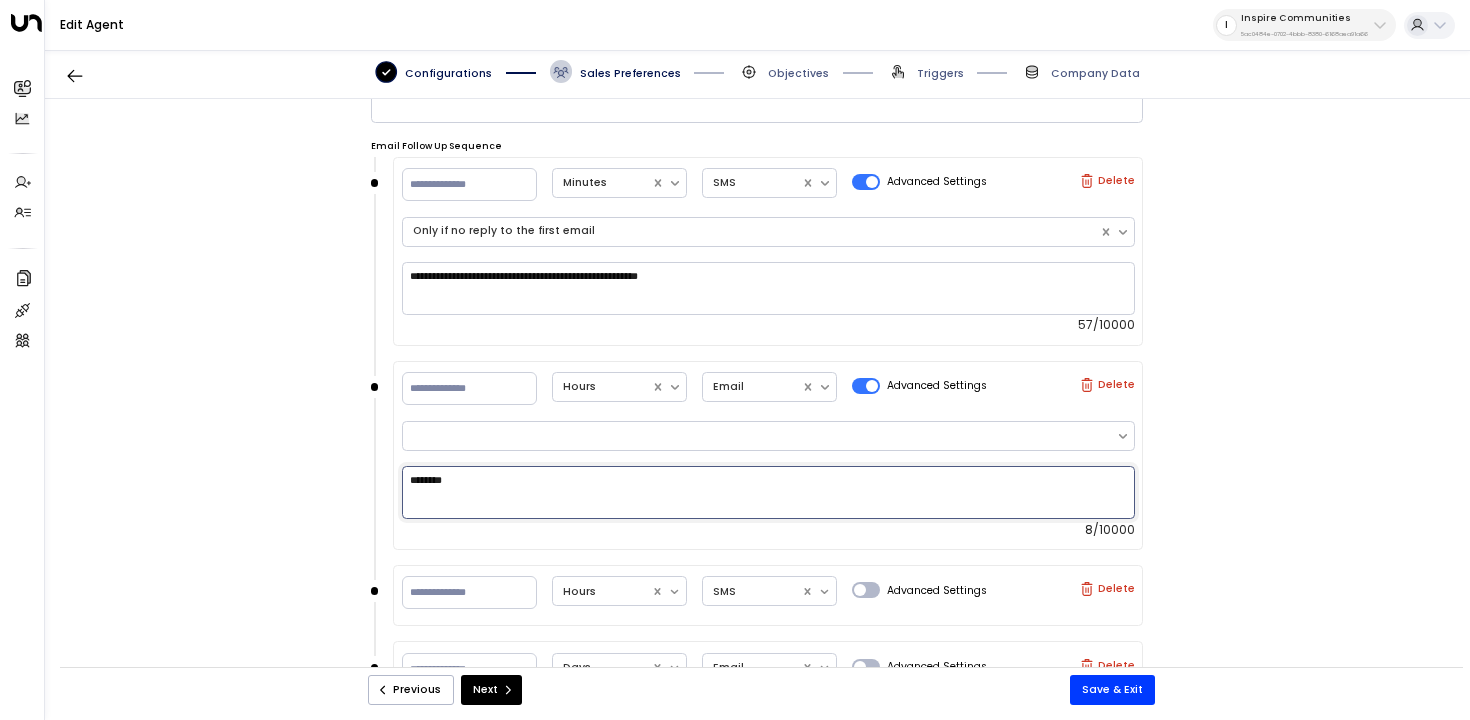 scroll, scrollTop: 847, scrollLeft: 0, axis: vertical 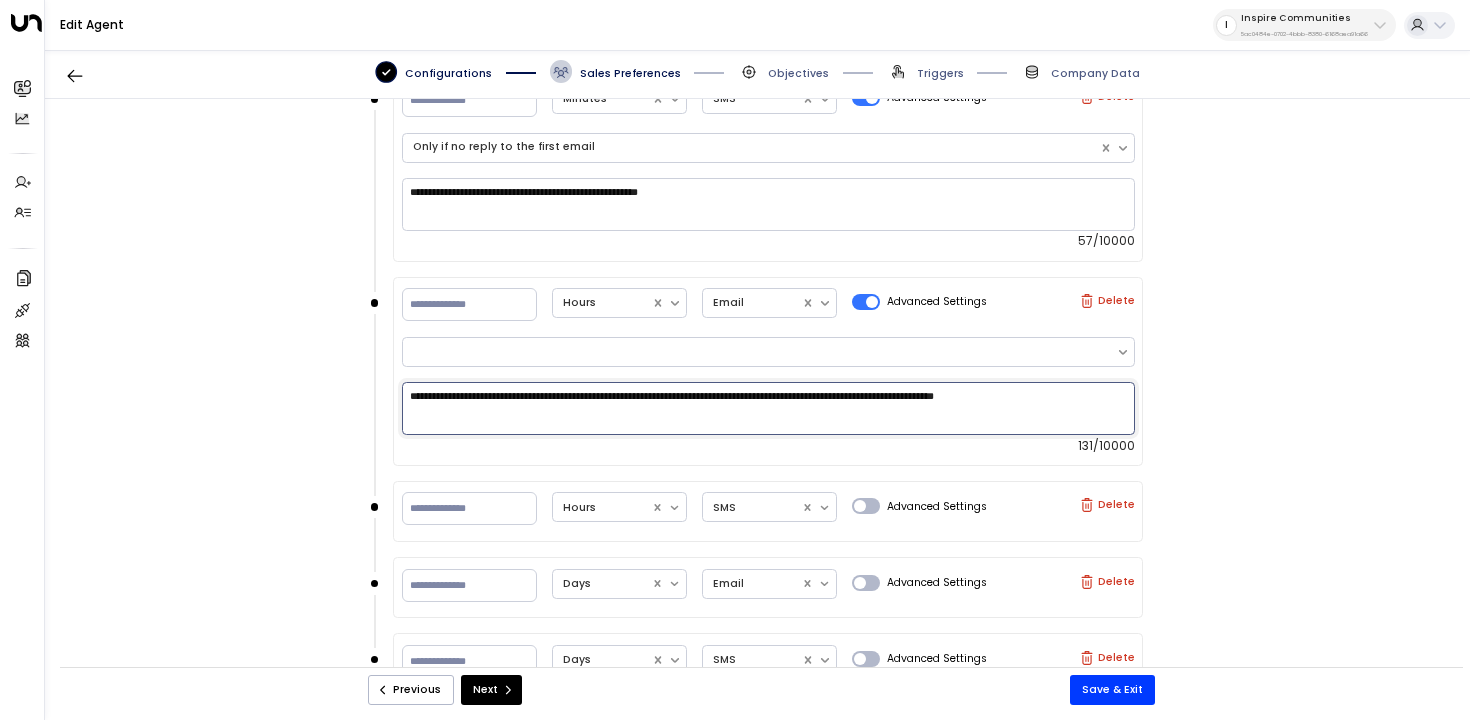 click on "**********" at bounding box center [768, 408] 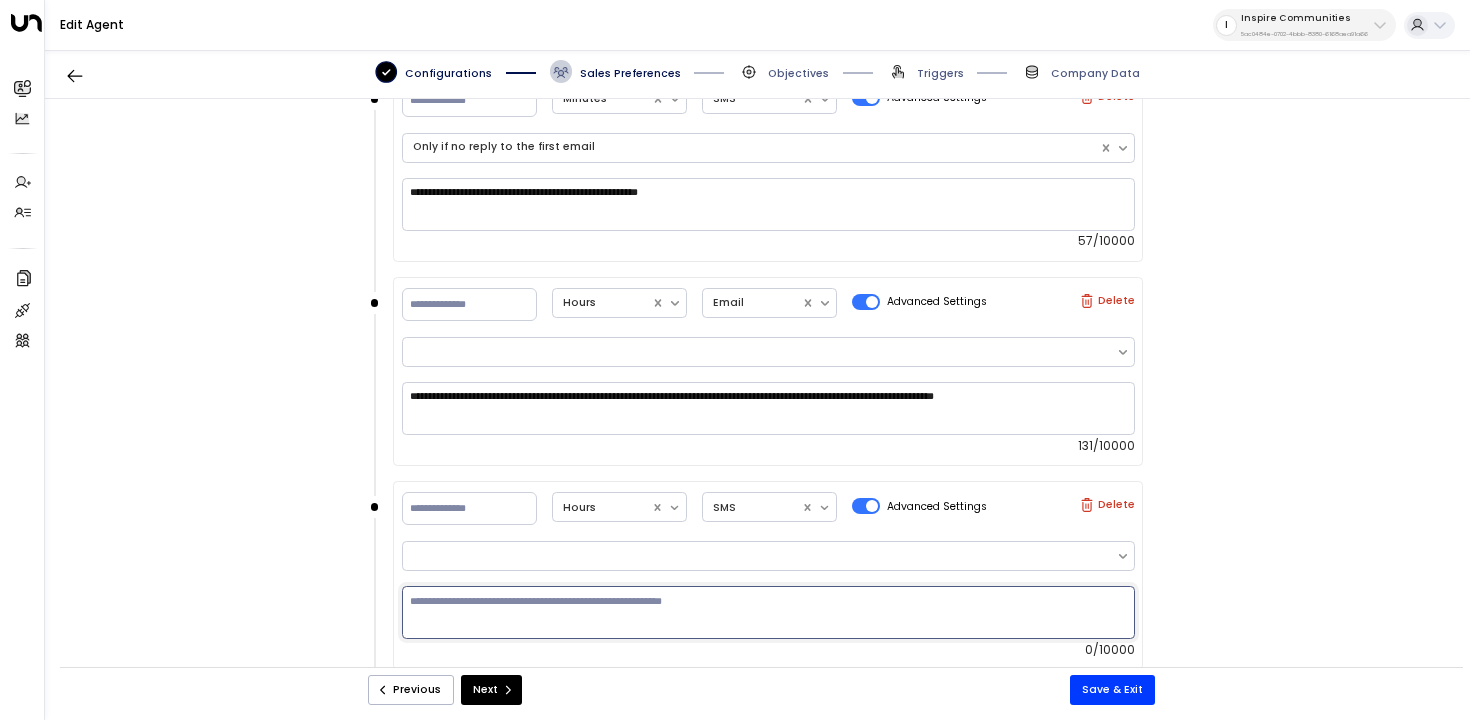 click at bounding box center (768, 612) 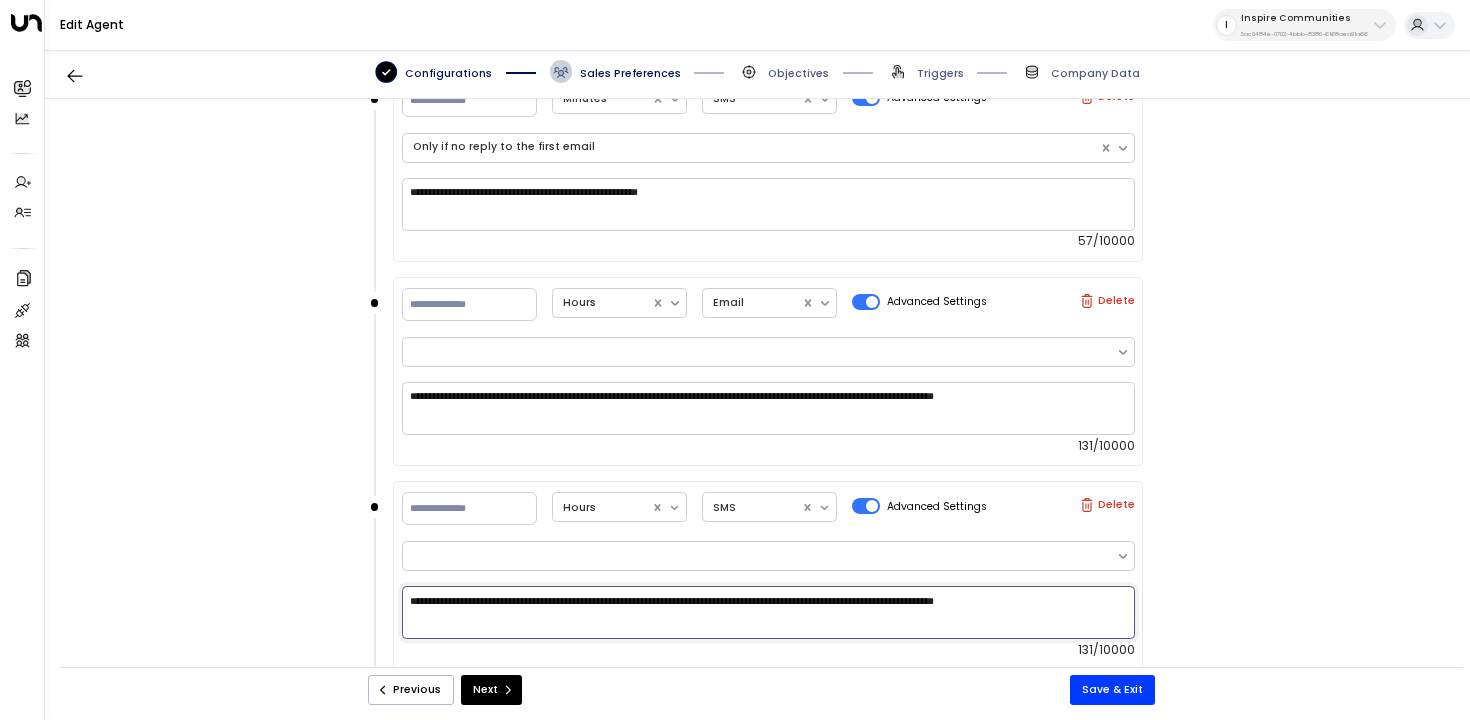 type on "**********" 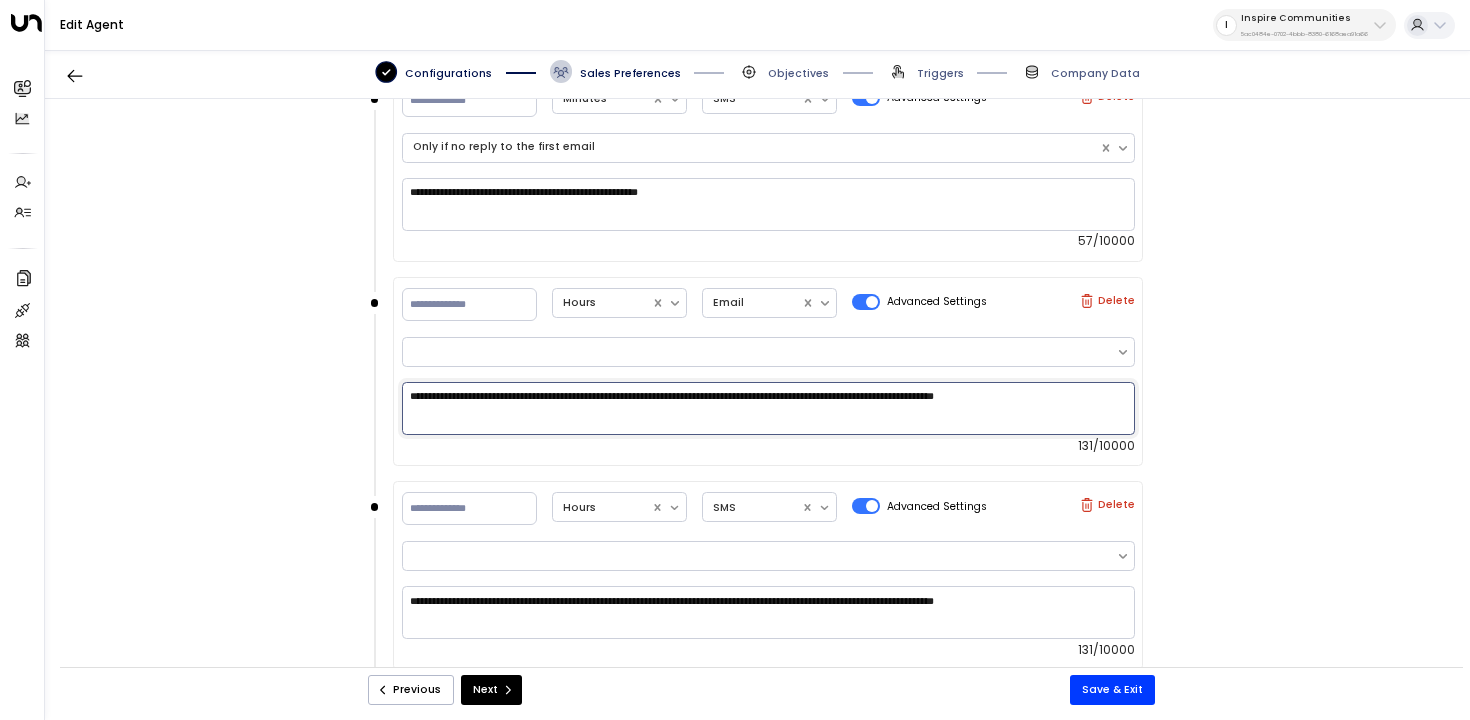 drag, startPoint x: 653, startPoint y: 393, endPoint x: 743, endPoint y: 393, distance: 90 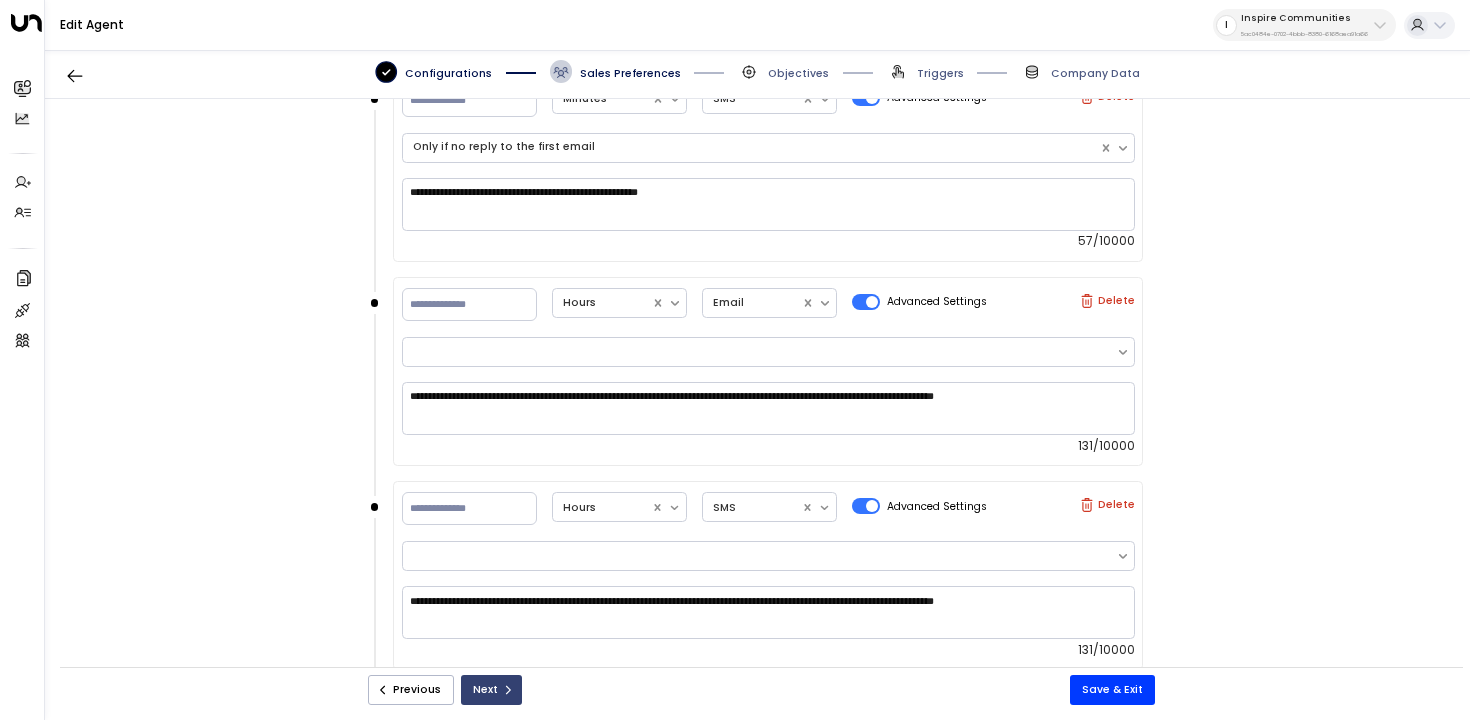 click on "Next" at bounding box center [491, 690] 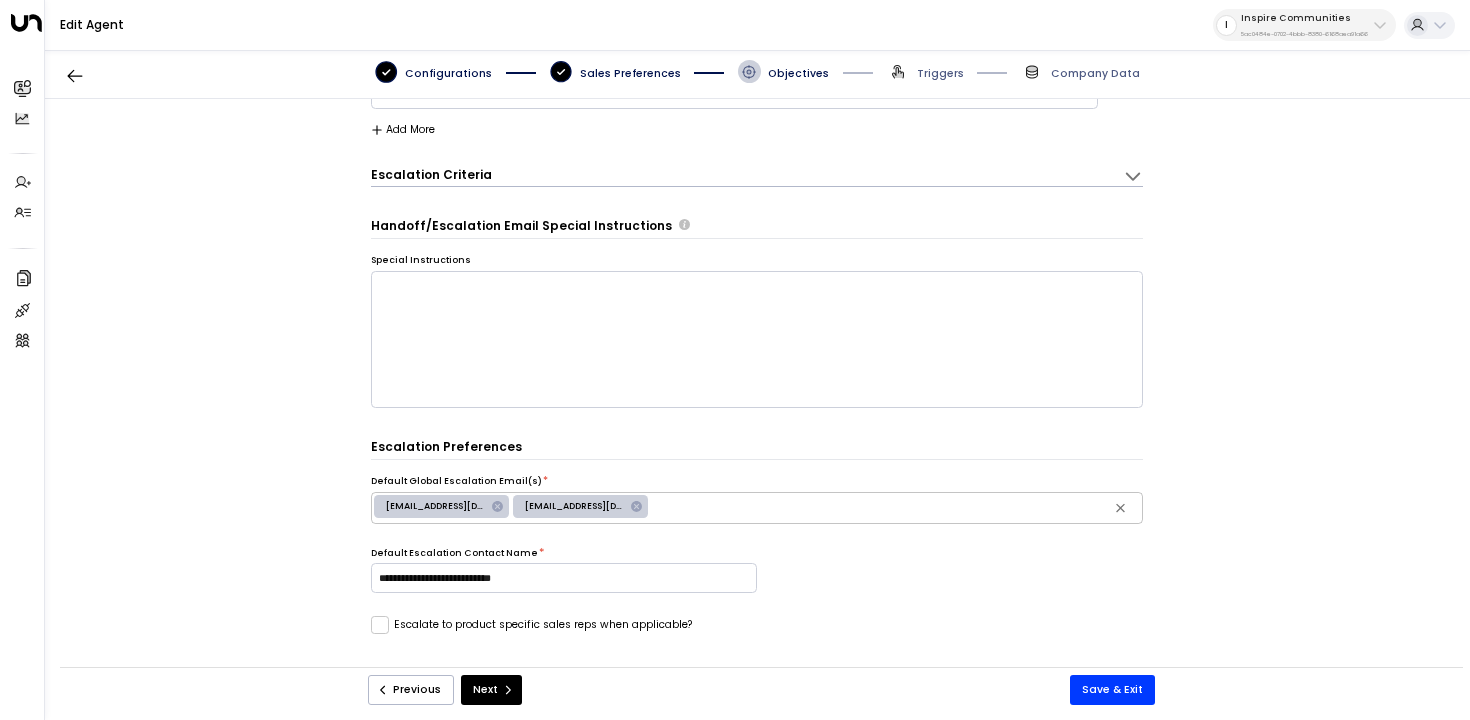 scroll, scrollTop: 22, scrollLeft: 0, axis: vertical 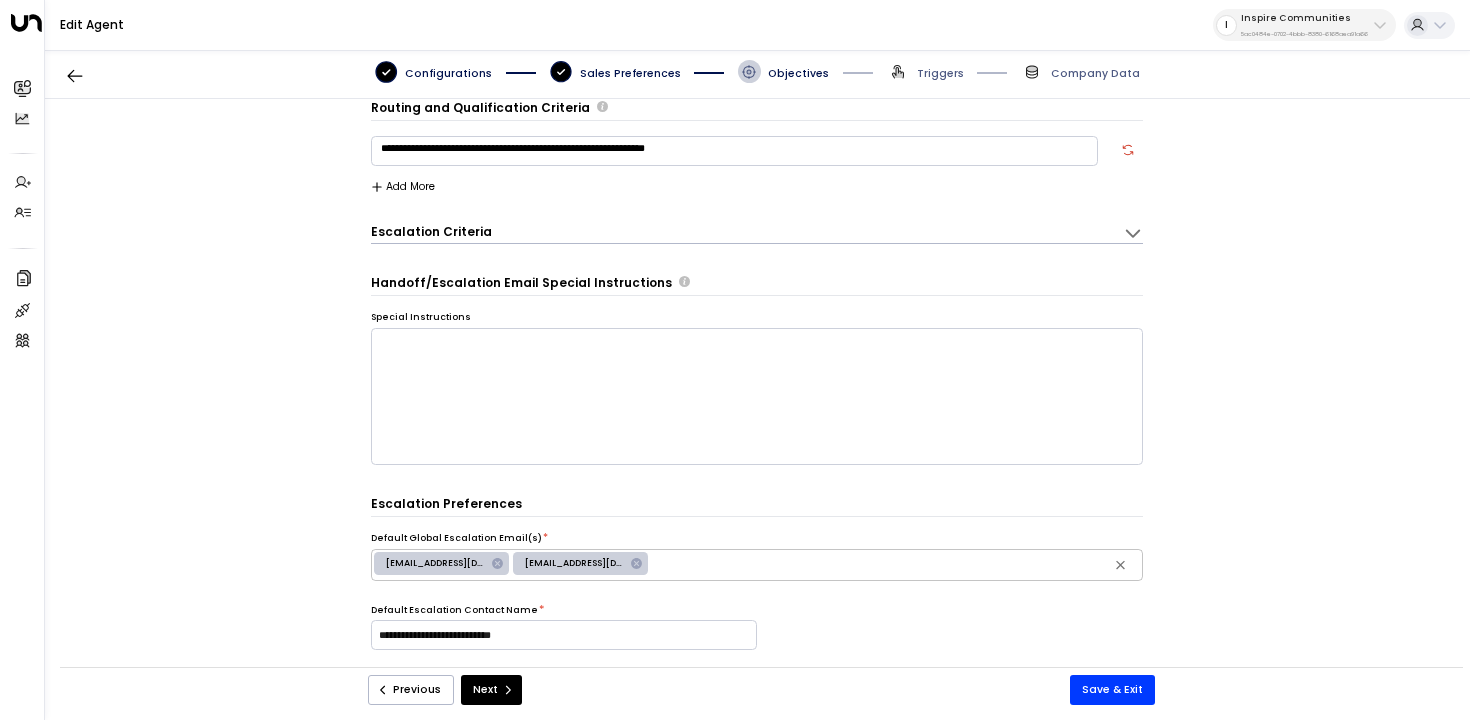 click on "Add More" at bounding box center [403, 187] 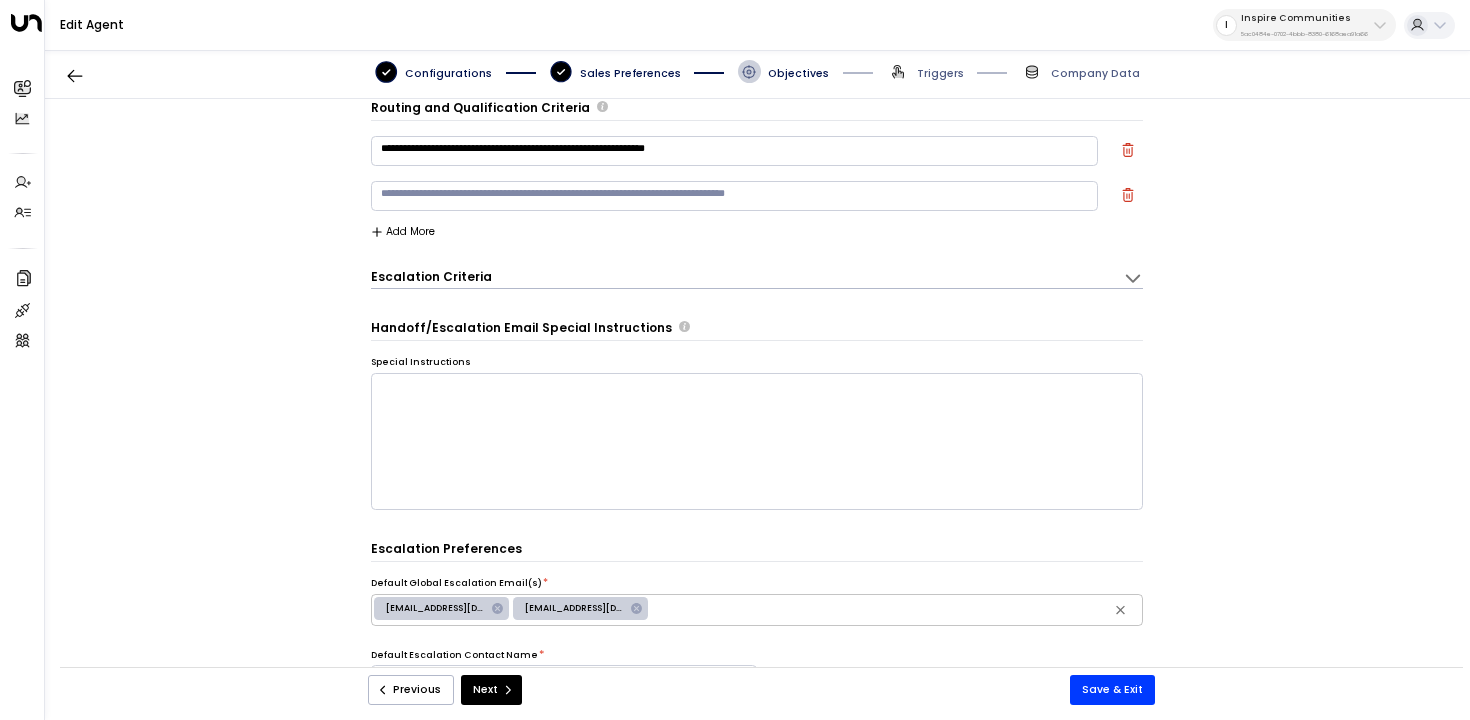 click at bounding box center (734, 196) 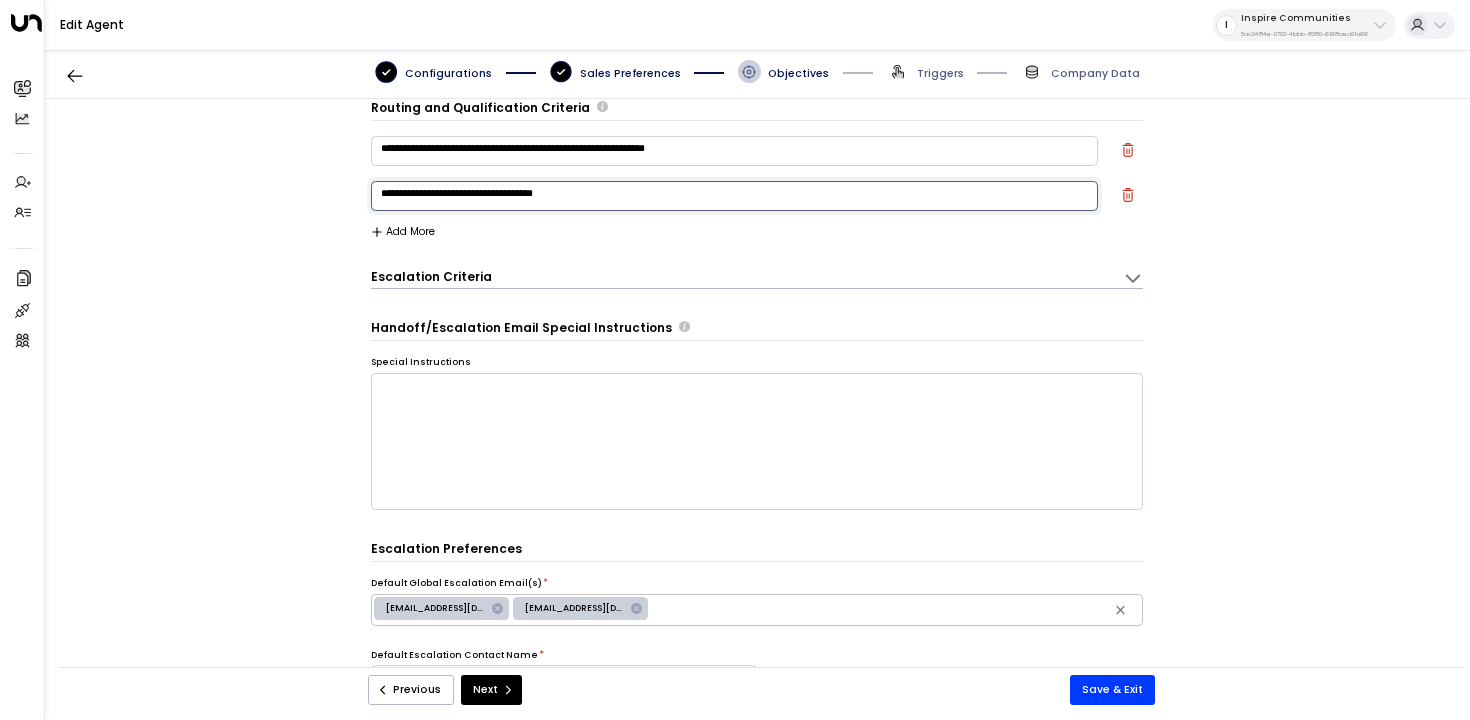 paste on "**********" 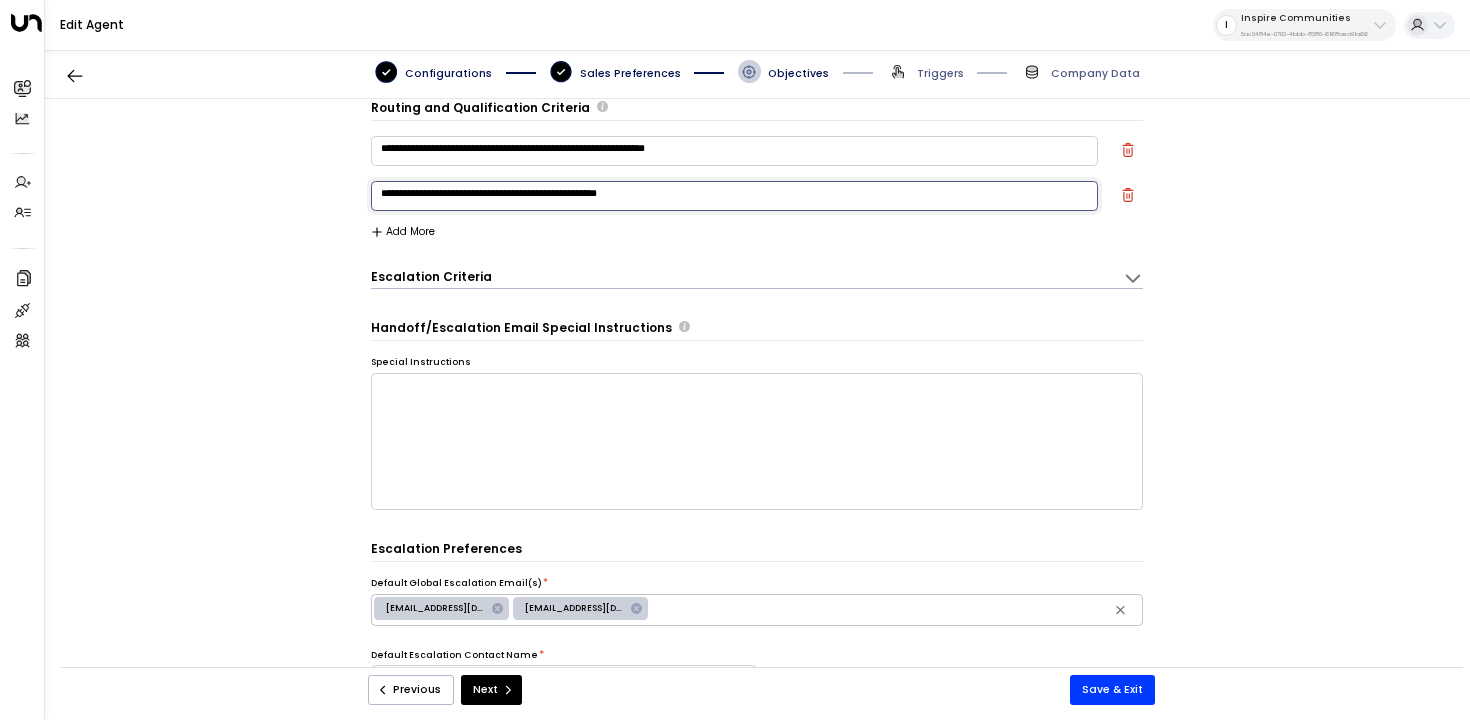 type on "**********" 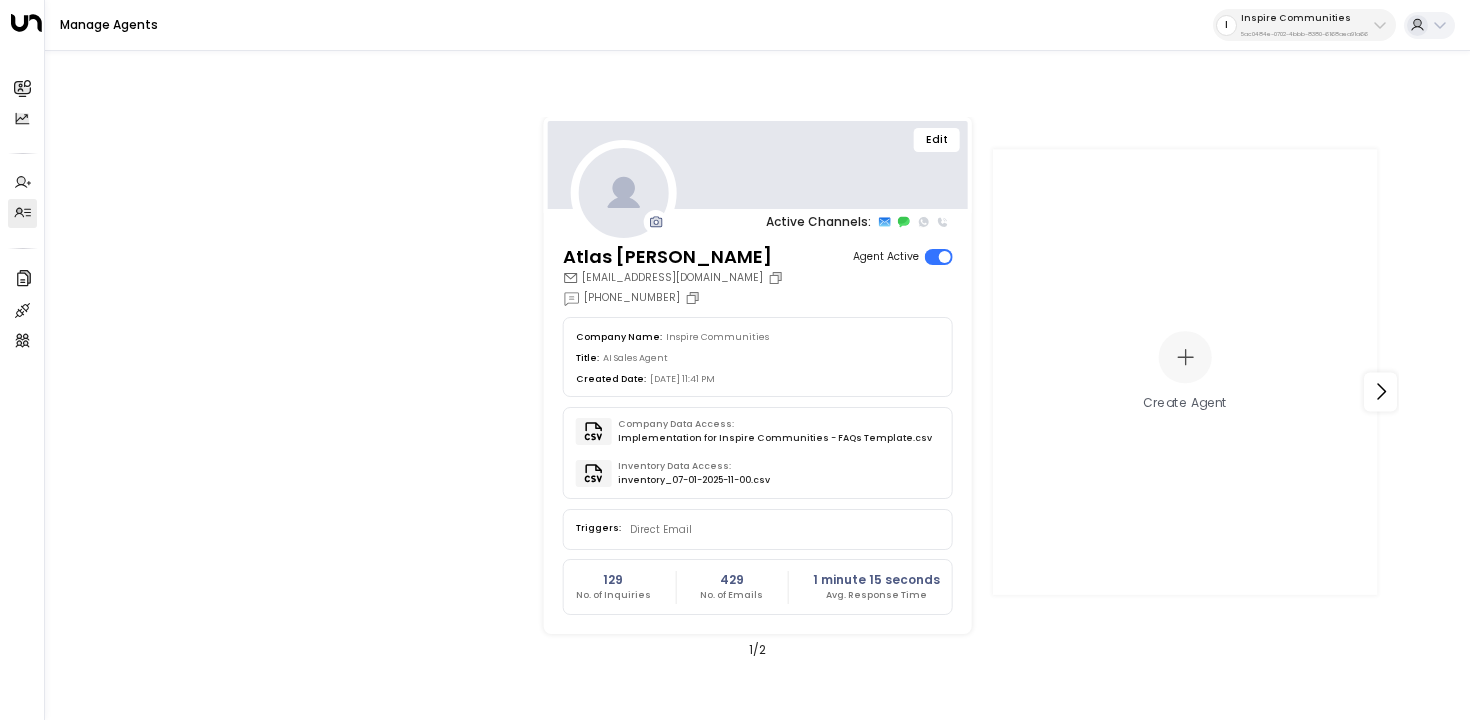 click on "Edit" at bounding box center (937, 140) 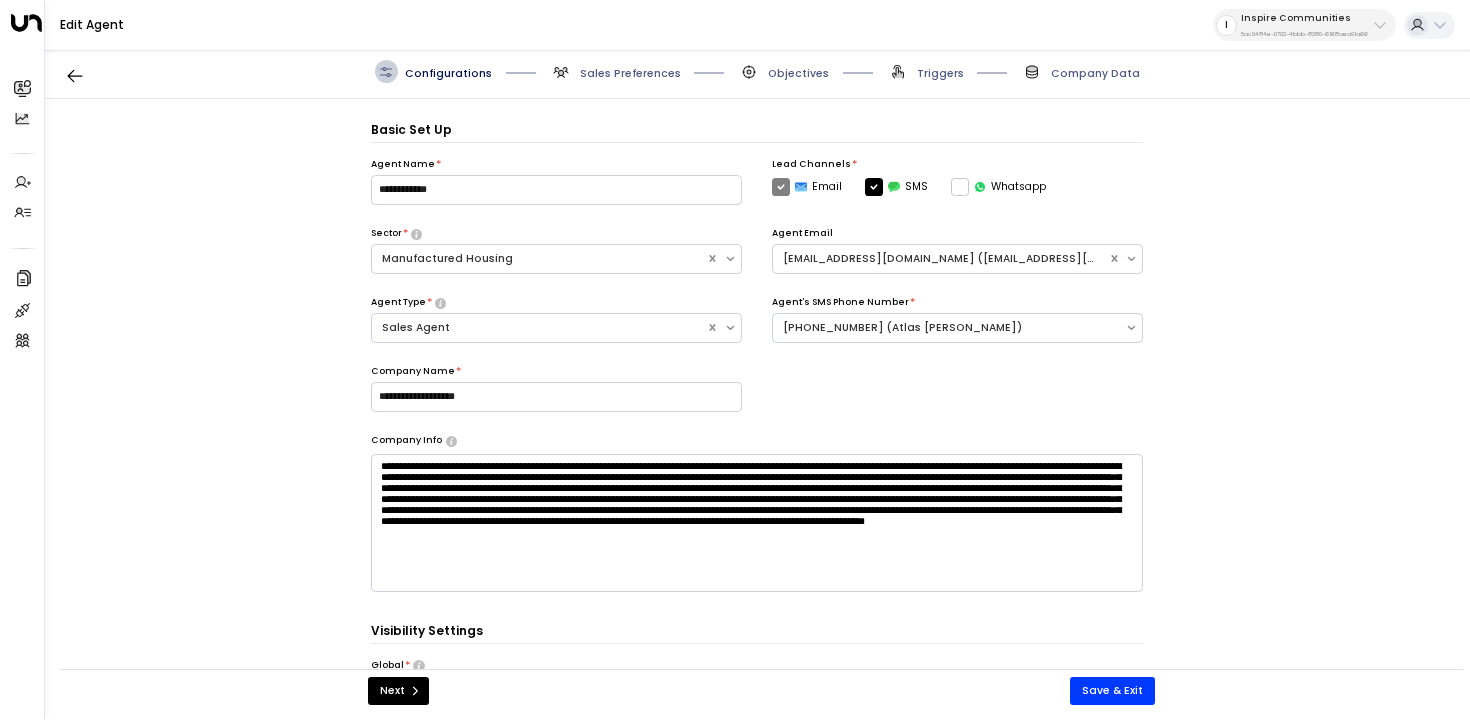 scroll, scrollTop: 22, scrollLeft: 0, axis: vertical 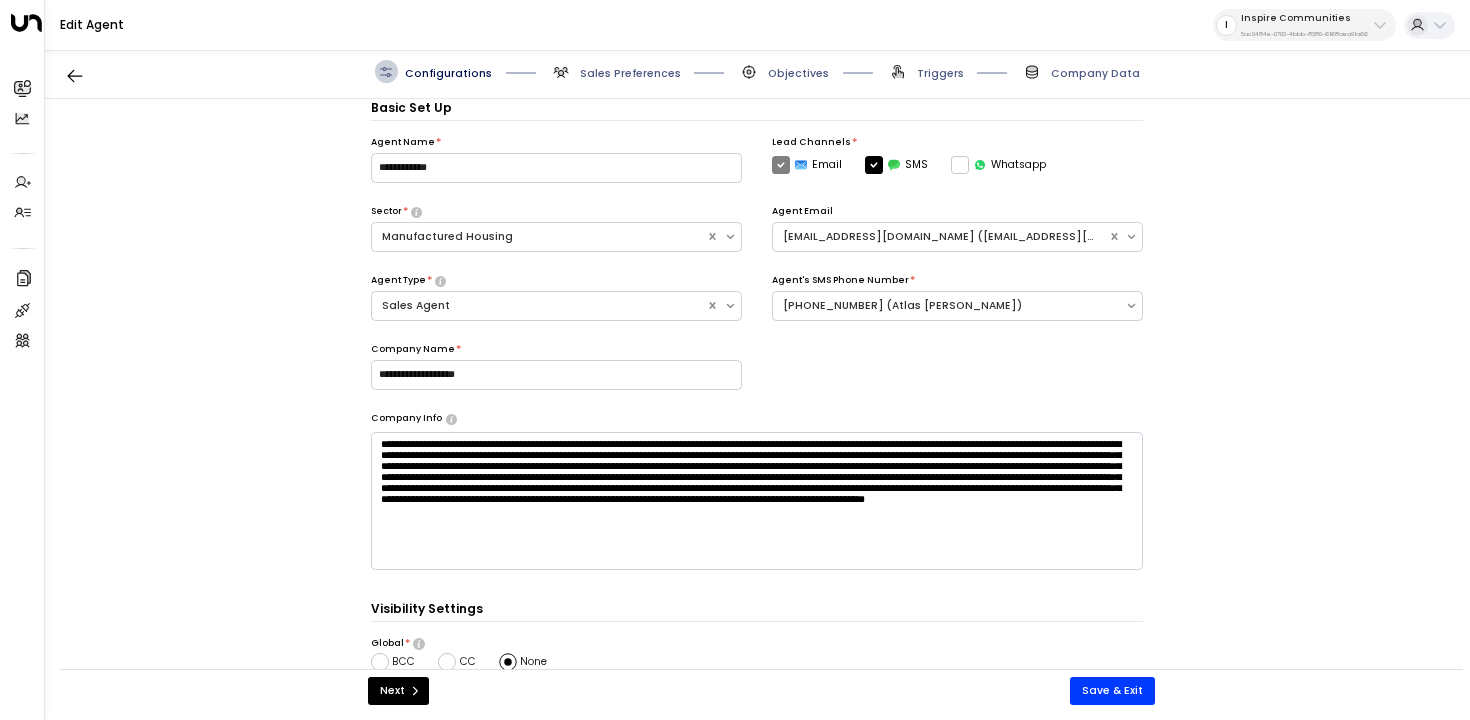 click on "Sales Preferences" at bounding box center (630, 73) 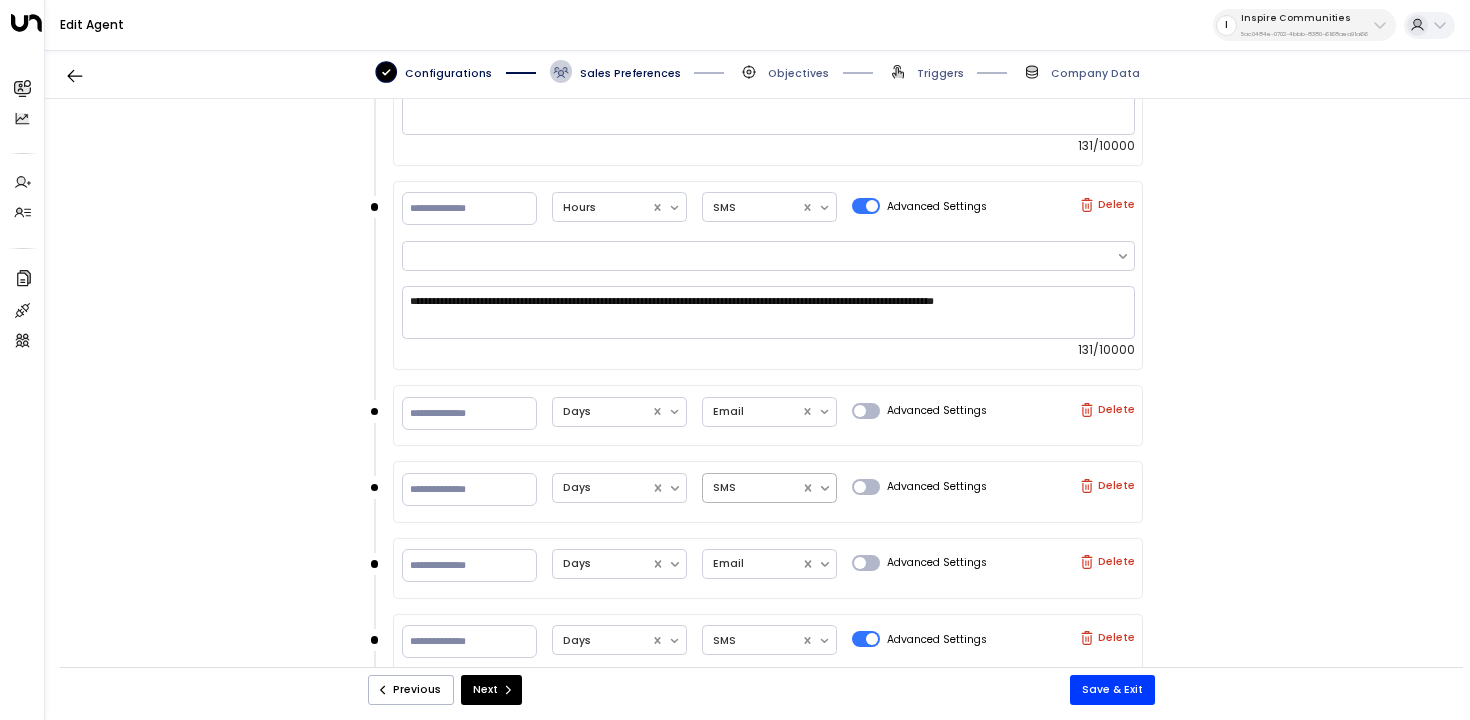 scroll, scrollTop: 1155, scrollLeft: 0, axis: vertical 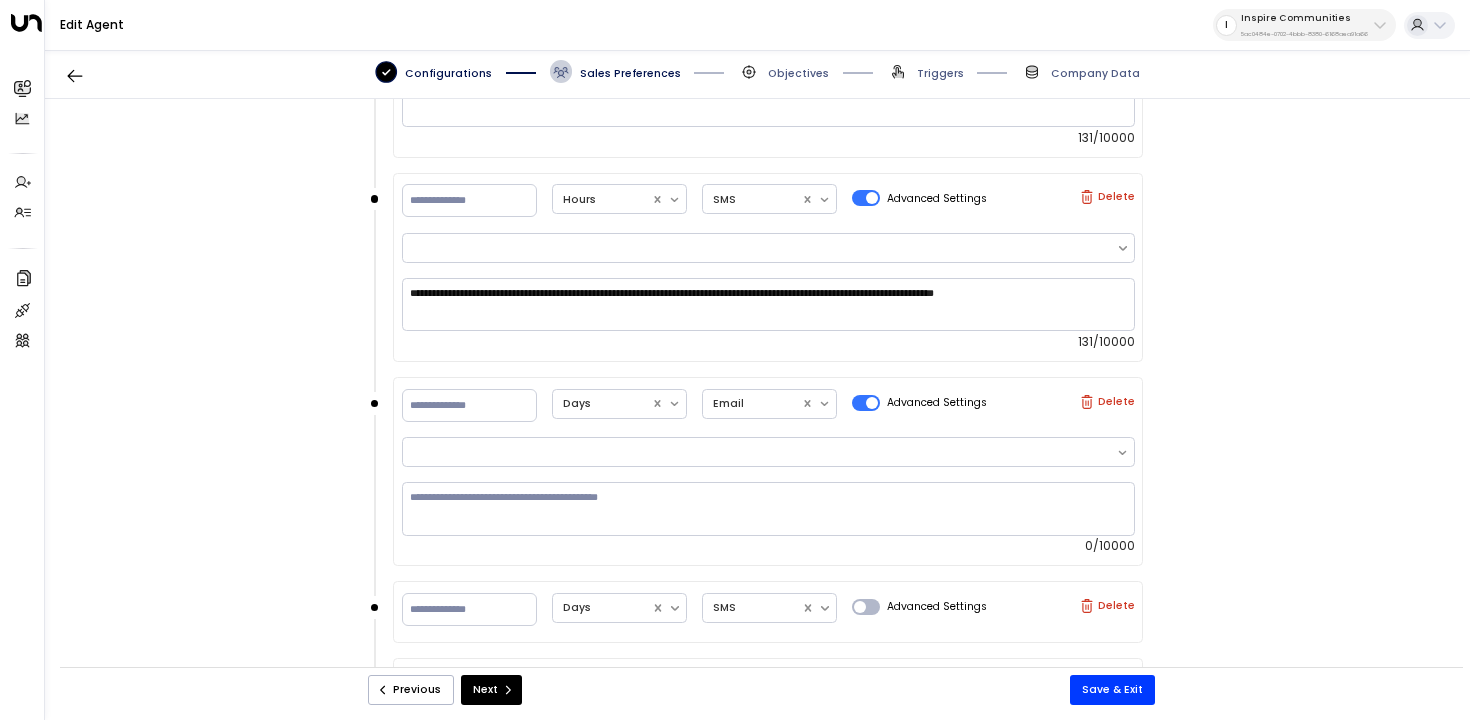 click on "0/10000" at bounding box center [768, 493] 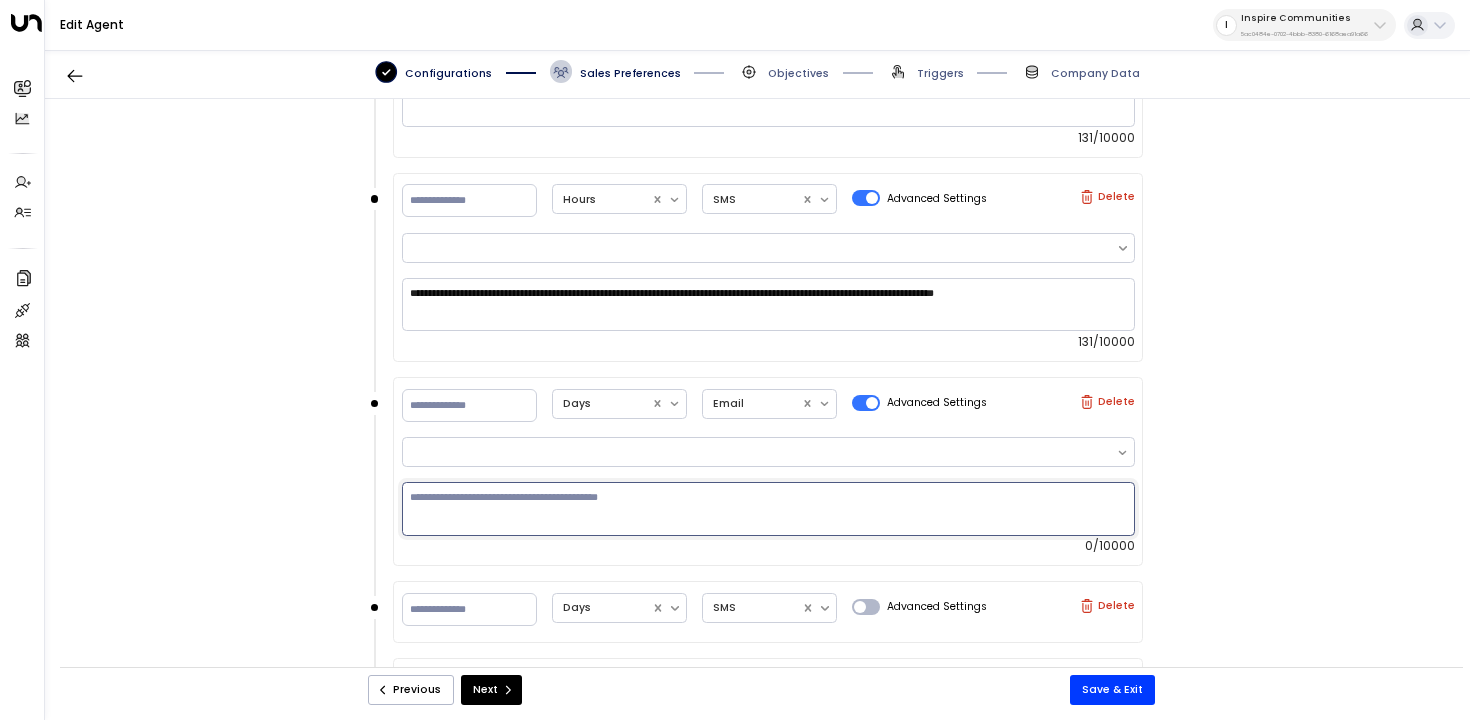 click at bounding box center [768, 508] 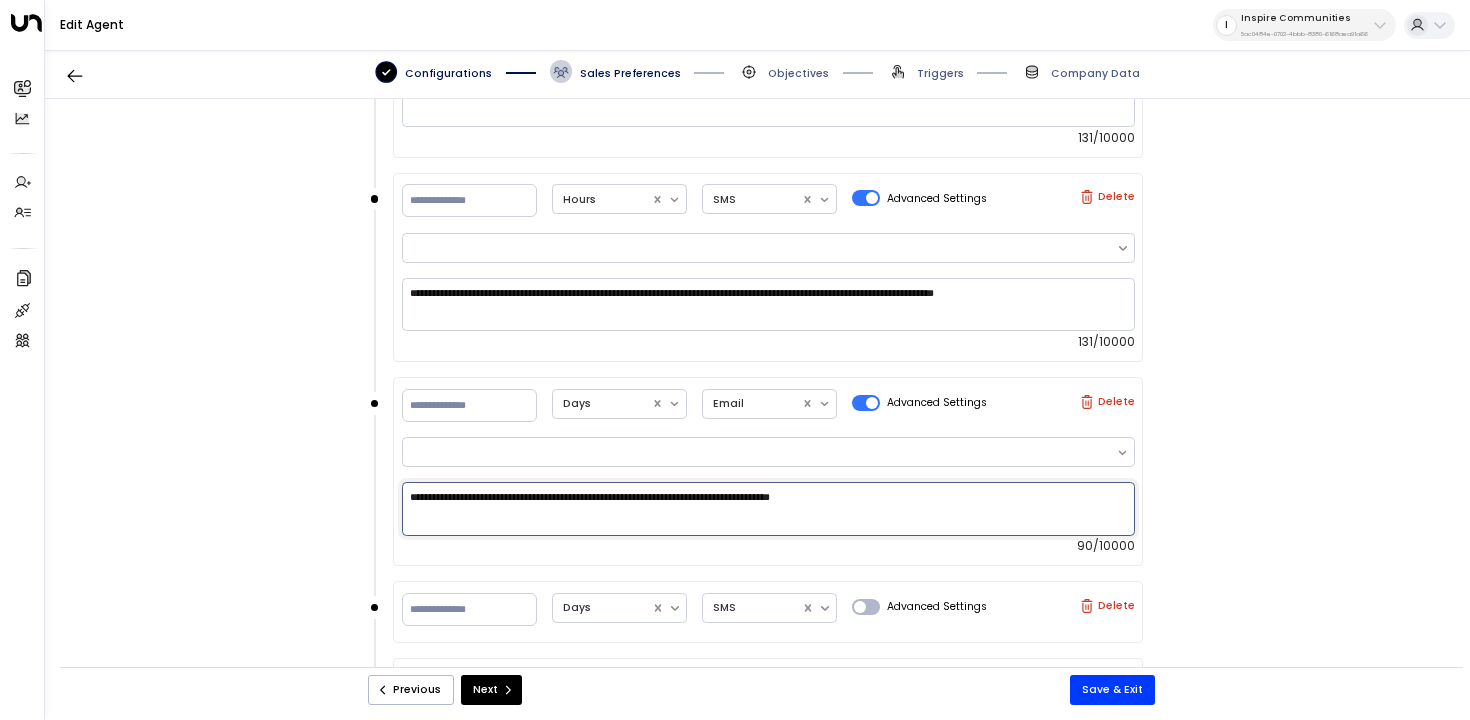 drag, startPoint x: 725, startPoint y: 495, endPoint x: 1007, endPoint y: 495, distance: 282 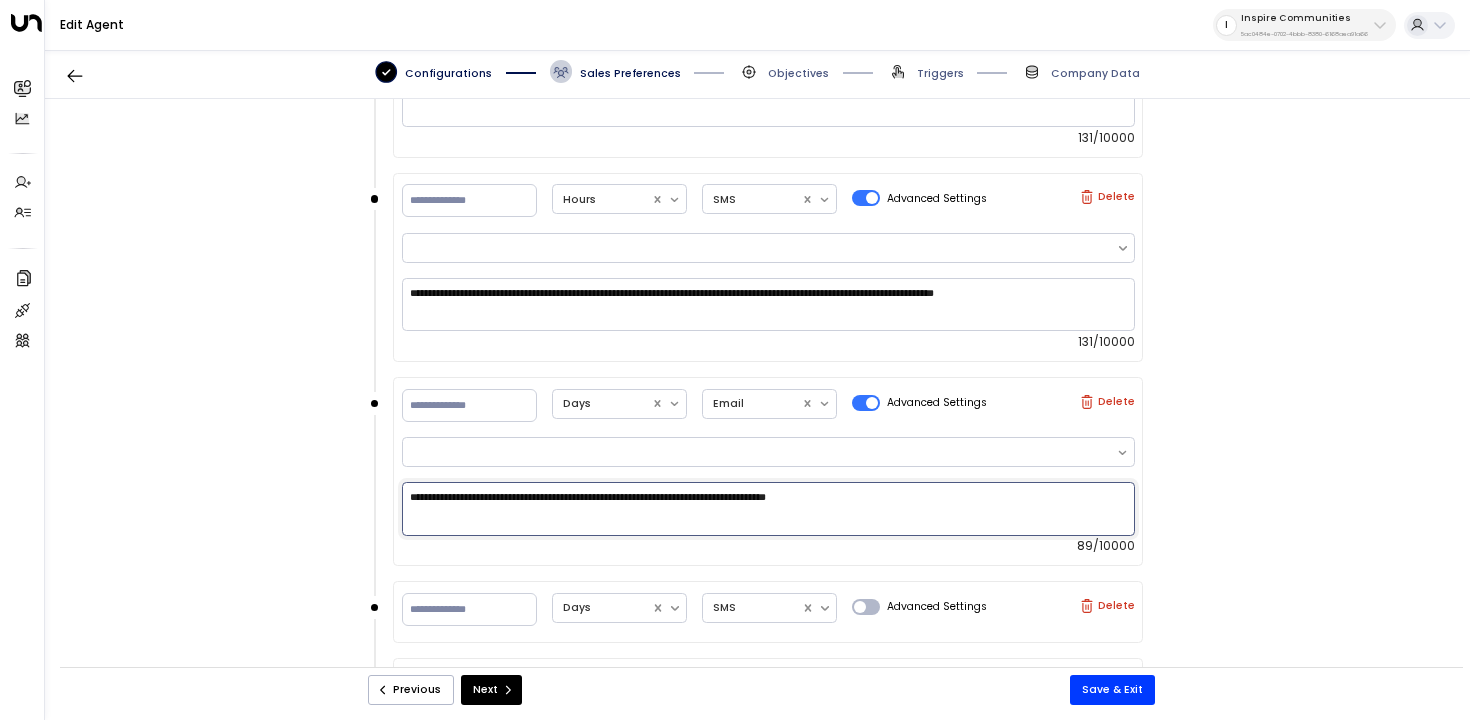 drag, startPoint x: 722, startPoint y: 494, endPoint x: 1155, endPoint y: 516, distance: 433.55853 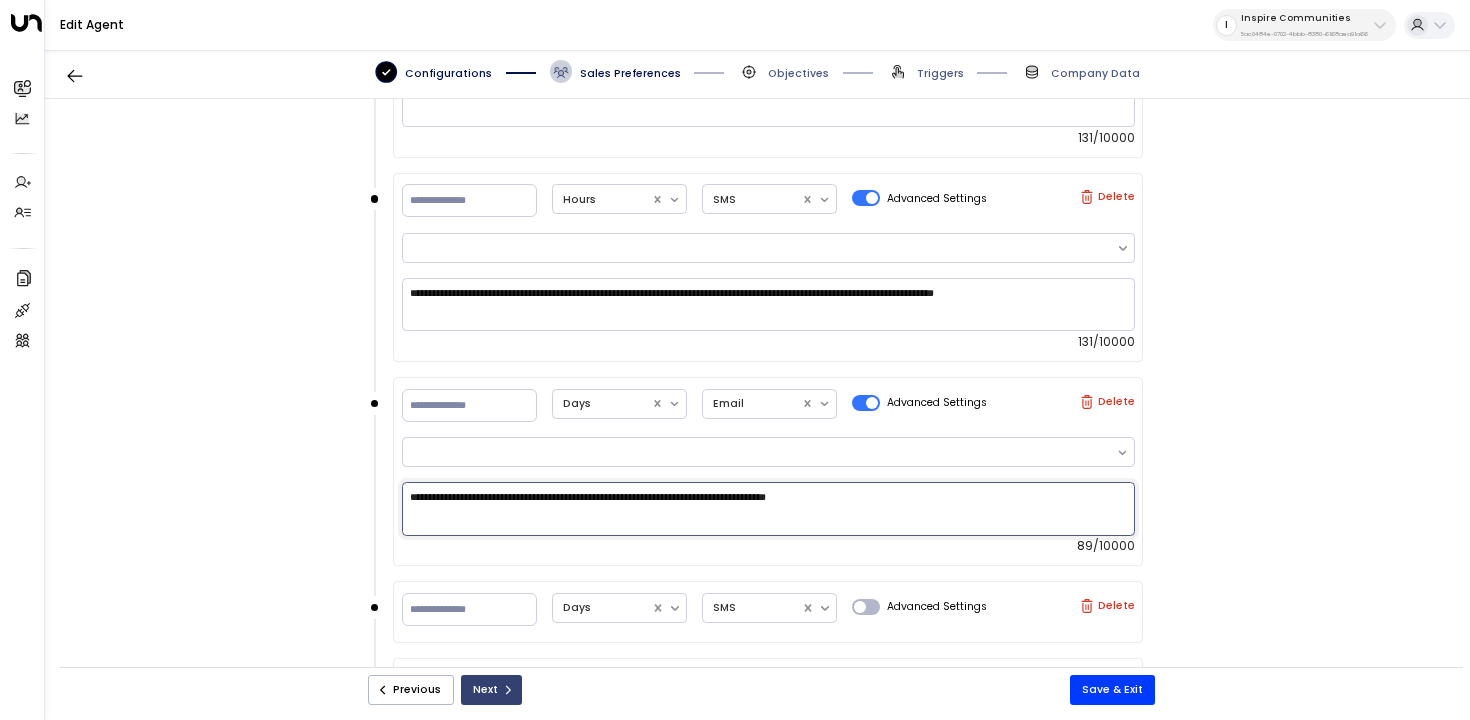 type on "**********" 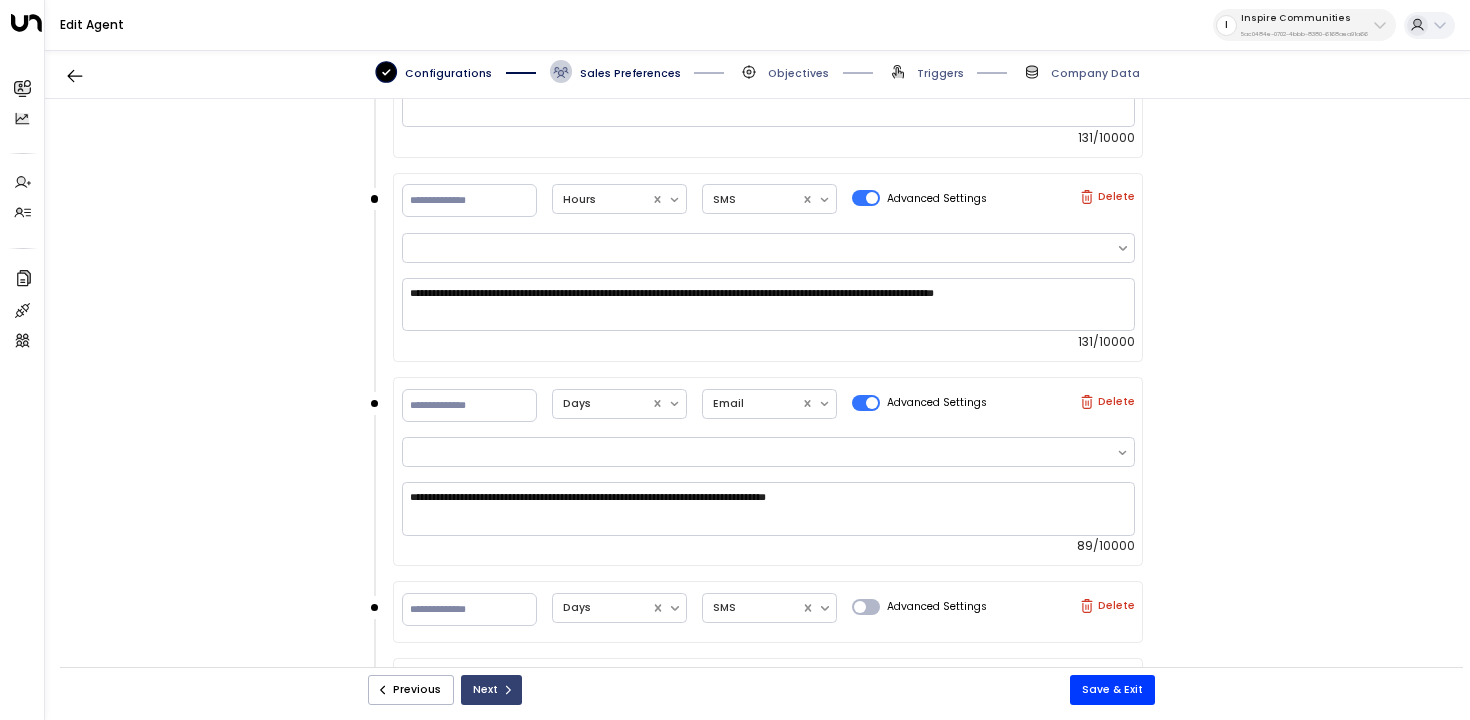 click 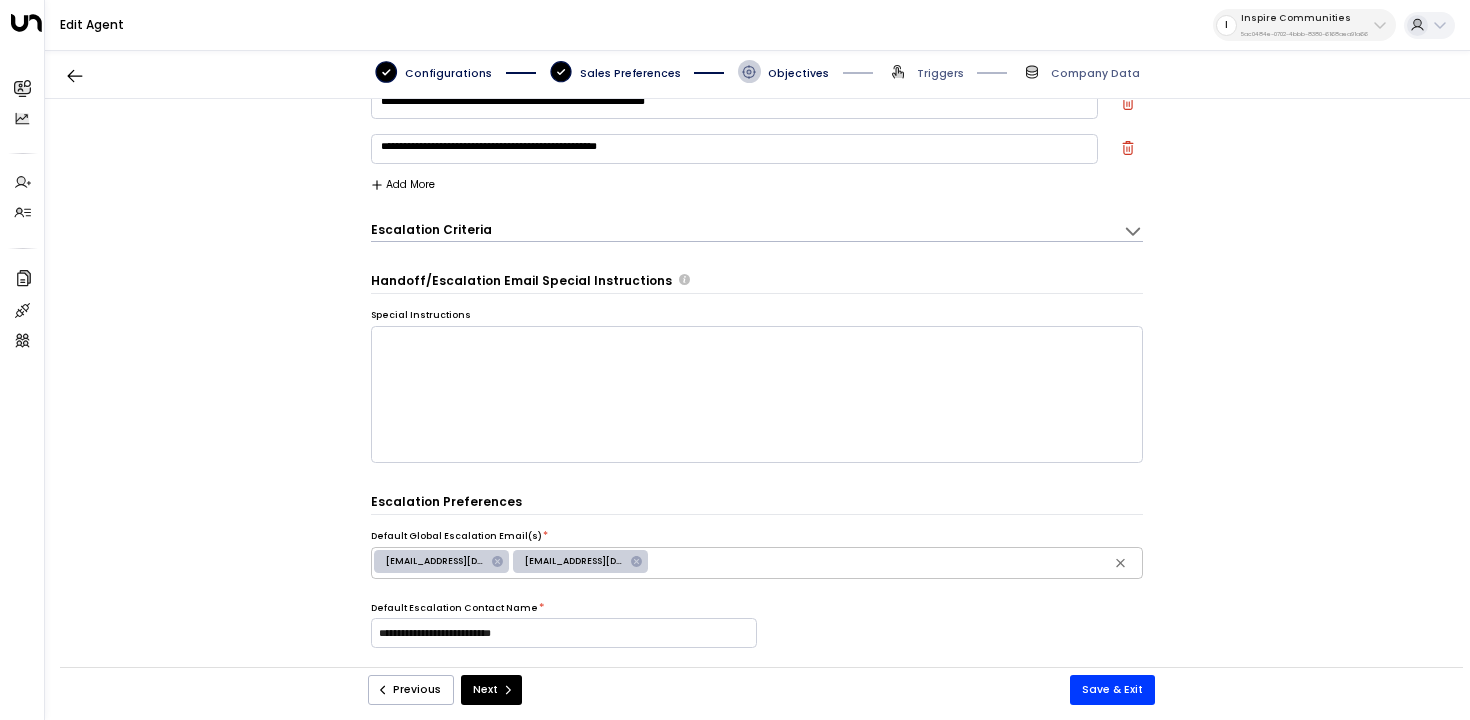 scroll, scrollTop: 22, scrollLeft: 0, axis: vertical 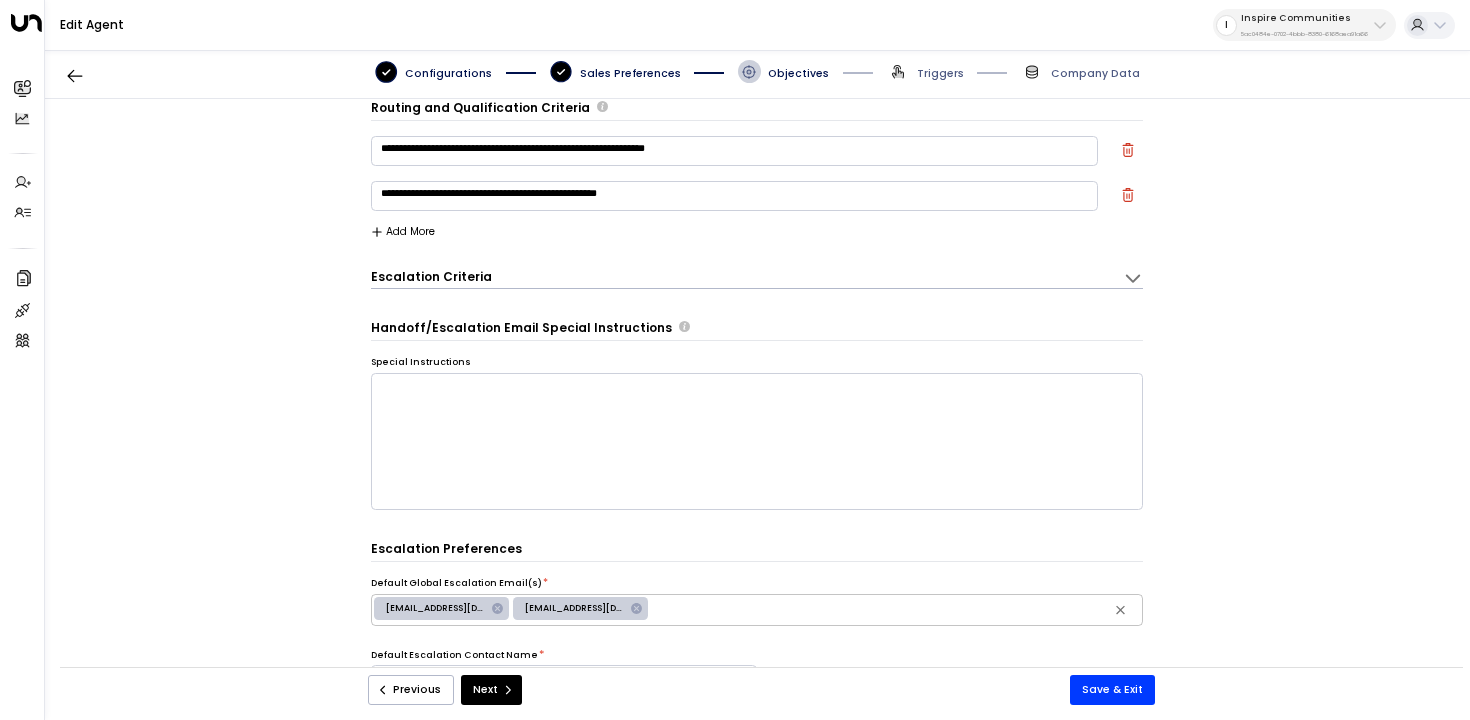 click on "Add More" at bounding box center [403, 232] 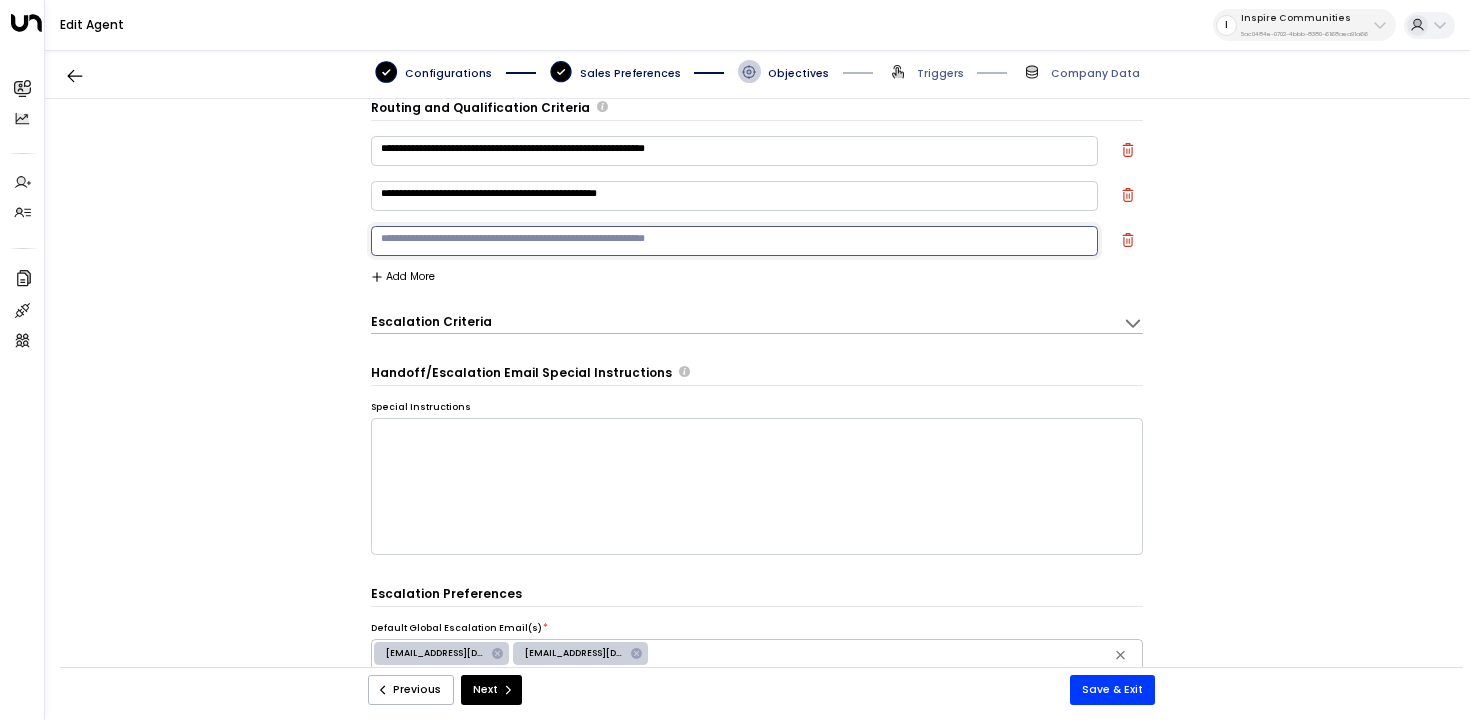 click at bounding box center (734, 241) 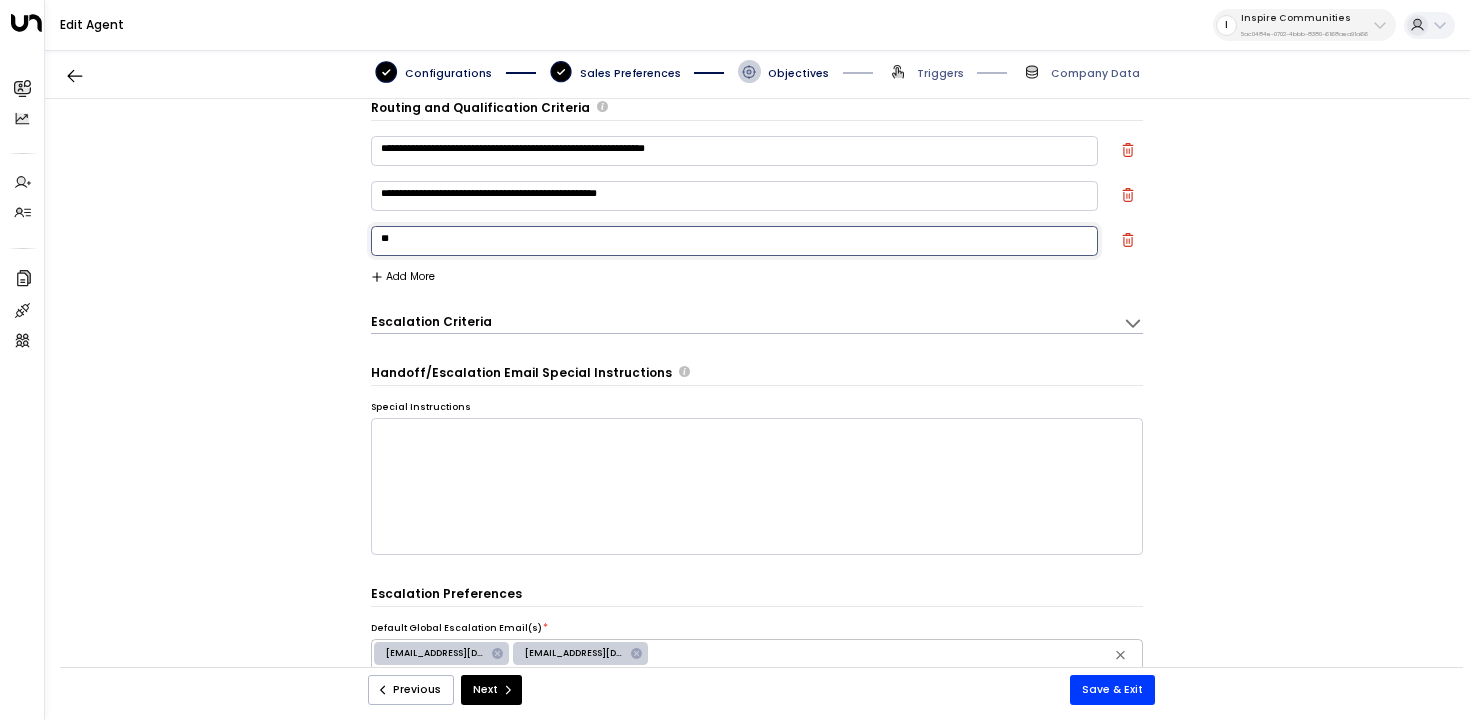 type on "*" 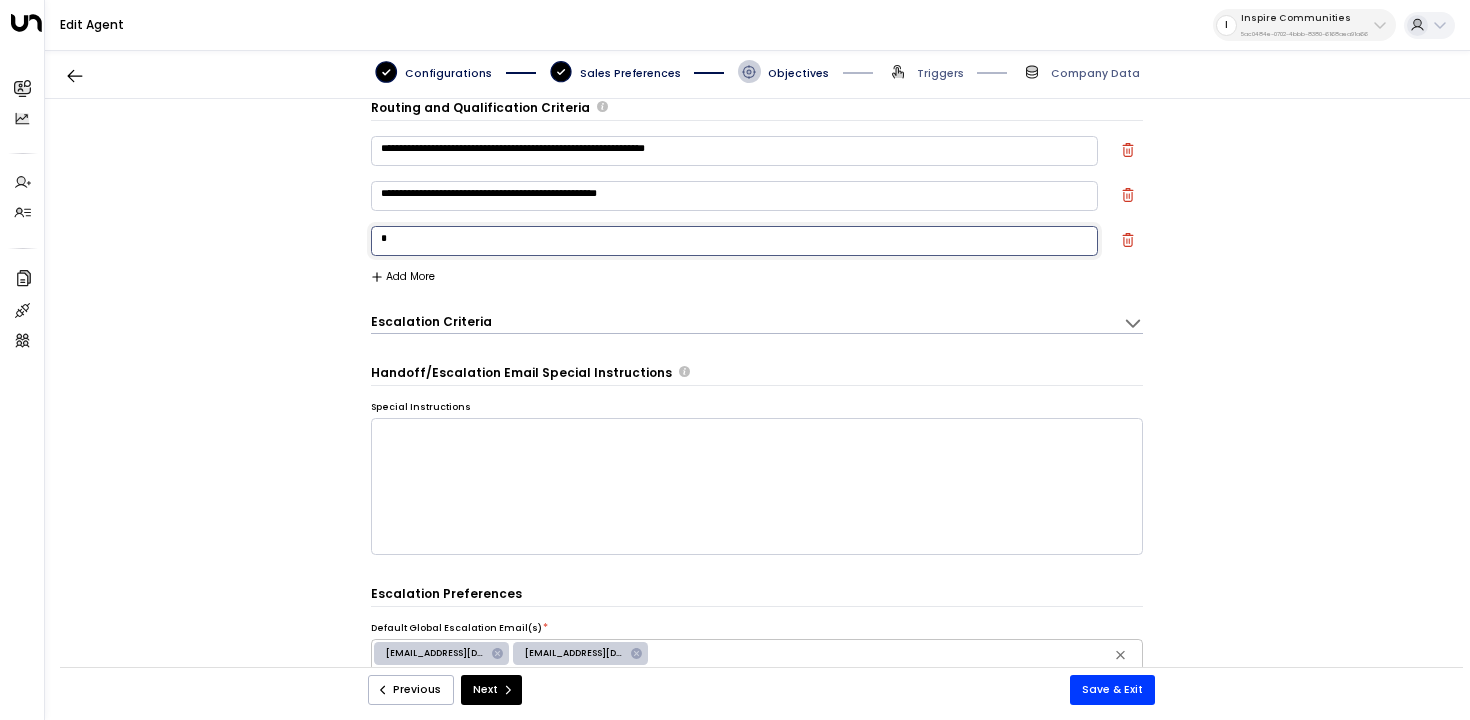 type 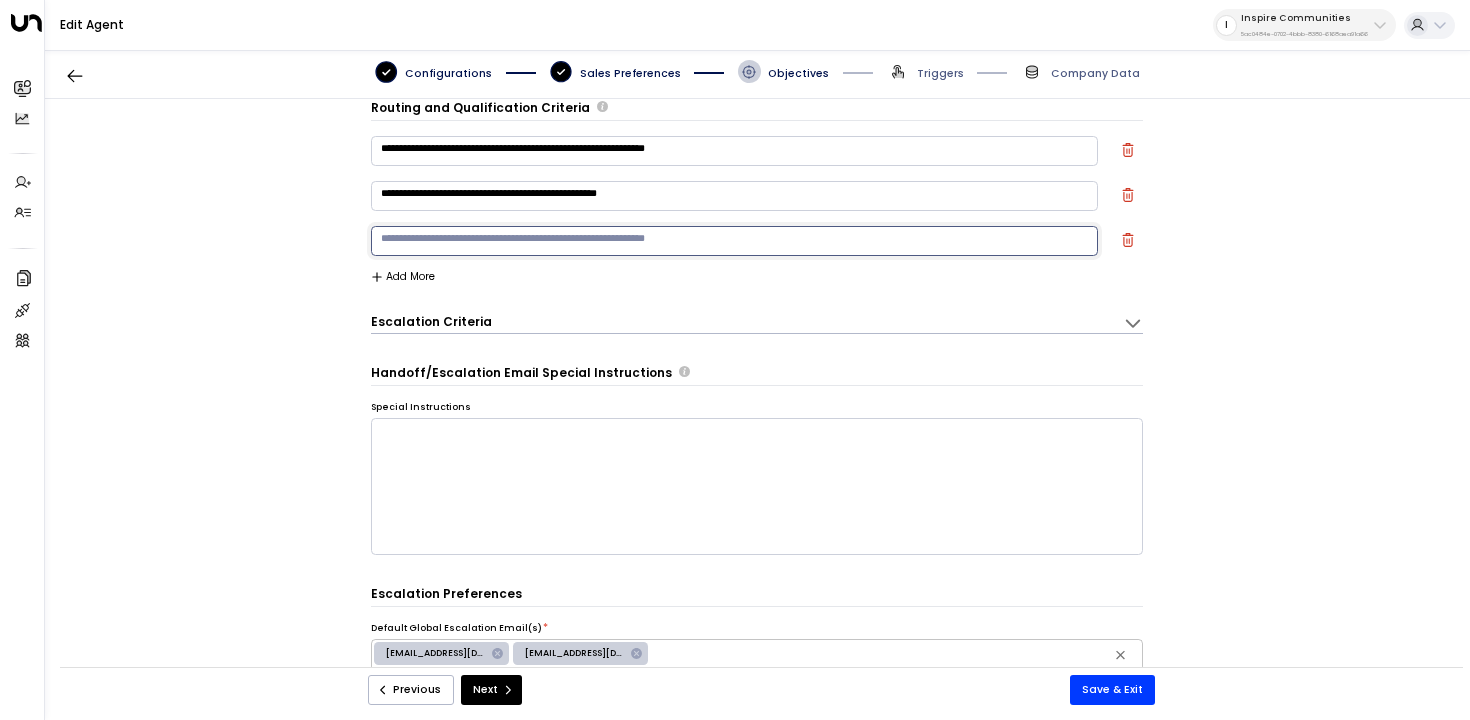 click on "**********" at bounding box center [734, 196] 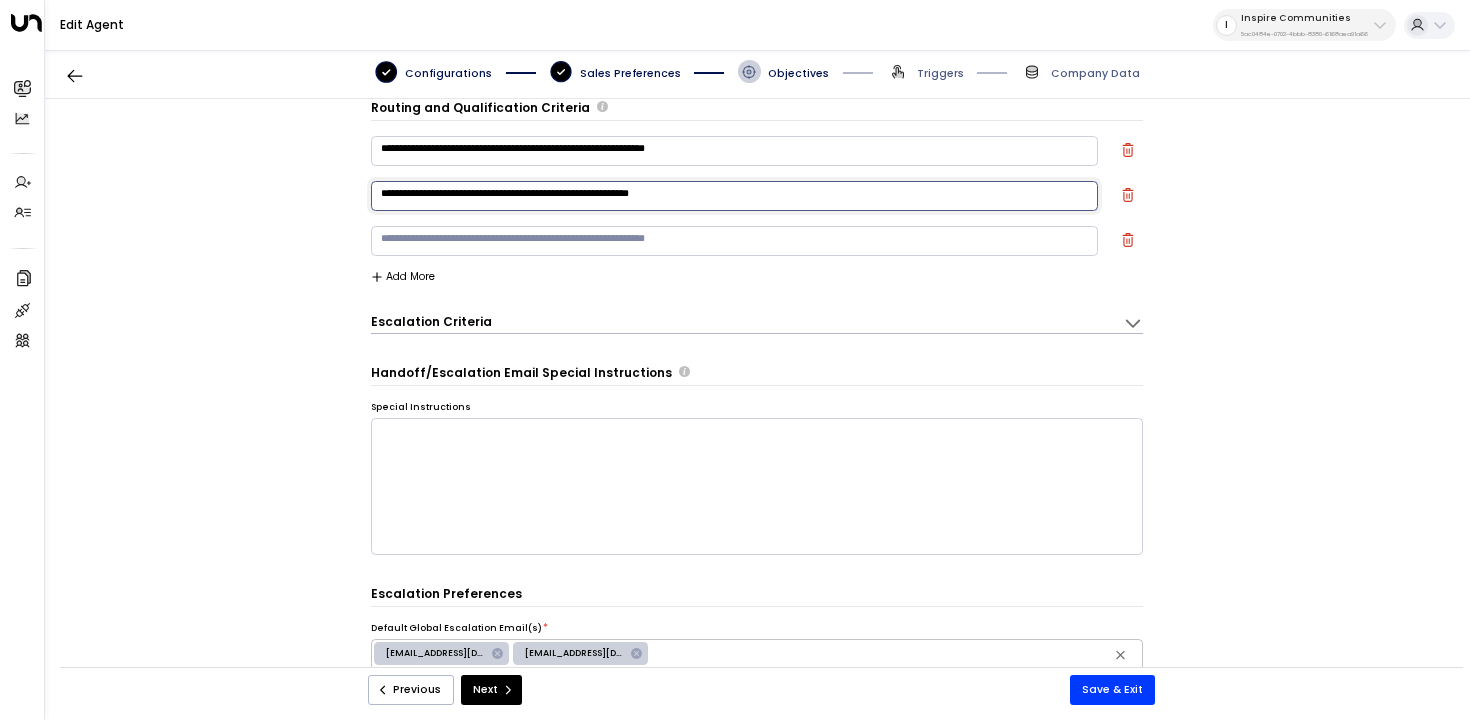 paste on "**********" 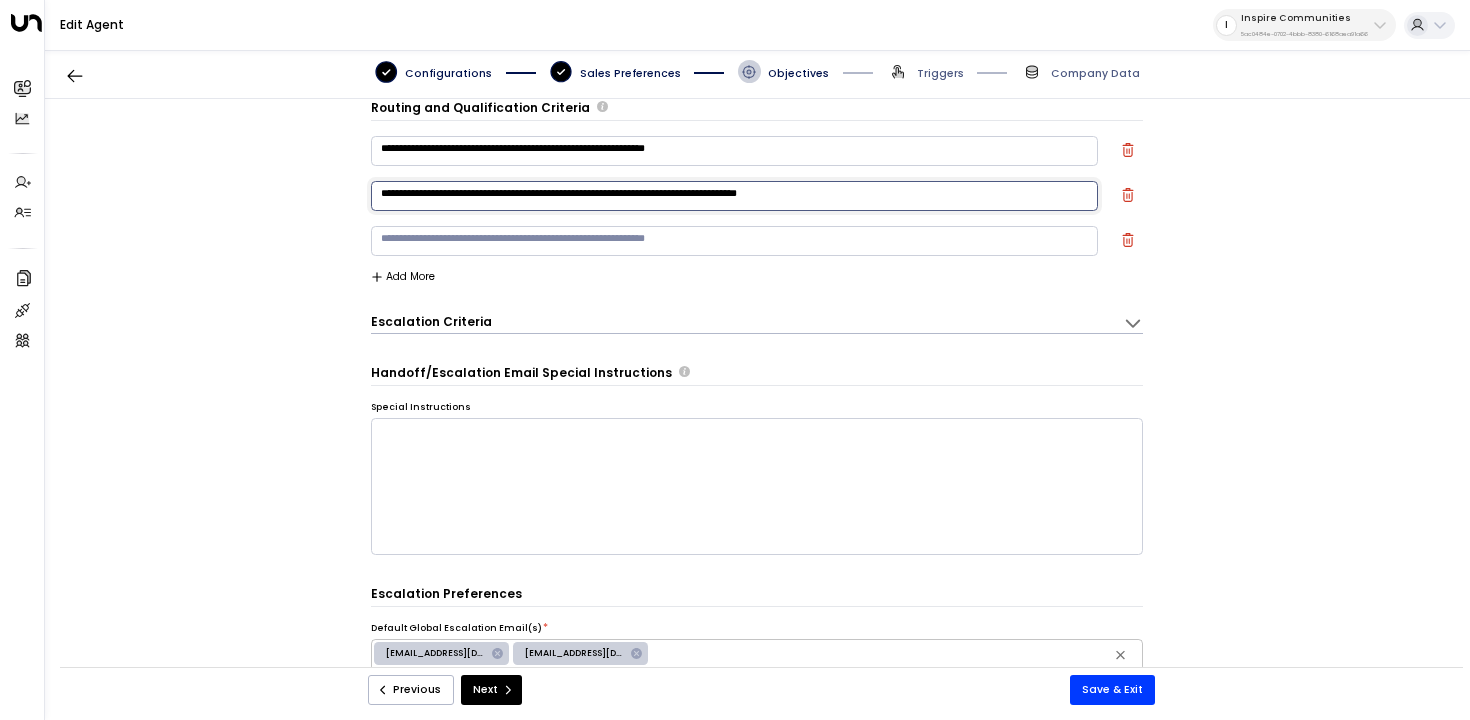 type on "**********" 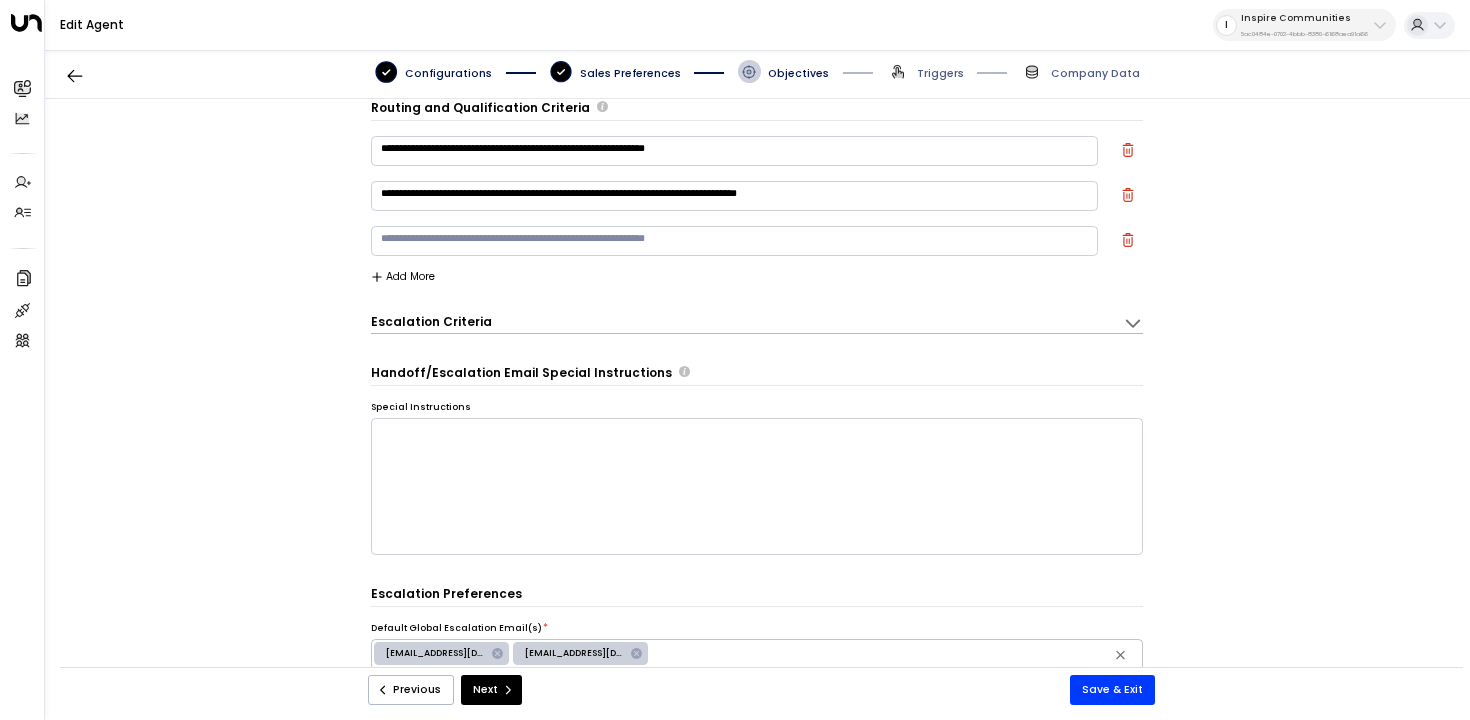 click on "* ​" at bounding box center [757, 245] 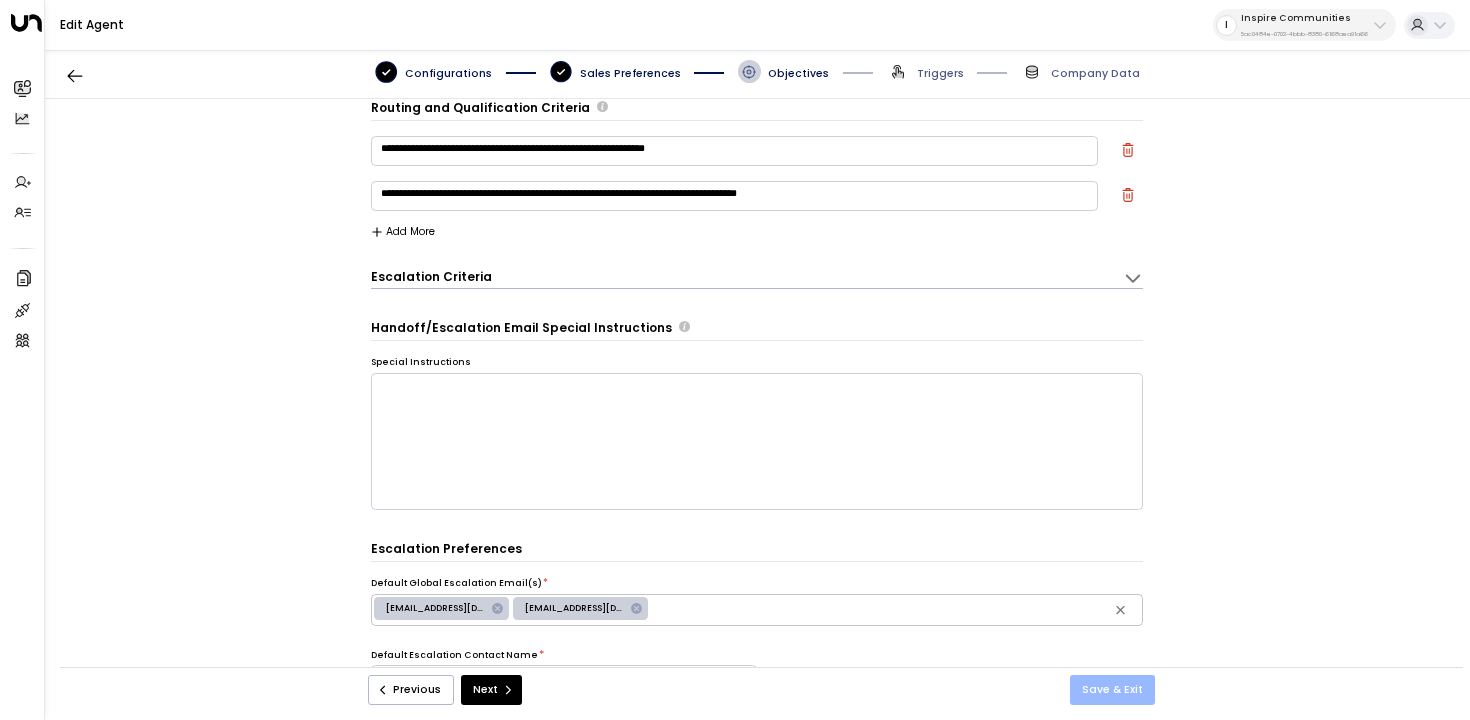 click on "Save & Exit" at bounding box center (1112, 690) 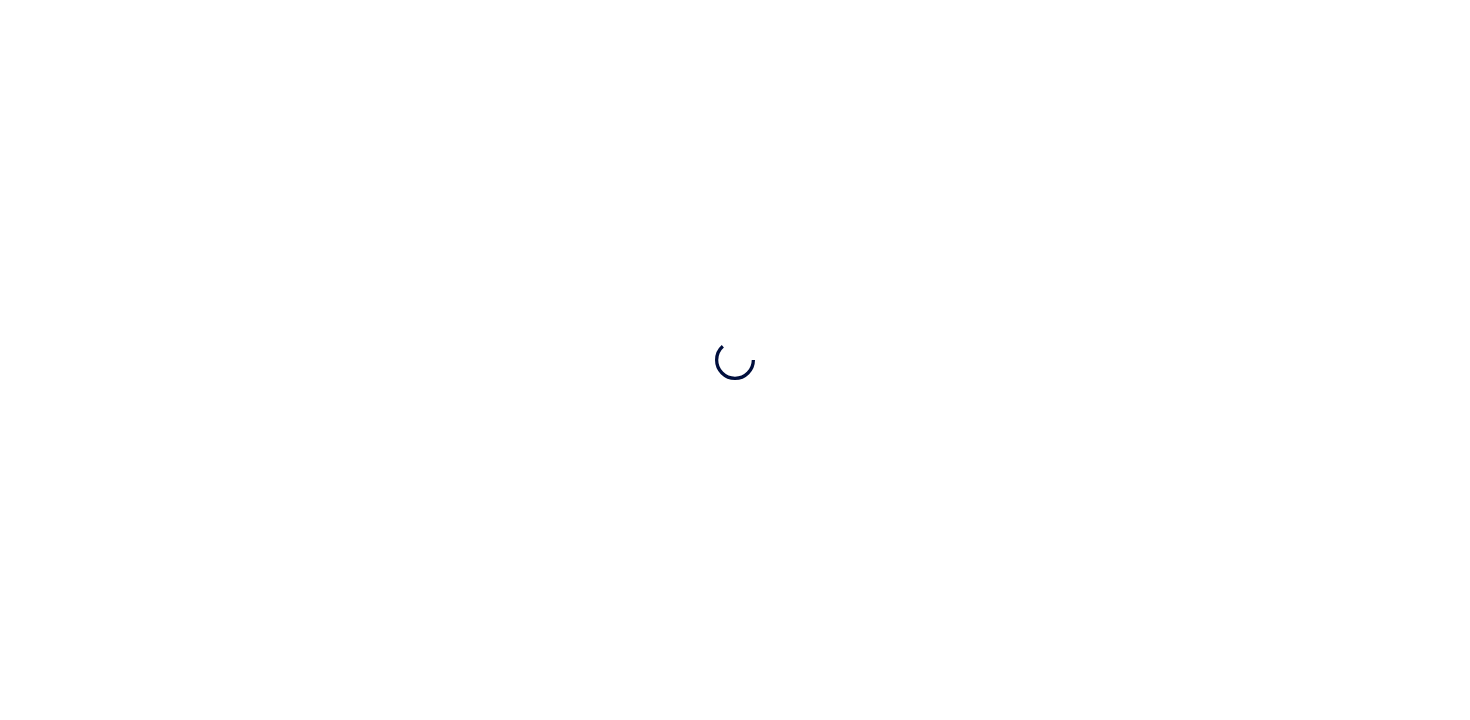 scroll, scrollTop: 0, scrollLeft: 0, axis: both 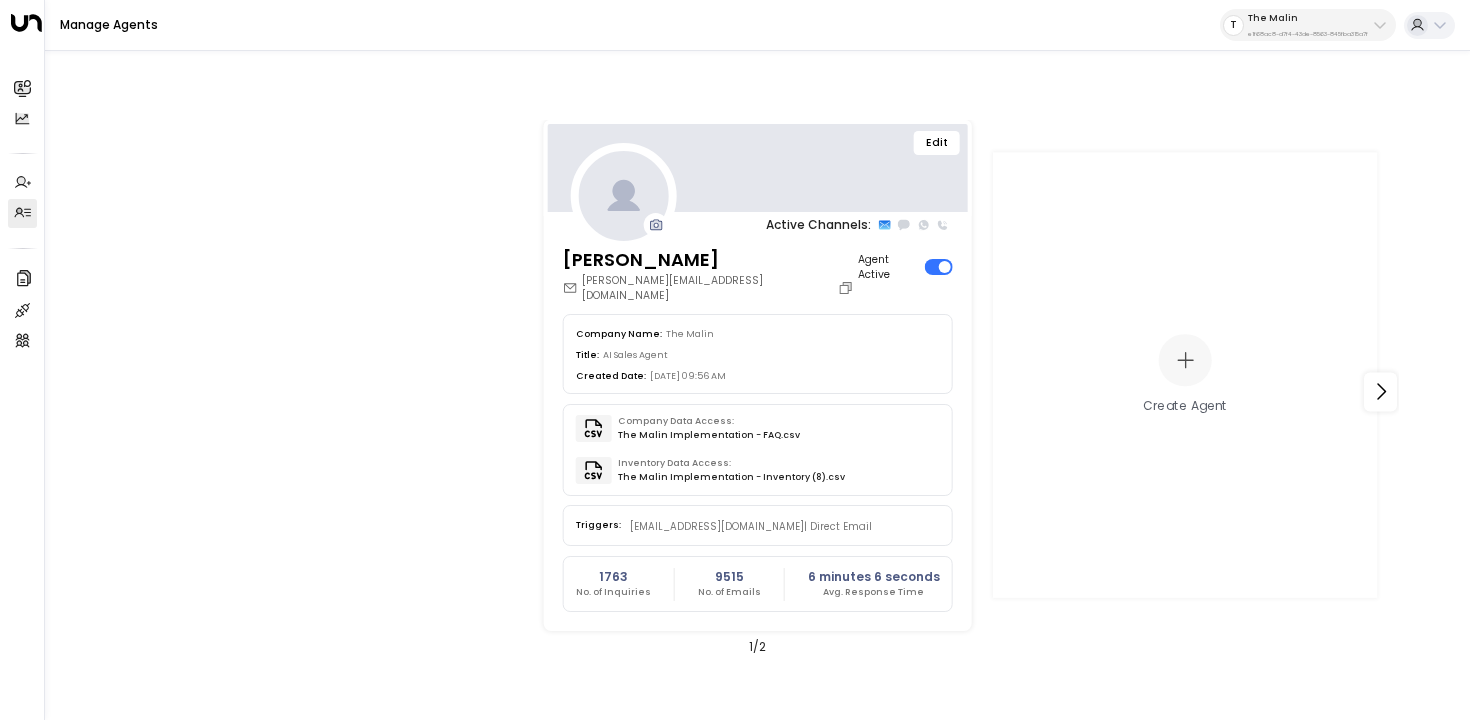 click on "The Malin e1f68ac8-d7f4-43de-8563-845fba315a7f" at bounding box center (1308, 25) 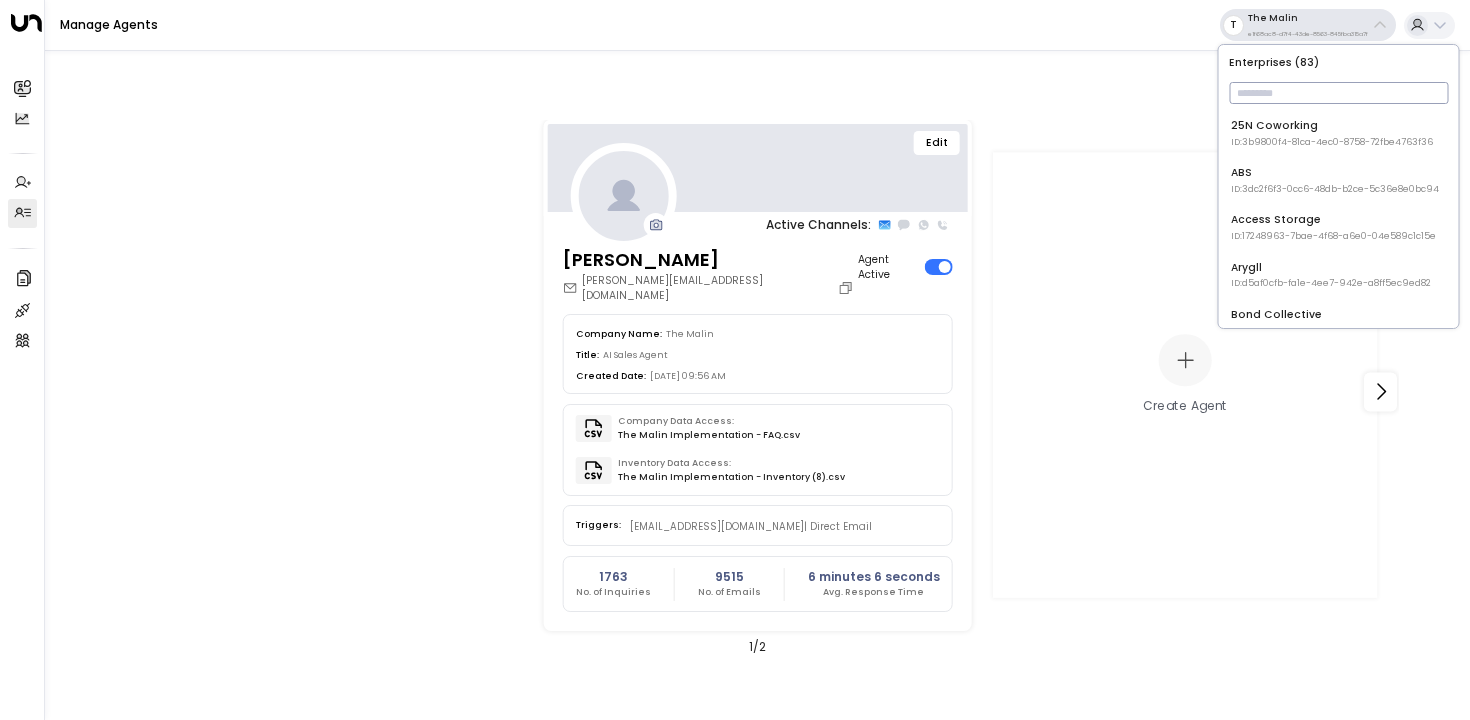 click at bounding box center [1338, 93] 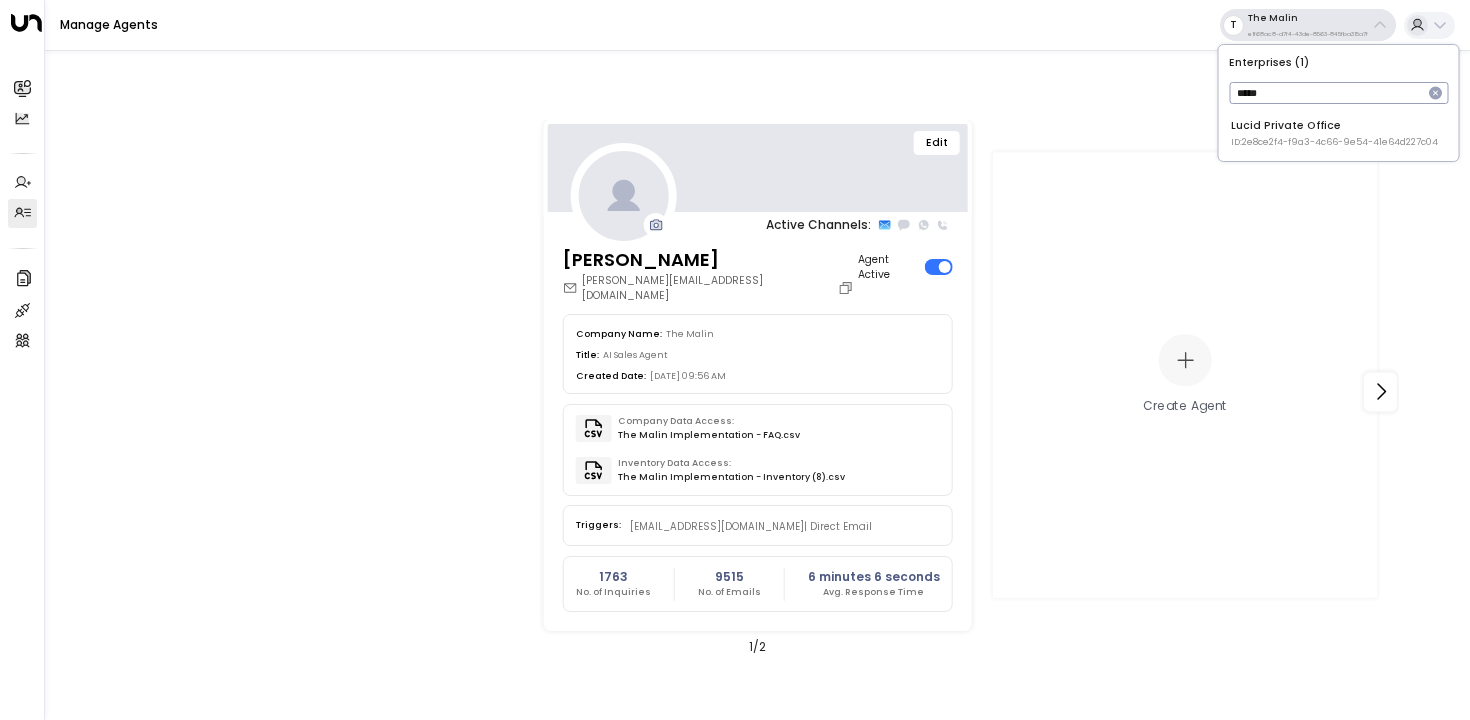 type on "*****" 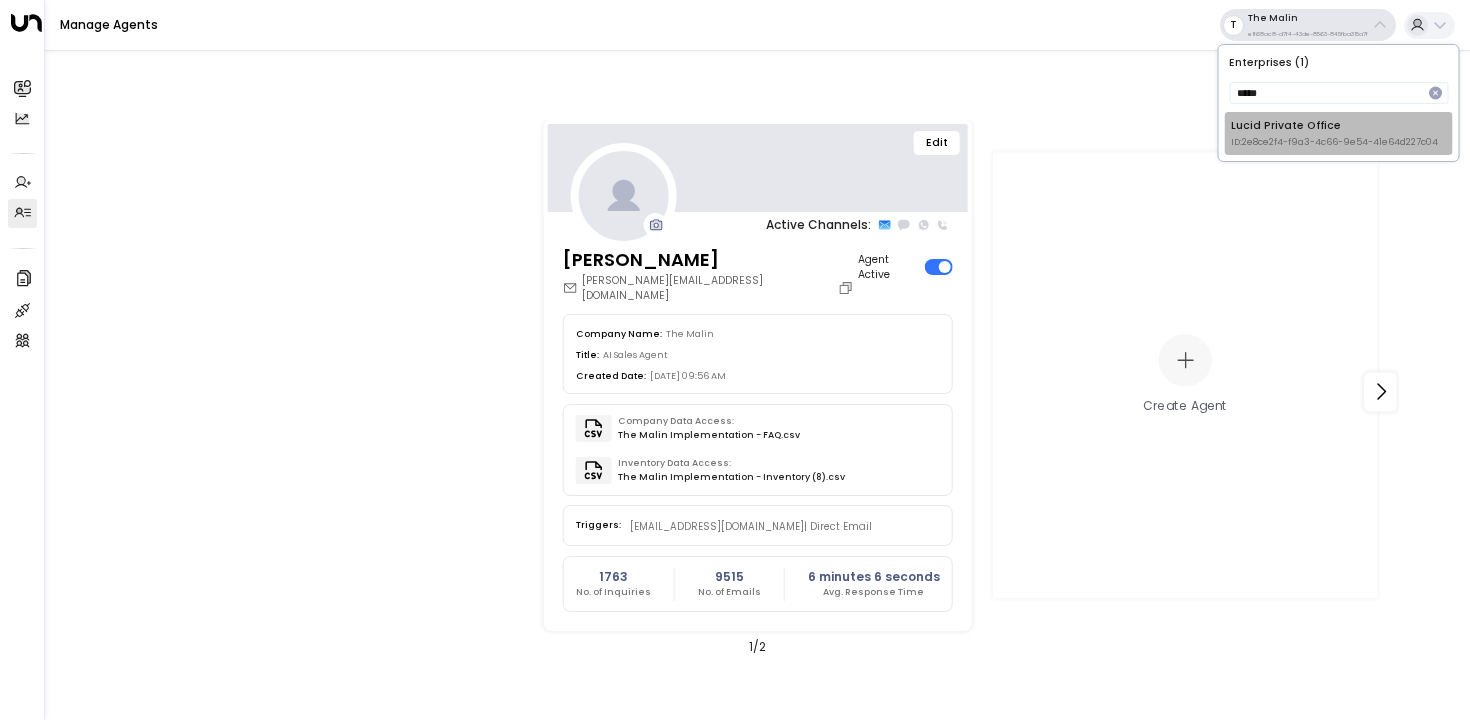 click on "ID:  2e8ce2f4-f9a3-4c66-9e54-41e64d227c04" at bounding box center [1334, 143] 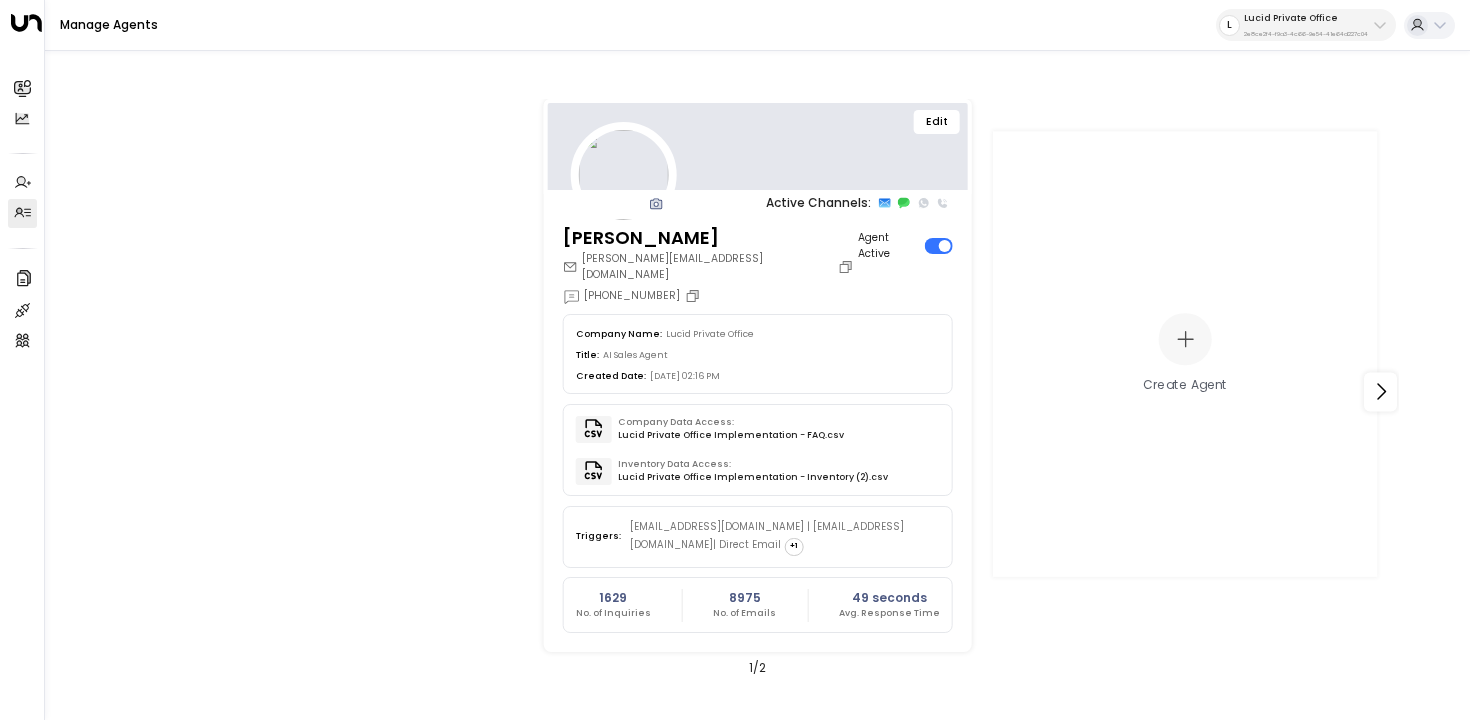 click on "Edit" at bounding box center (937, 122) 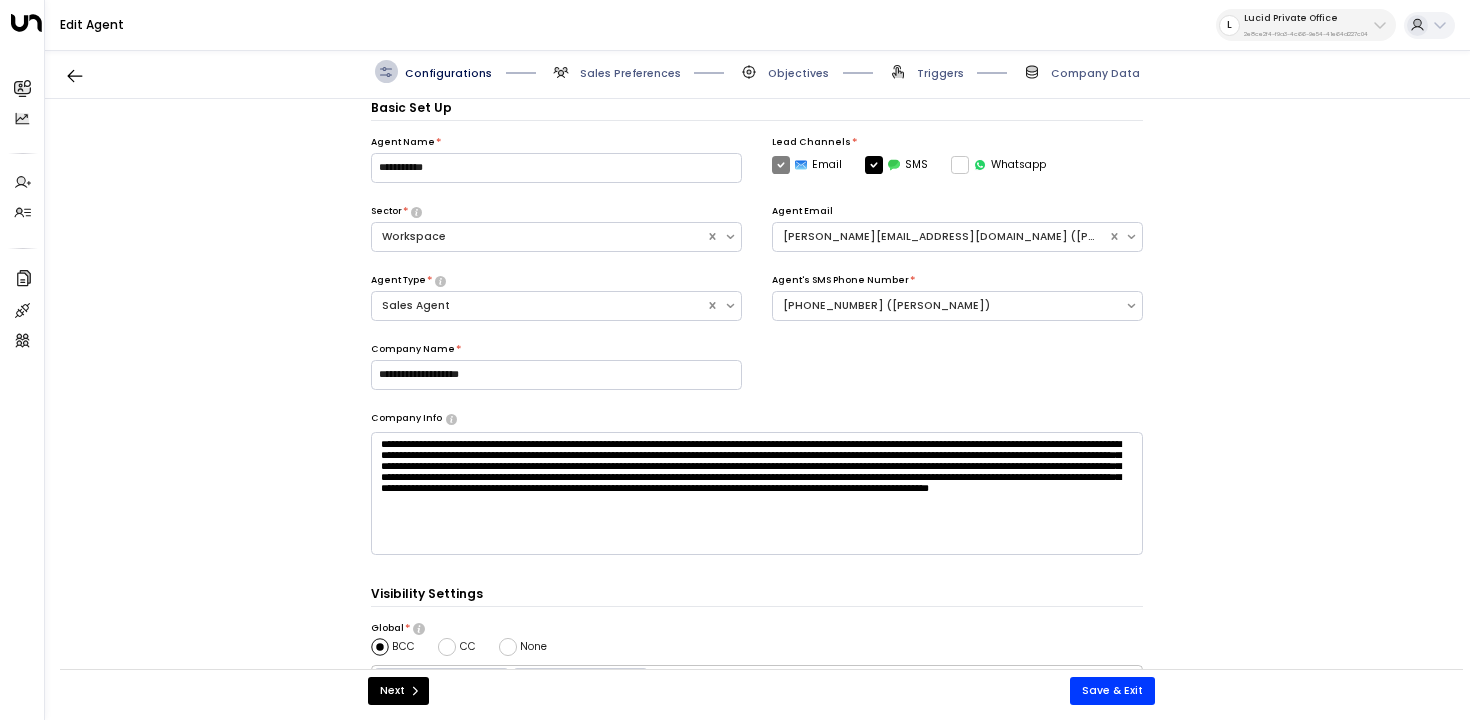 scroll, scrollTop: 22, scrollLeft: 0, axis: vertical 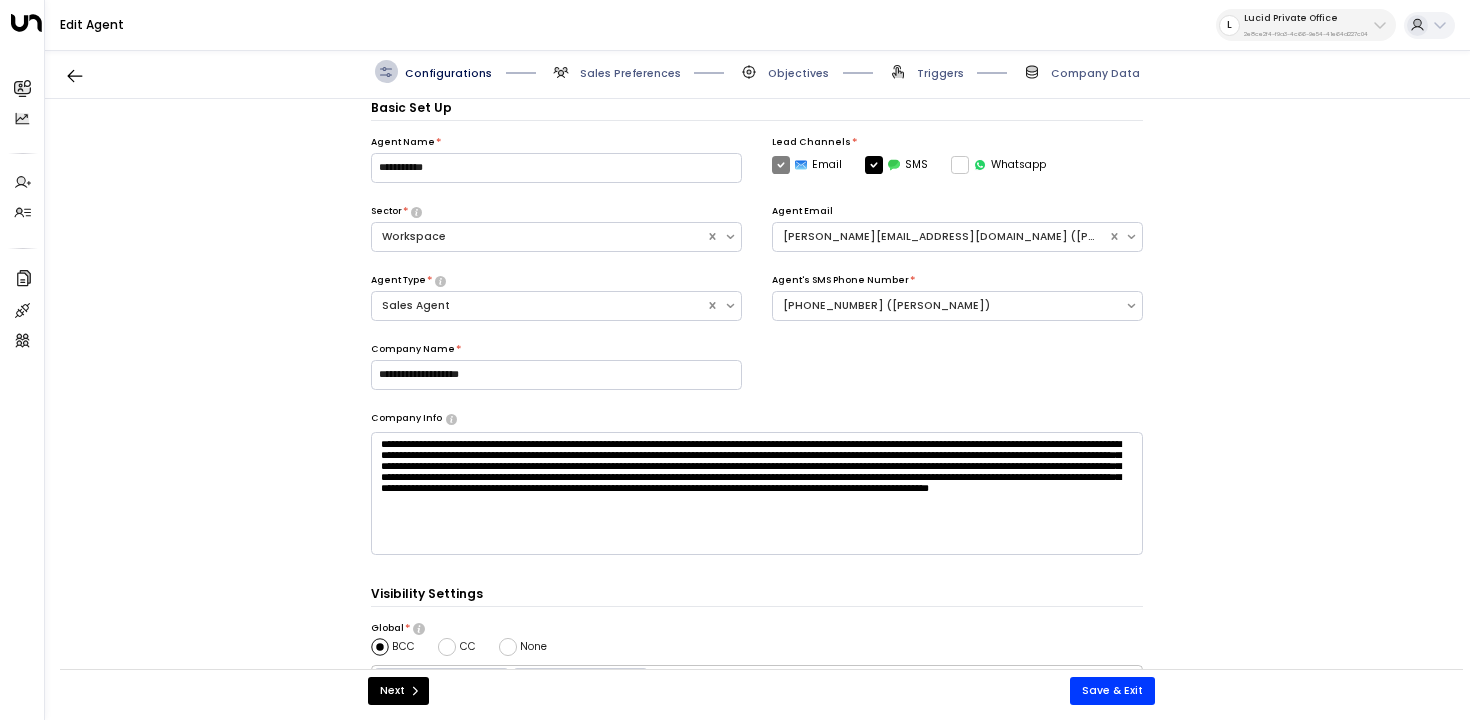 click on "Configurations Sales Preferences Objectives Triggers Company Data" at bounding box center [757, 72] 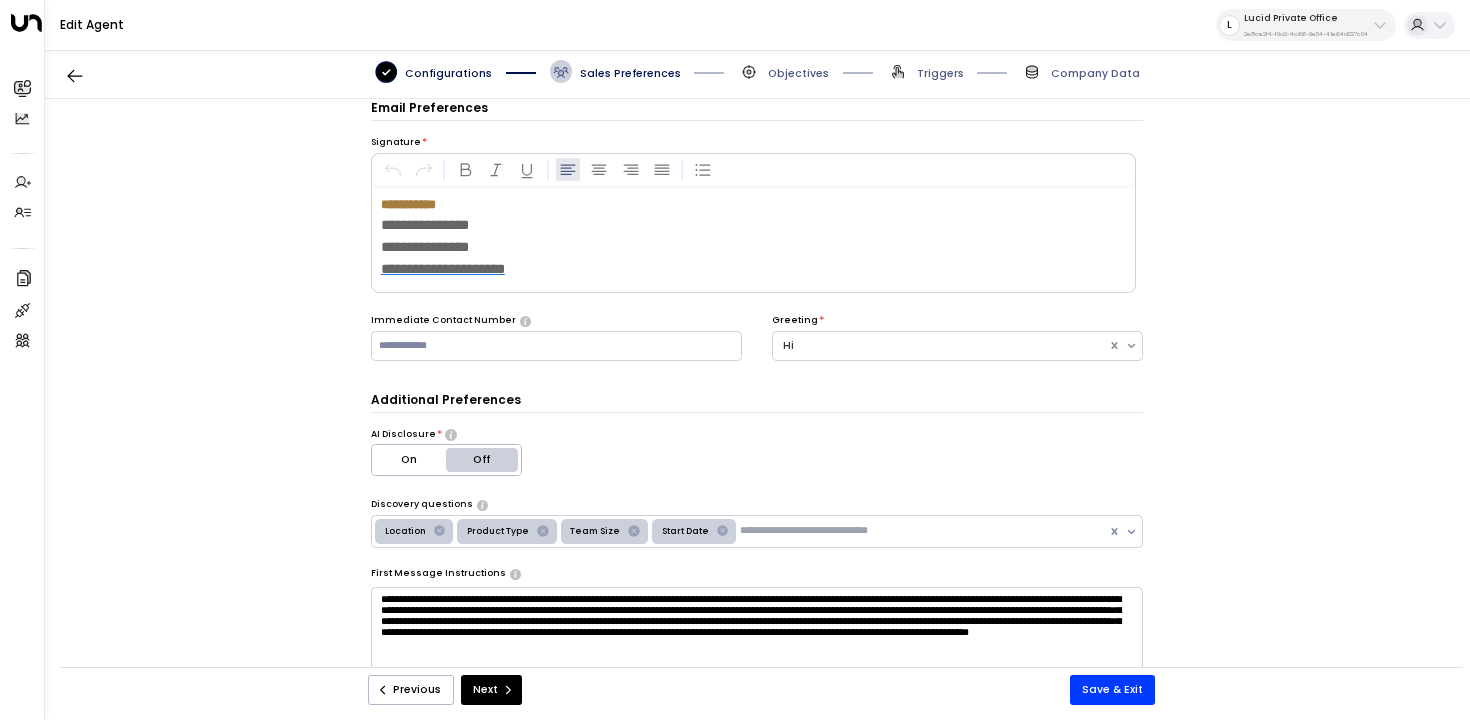 scroll, scrollTop: 445, scrollLeft: 0, axis: vertical 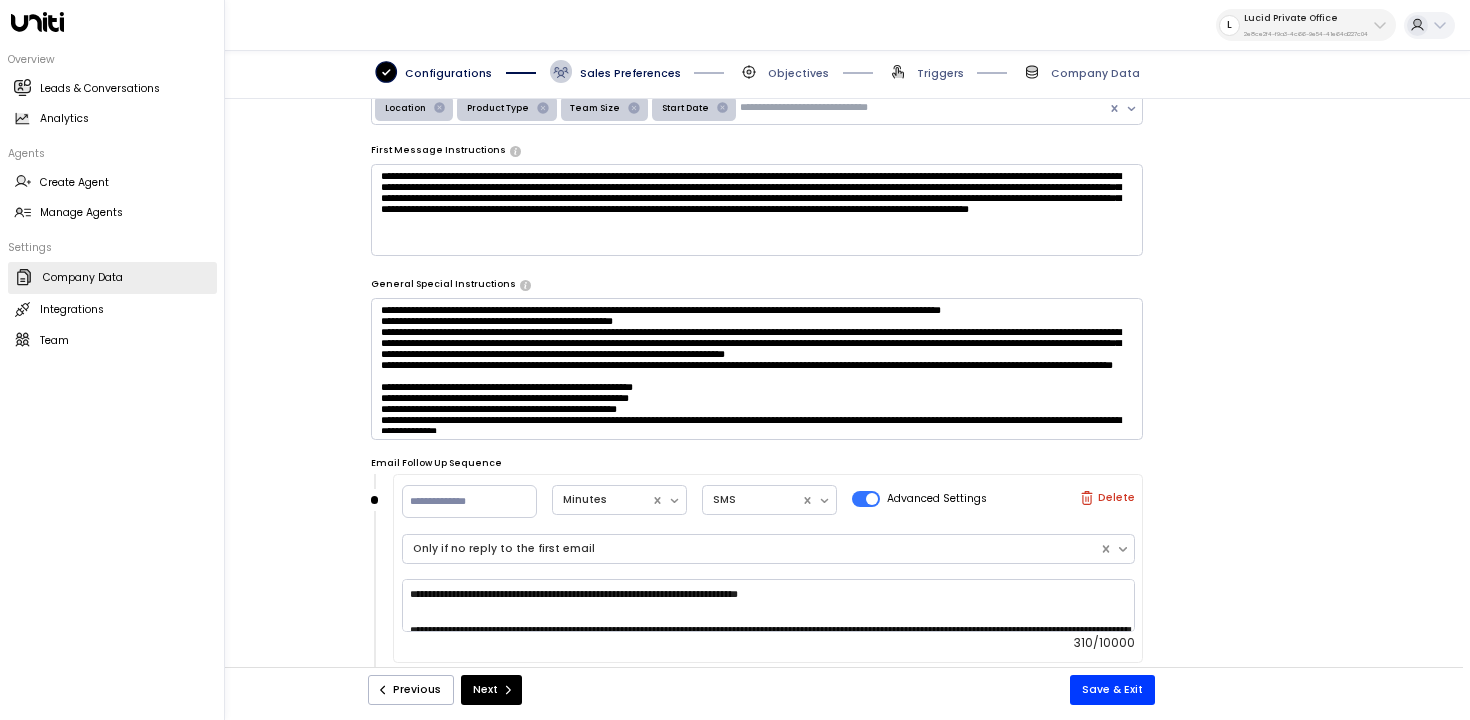 click on "Company Data Company Data" at bounding box center (112, 278) 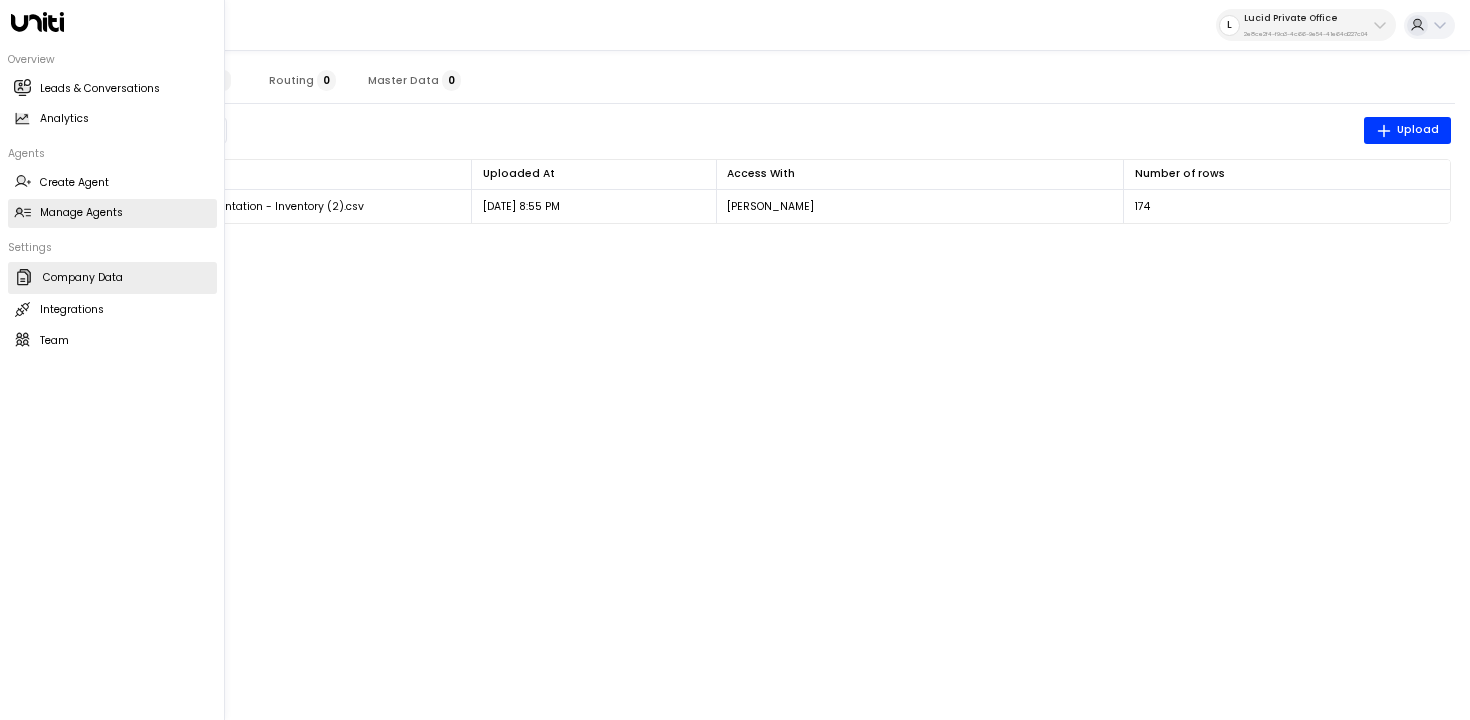 click on "Manage Agents Manage Agents" at bounding box center [112, 213] 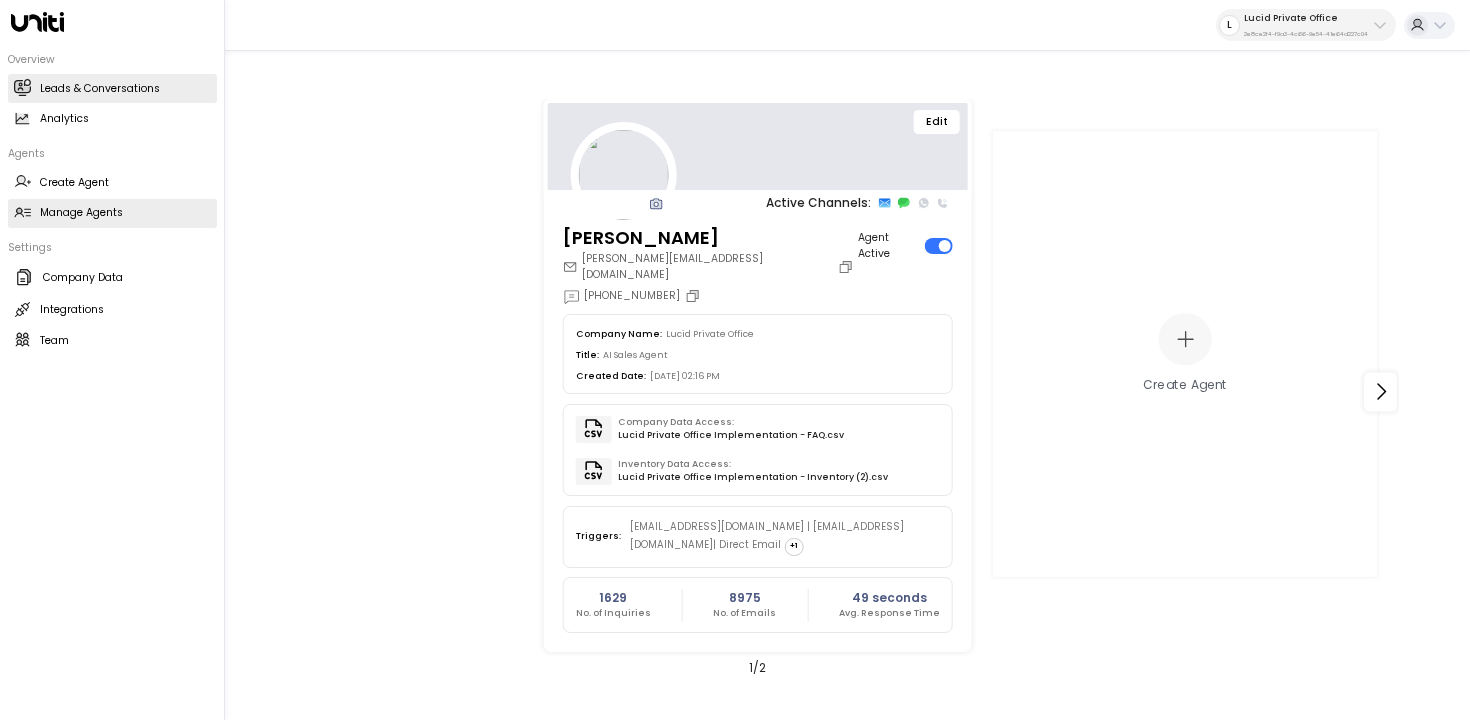 click 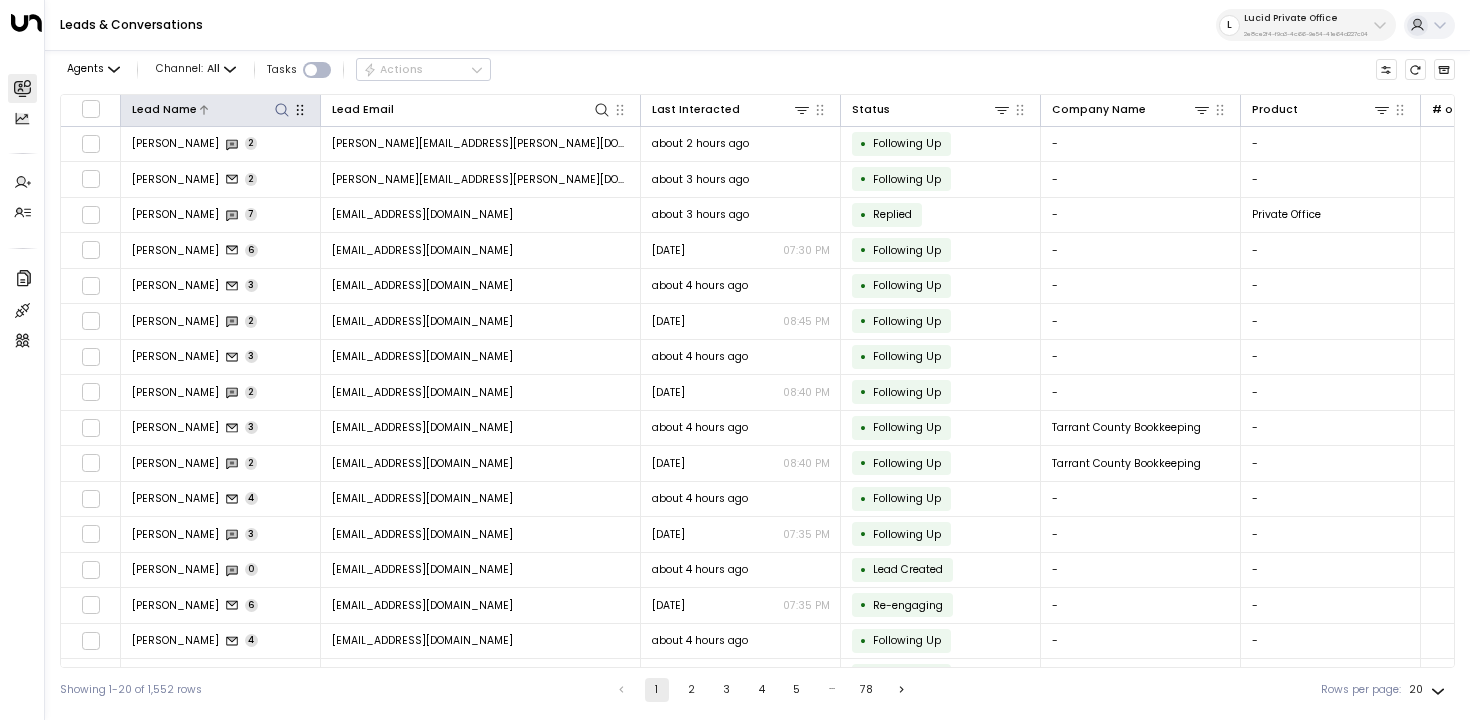 click 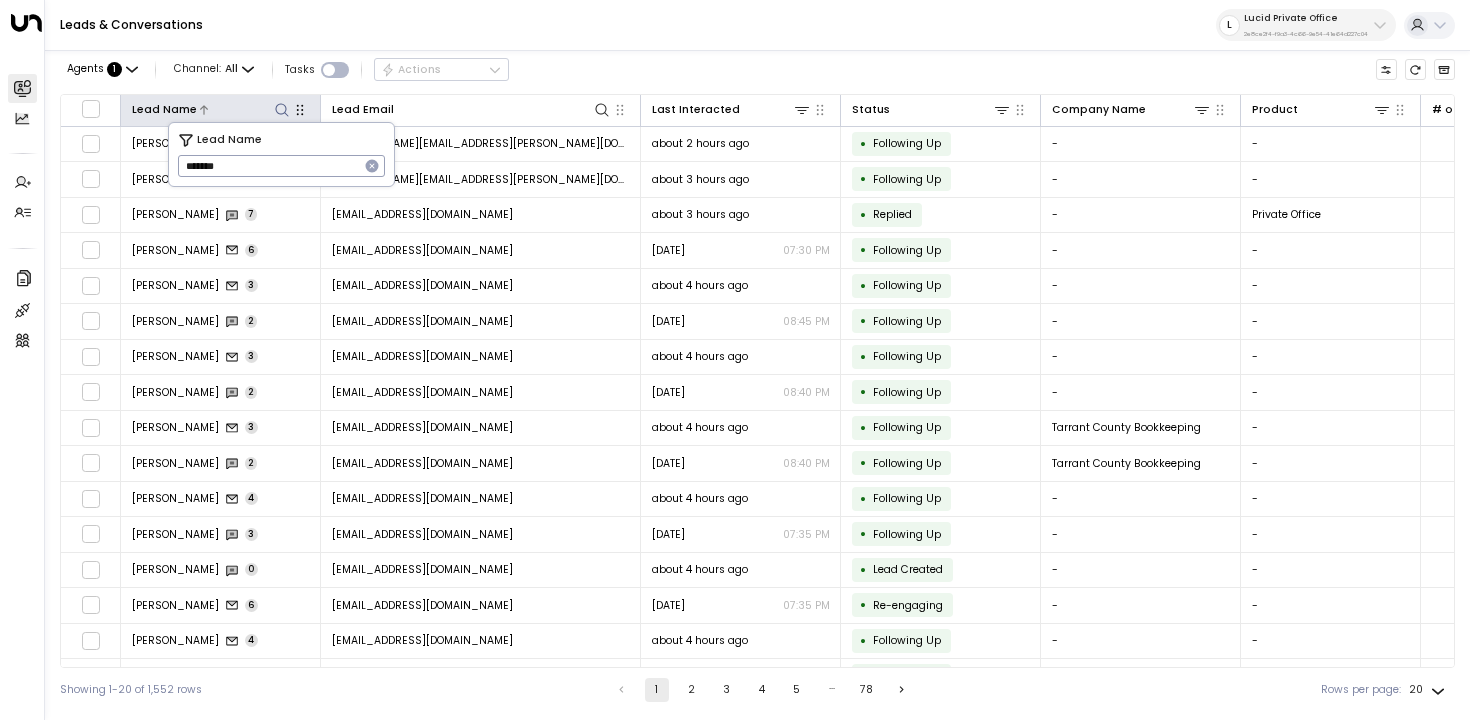 type on "*******" 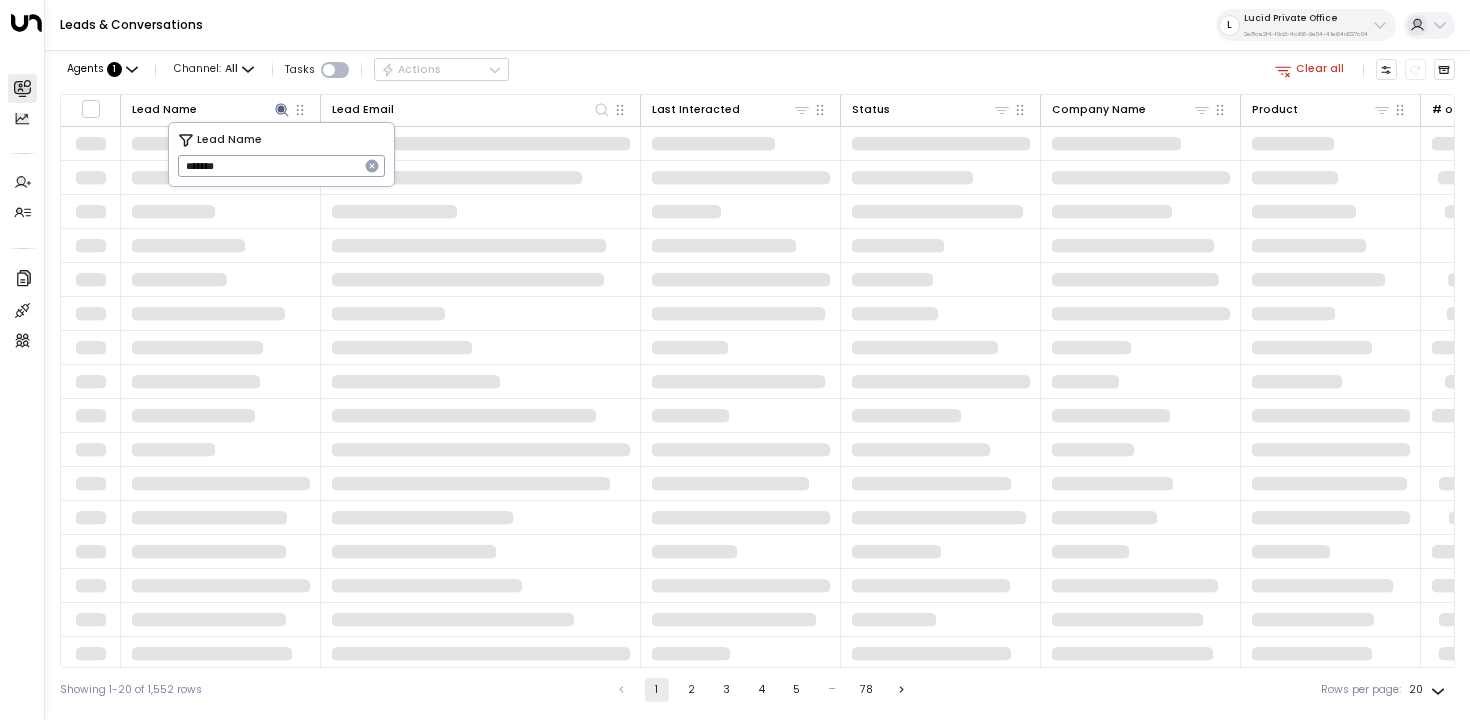 click on "Leads & Conversations L Lucid Private Office 2e8ce2f4-f9a3-4c66-9e54-41e64d227c04" at bounding box center [757, 25] 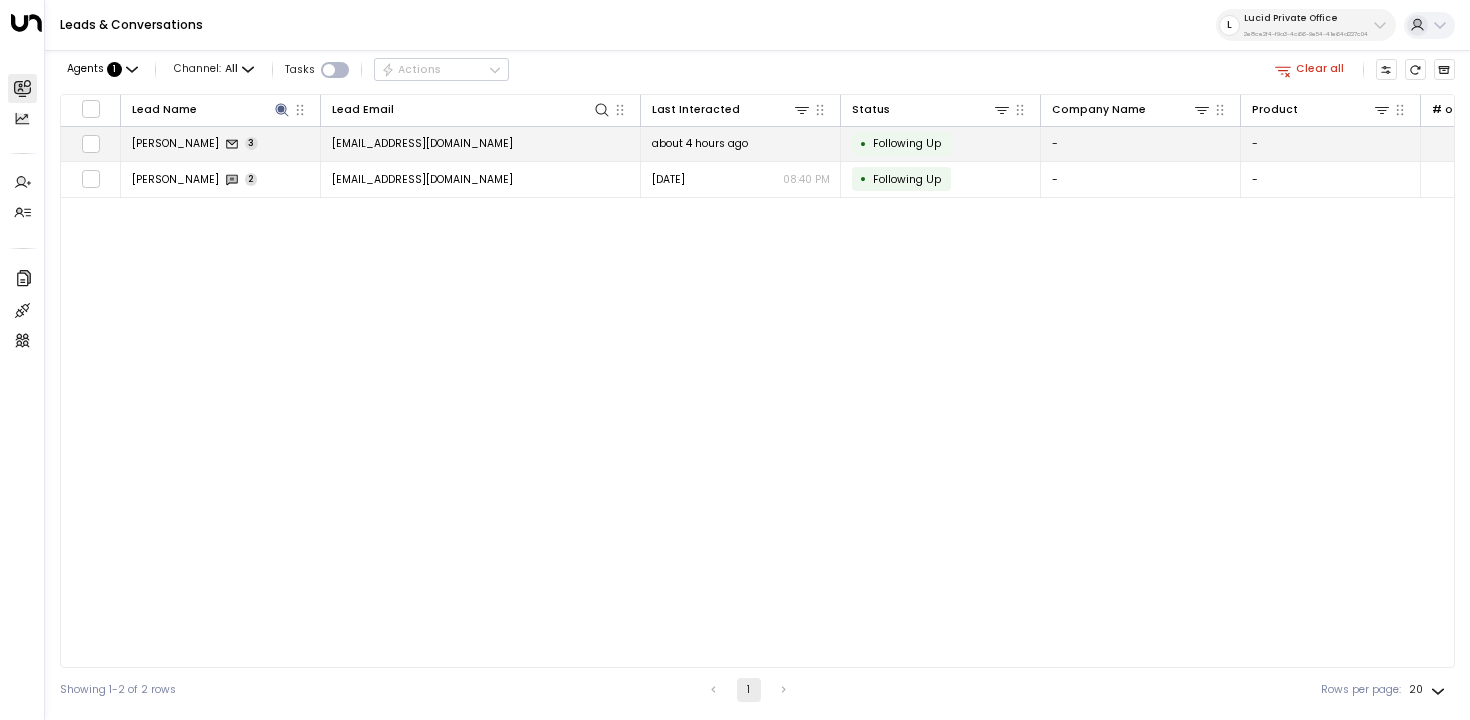 click on "Mustafa 3" at bounding box center [221, 144] 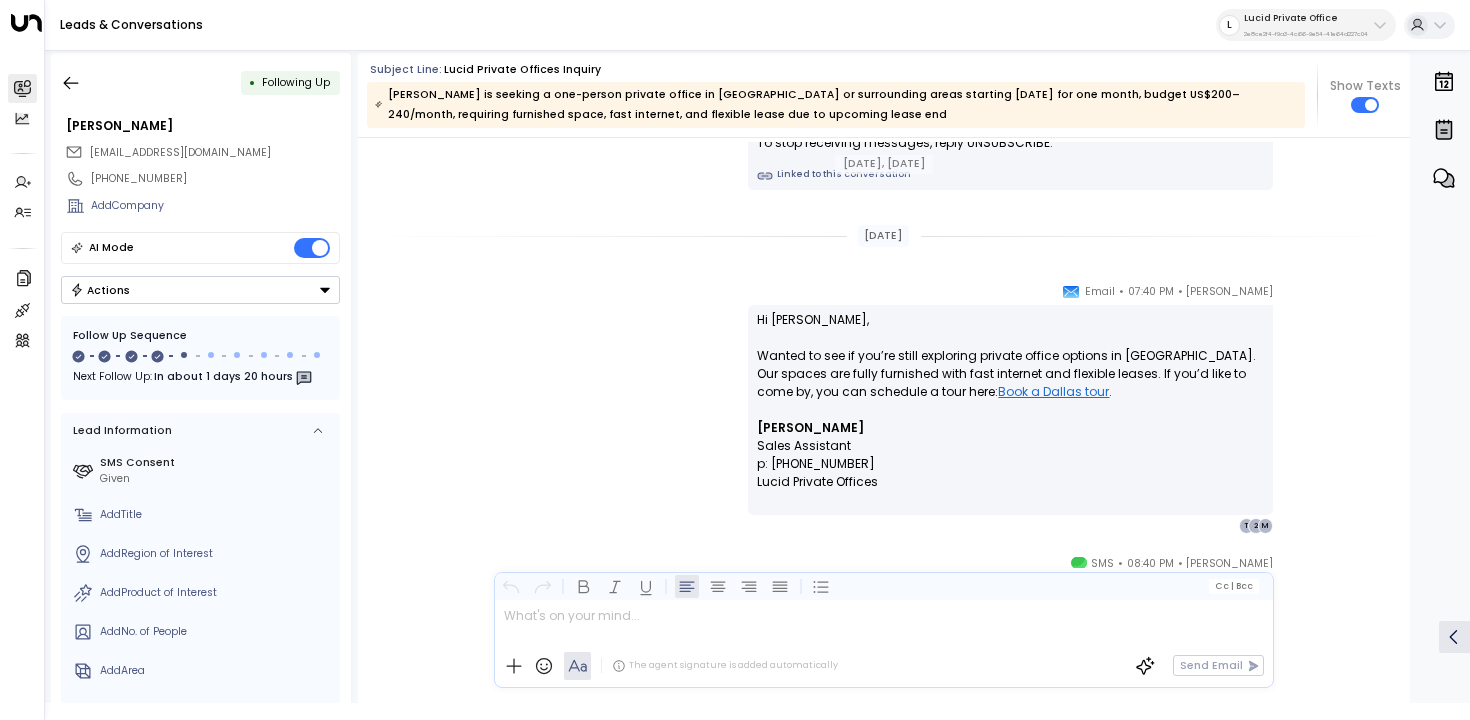 scroll, scrollTop: 866, scrollLeft: 0, axis: vertical 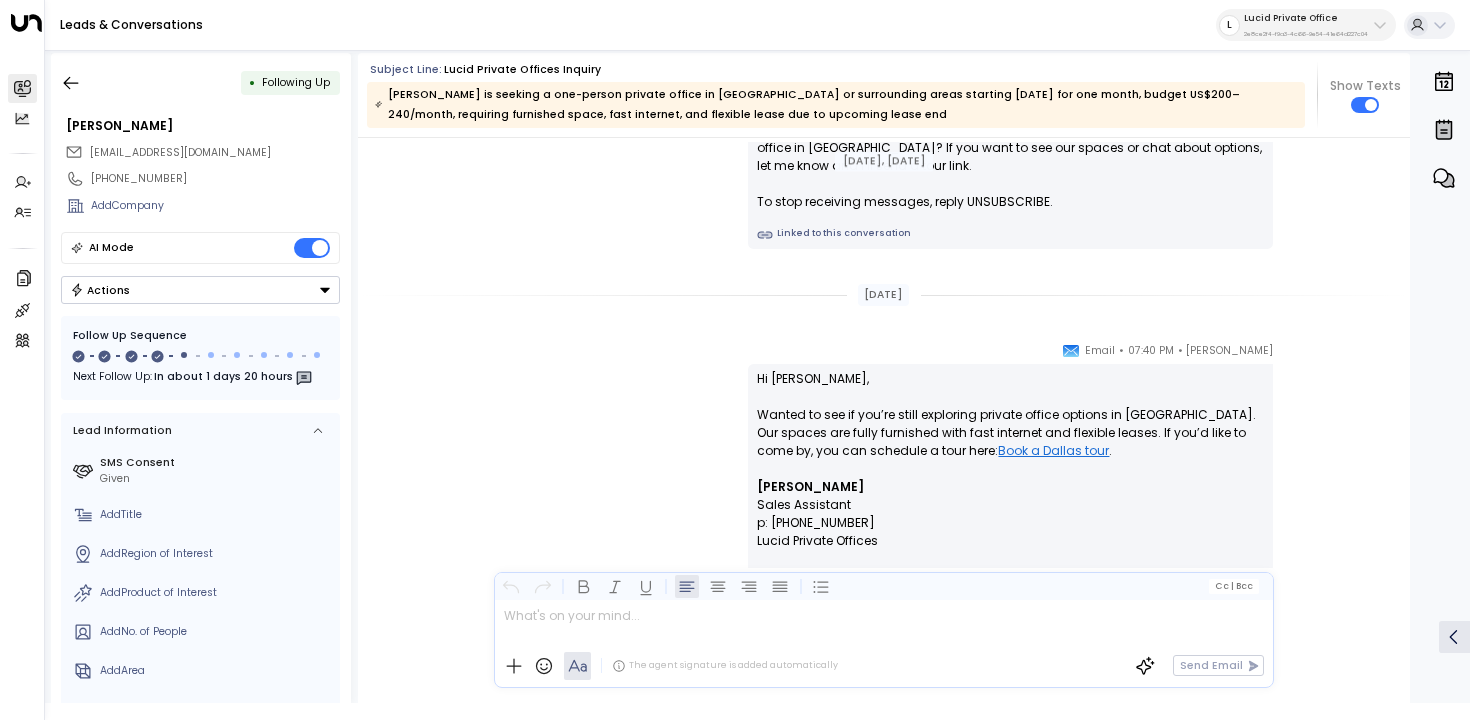 click on "Book a Dallas tour" at bounding box center (1053, 451) 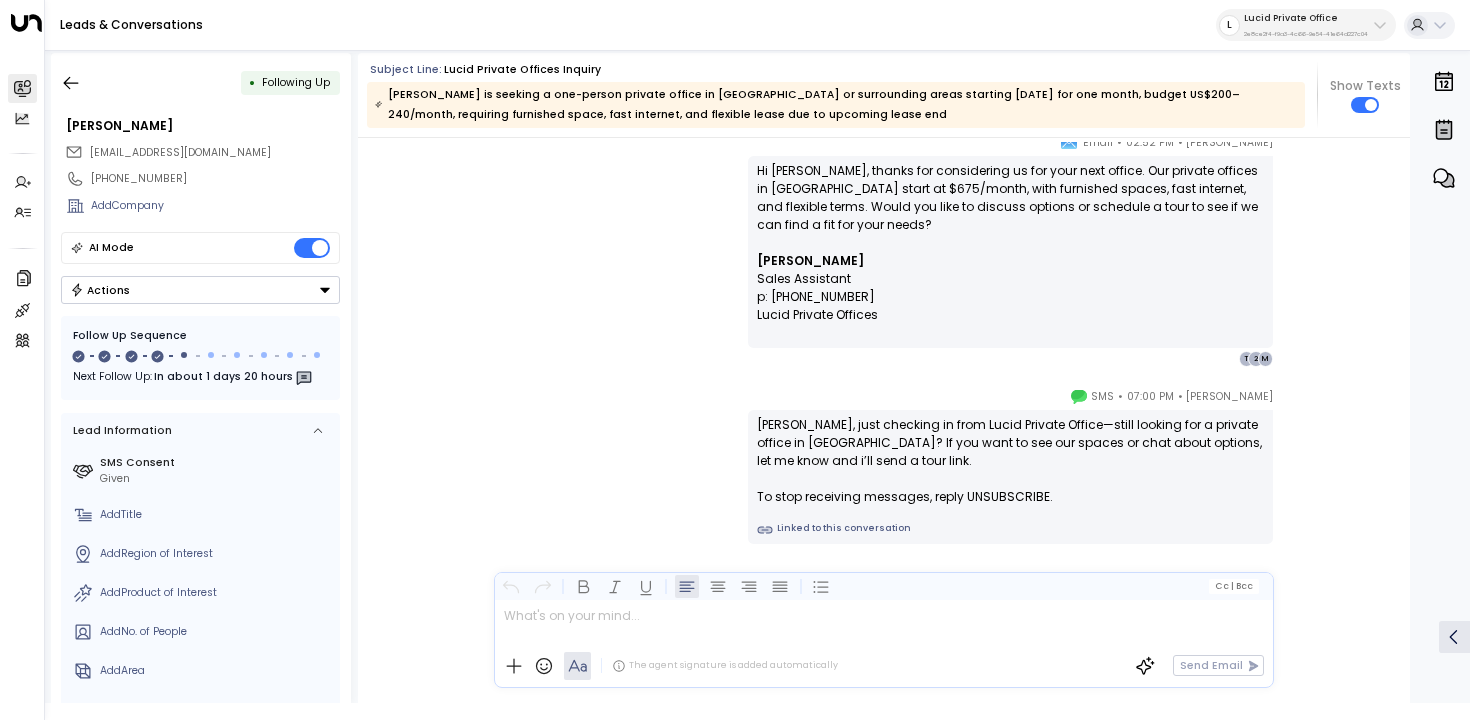 scroll, scrollTop: 578, scrollLeft: 0, axis: vertical 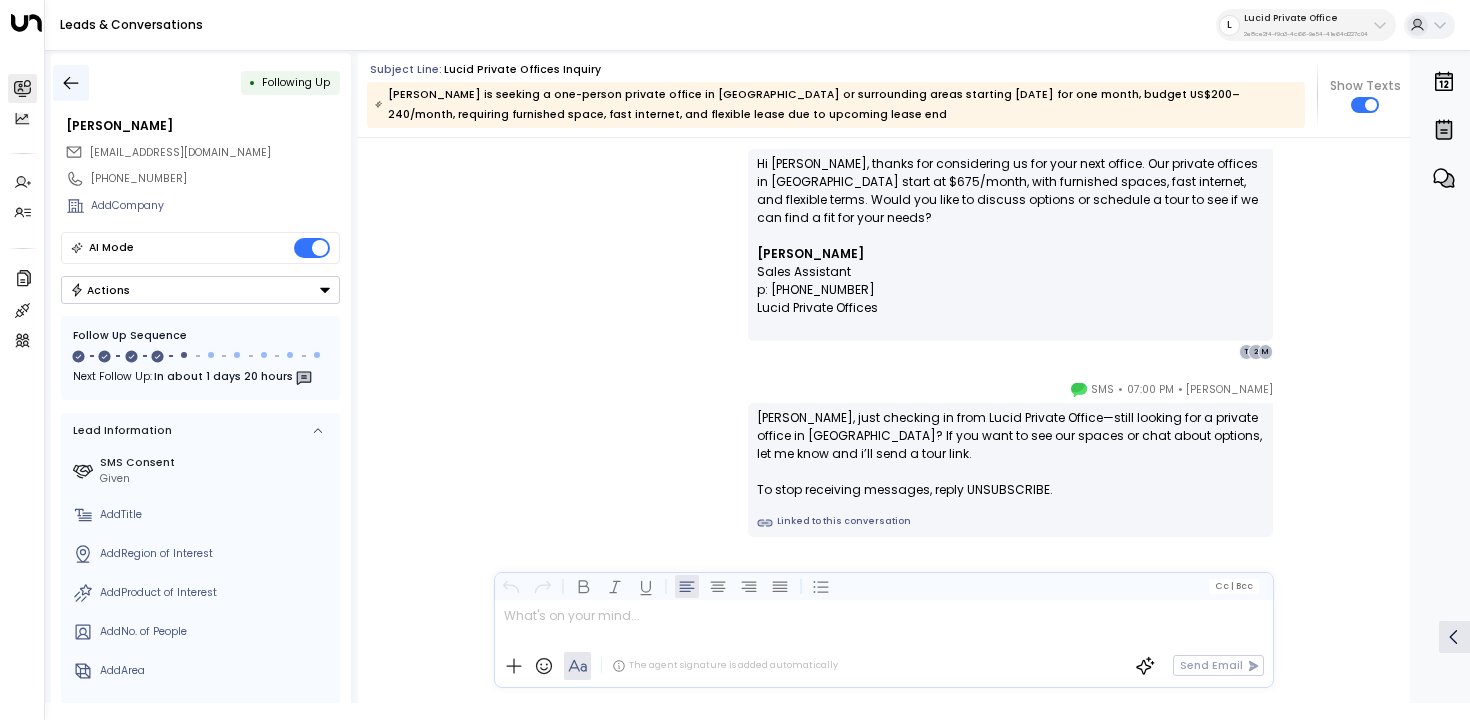 click 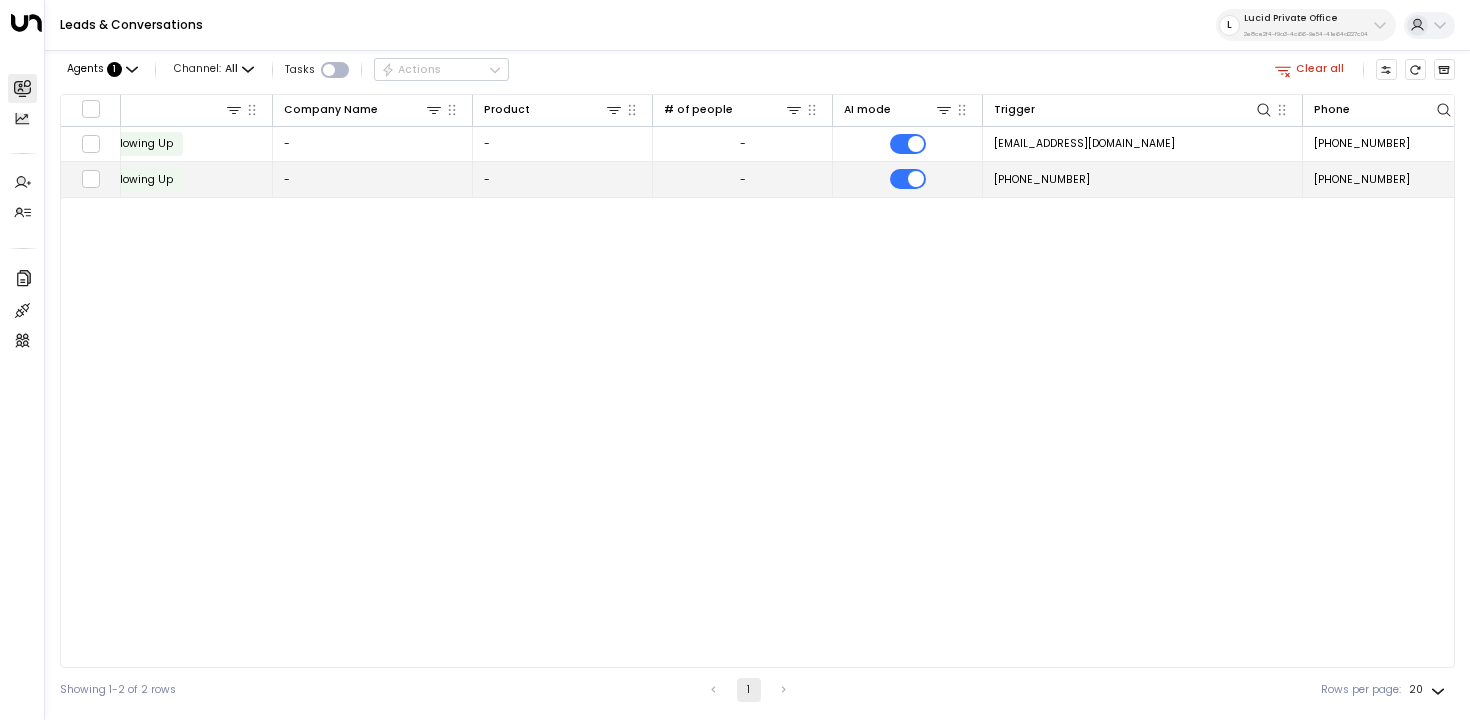 scroll, scrollTop: 0, scrollLeft: 1197, axis: horizontal 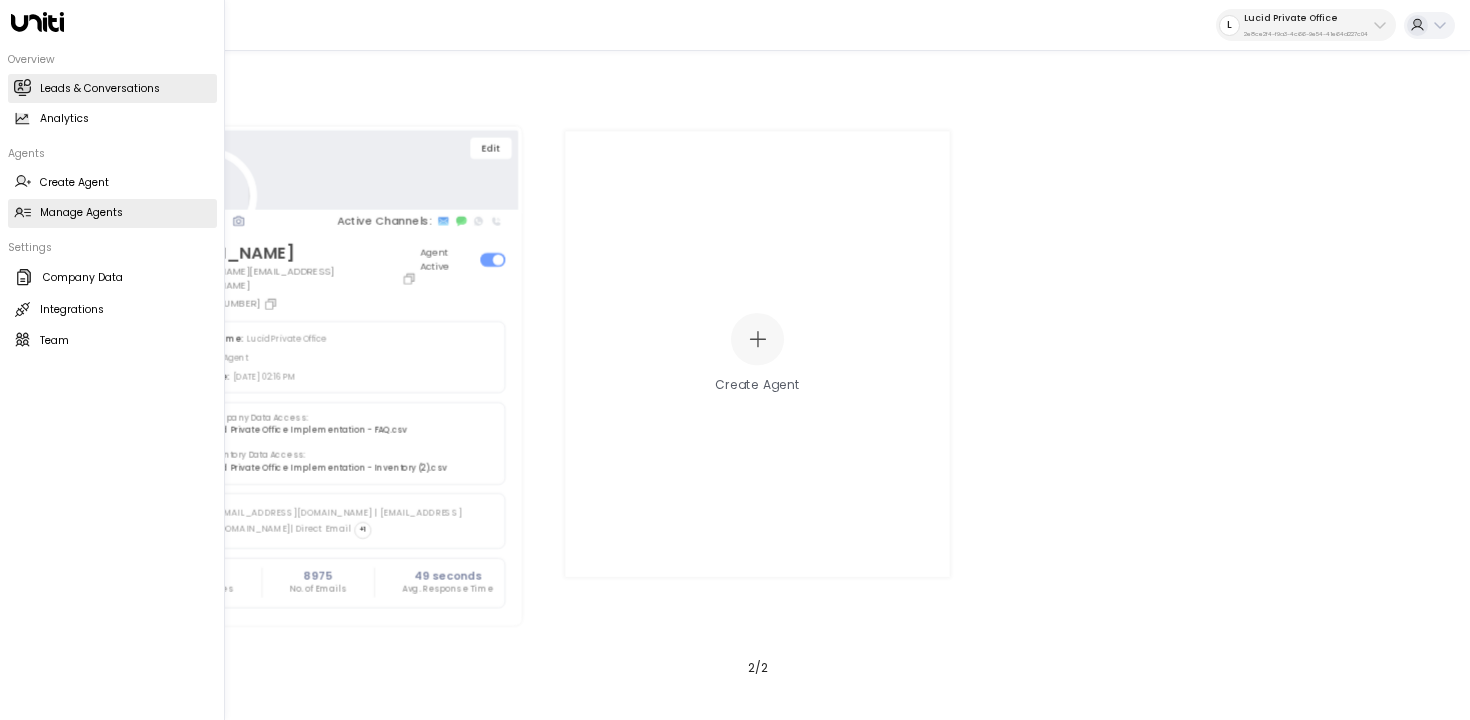 click on "Leads & Conversations Leads & Conversations" at bounding box center (112, 88) 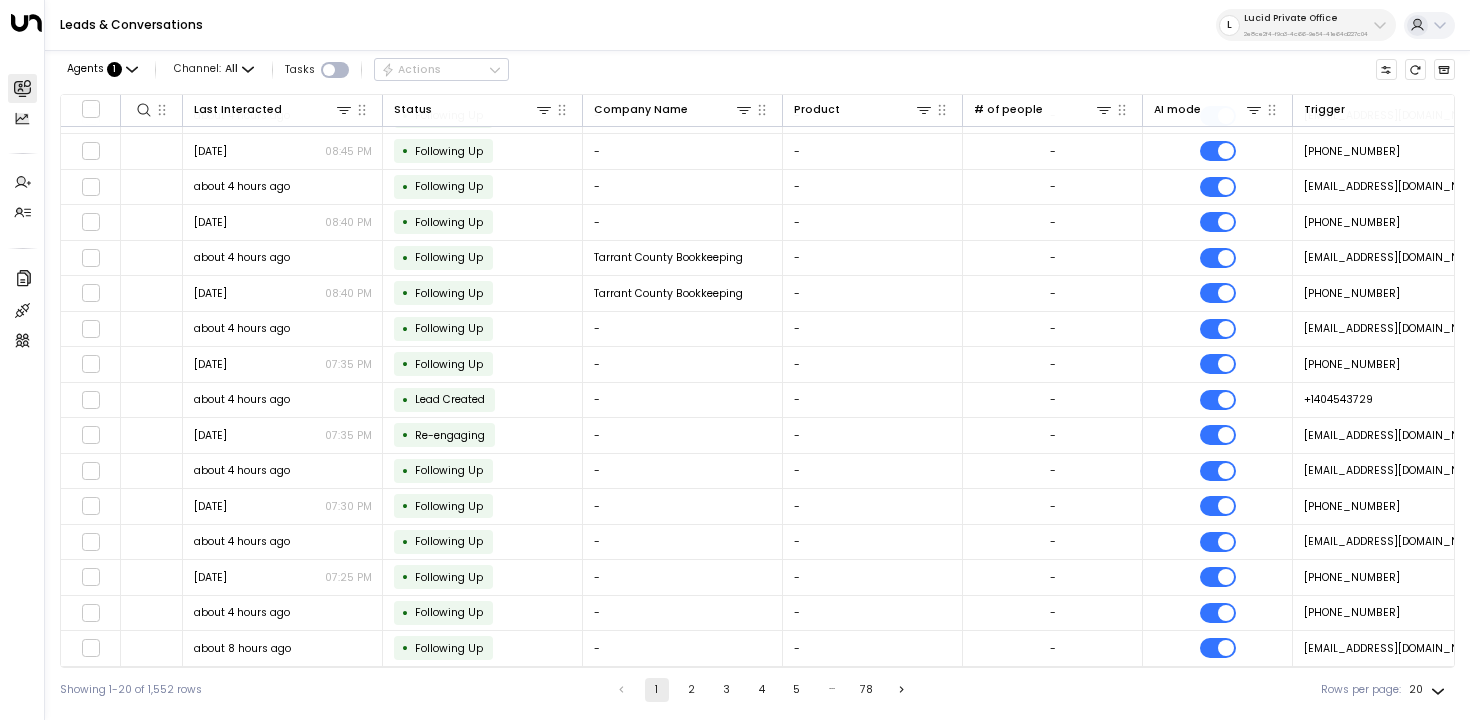 scroll, scrollTop: 0, scrollLeft: 458, axis: horizontal 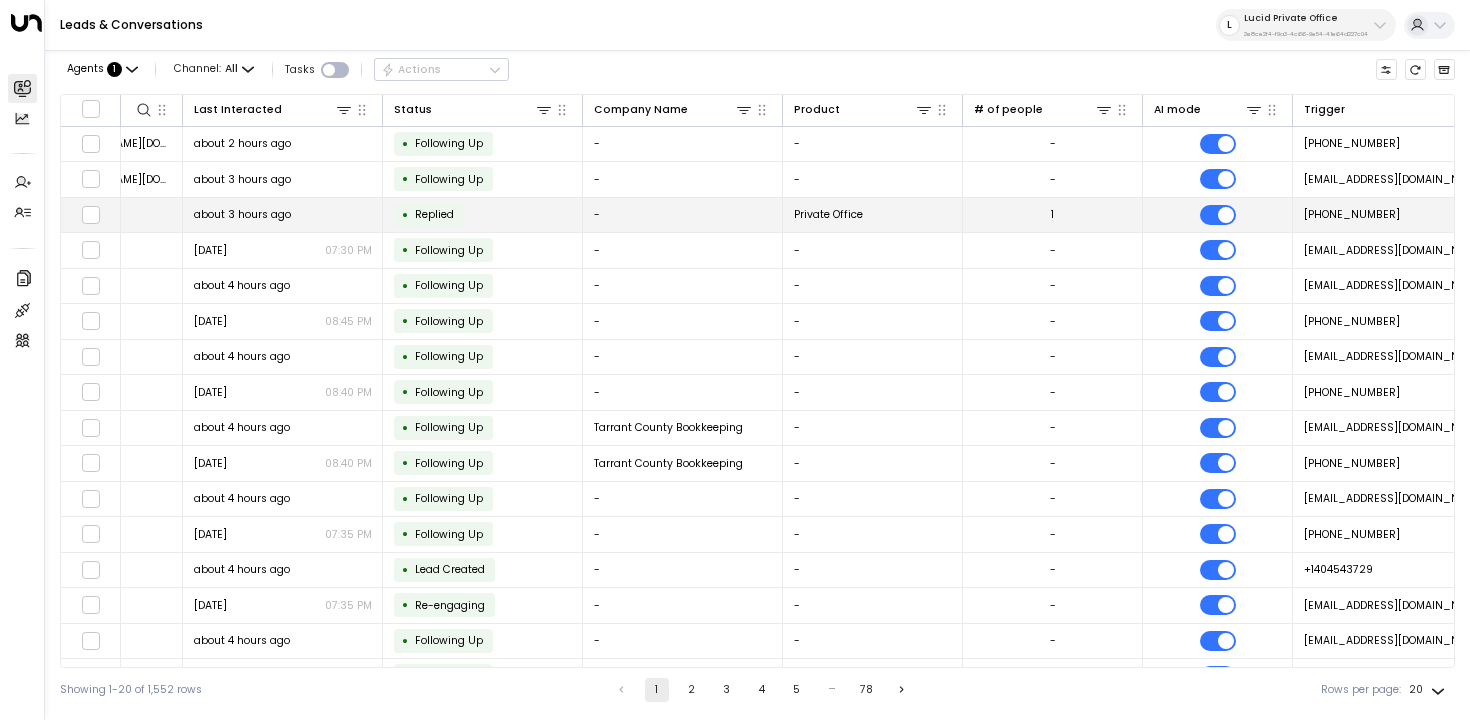 click on "• Replied" at bounding box center (483, 215) 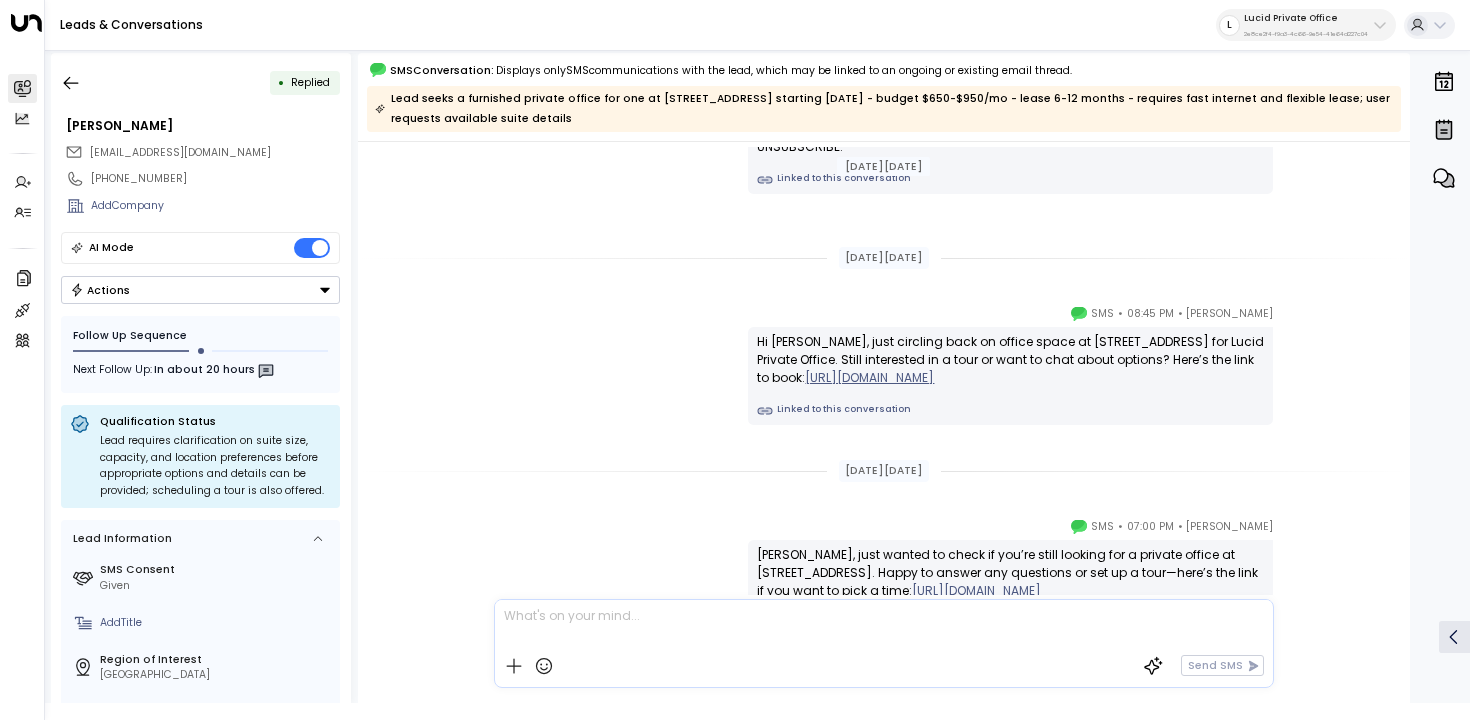 scroll, scrollTop: 0, scrollLeft: 0, axis: both 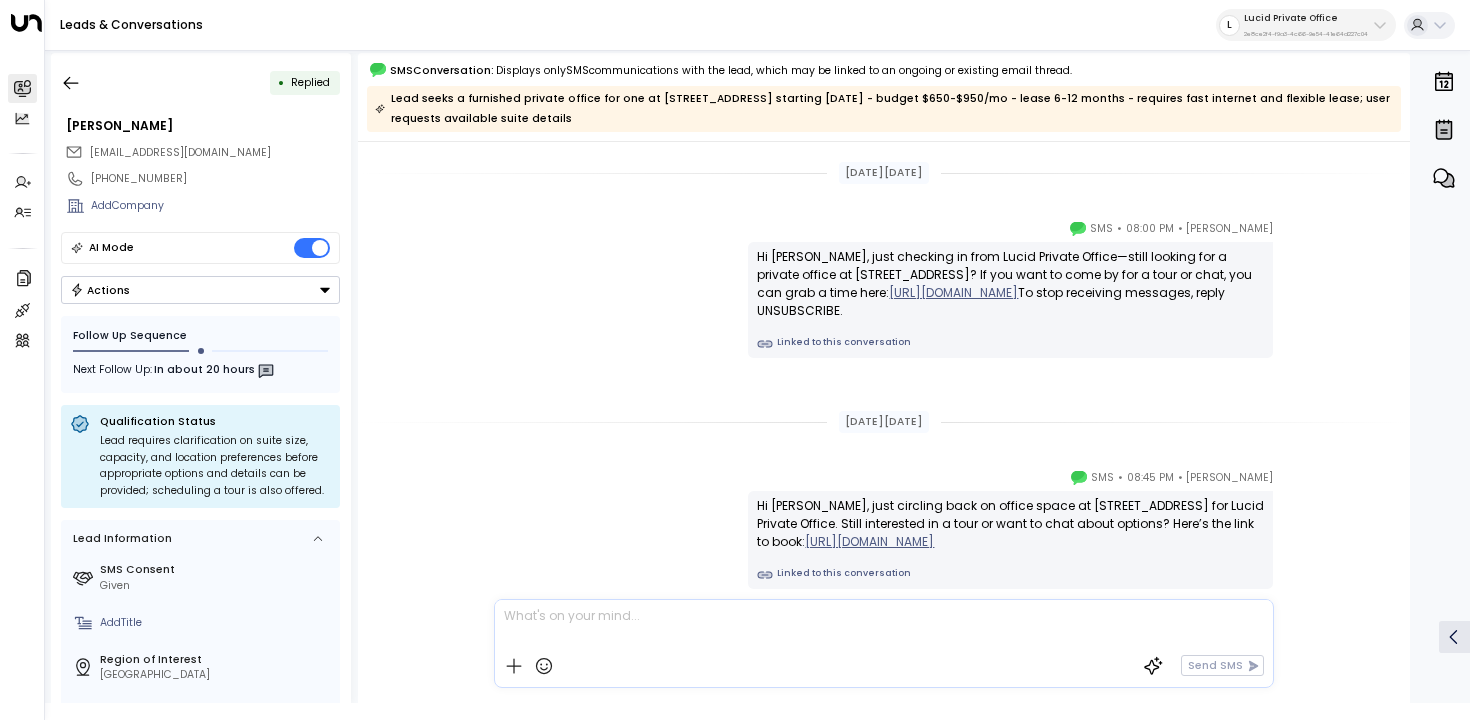 click on "Linked to this conversation" at bounding box center (1010, 344) 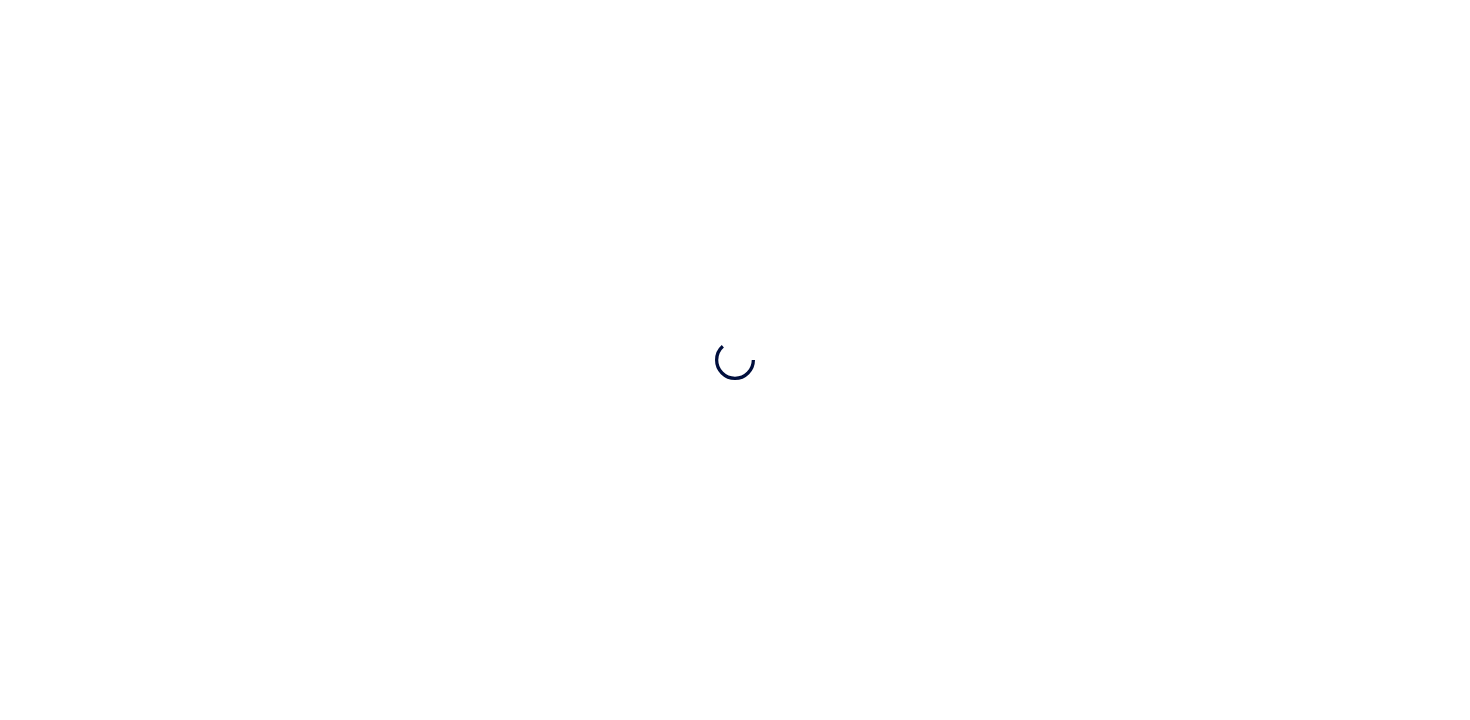 scroll, scrollTop: 0, scrollLeft: 0, axis: both 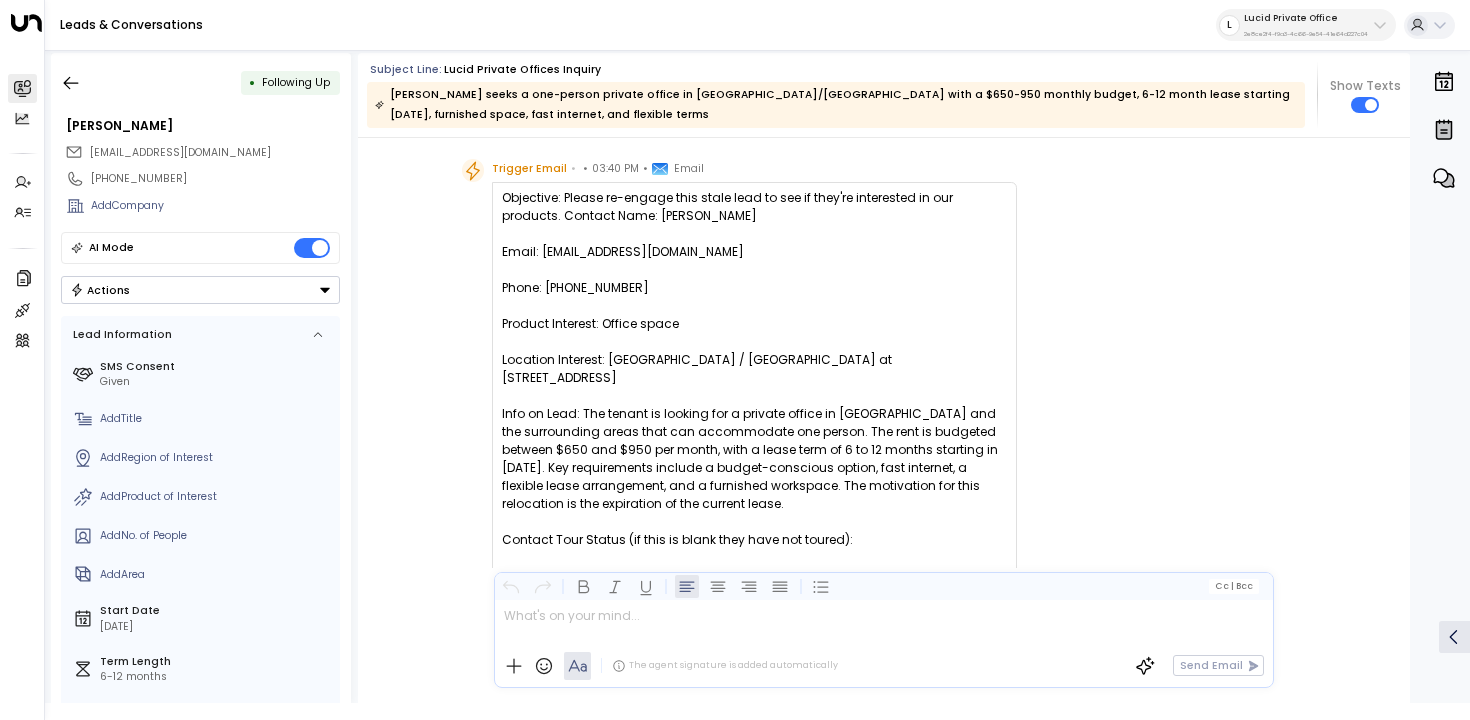 click on "Leads & Conversations L Lucid Private Office 2e8ce2f4-f9a3-4c66-9e54-41e64d227c04" at bounding box center [757, 25] 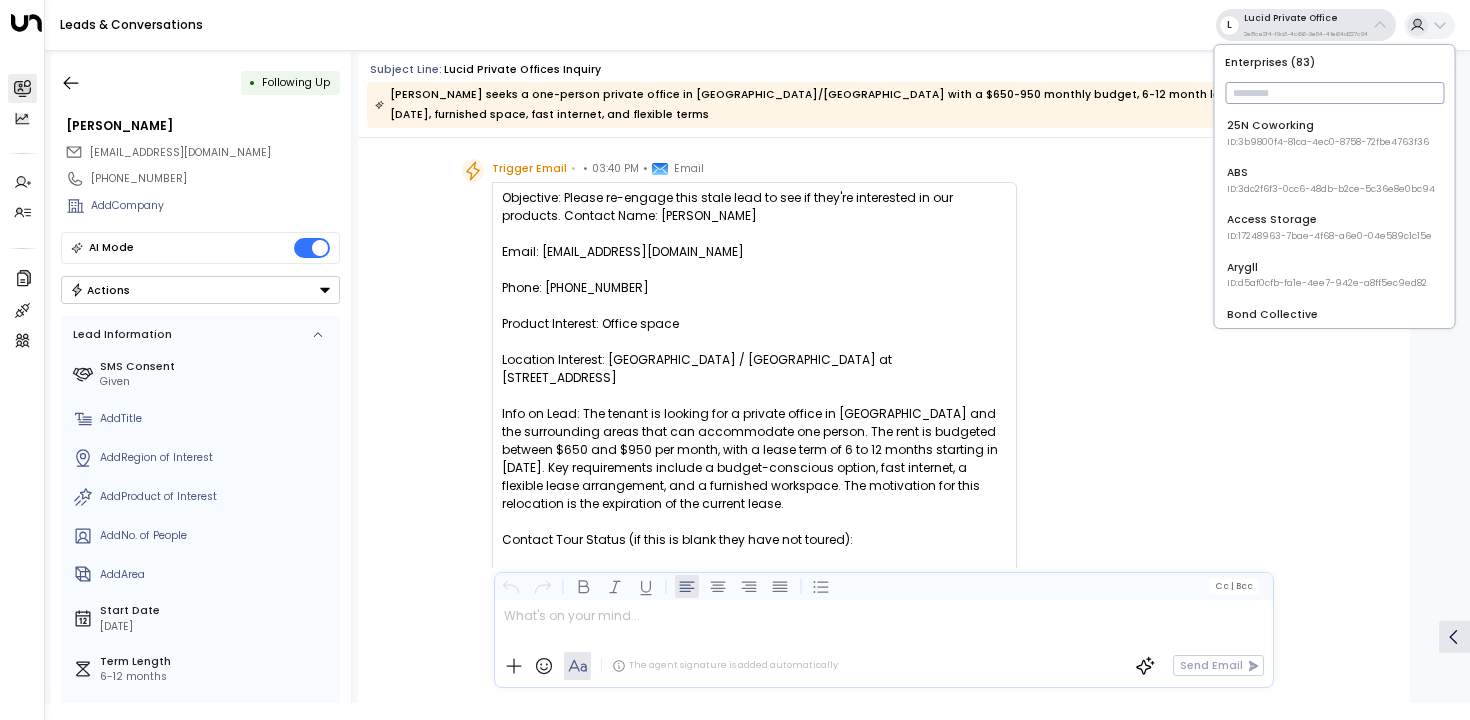 click at bounding box center [1334, 93] 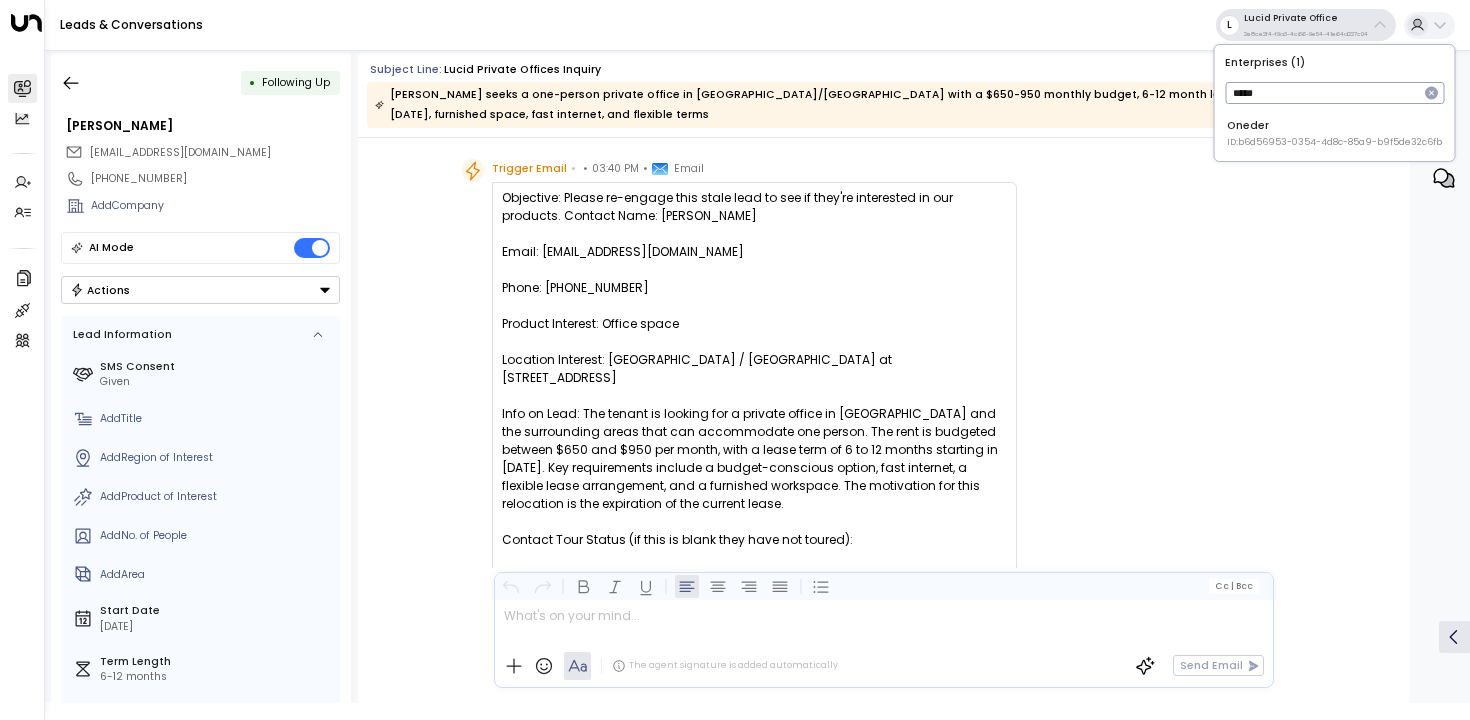 type on "*****" 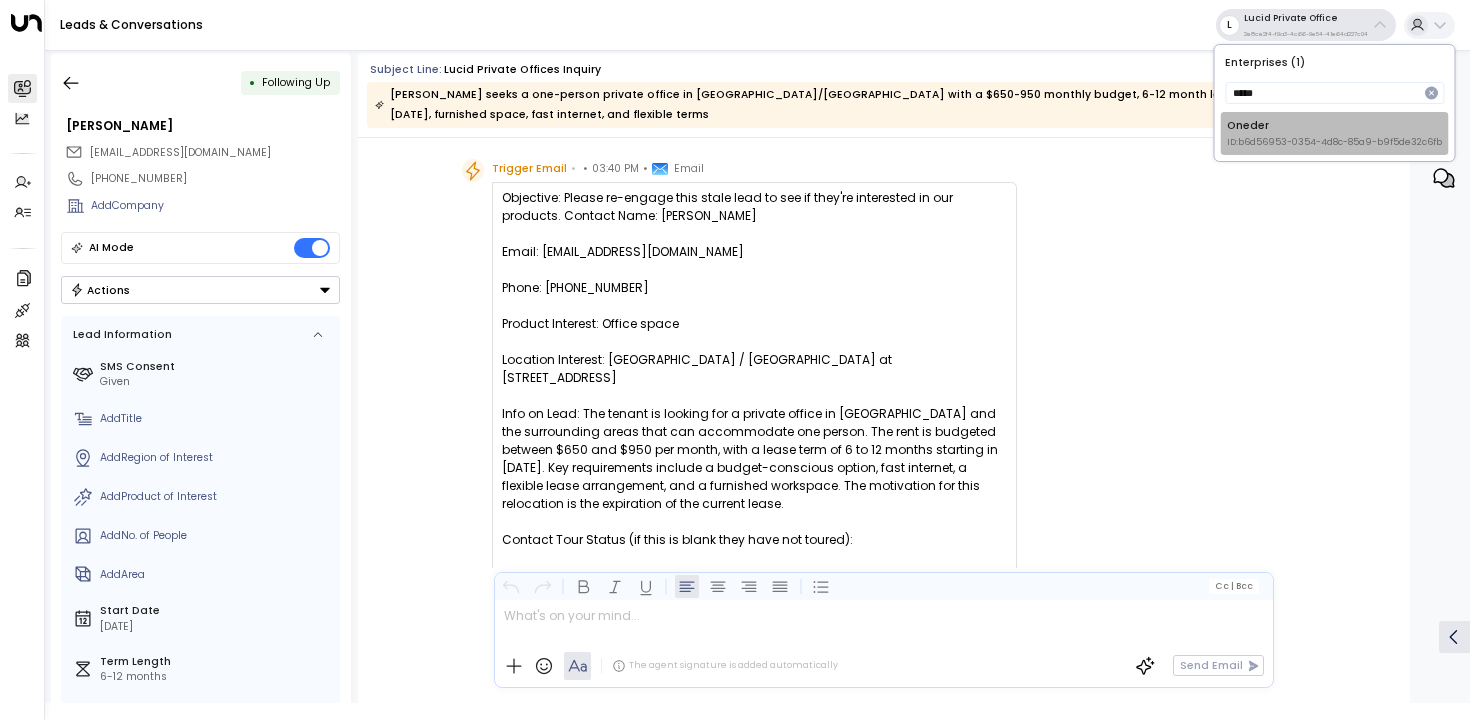 click on "ID:  b6d56953-0354-4d8c-85a9-b9f5de32c6fb" at bounding box center (1334, 143) 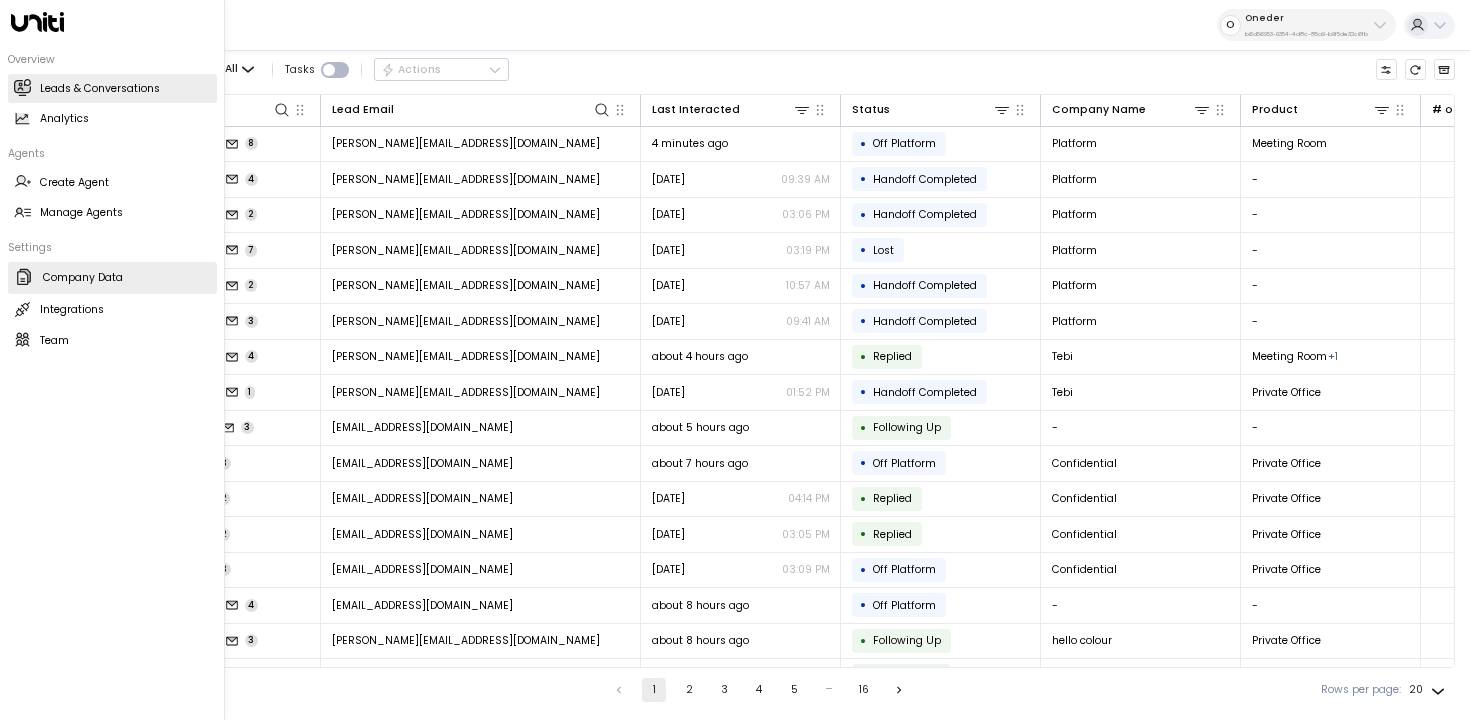click 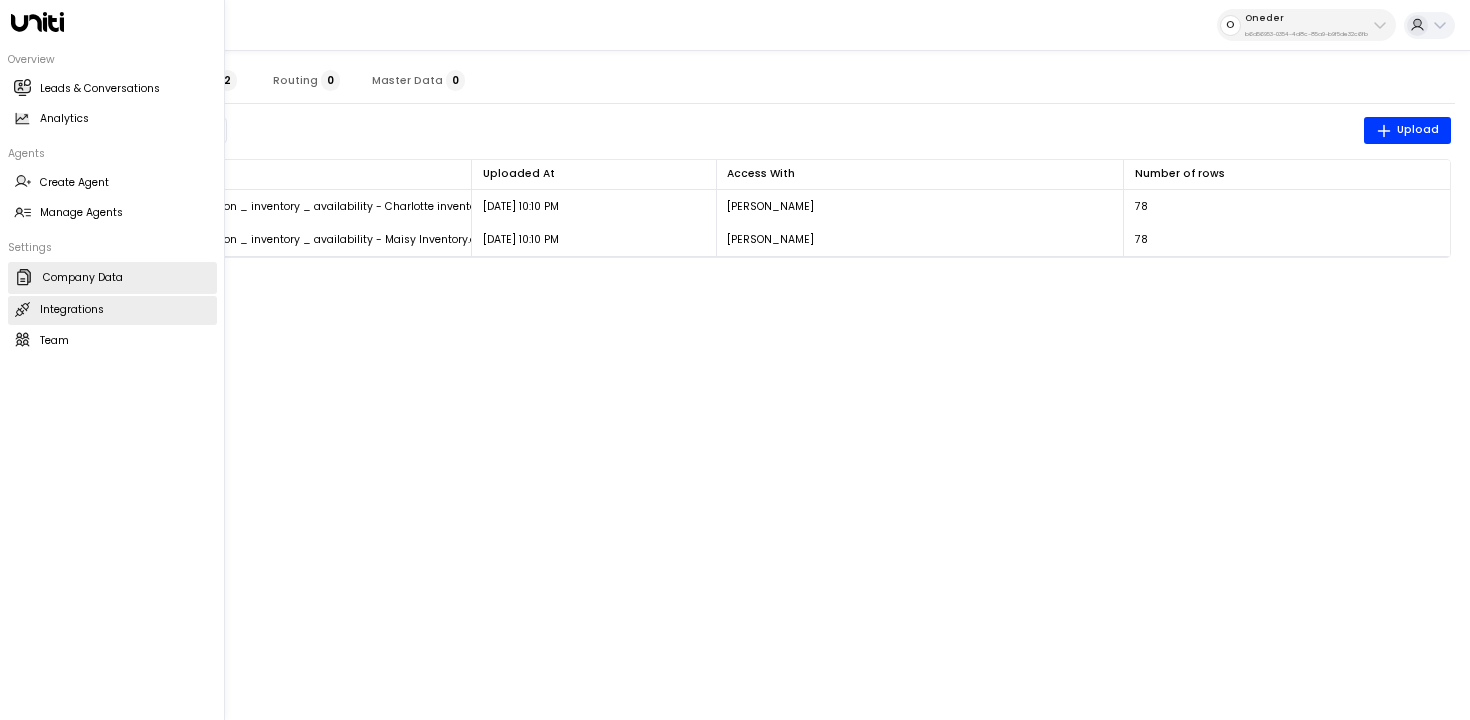 click on "Integrations Integrations" at bounding box center [112, 310] 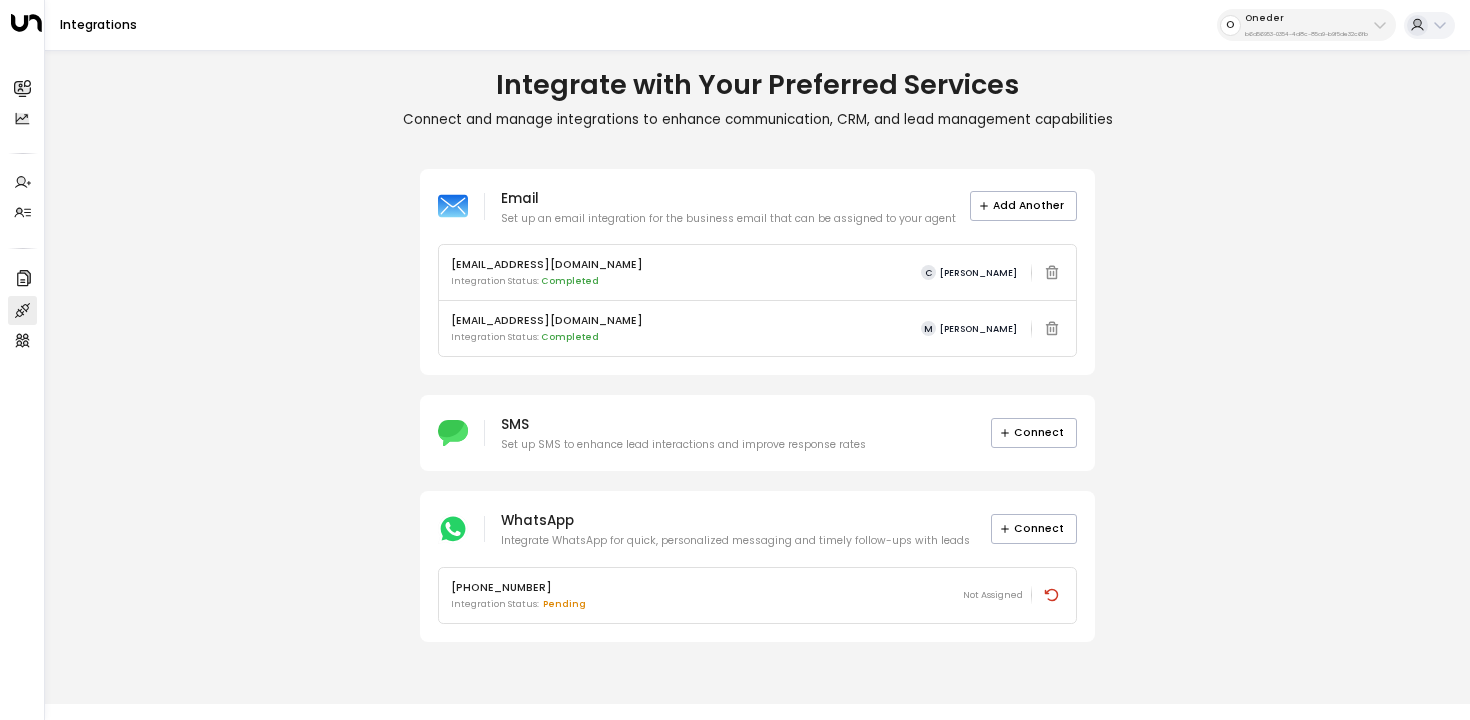 click on "Integration Status: Pending" at bounding box center [518, 605] 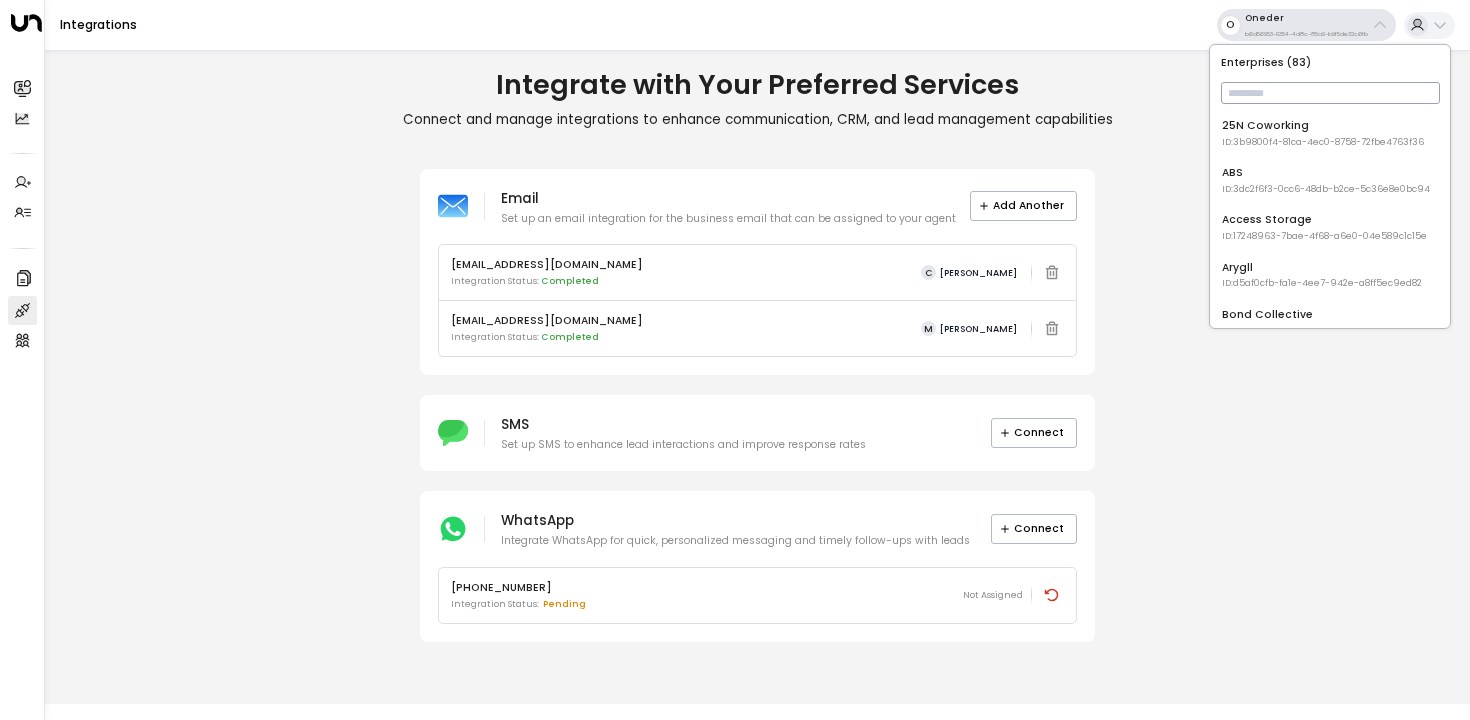 click at bounding box center [1330, 93] 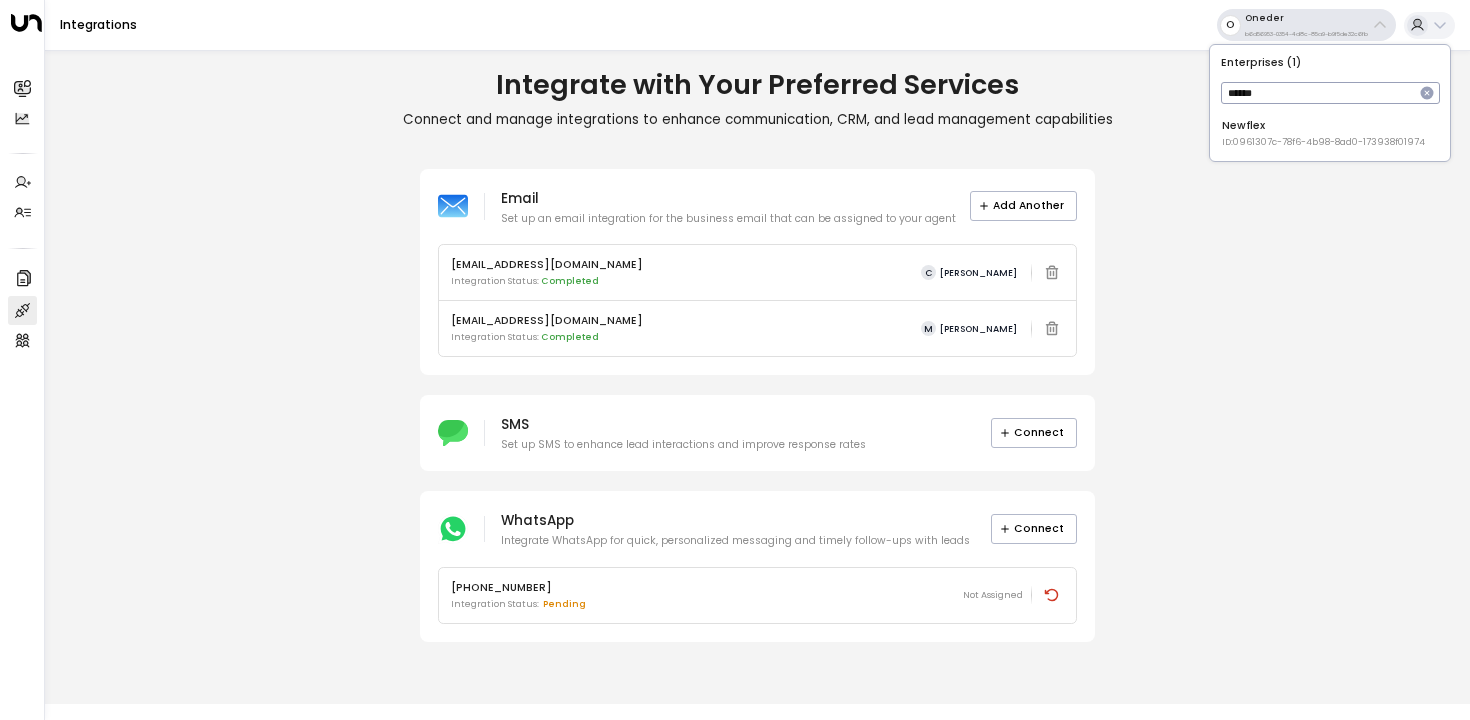 type on "******" 